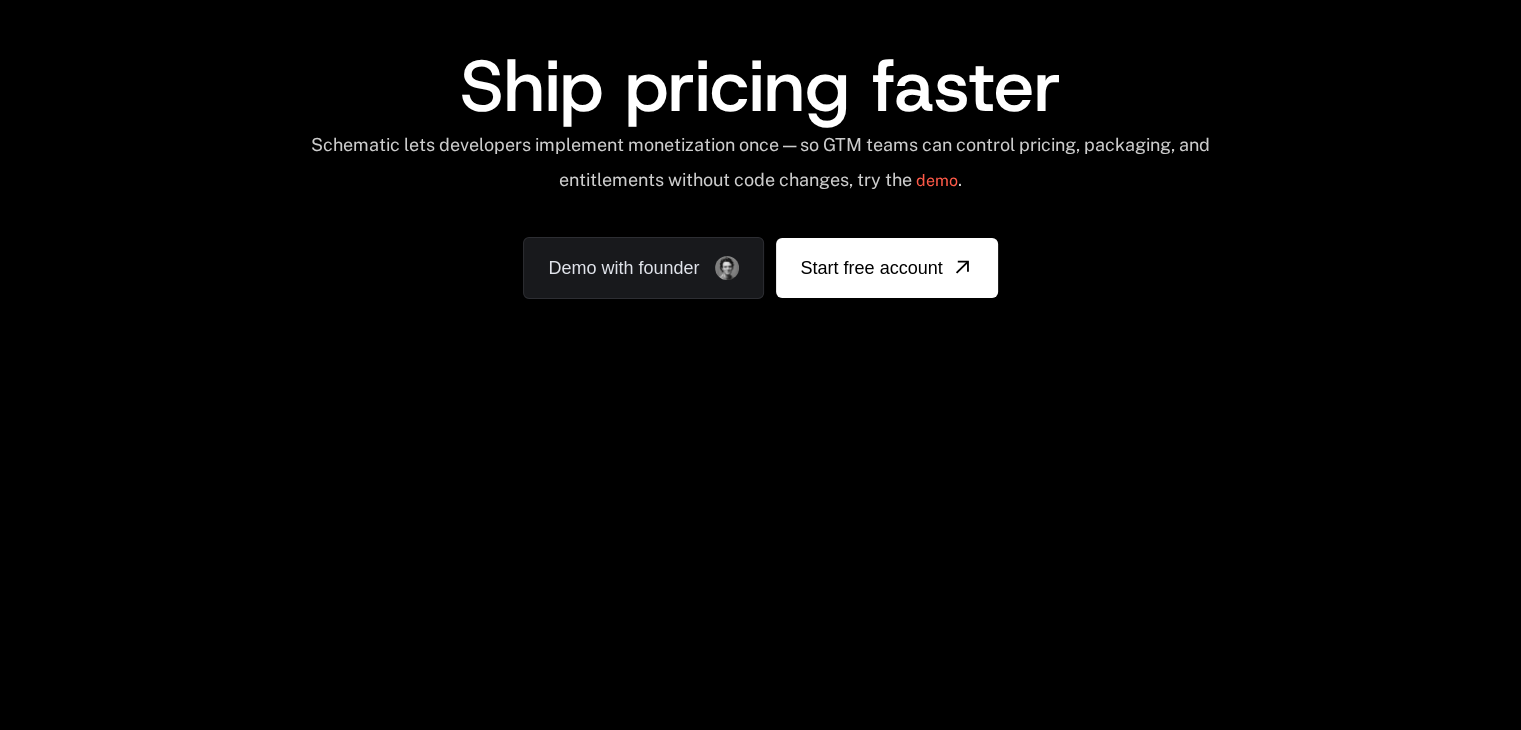 scroll, scrollTop: 0, scrollLeft: 0, axis: both 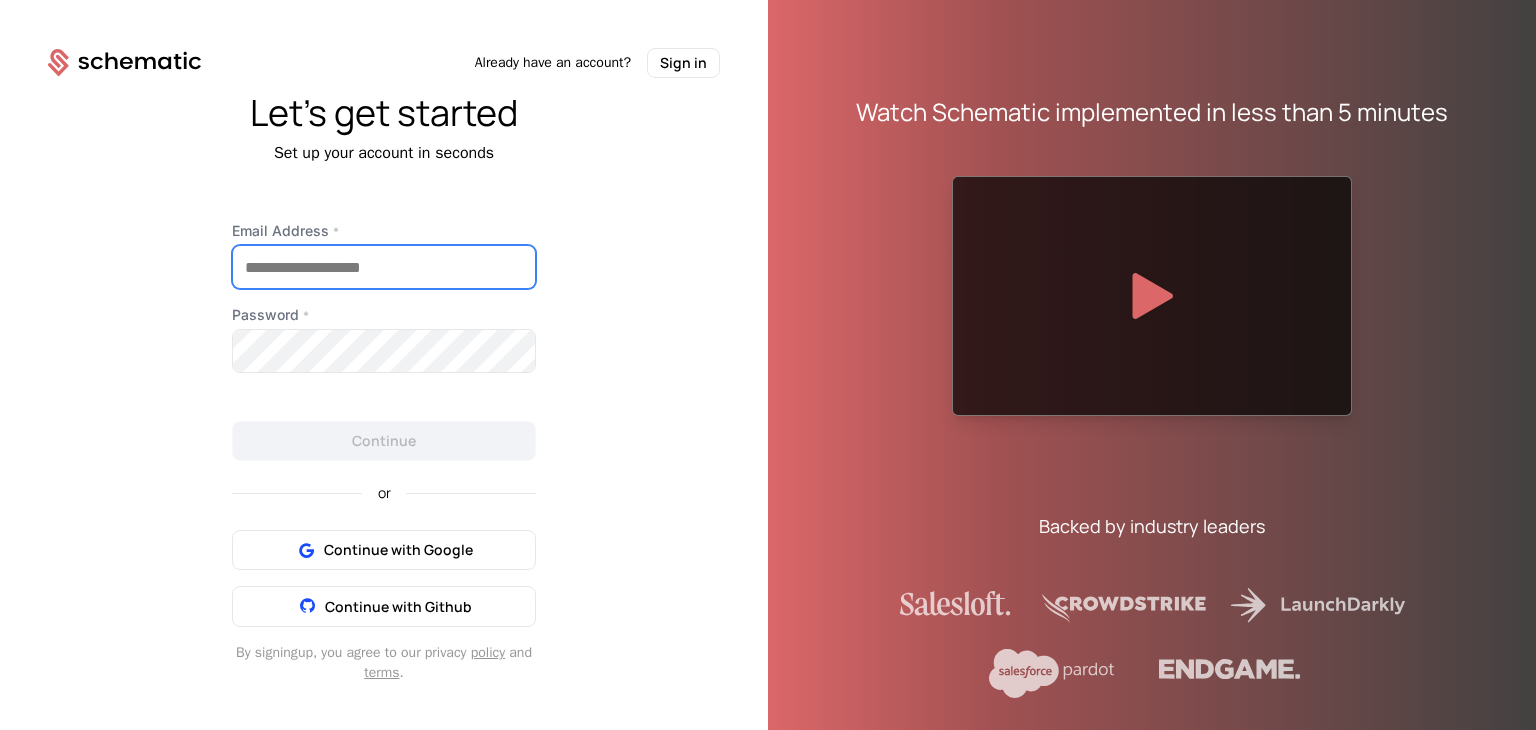 click on "Email Address *" at bounding box center [384, 267] 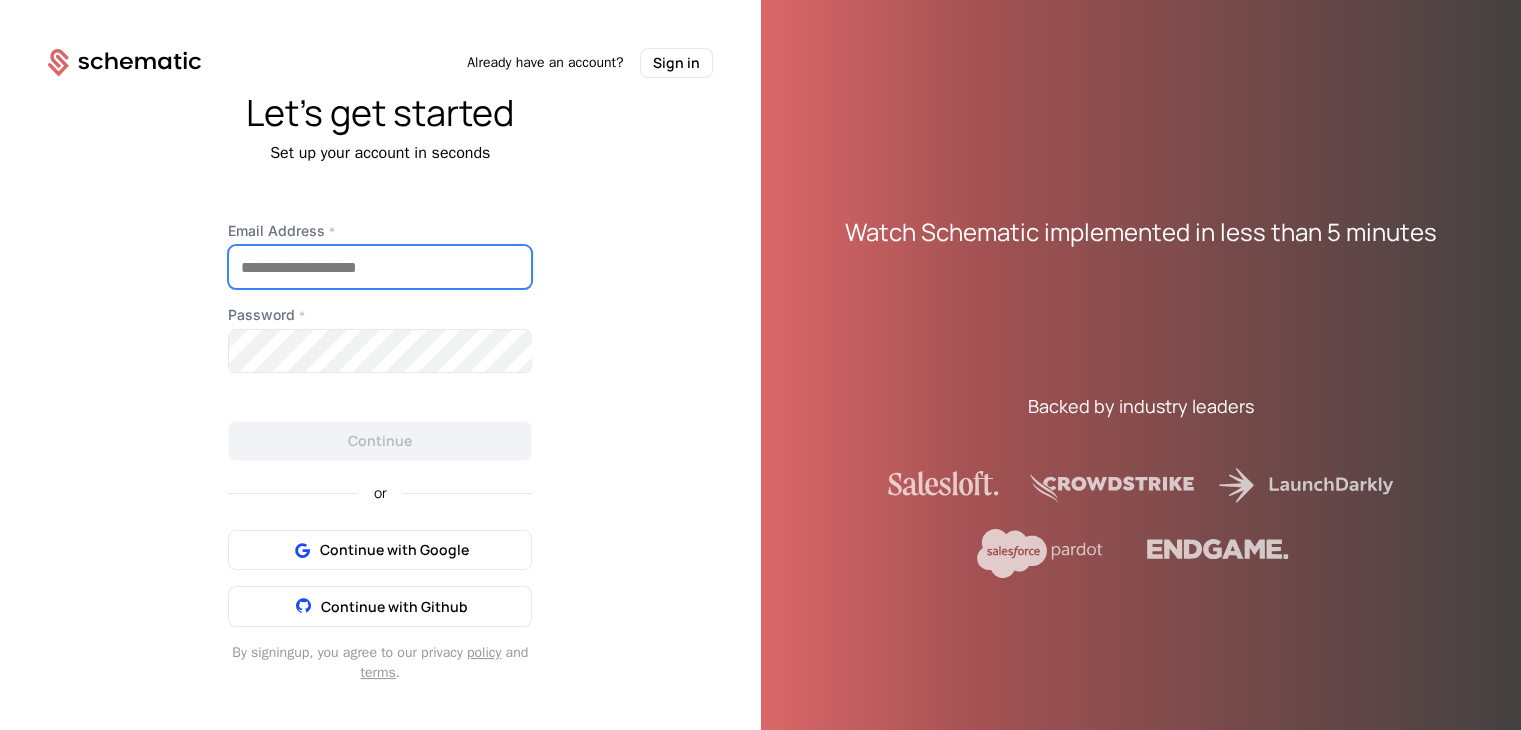 click on "Email Address *" at bounding box center (380, 267) 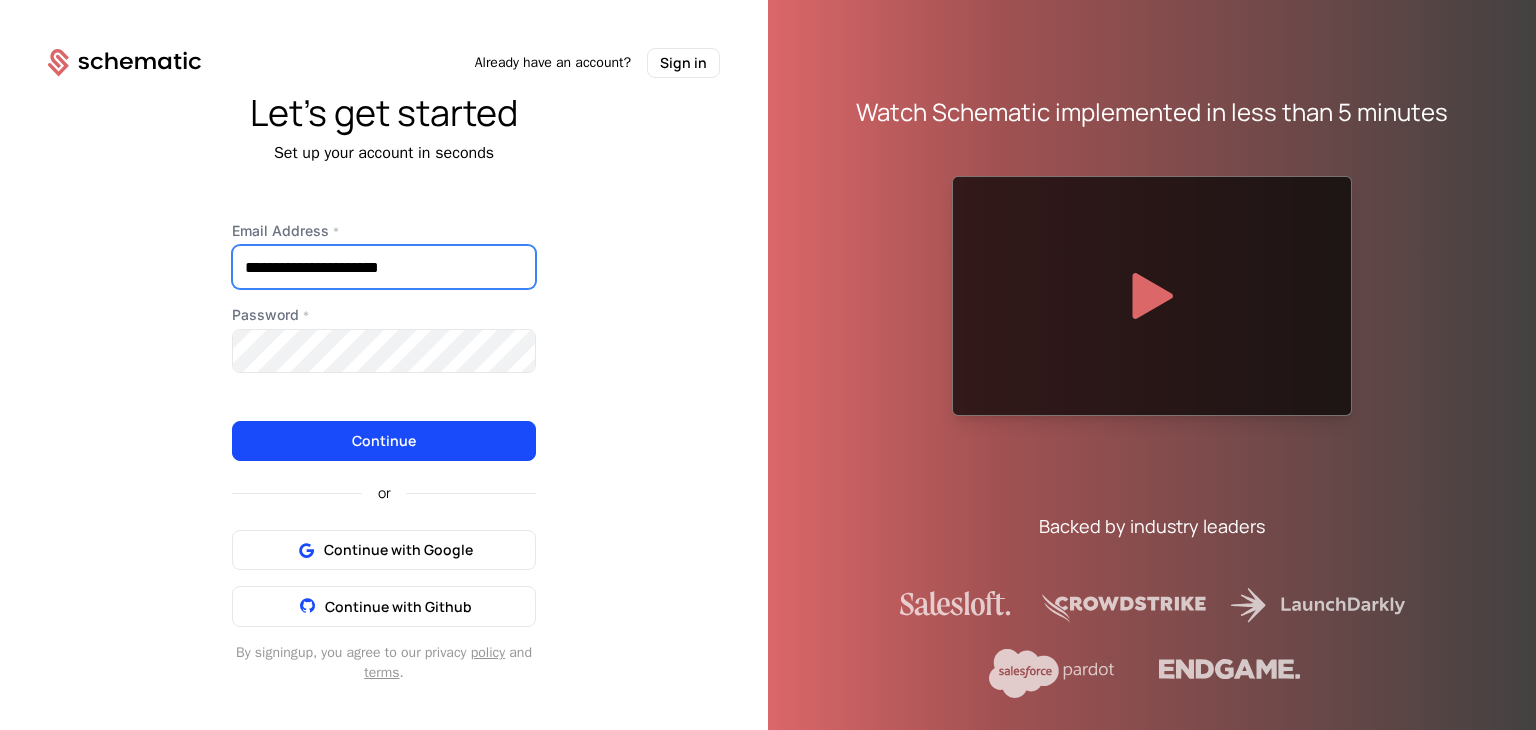 click on "**********" at bounding box center [384, 267] 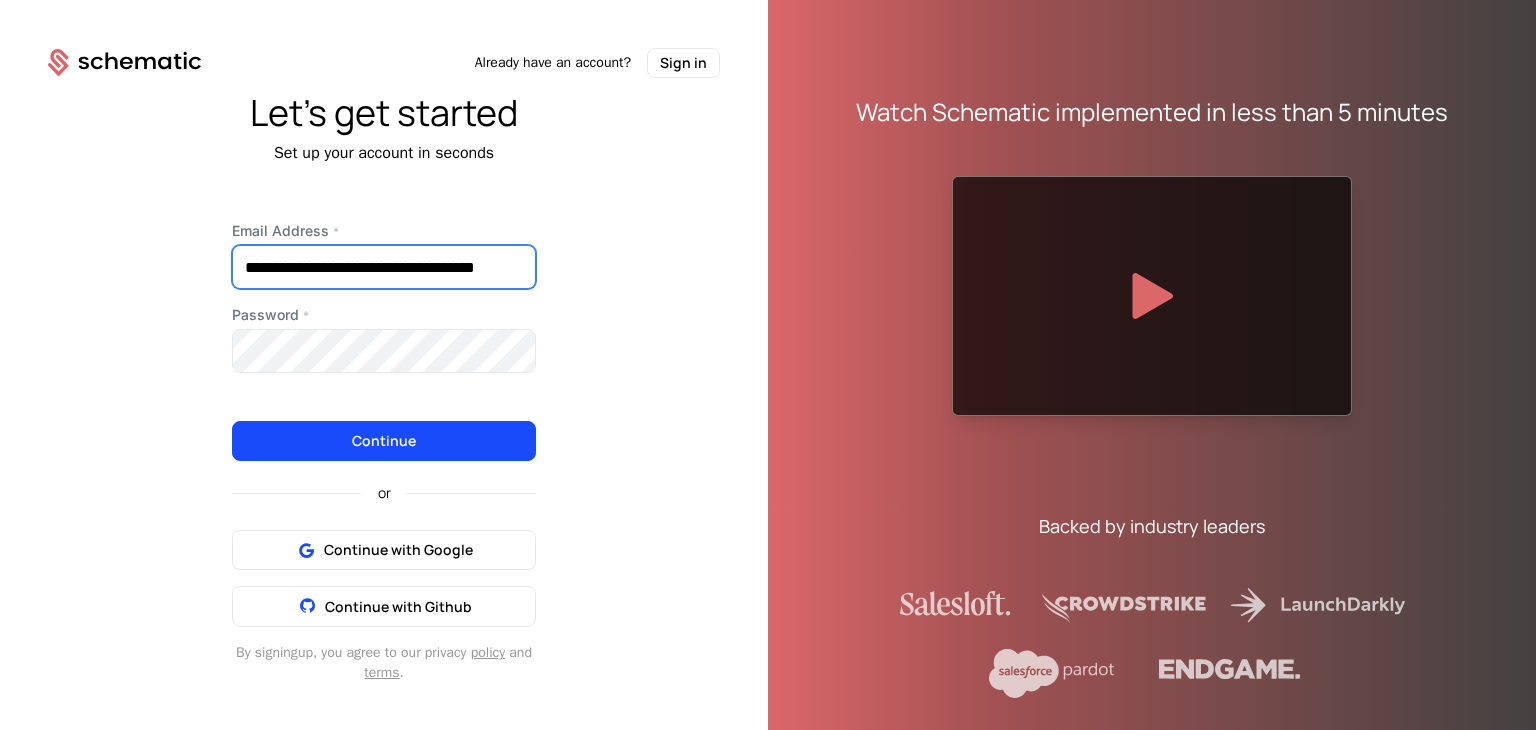 type on "**********" 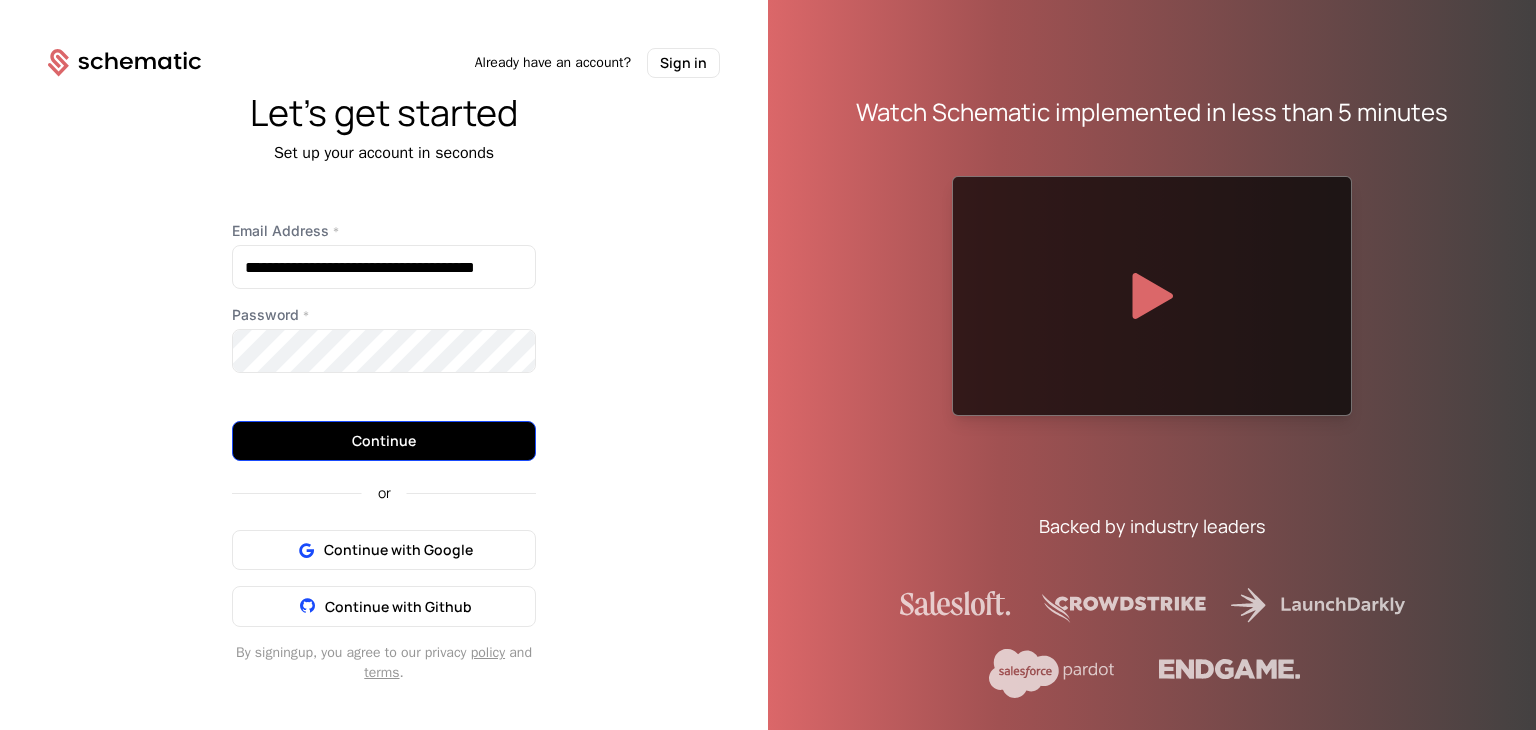 click on "Continue" at bounding box center (384, 441) 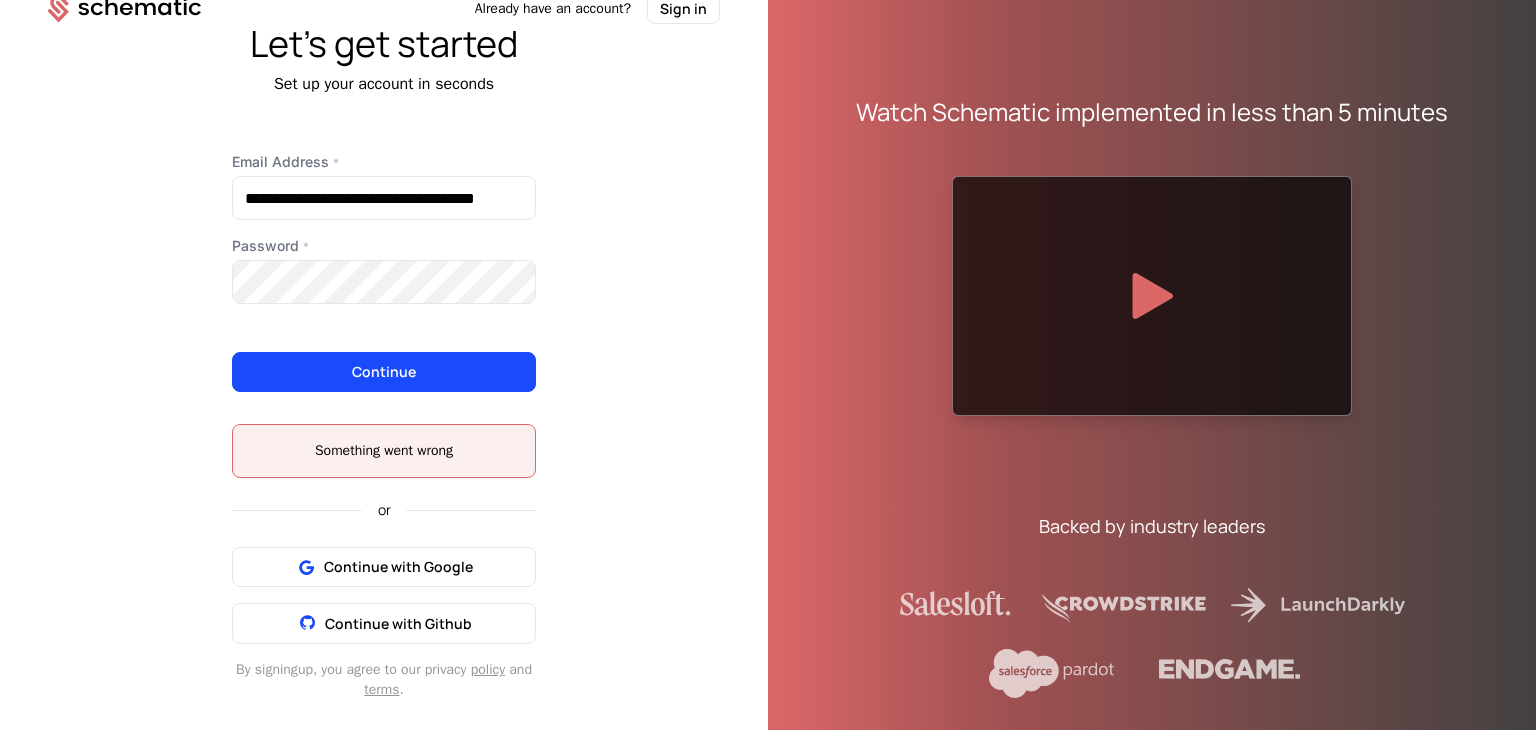 scroll, scrollTop: 52, scrollLeft: 0, axis: vertical 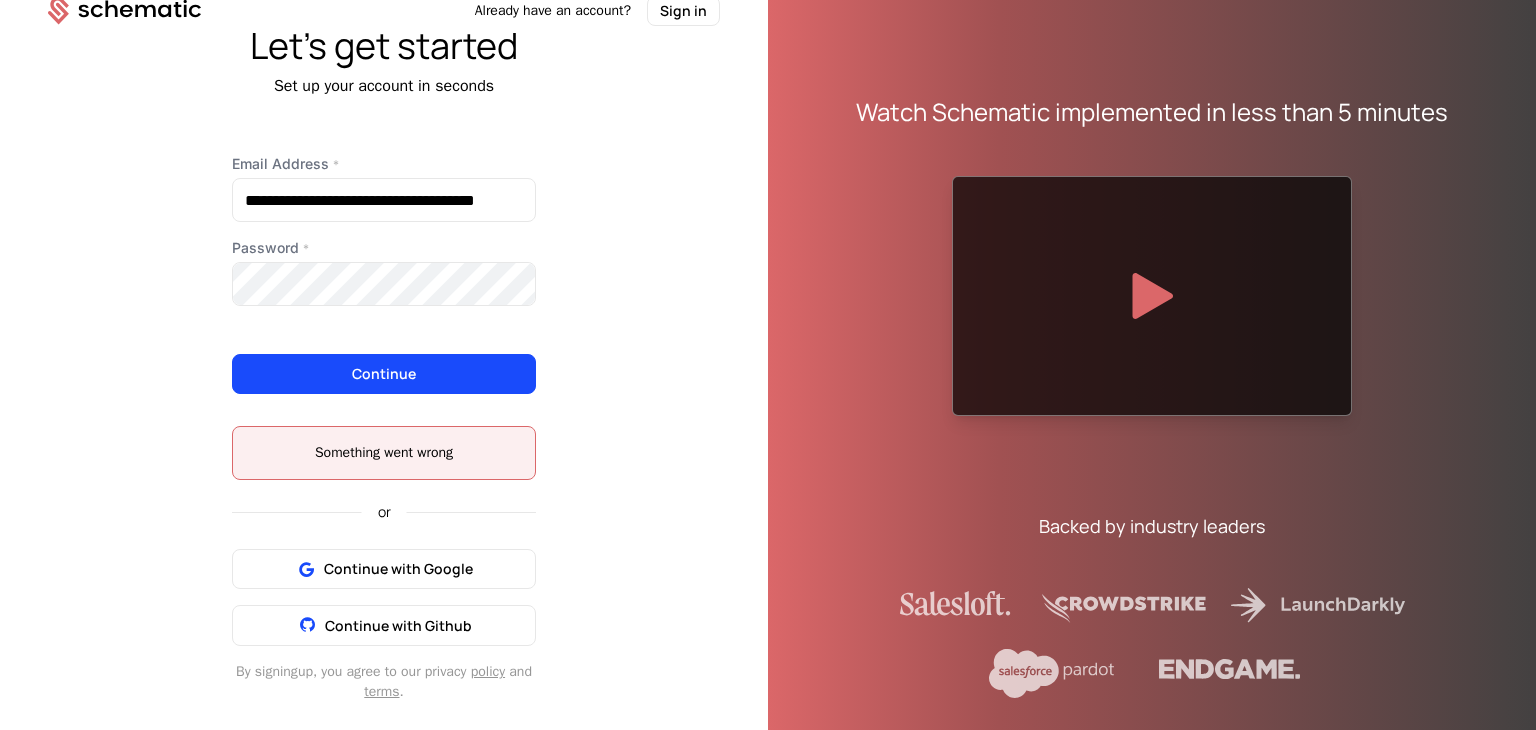 click on "Something went wrong" at bounding box center [384, 453] 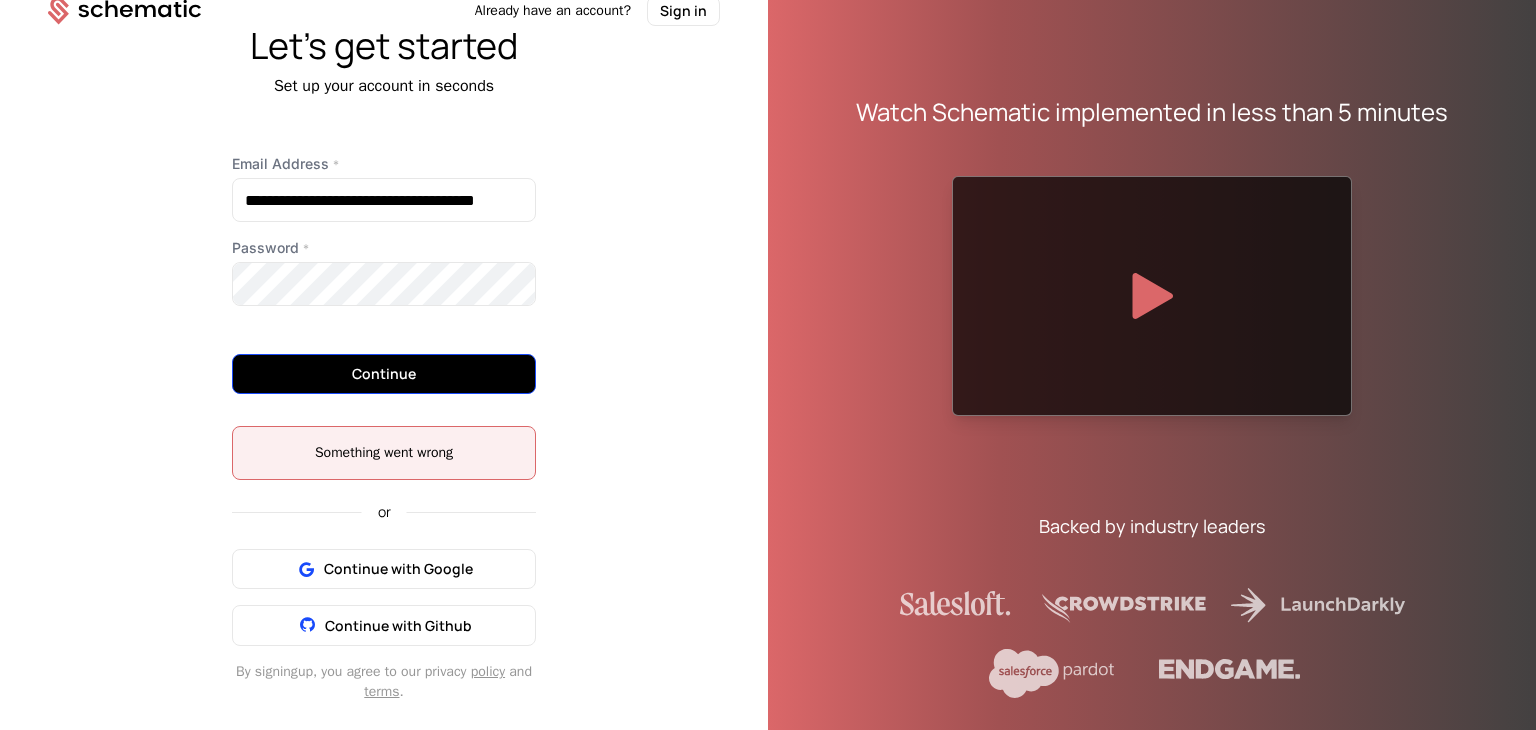 click on "Continue" at bounding box center (384, 374) 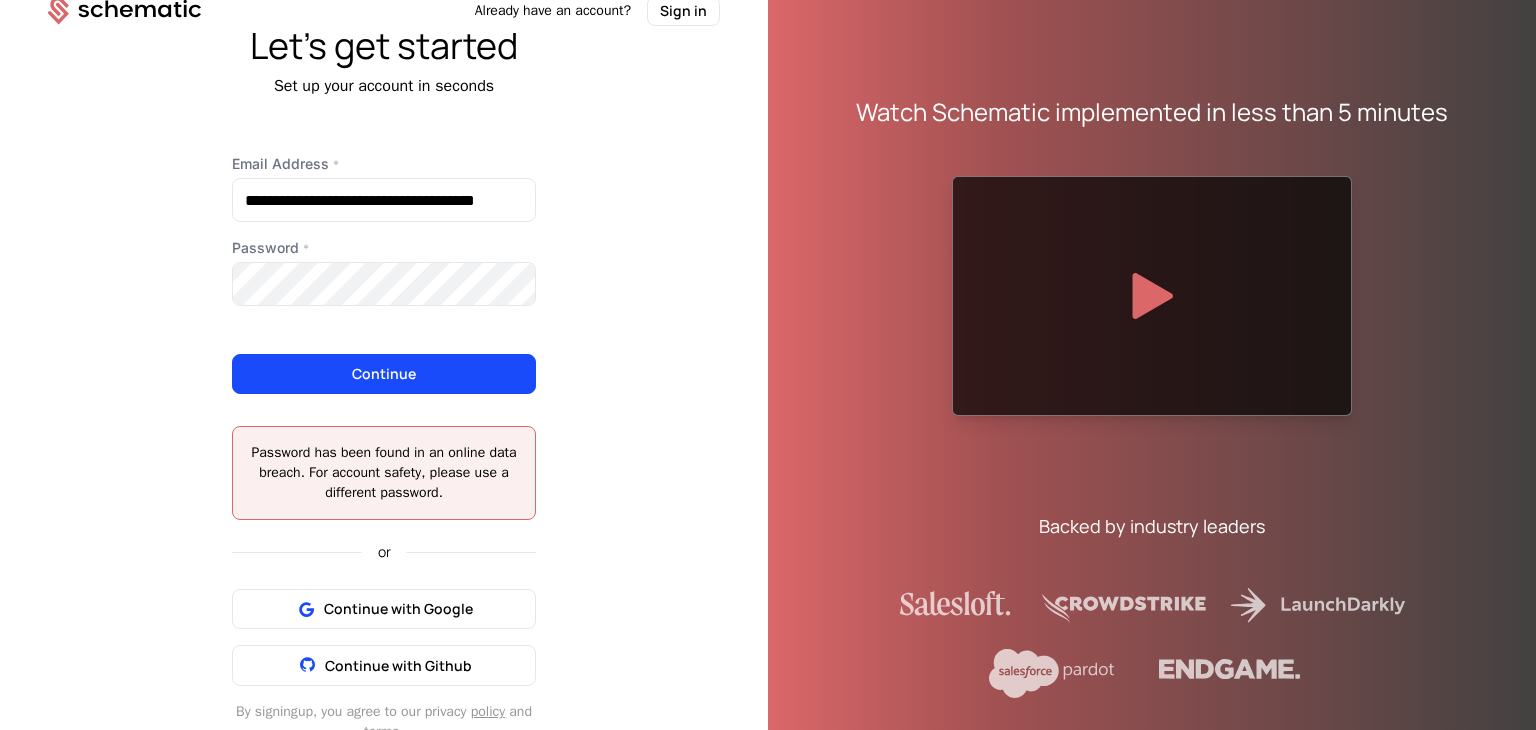 scroll, scrollTop: 0, scrollLeft: 0, axis: both 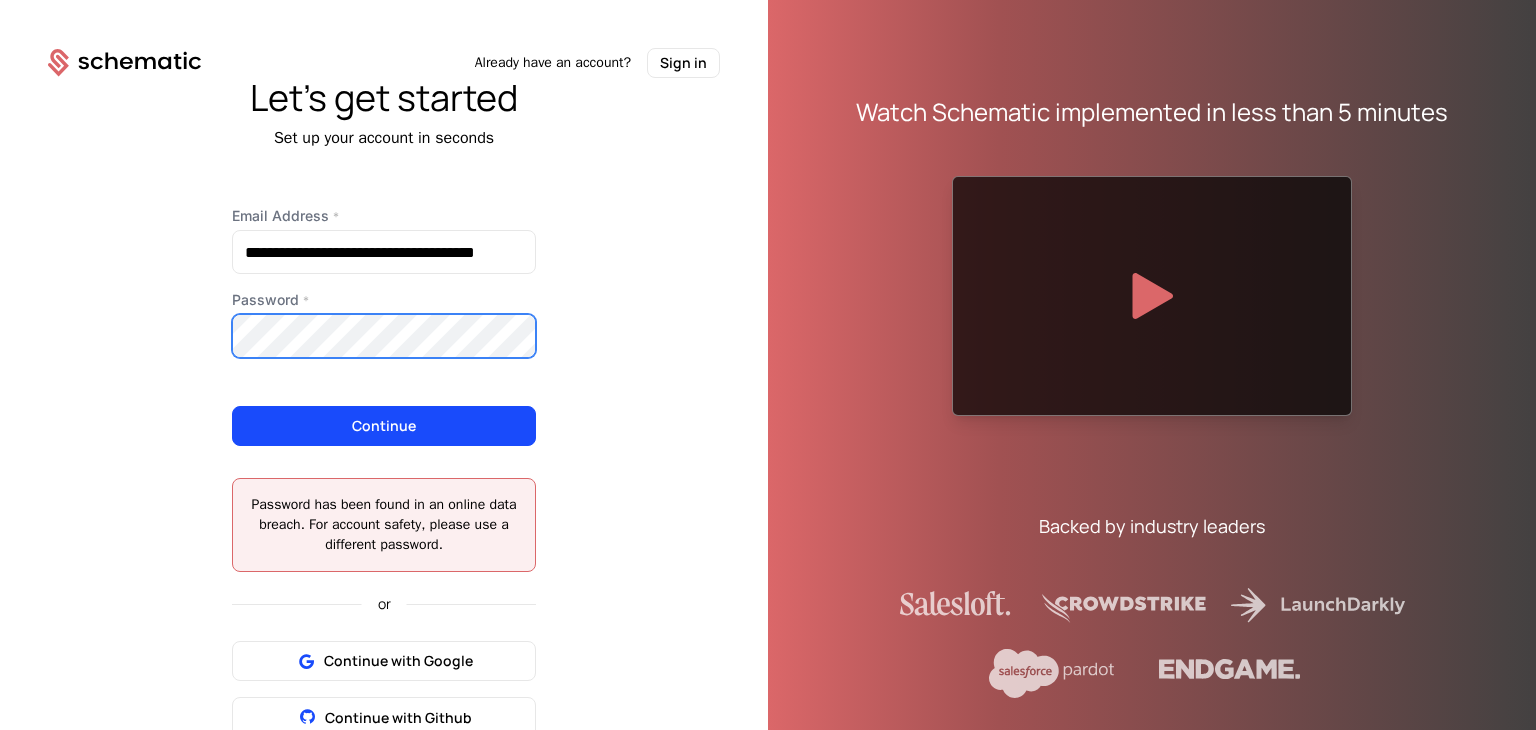 click on "**********" at bounding box center (384, 436) 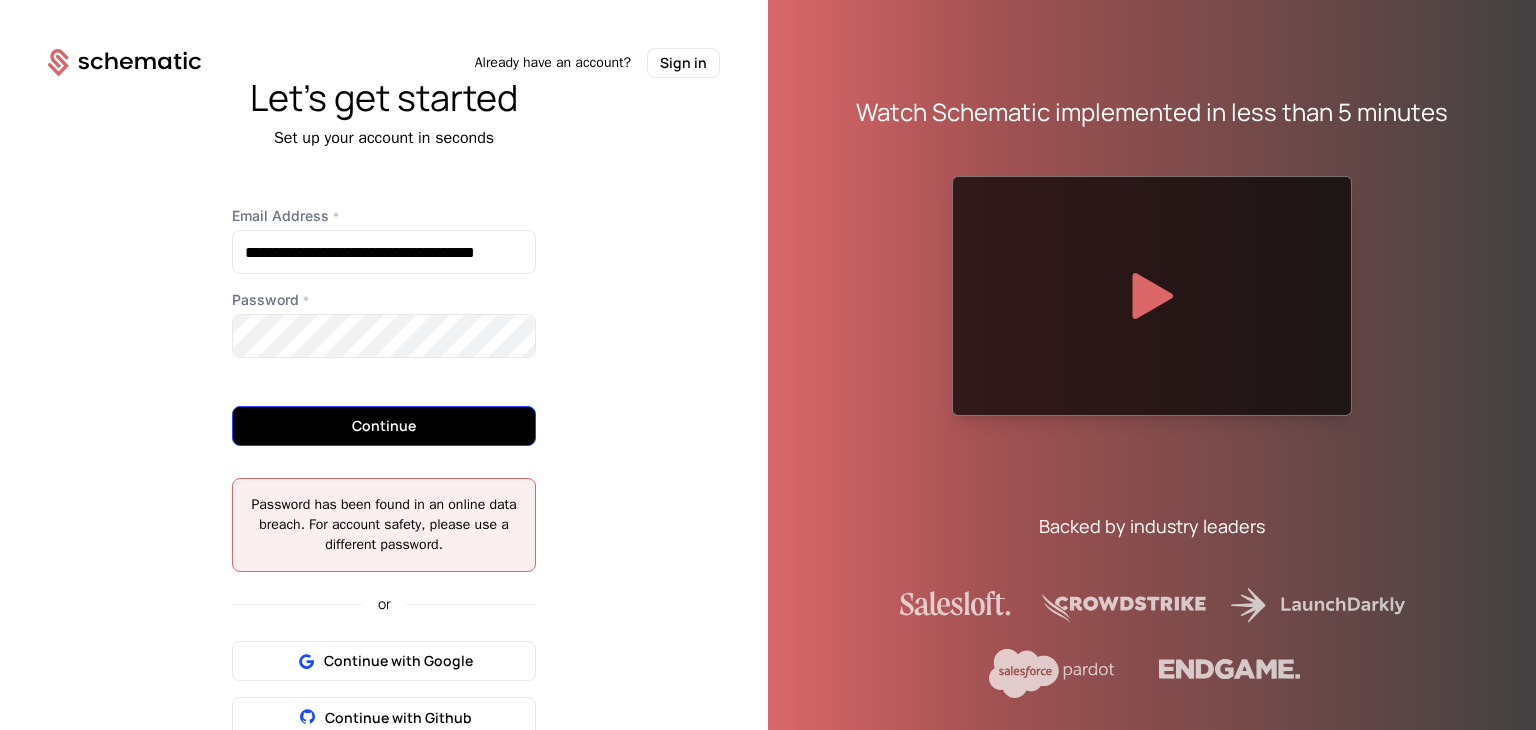 click on "Continue" at bounding box center (384, 426) 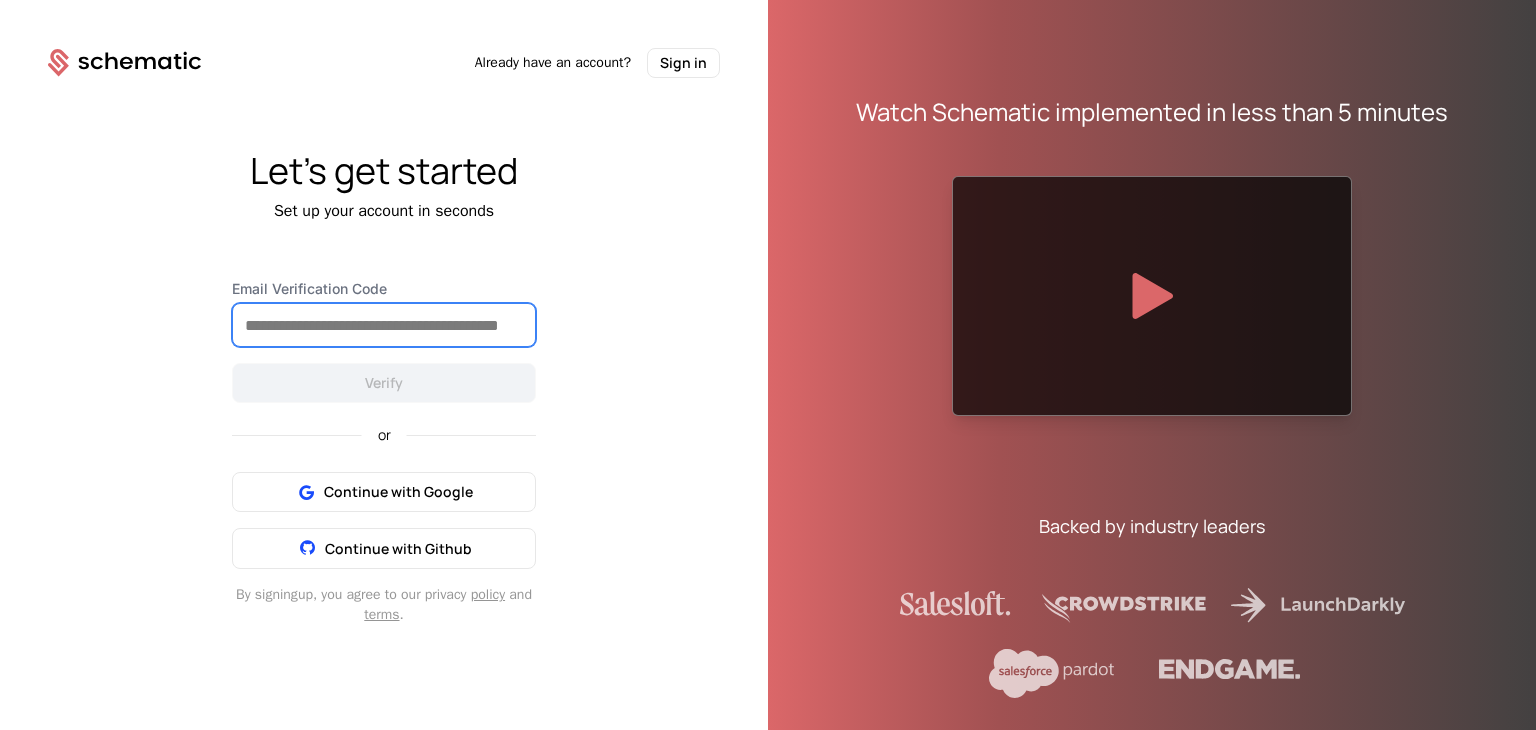 click on "Email Verification Code" at bounding box center (384, 325) 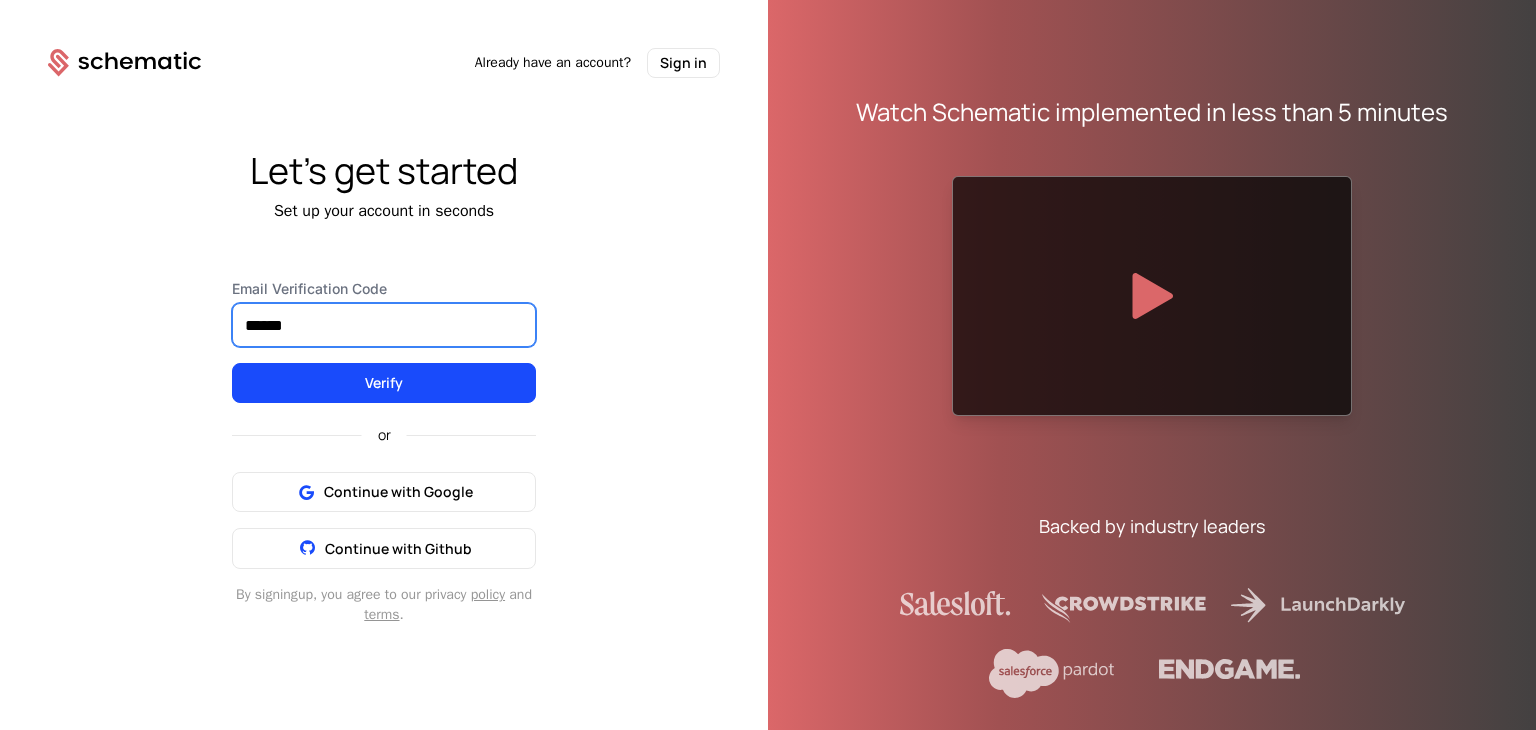 type on "******" 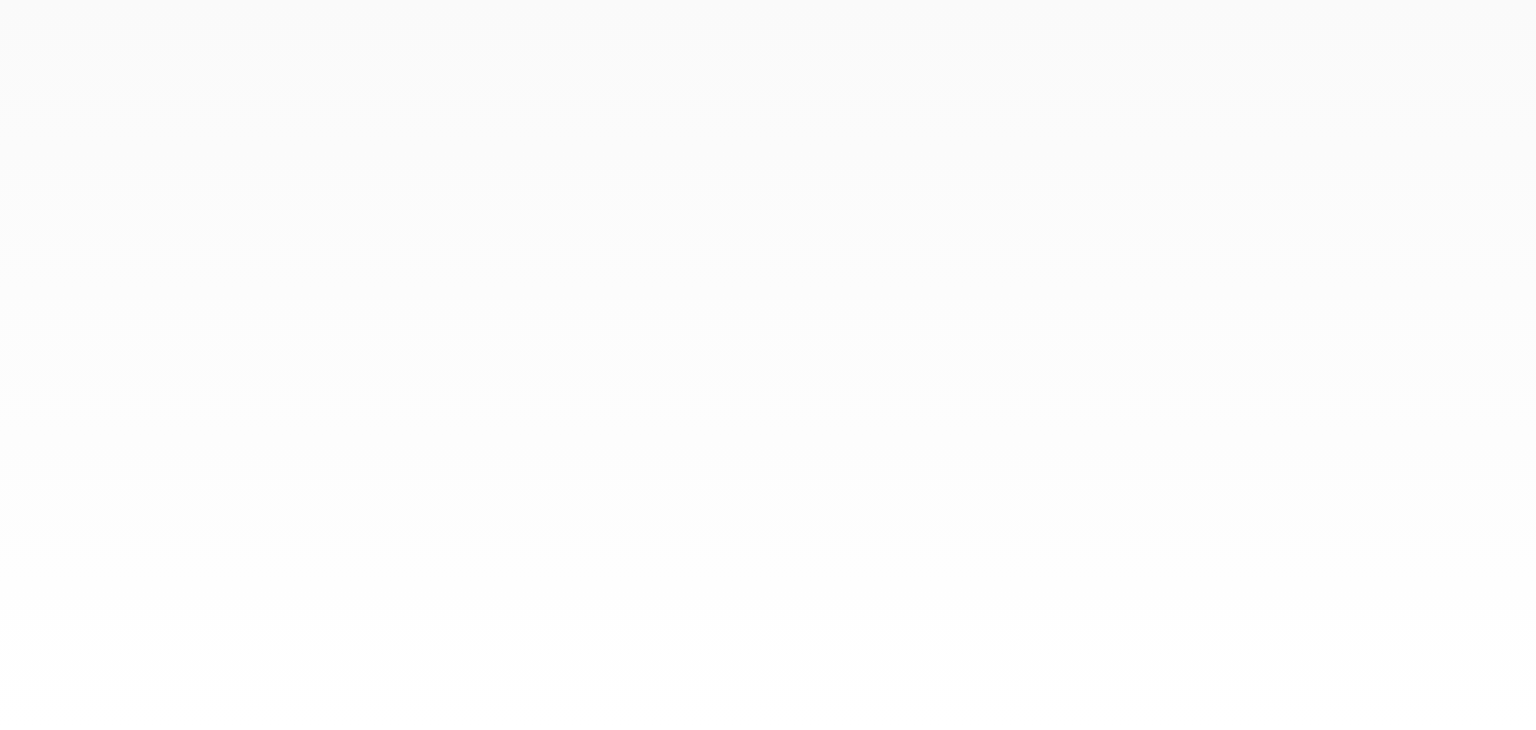 scroll, scrollTop: 0, scrollLeft: 0, axis: both 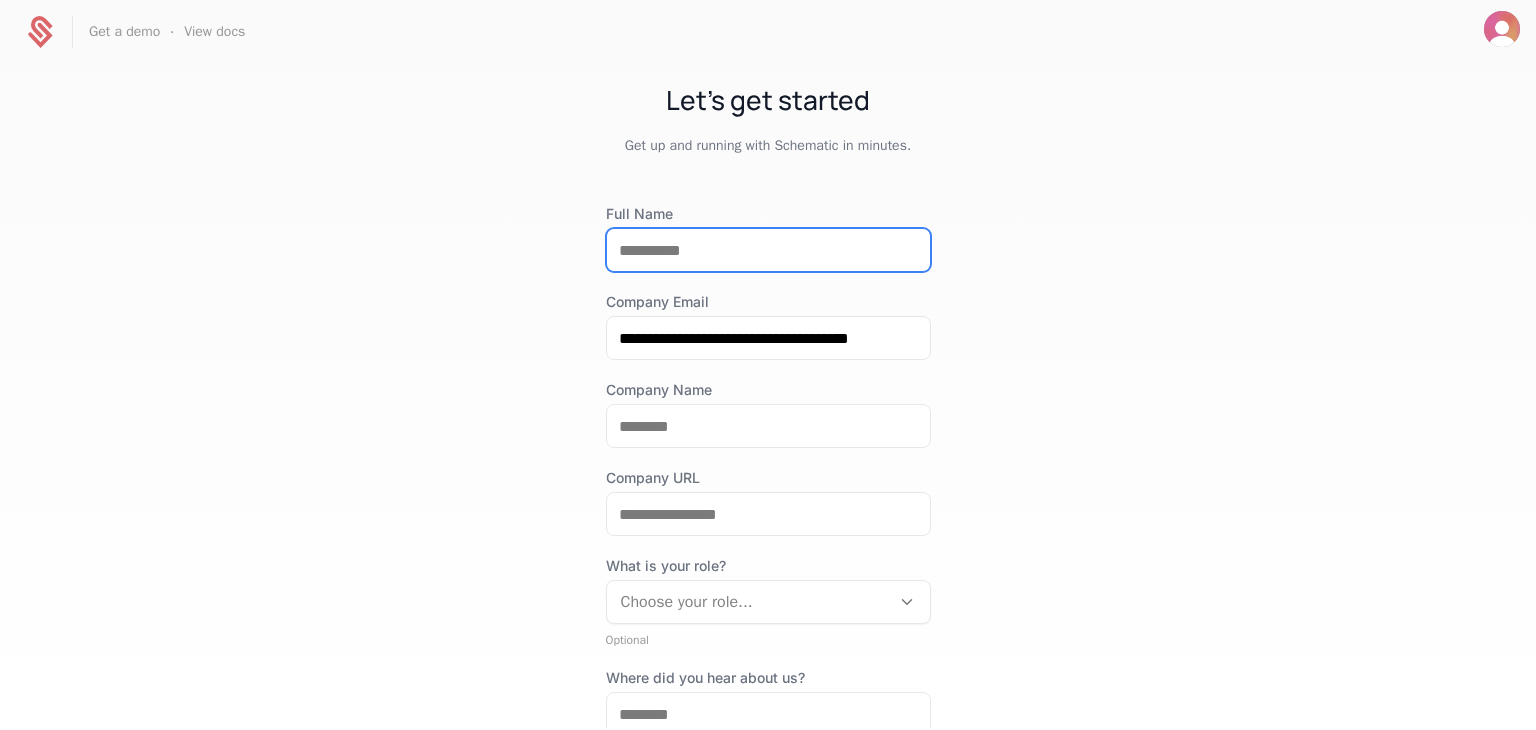 click on "Full Name" at bounding box center (768, 250) 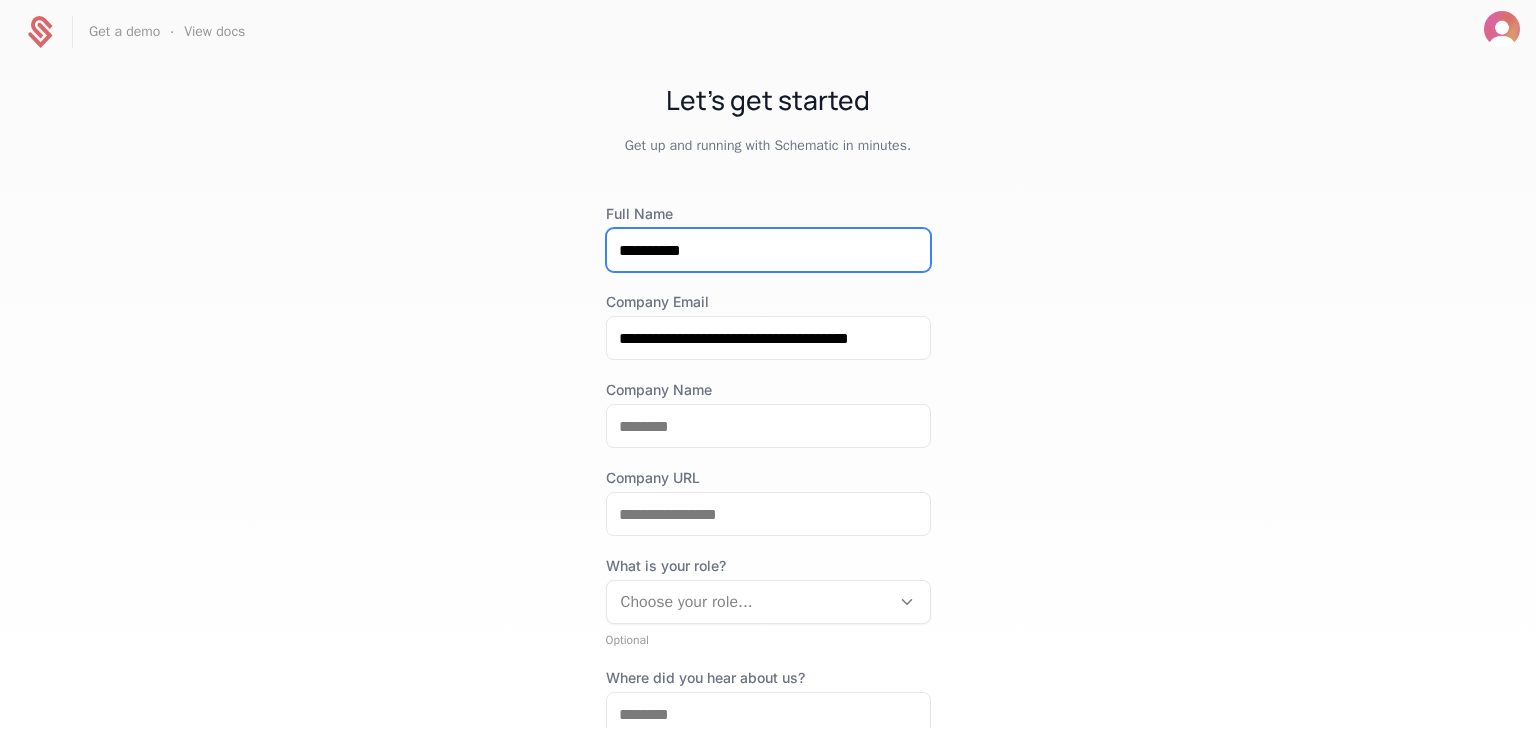 type on "**********" 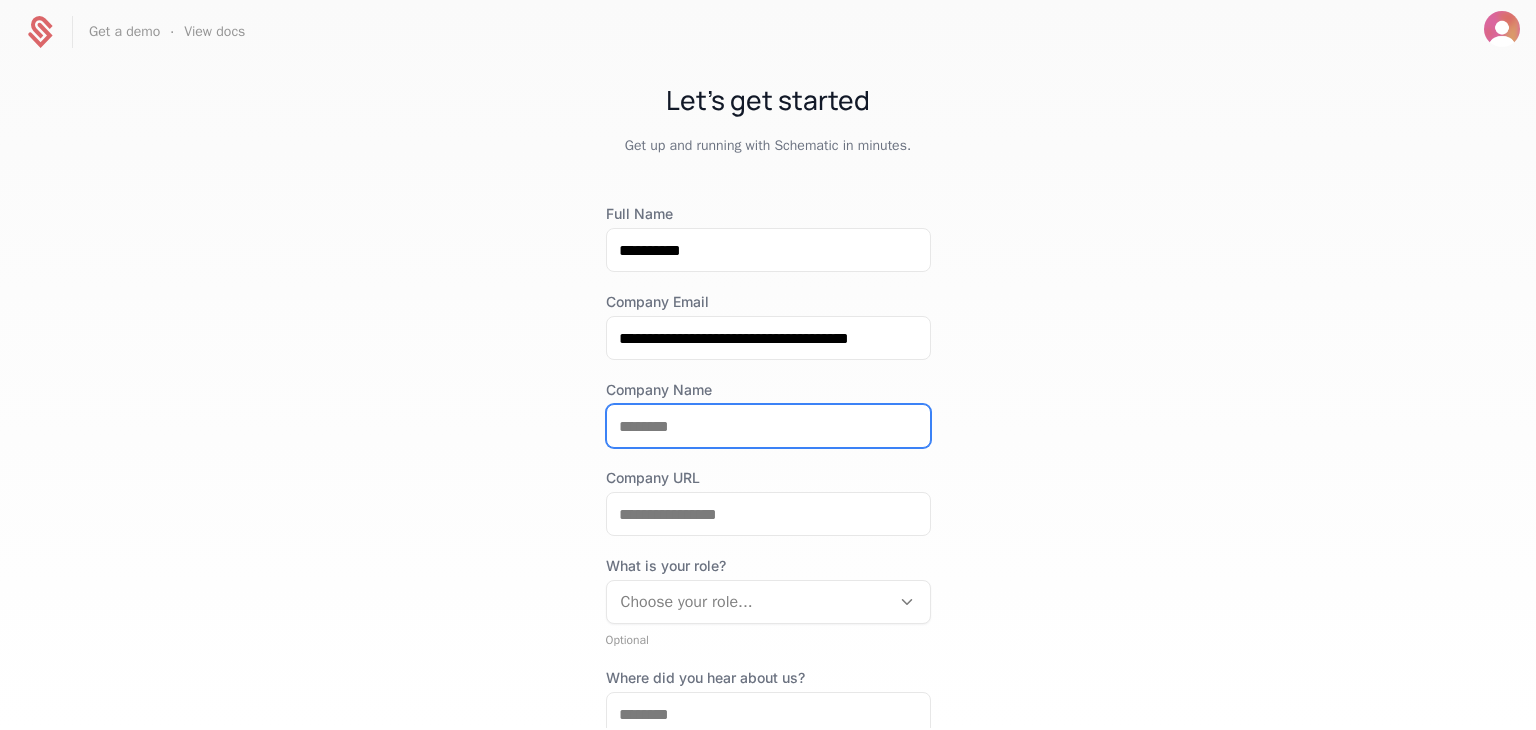 click on "Company Name" at bounding box center (768, 426) 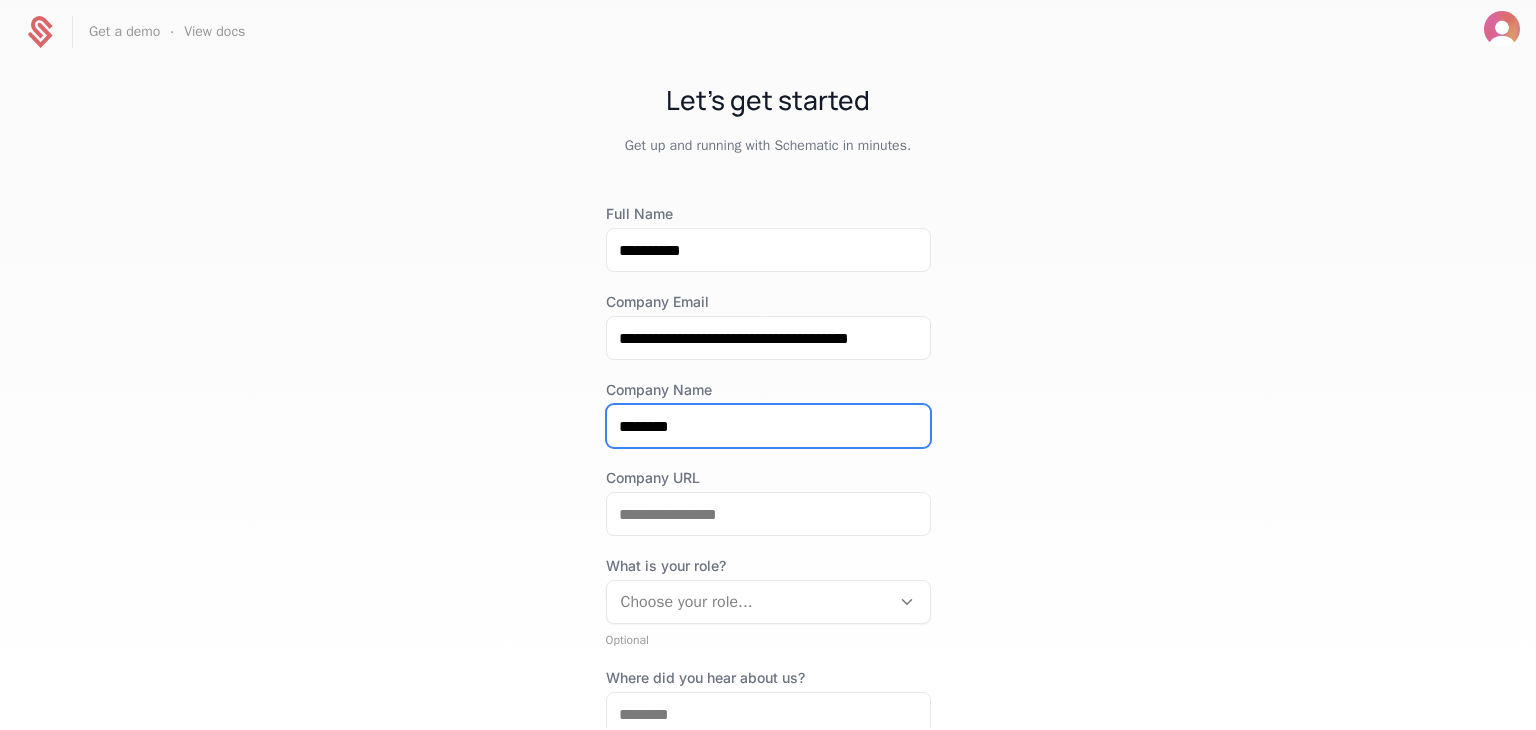 type on "********" 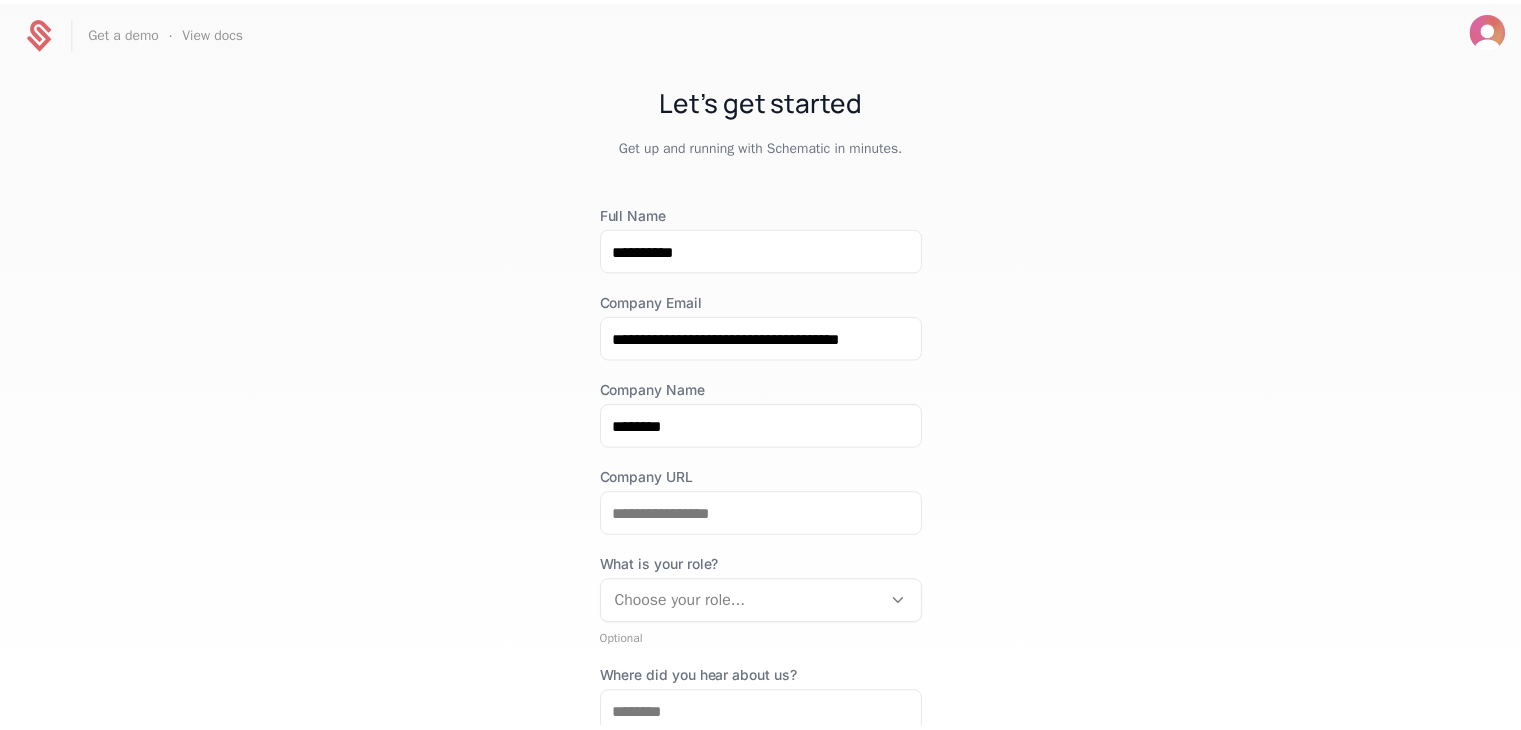 scroll, scrollTop: 120, scrollLeft: 0, axis: vertical 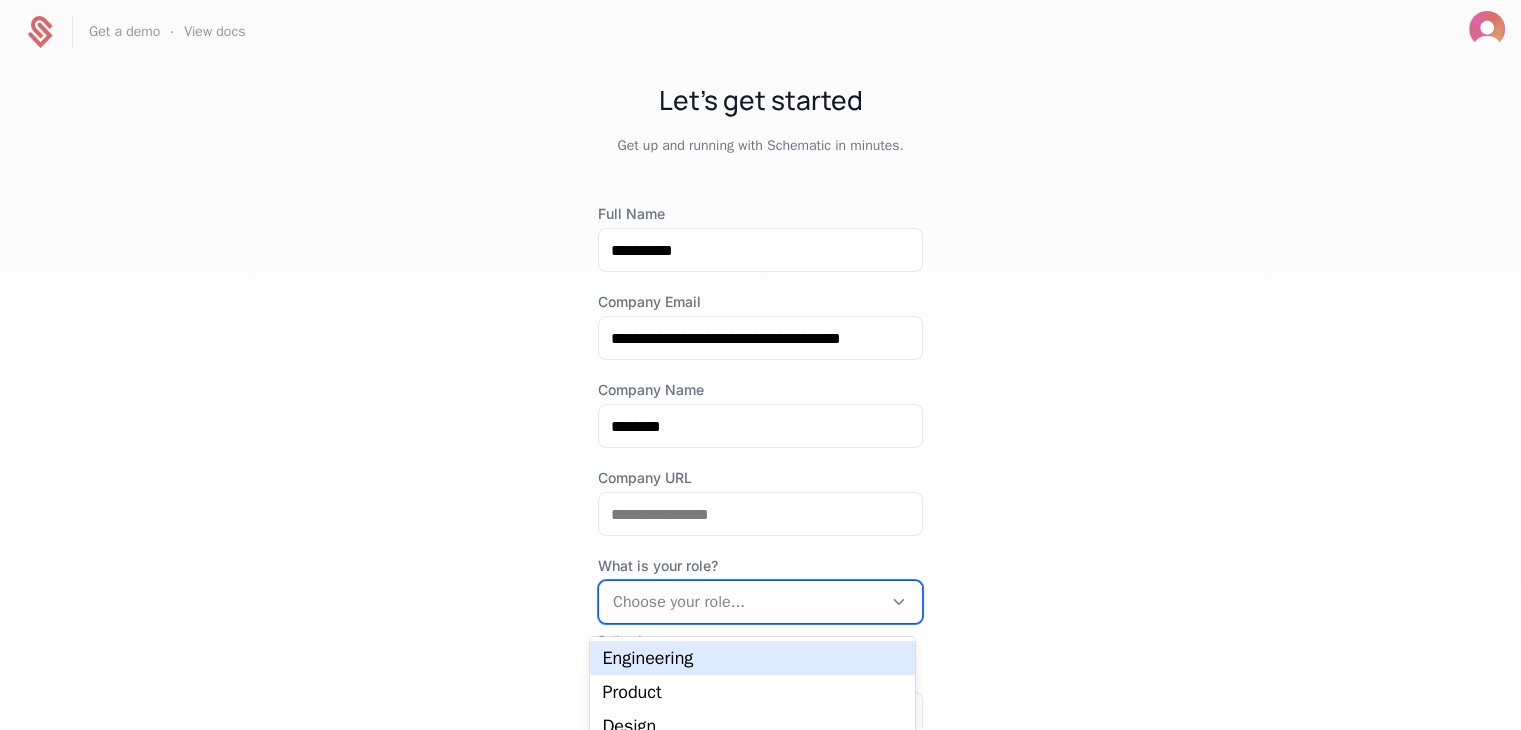 click at bounding box center [740, 602] 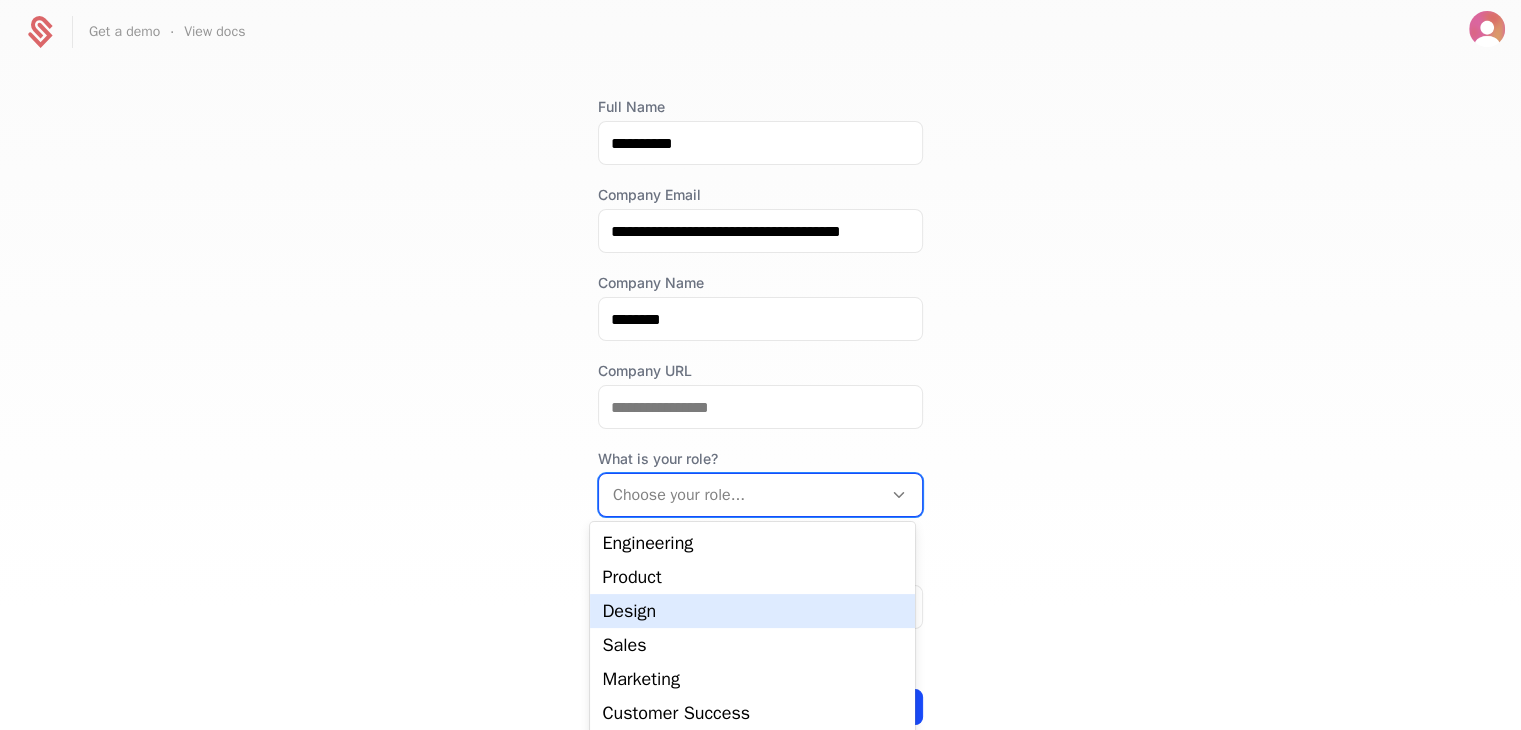 scroll, scrollTop: 132, scrollLeft: 0, axis: vertical 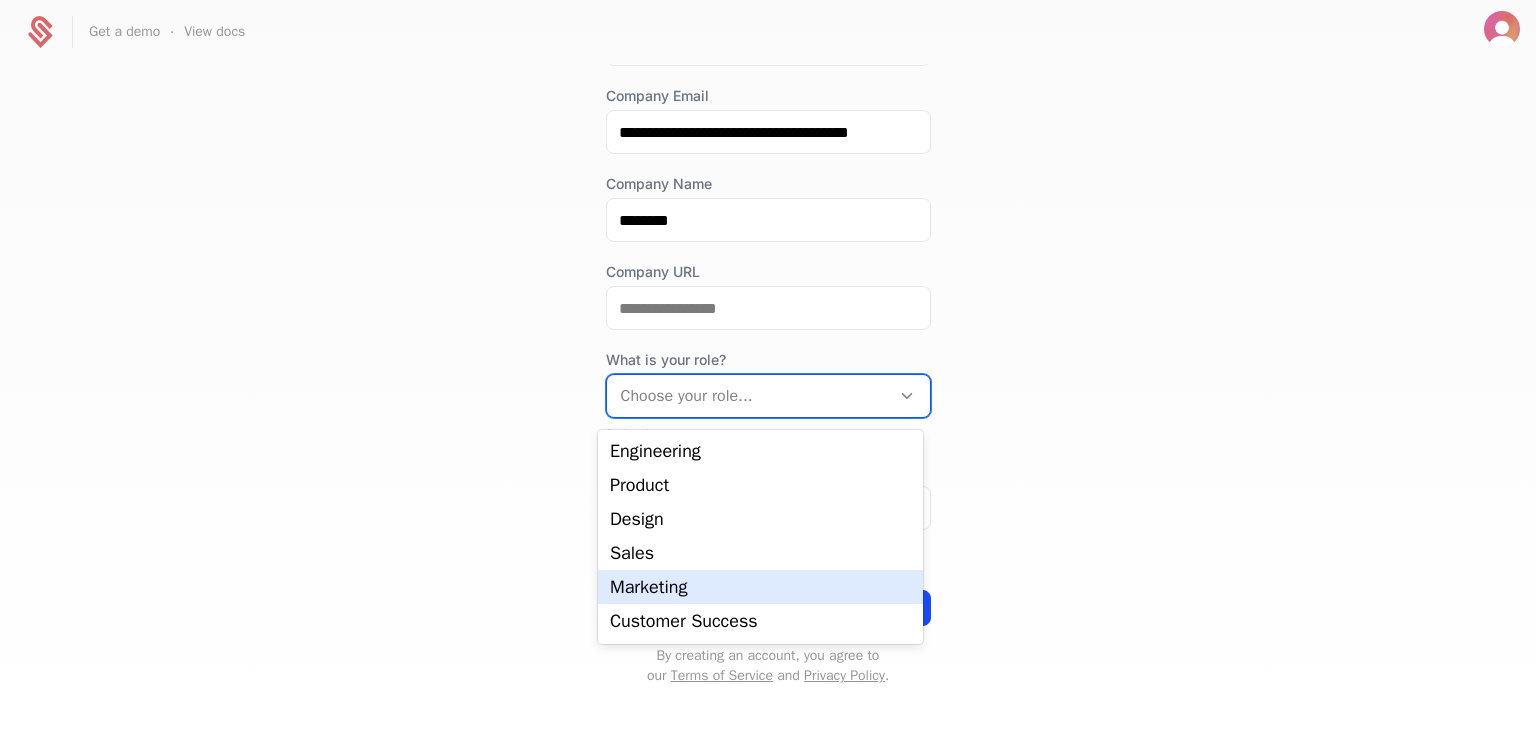 click on "**********" at bounding box center (768, 396) 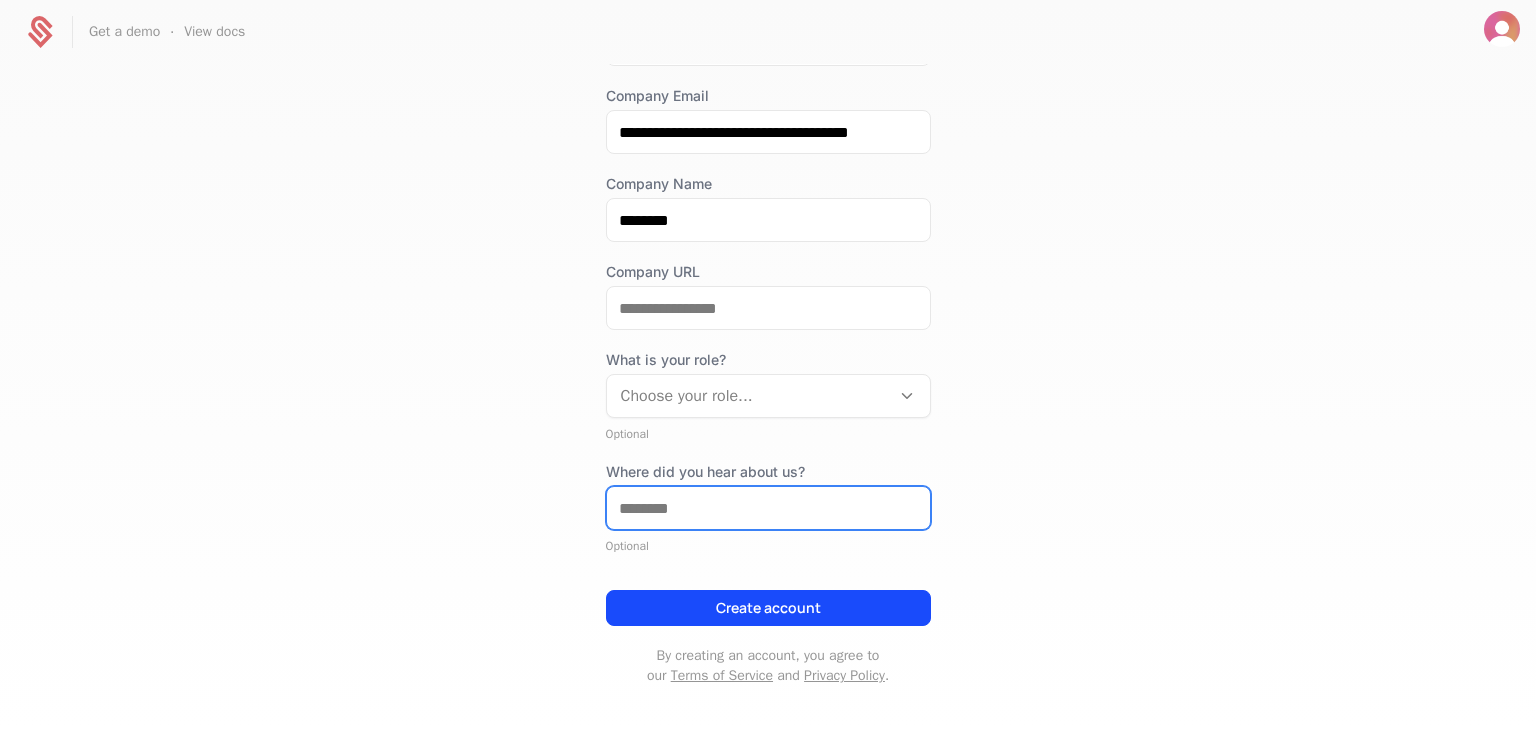 click on "Where did you hear about us?" at bounding box center (768, 508) 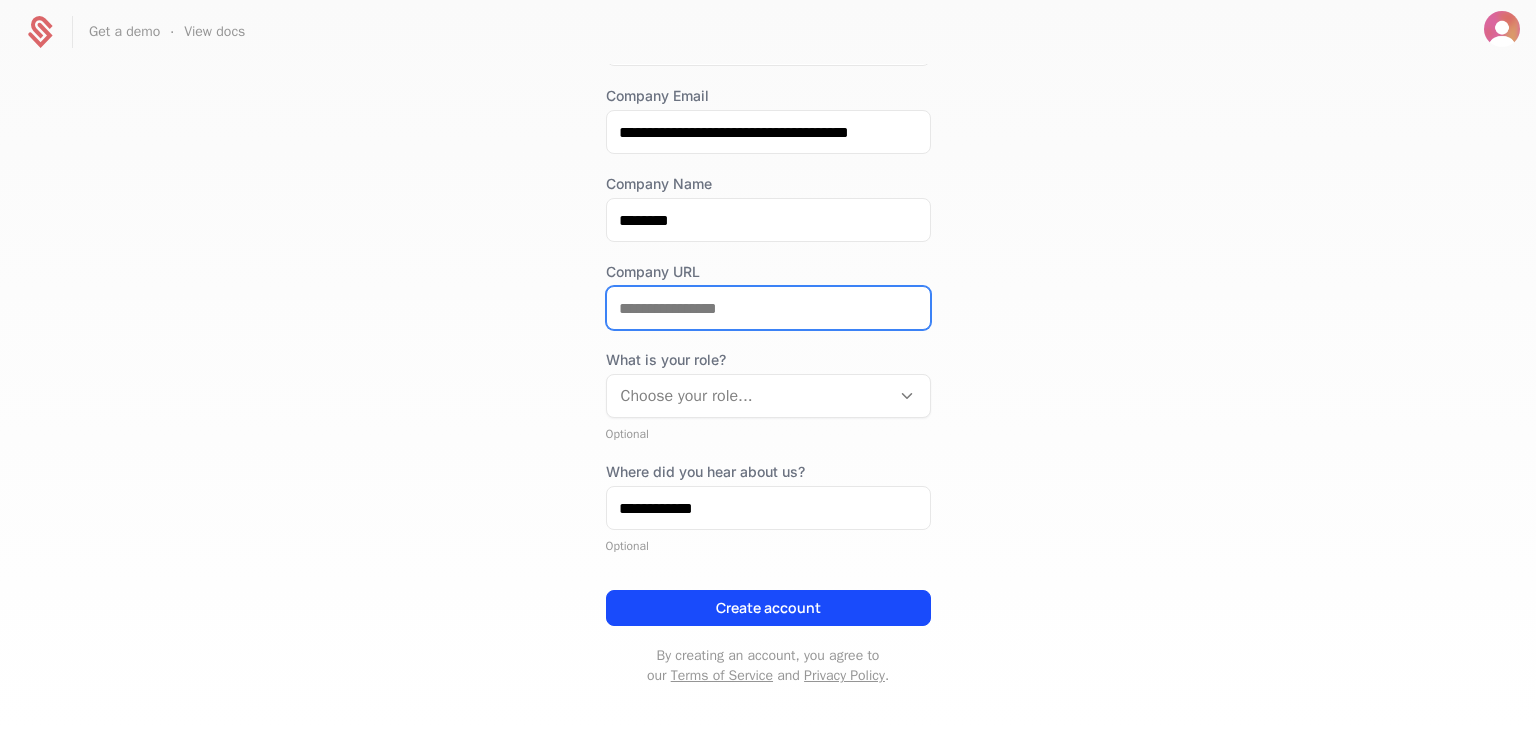 click on "Company URL" at bounding box center [768, 308] 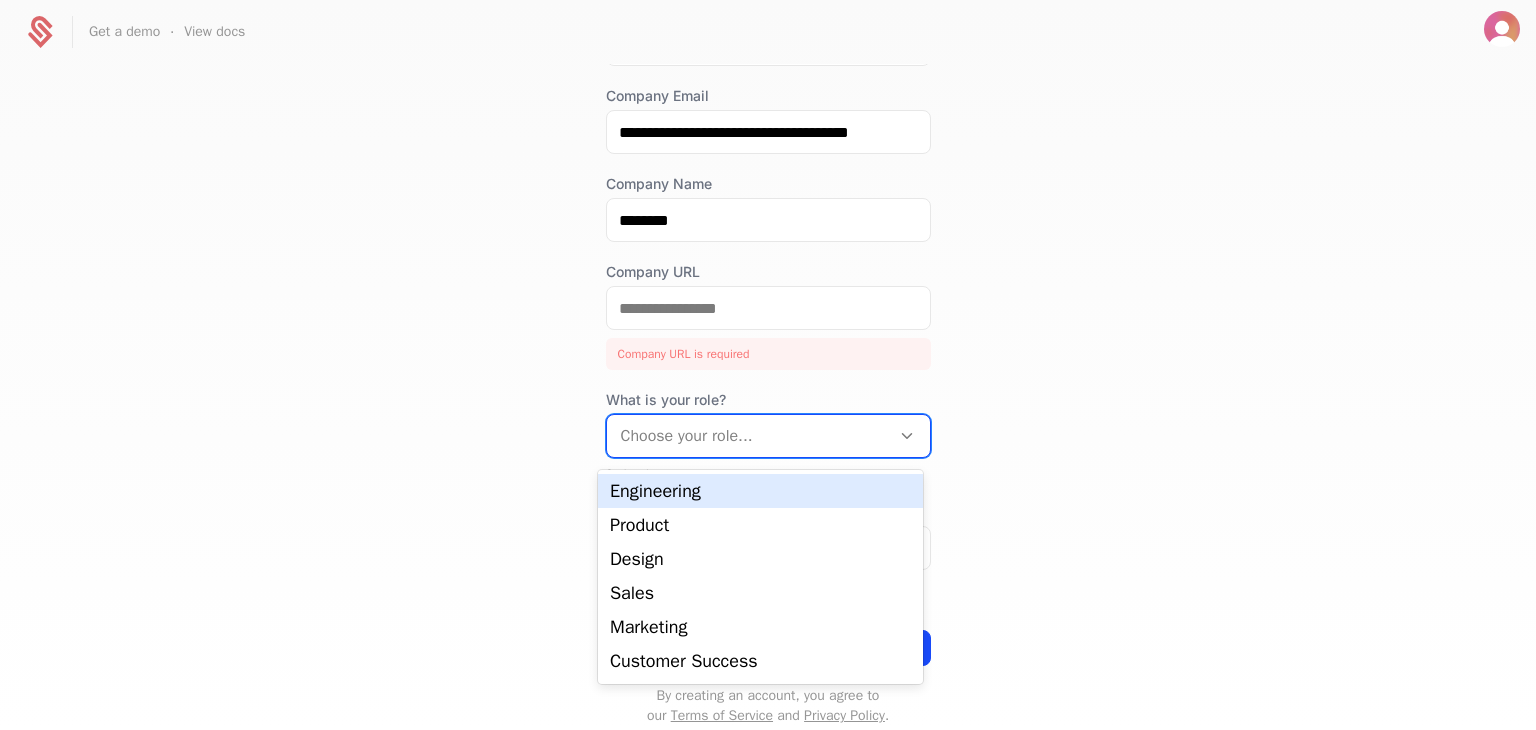 click on "What is your role? 7 results available. Use Up and Down to choose options, press Enter to select the currently focused option, press Escape to exit the menu, press Tab to select the option and exit the menu. Choose your role..." at bounding box center [768, 424] 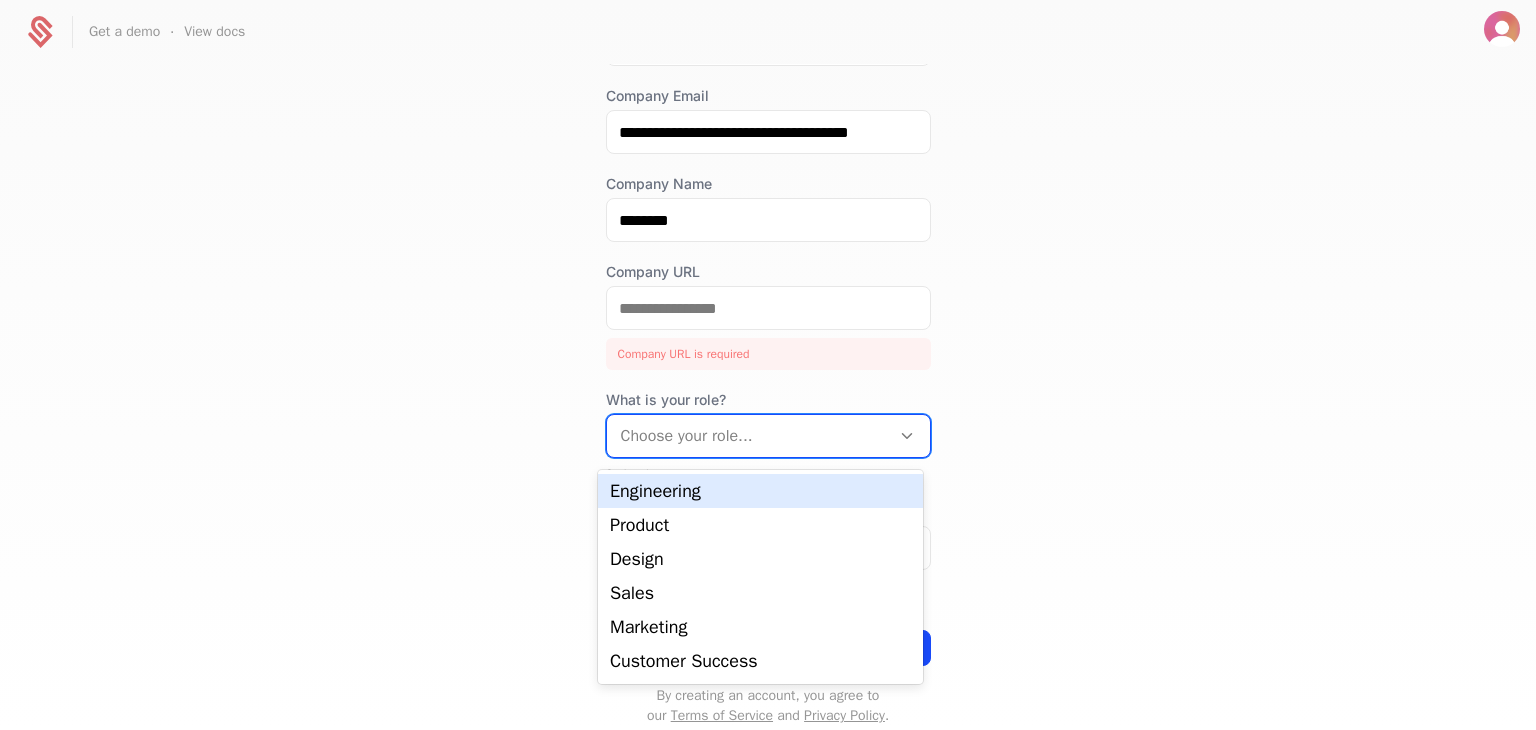 click on "Engineering" at bounding box center [760, 491] 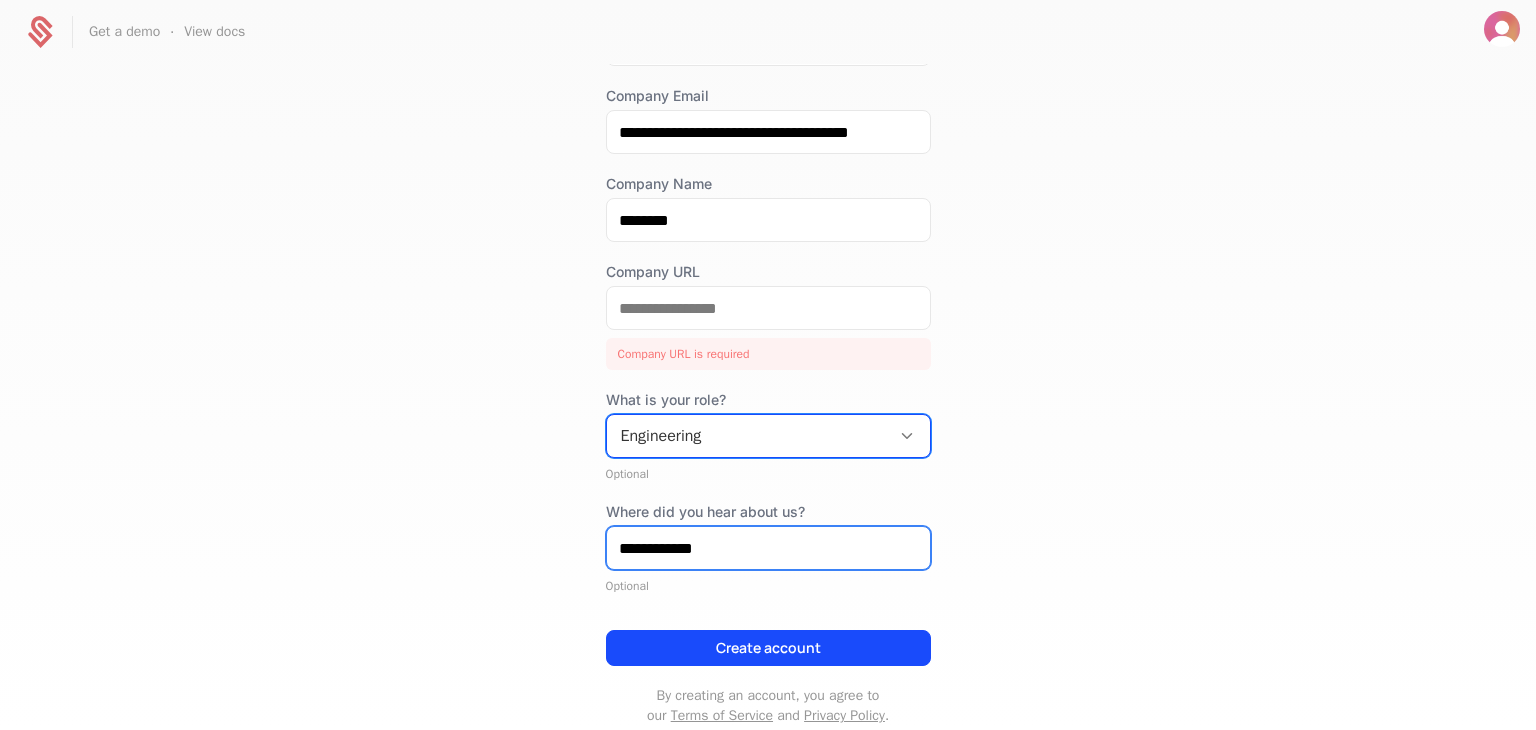 click on "**********" at bounding box center (768, 548) 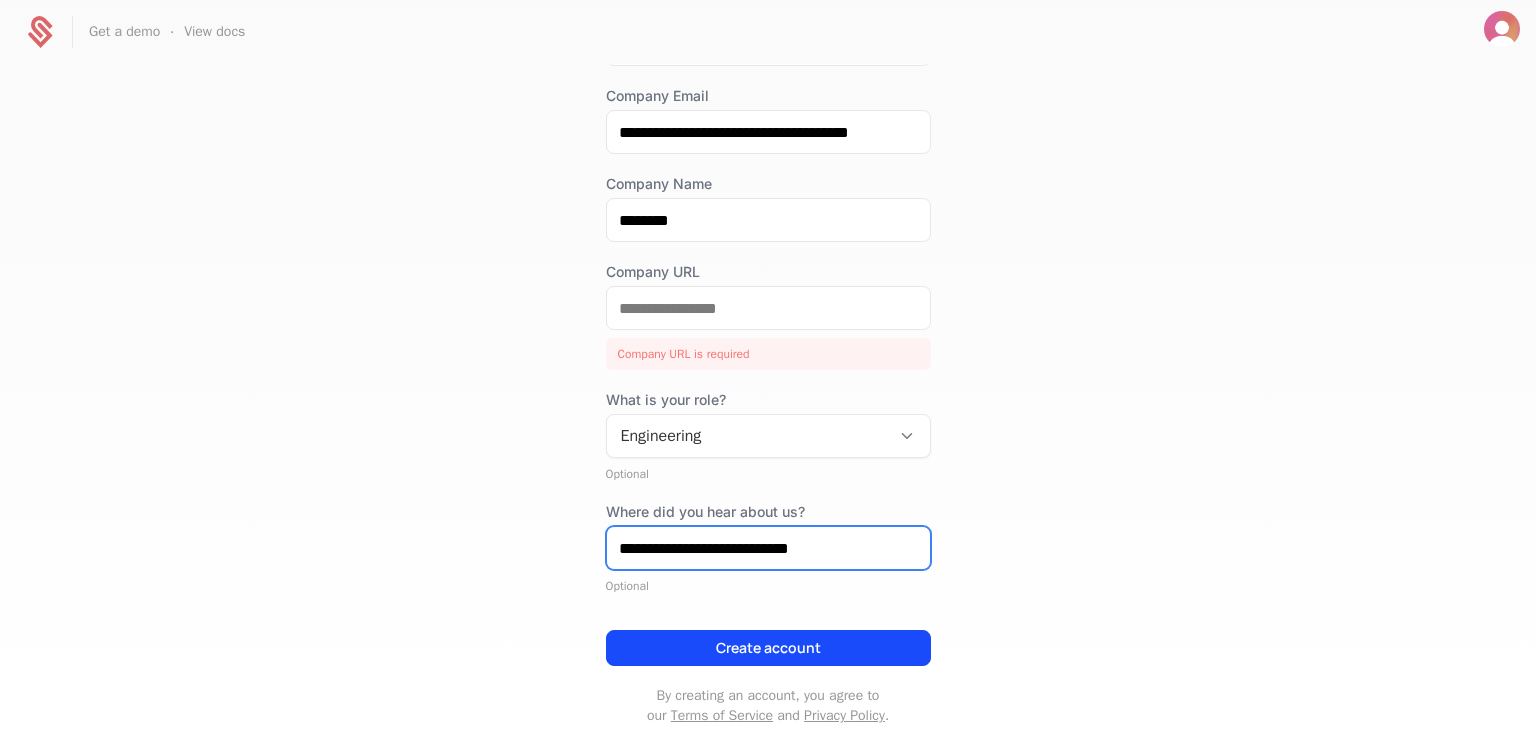 type on "**********" 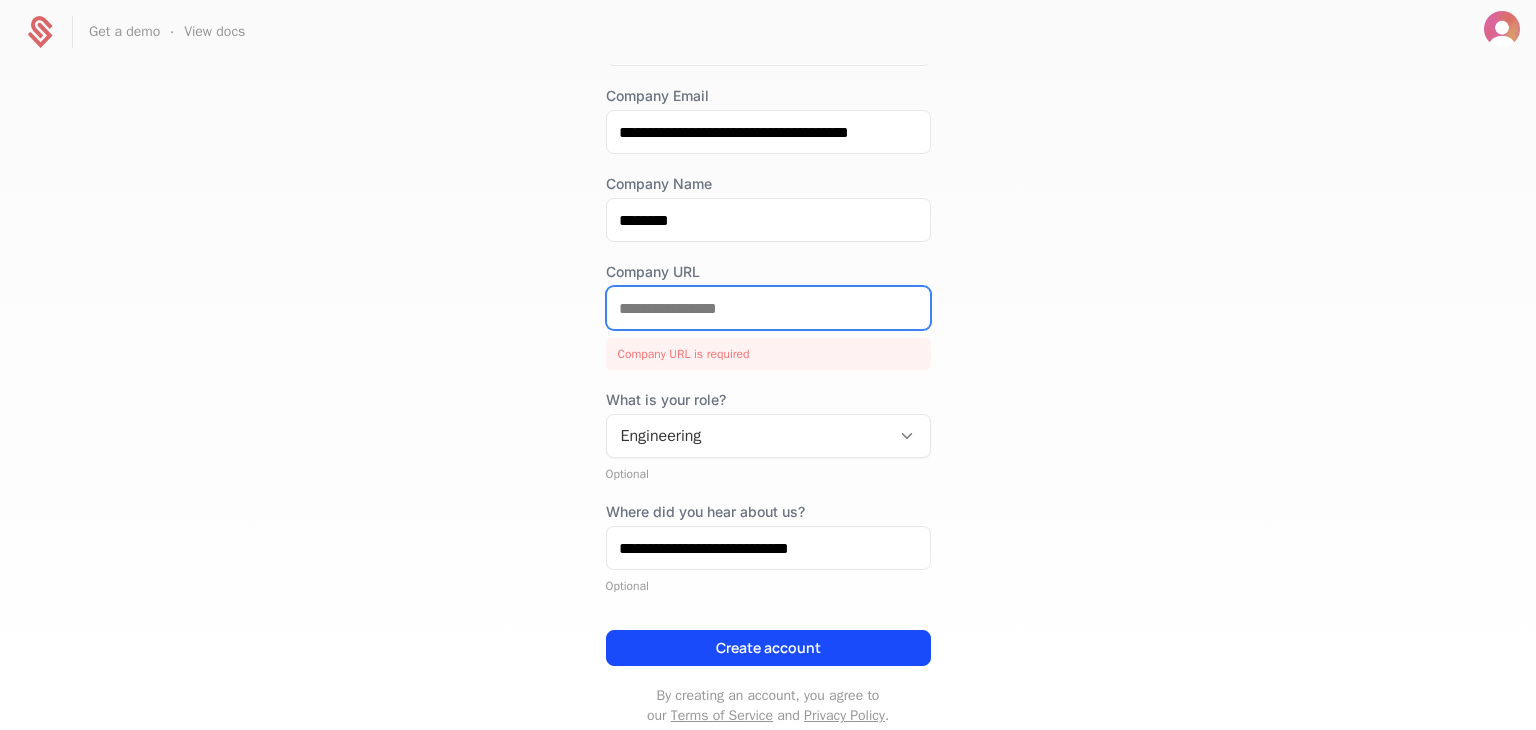click on "Company URL" at bounding box center [768, 308] 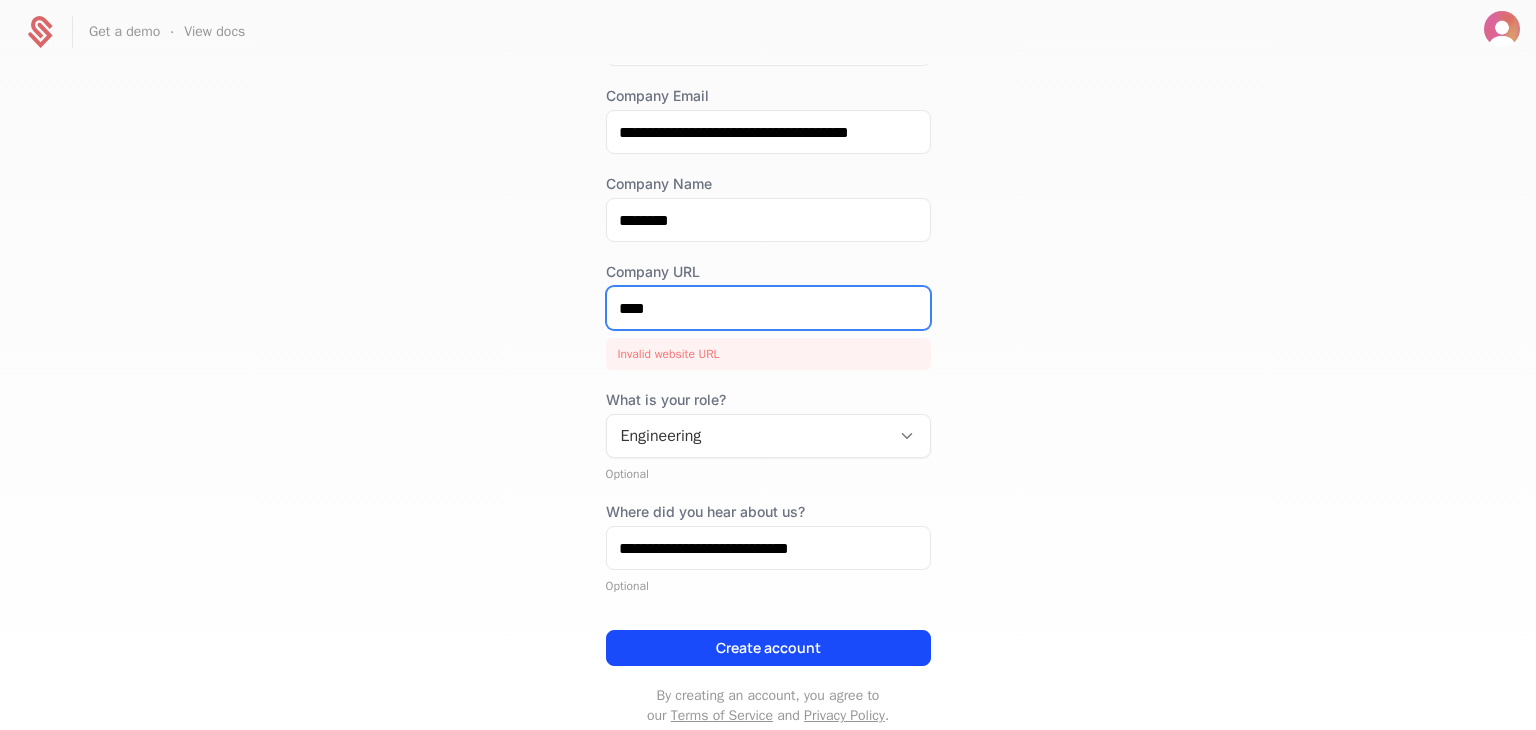 type on "***" 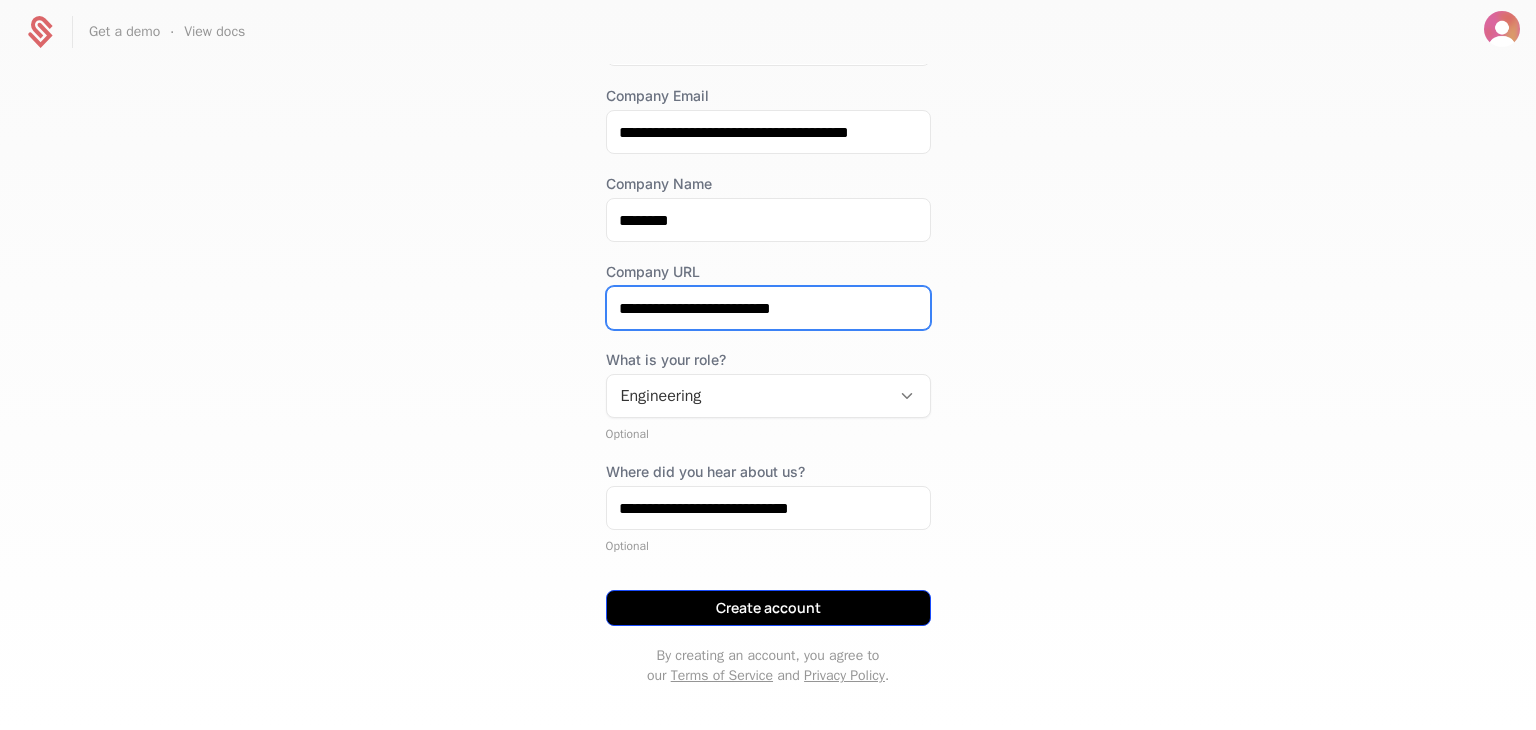 type on "**********" 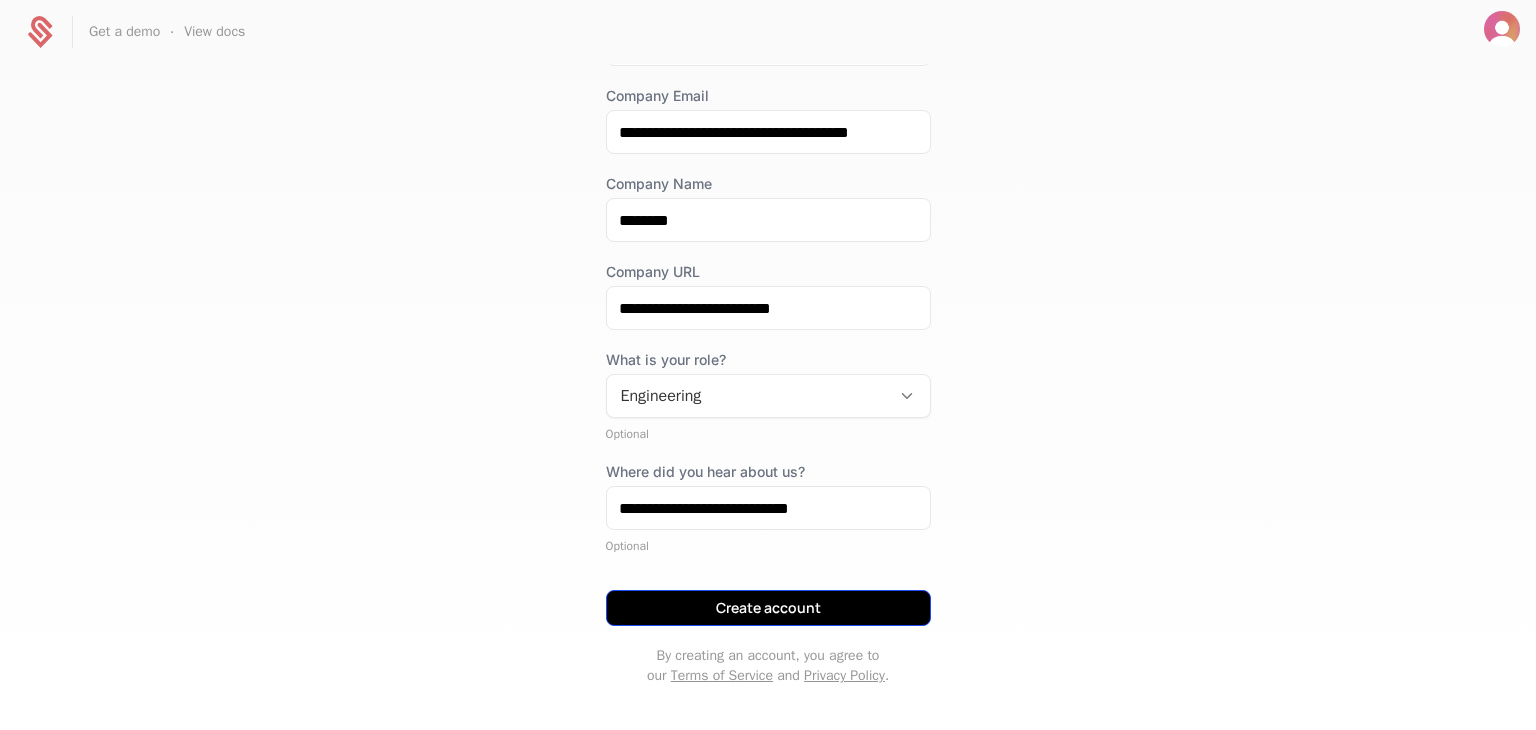 click on "Create account" at bounding box center [768, 608] 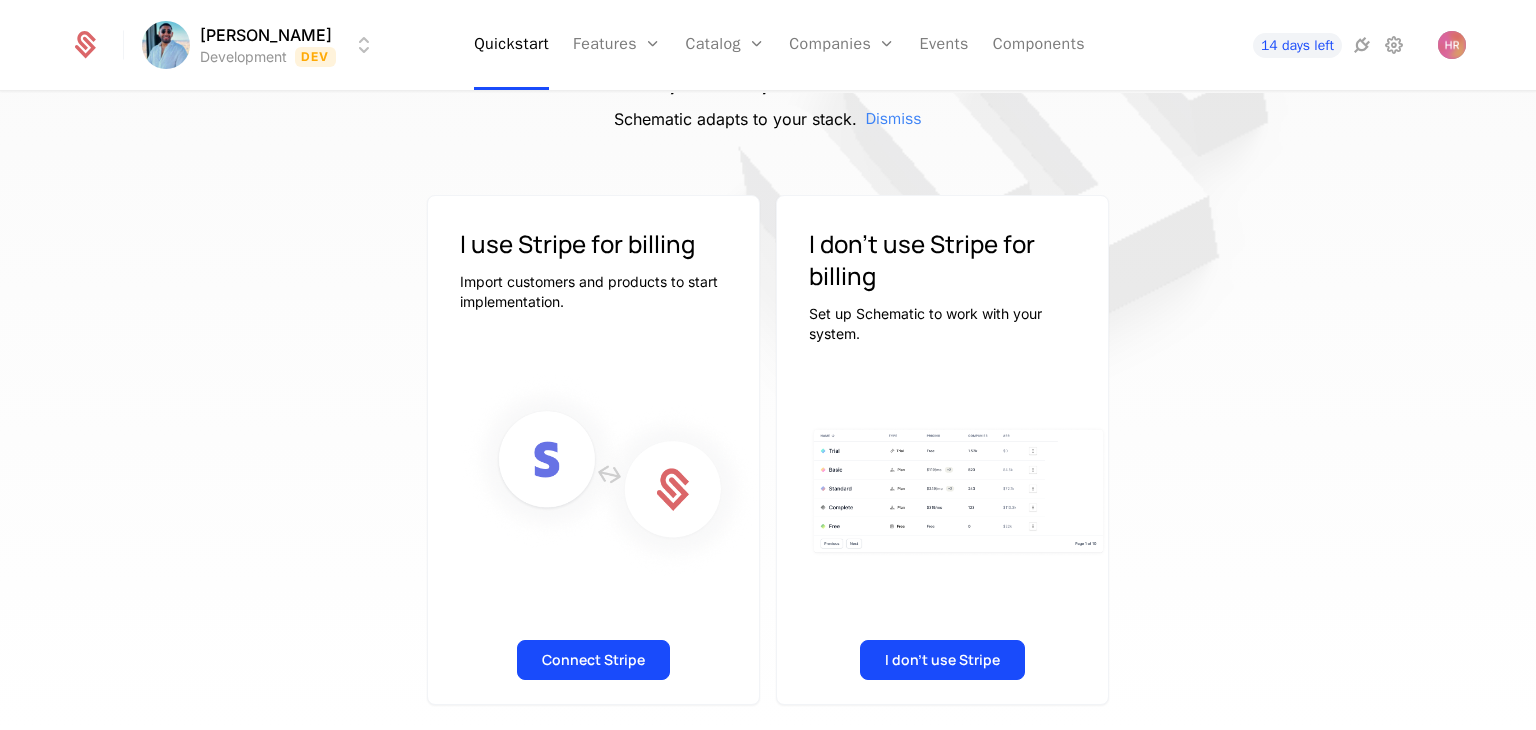 scroll, scrollTop: 124, scrollLeft: 0, axis: vertical 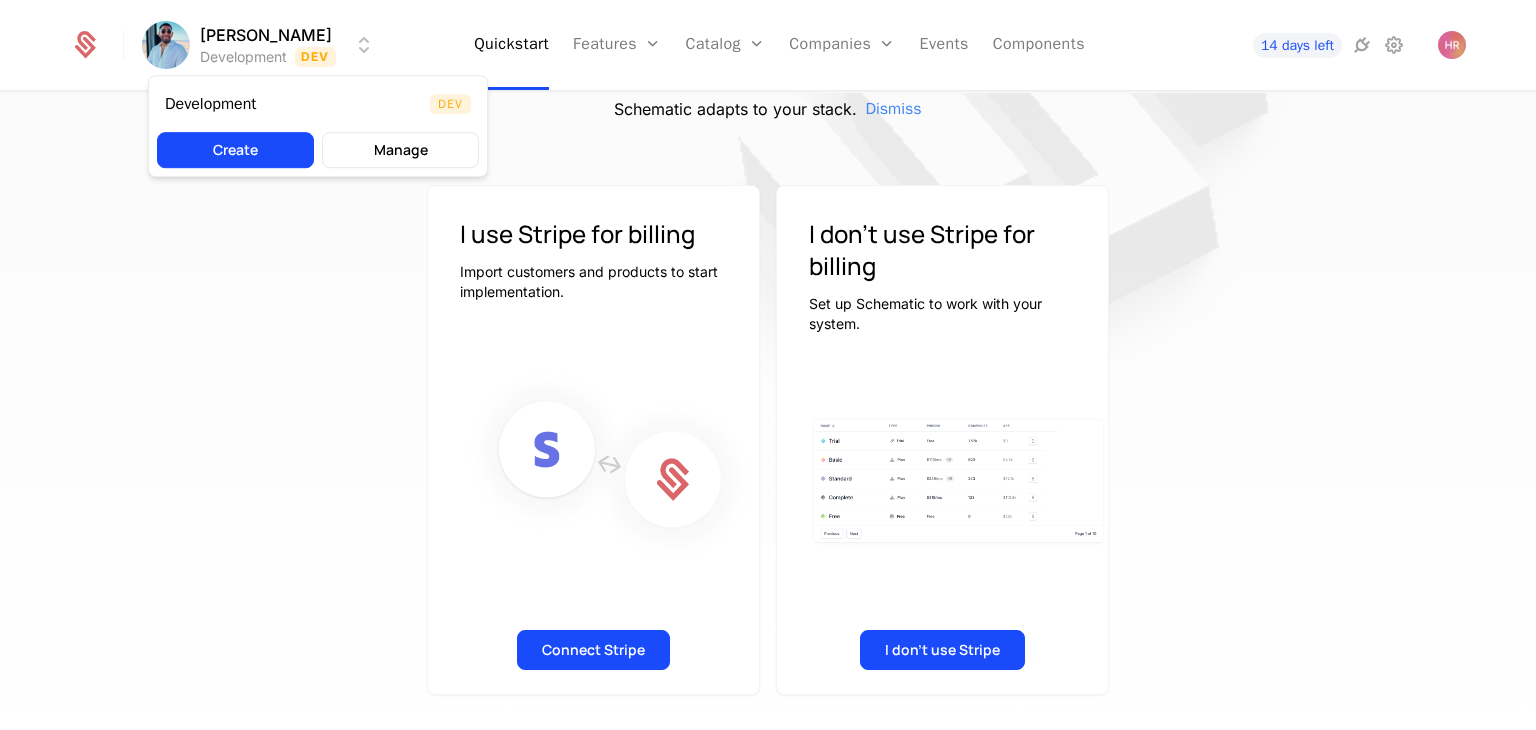 click on "Harshith Development Dev Quickstart Features Features Flags Catalog Plans Add Ons Configuration Companies Companies Users Events Components 14 days left How do you bill your customers? Schematic adapts to your stack. Dismiss I use Stripe for billing Import customers and products to start implementation. Connect Stripe I don't use Stripe for billing Set up Schematic to work with your system. I don't use Stripe
Best Viewed on Desktop You're currently viewing this on a  mobile device . For the best experience,   we recommend using a desktop or larger screens , as the application isn't fully optimized for smaller resolutions just yet. Got it  Development Dev Create Manage" at bounding box center [768, 365] 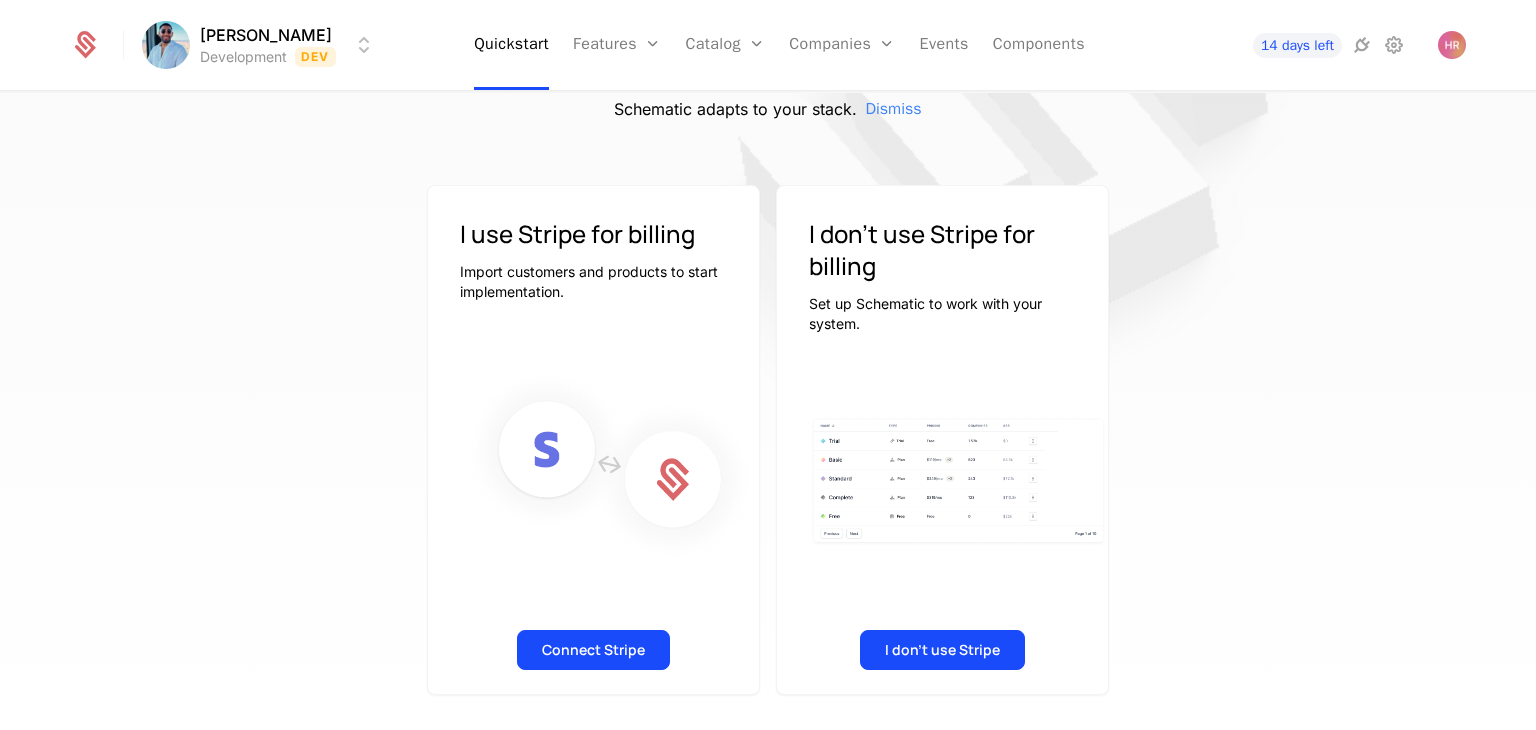 click on "Harshith Development Dev Quickstart Features Features Flags Catalog Plans Add Ons Configuration Companies Companies Users Events Components 14 days left How do you bill your customers? Schematic adapts to your stack. Dismiss I use Stripe for billing Import customers and products to start implementation. Connect Stripe I don't use Stripe for billing Set up Schematic to work with your system. I don't use Stripe
Best Viewed on Desktop You're currently viewing this on a  mobile device . For the best experience,   we recommend using a desktop or larger screens , as the application isn't fully optimized for smaller resolutions just yet. Got it" at bounding box center (768, 365) 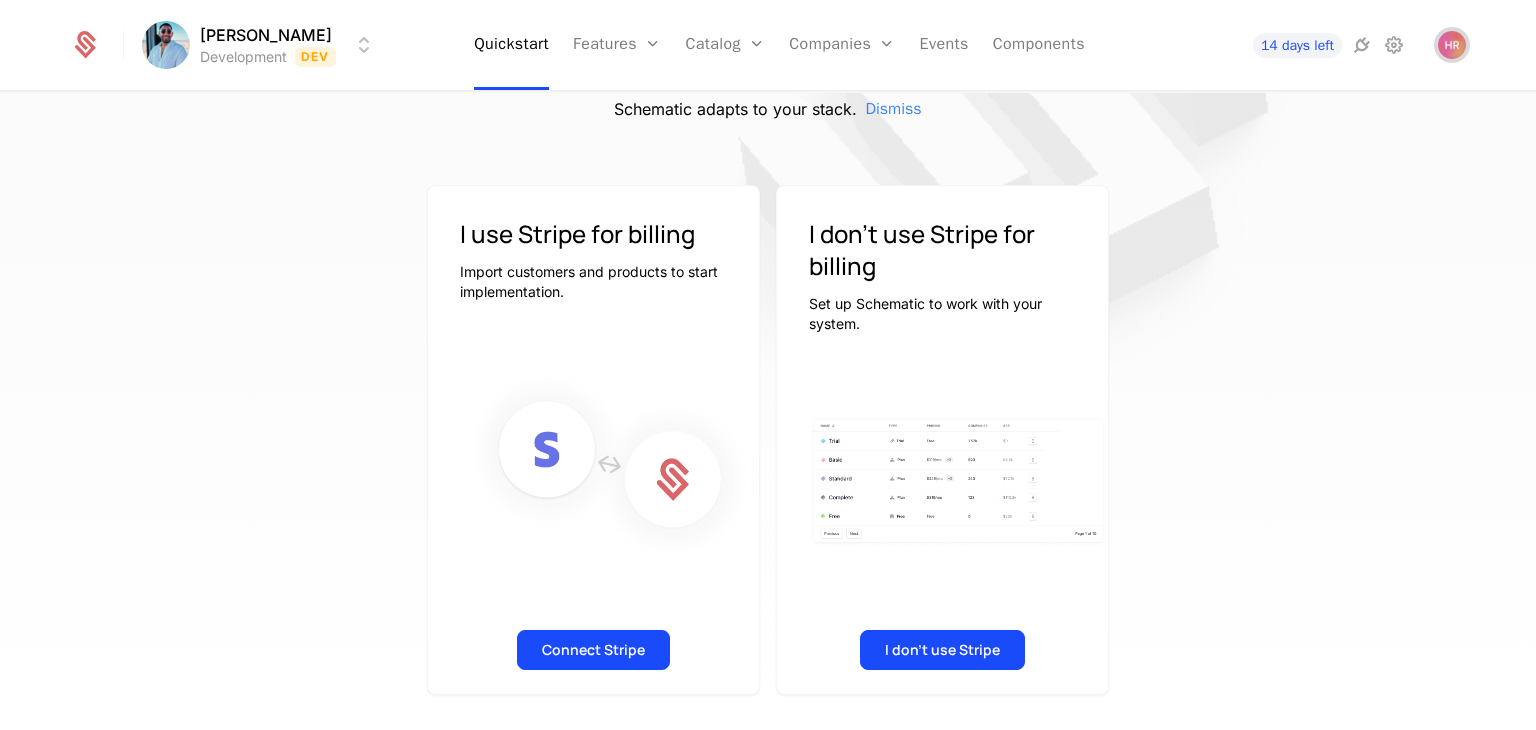 click at bounding box center (1452, 45) 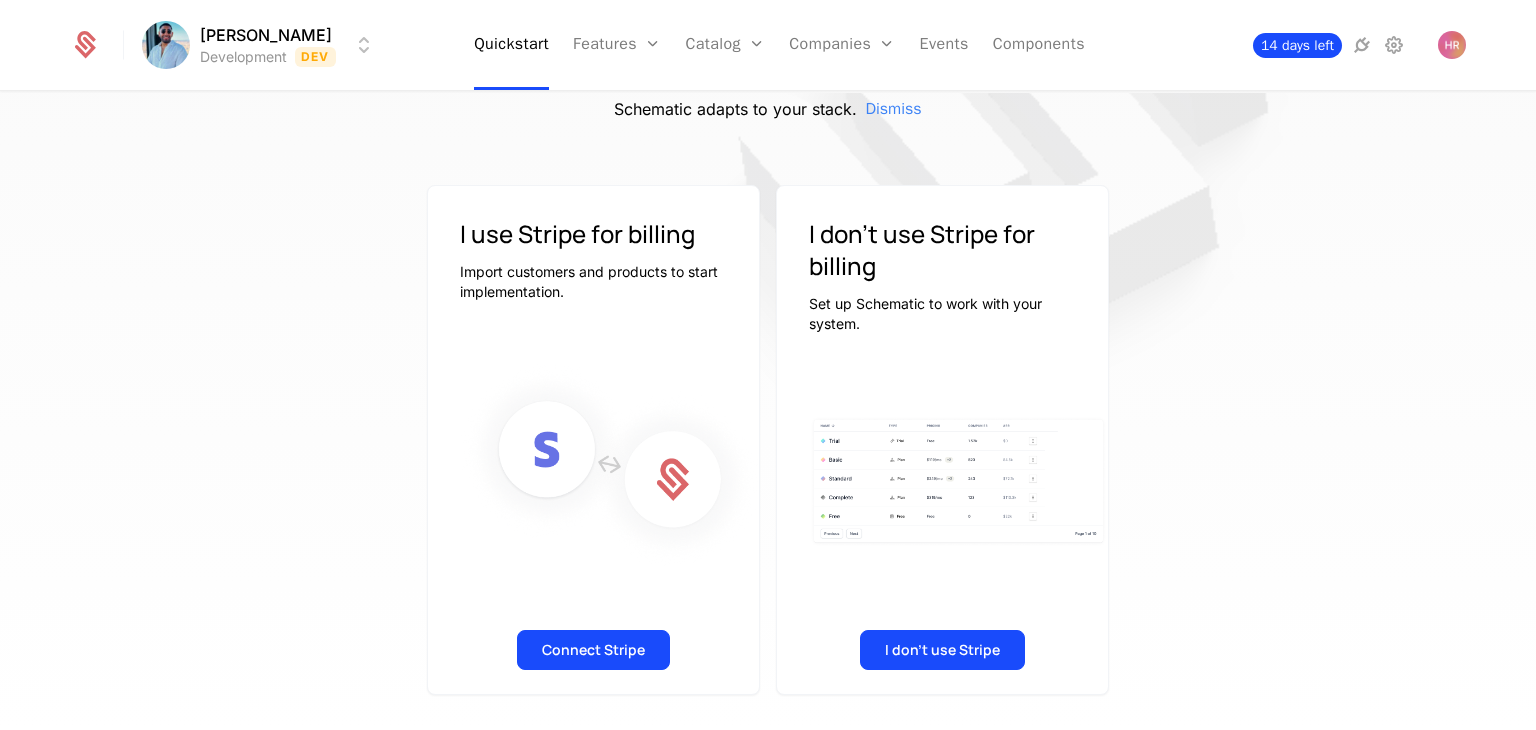 click on "14 days left" at bounding box center (1297, 45) 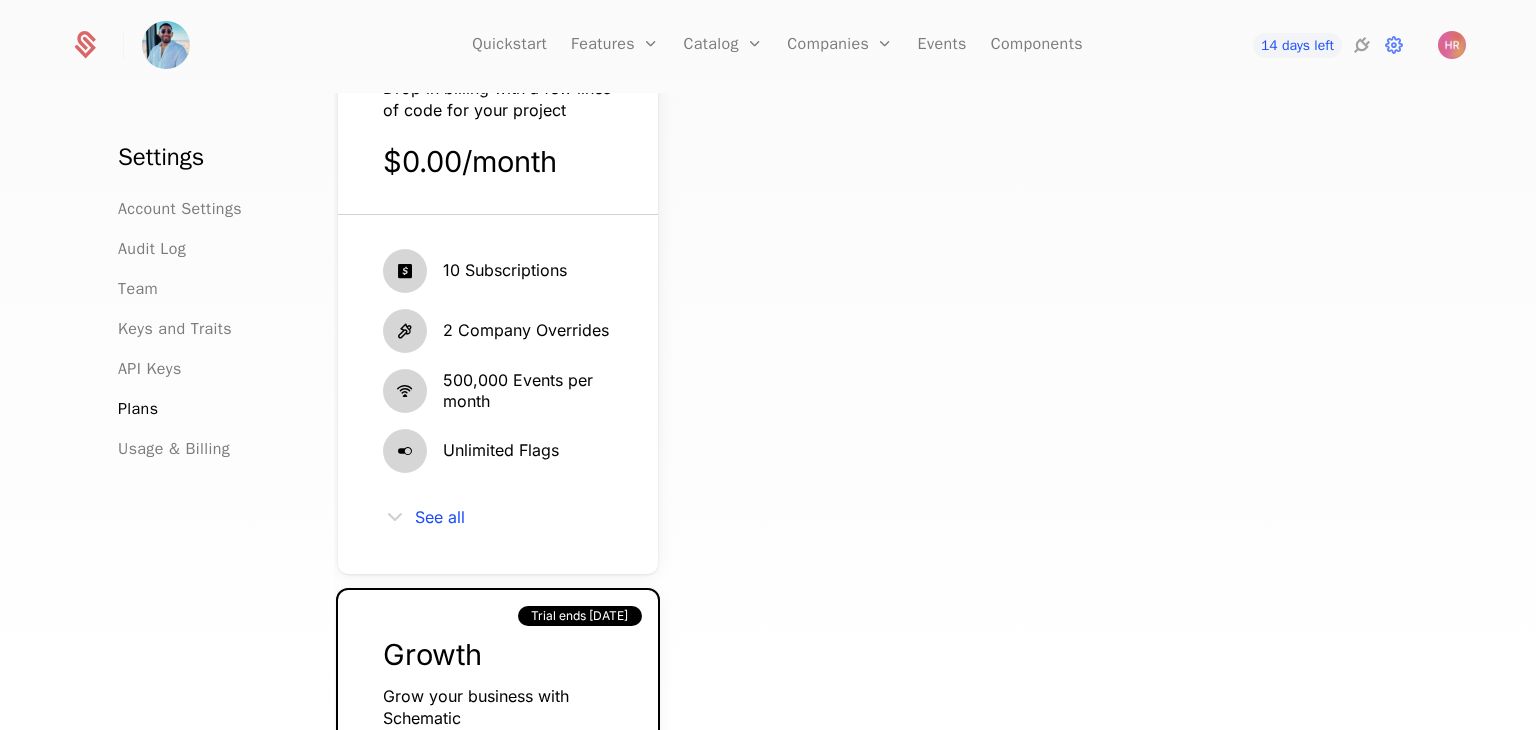 scroll, scrollTop: 274, scrollLeft: 0, axis: vertical 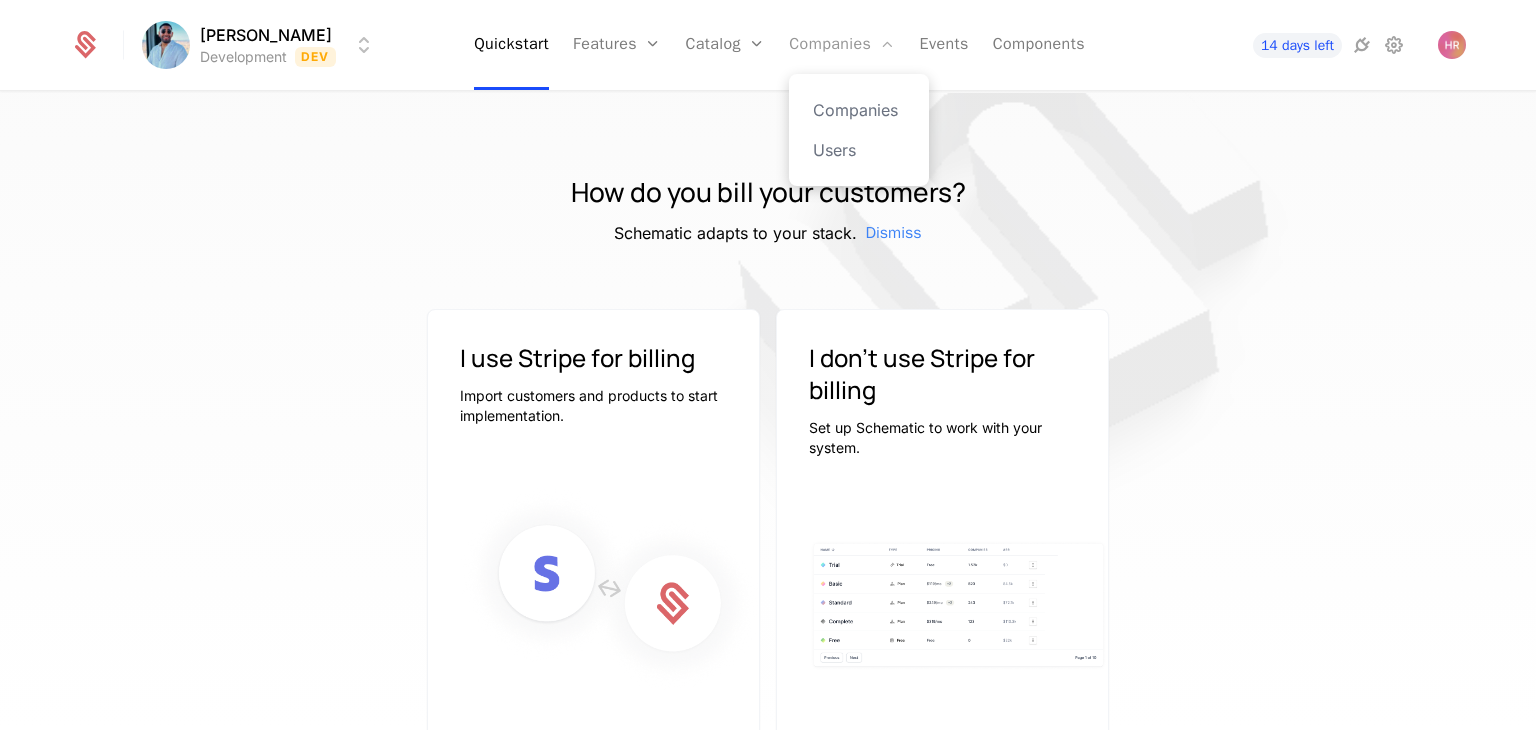 click at bounding box center (887, 44) 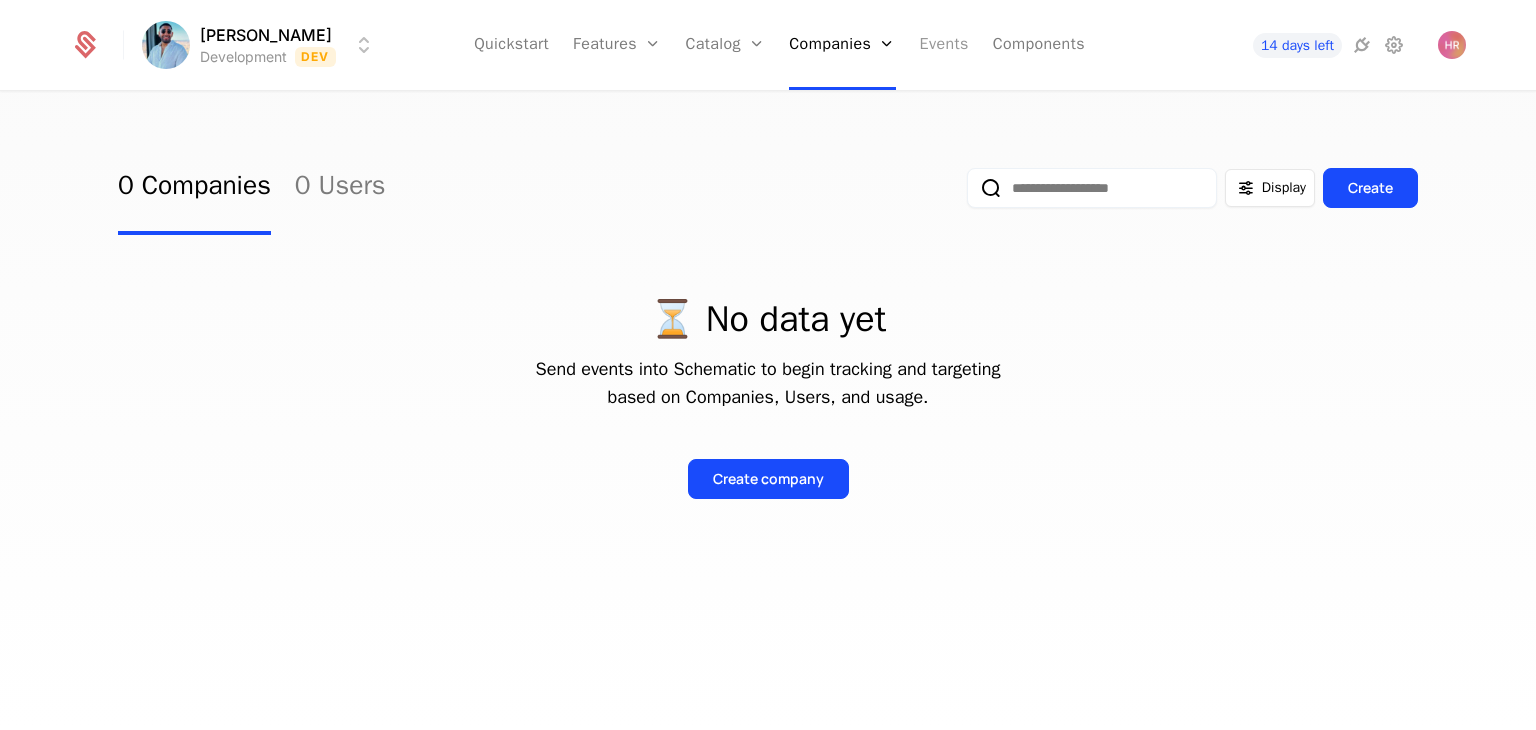 click on "Events" at bounding box center (944, 45) 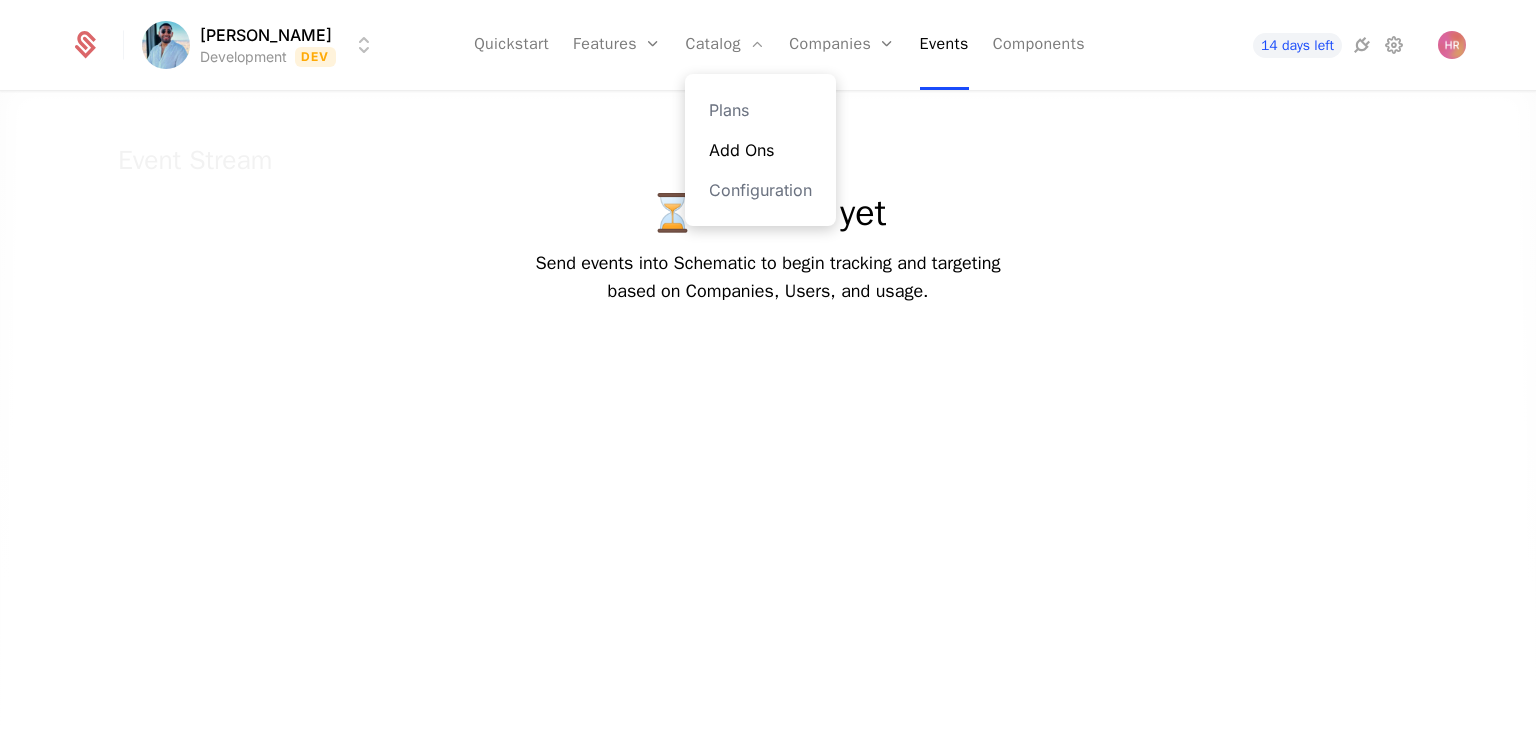click on "Add Ons" at bounding box center (760, 150) 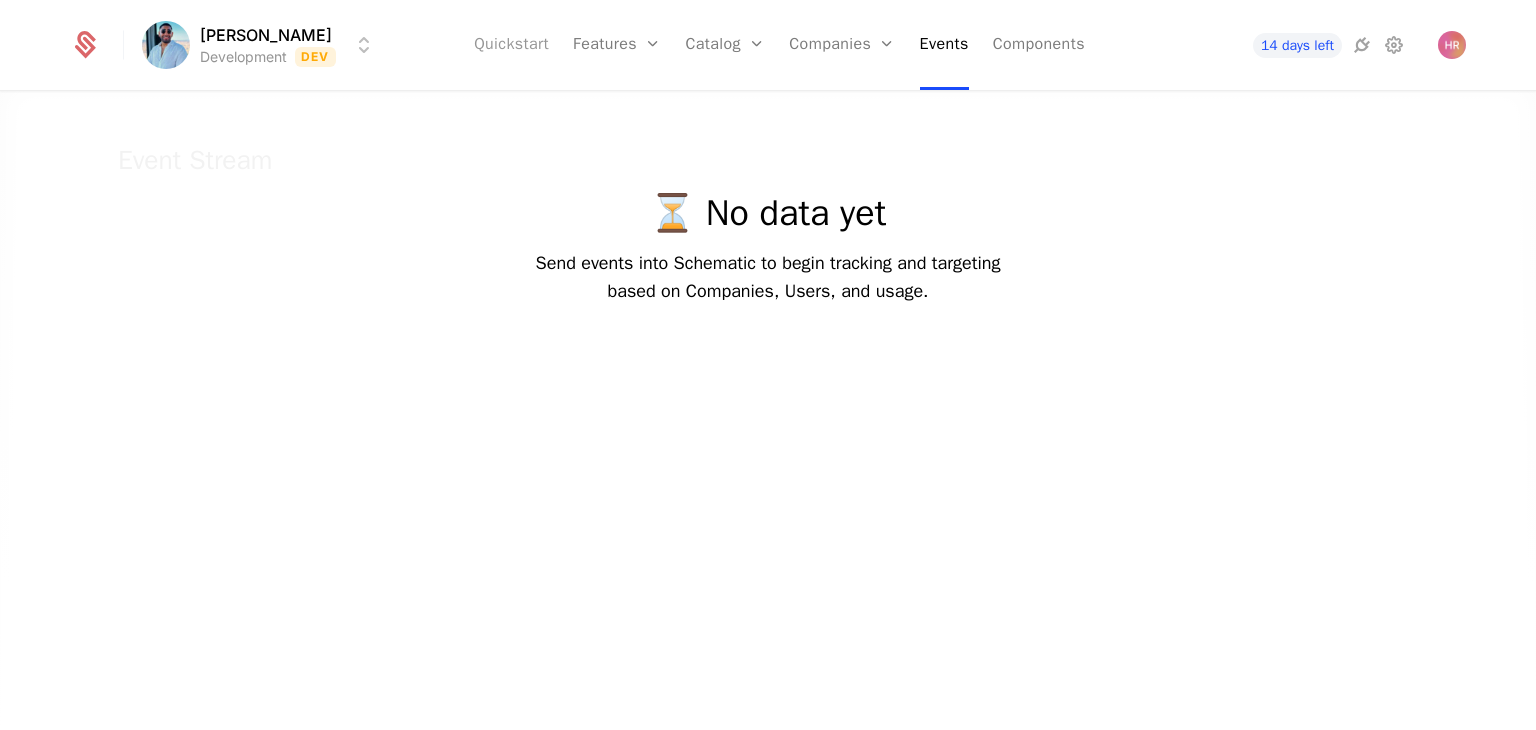 click on "Quickstart" at bounding box center [511, 45] 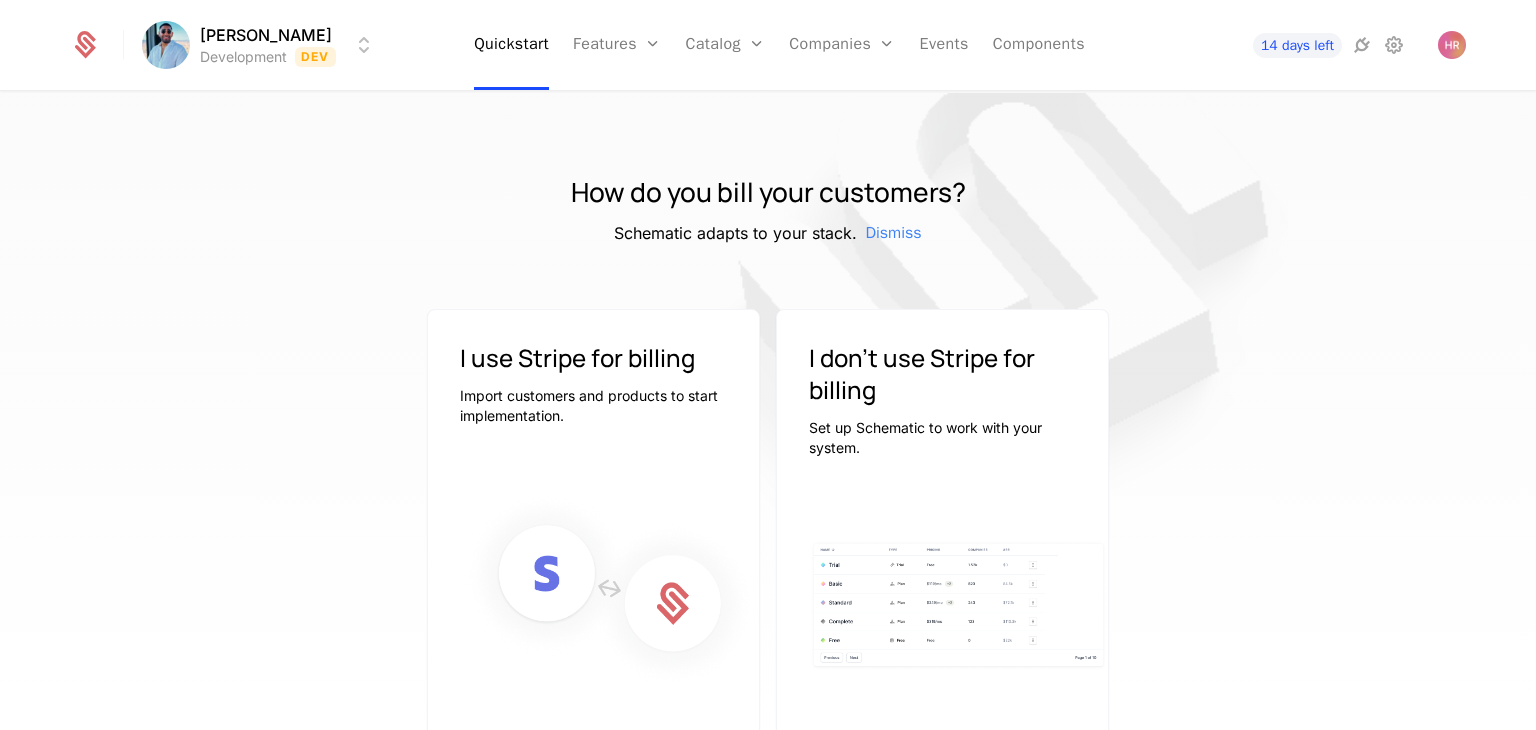 scroll, scrollTop: 124, scrollLeft: 0, axis: vertical 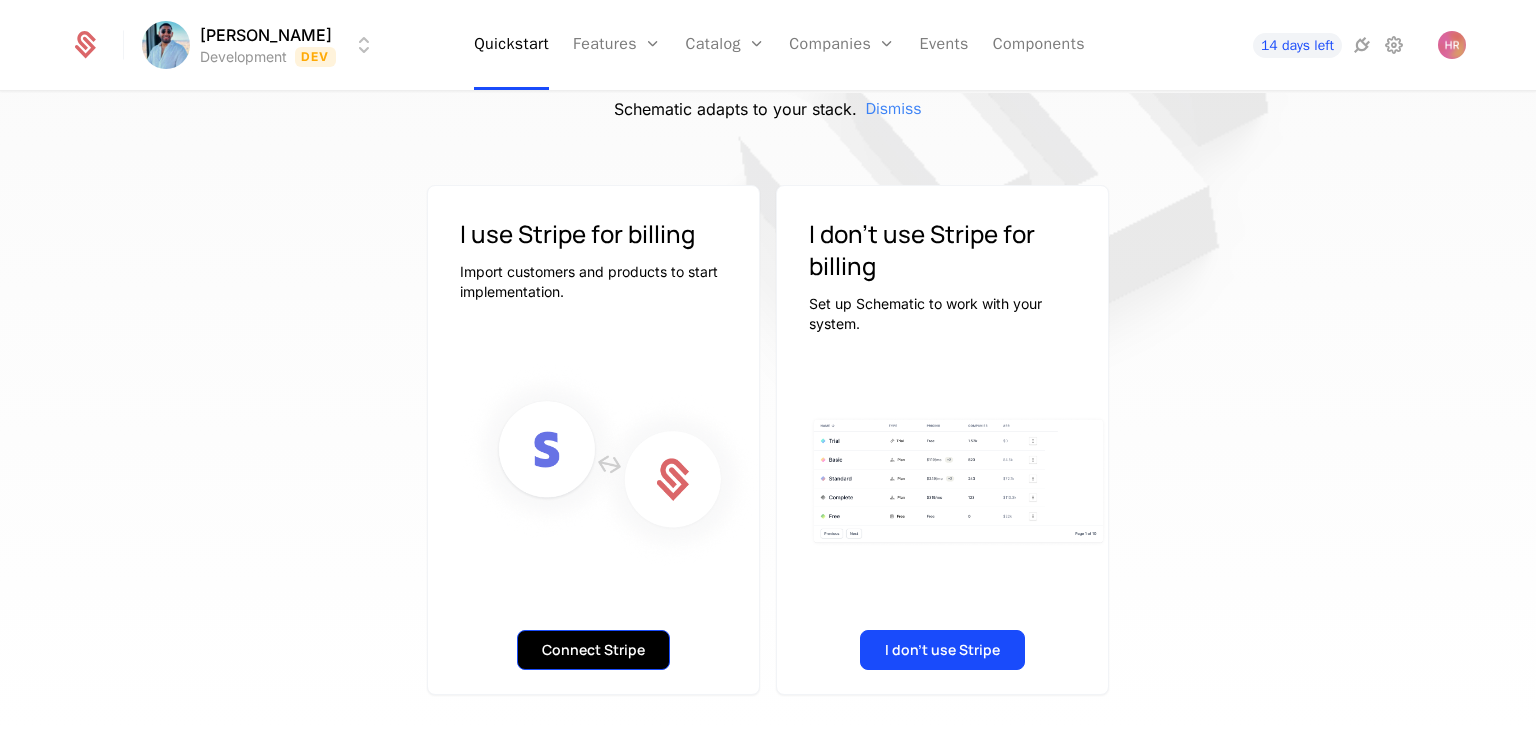click on "Connect Stripe" at bounding box center (593, 650) 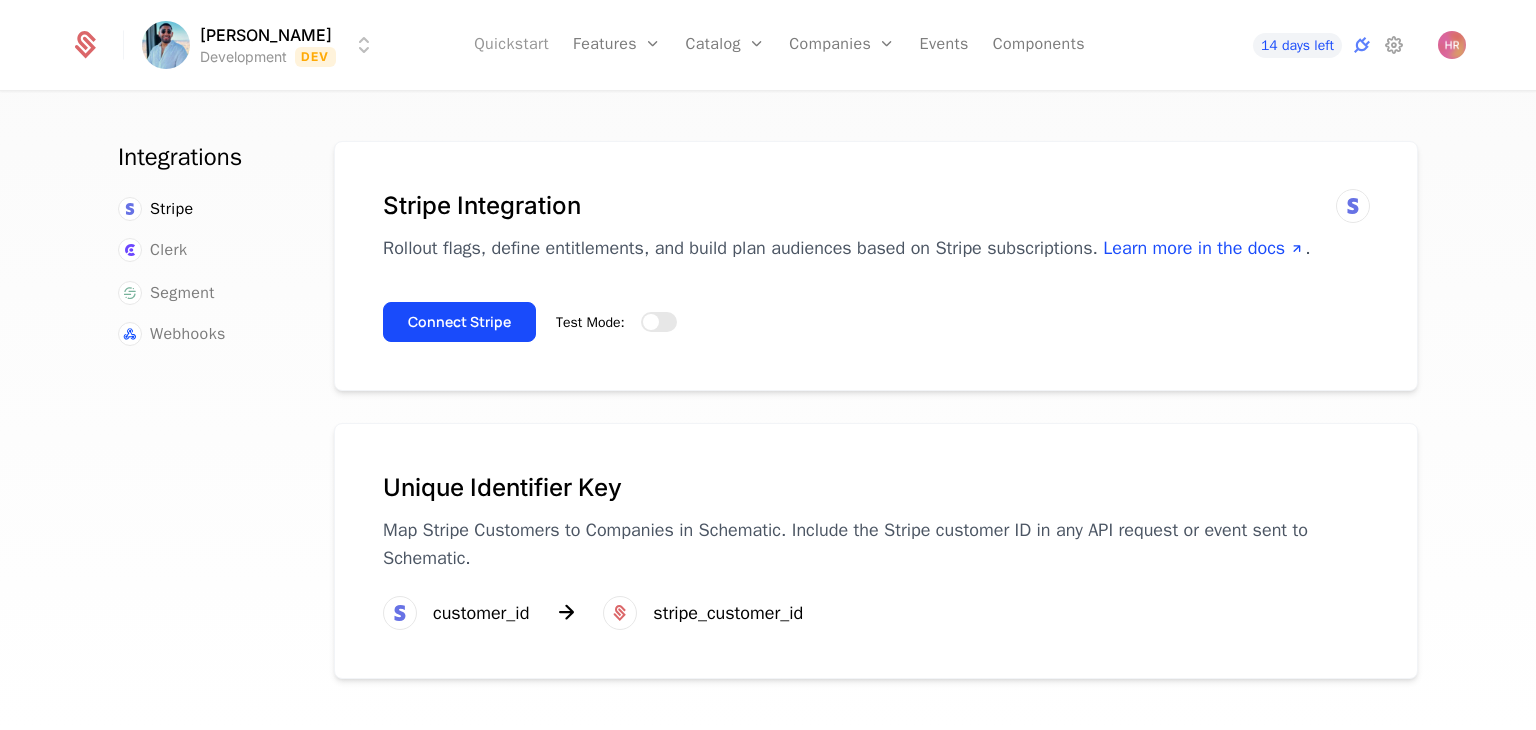 click on "Quickstart" at bounding box center (511, 45) 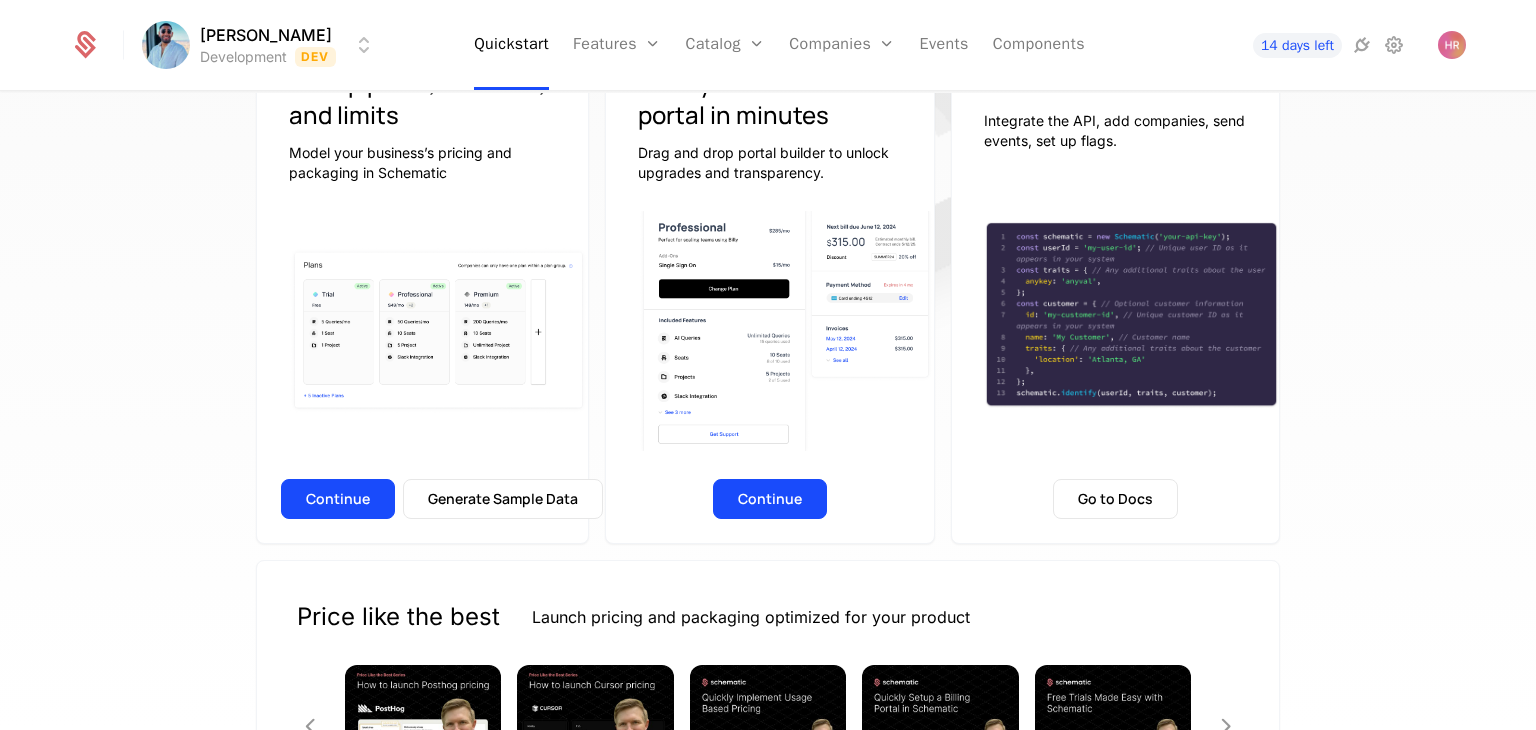 scroll, scrollTop: 244, scrollLeft: 0, axis: vertical 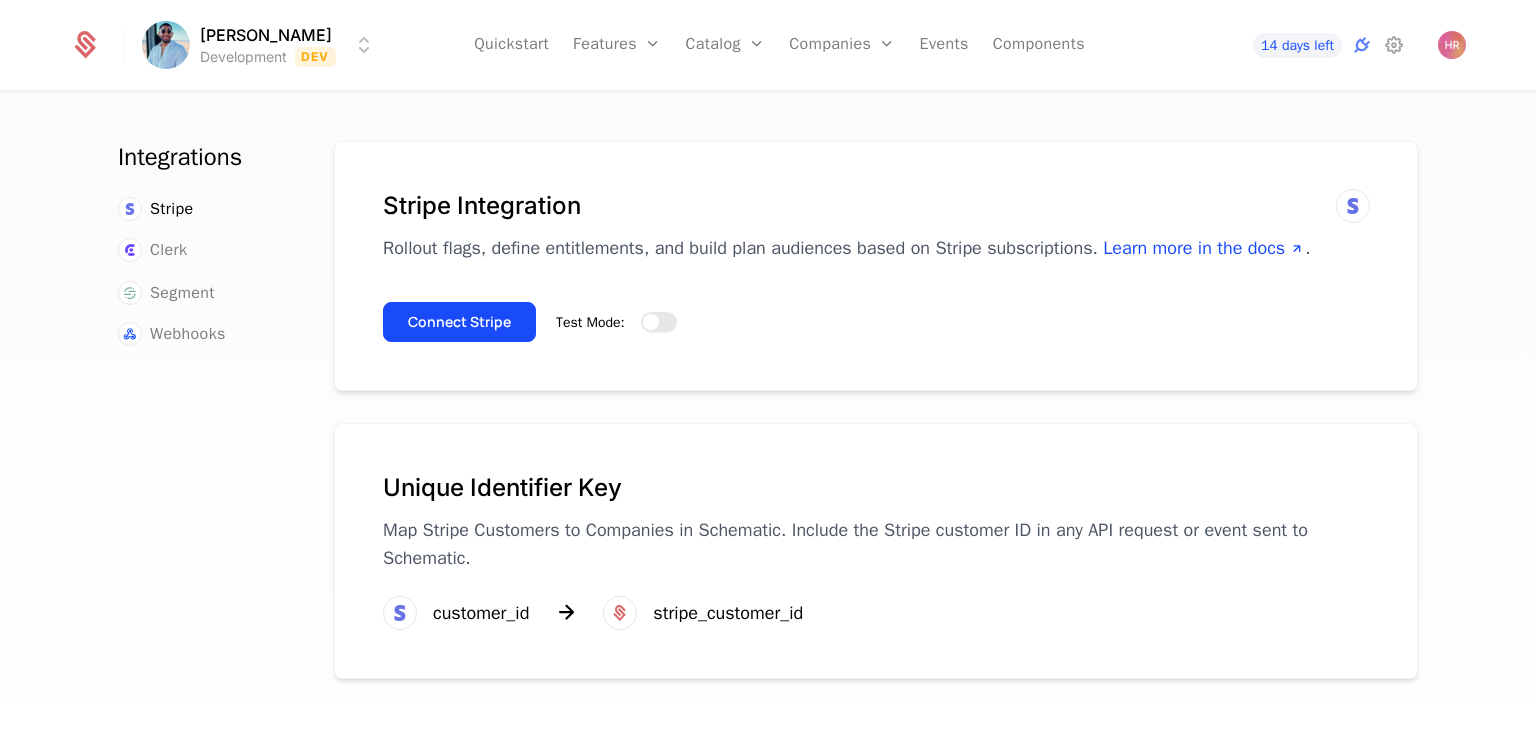 click at bounding box center [651, 322] 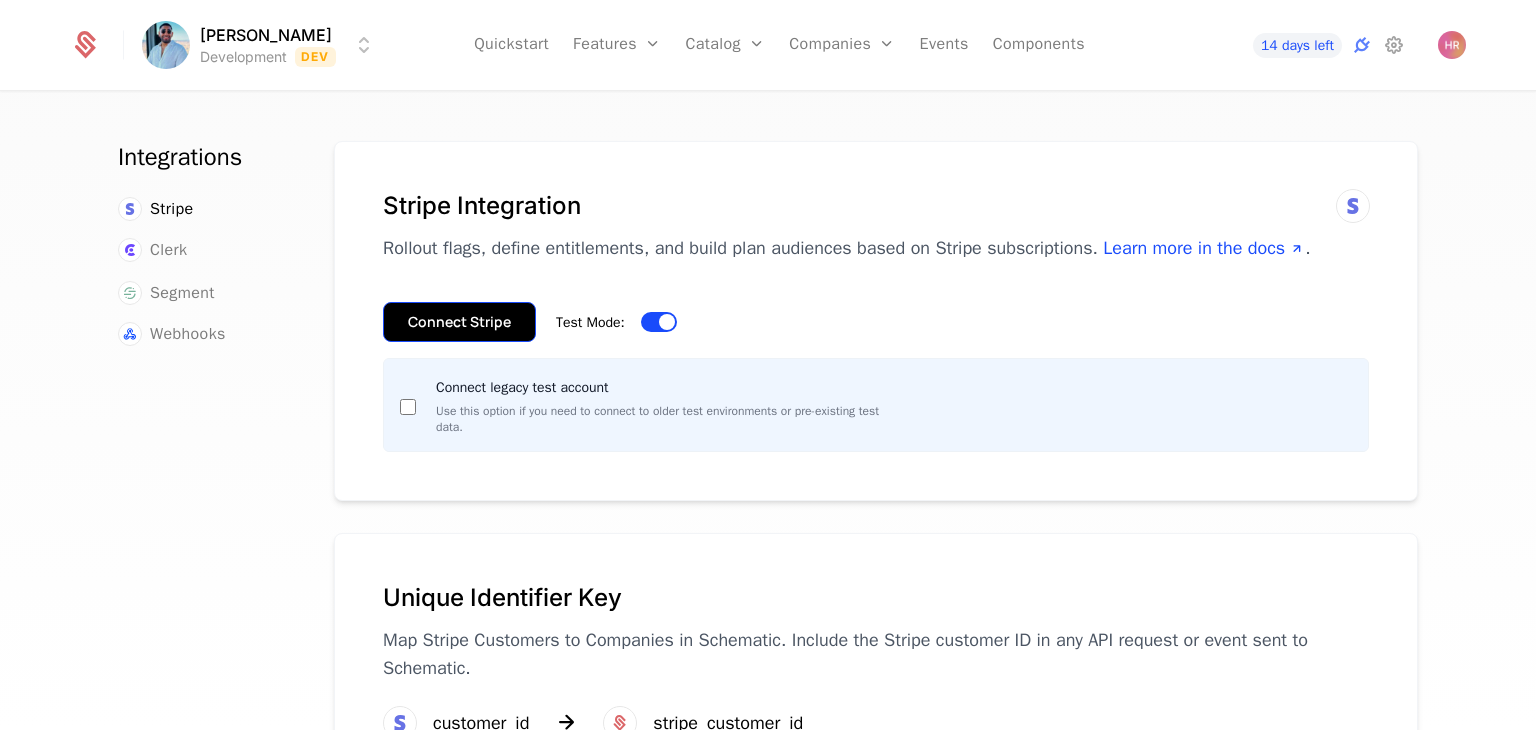 click on "Connect Stripe" at bounding box center (459, 322) 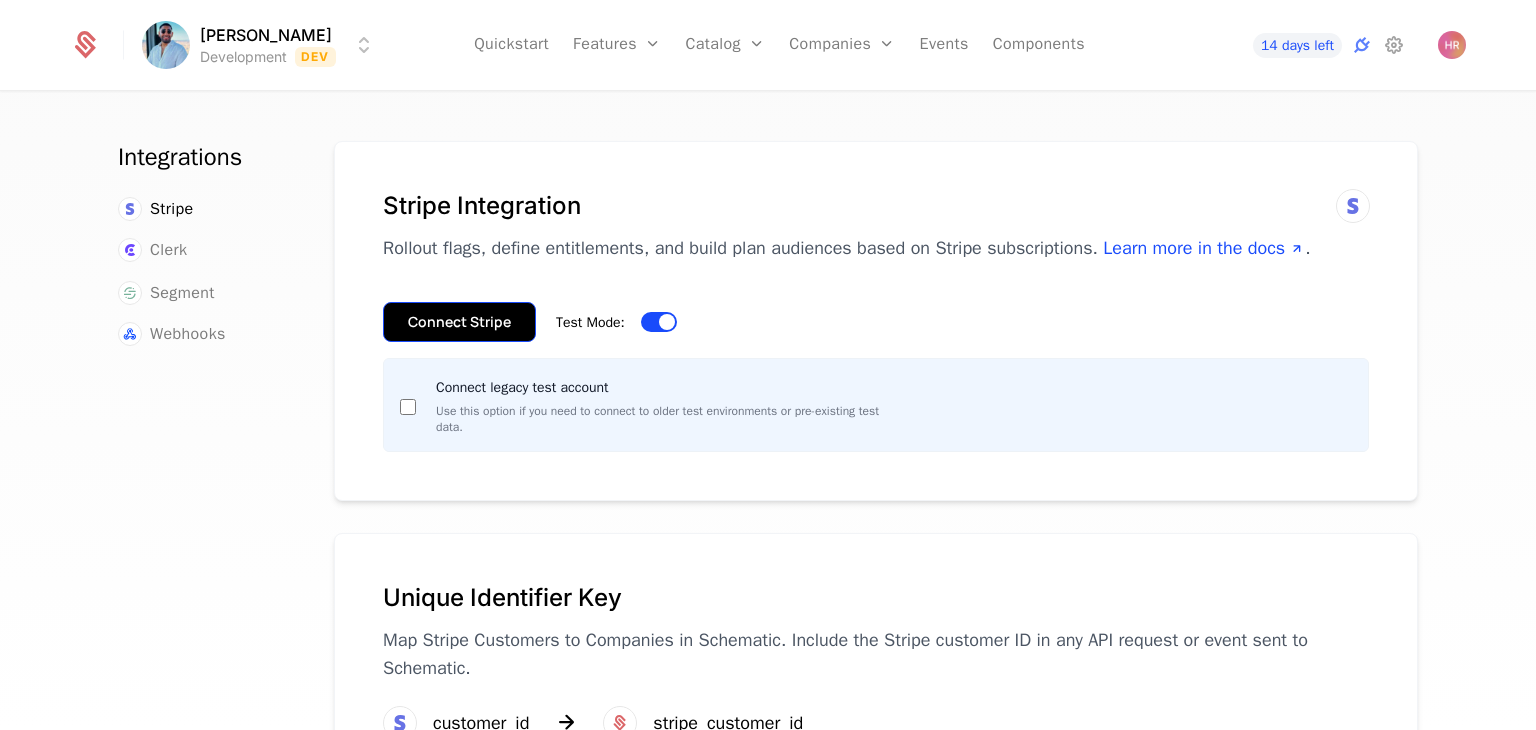 click on "Connect Stripe" at bounding box center (459, 322) 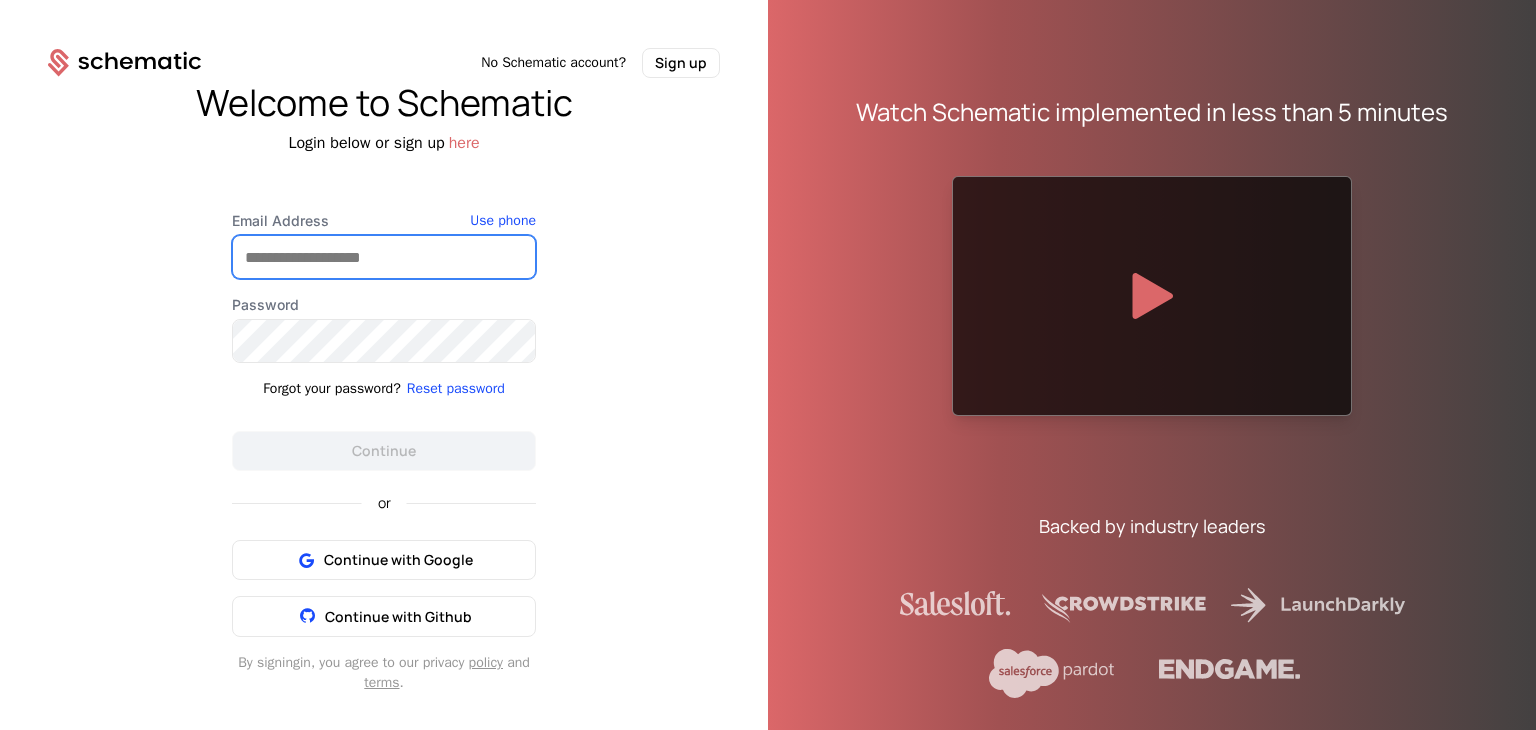 click on "Email Address" at bounding box center [384, 257] 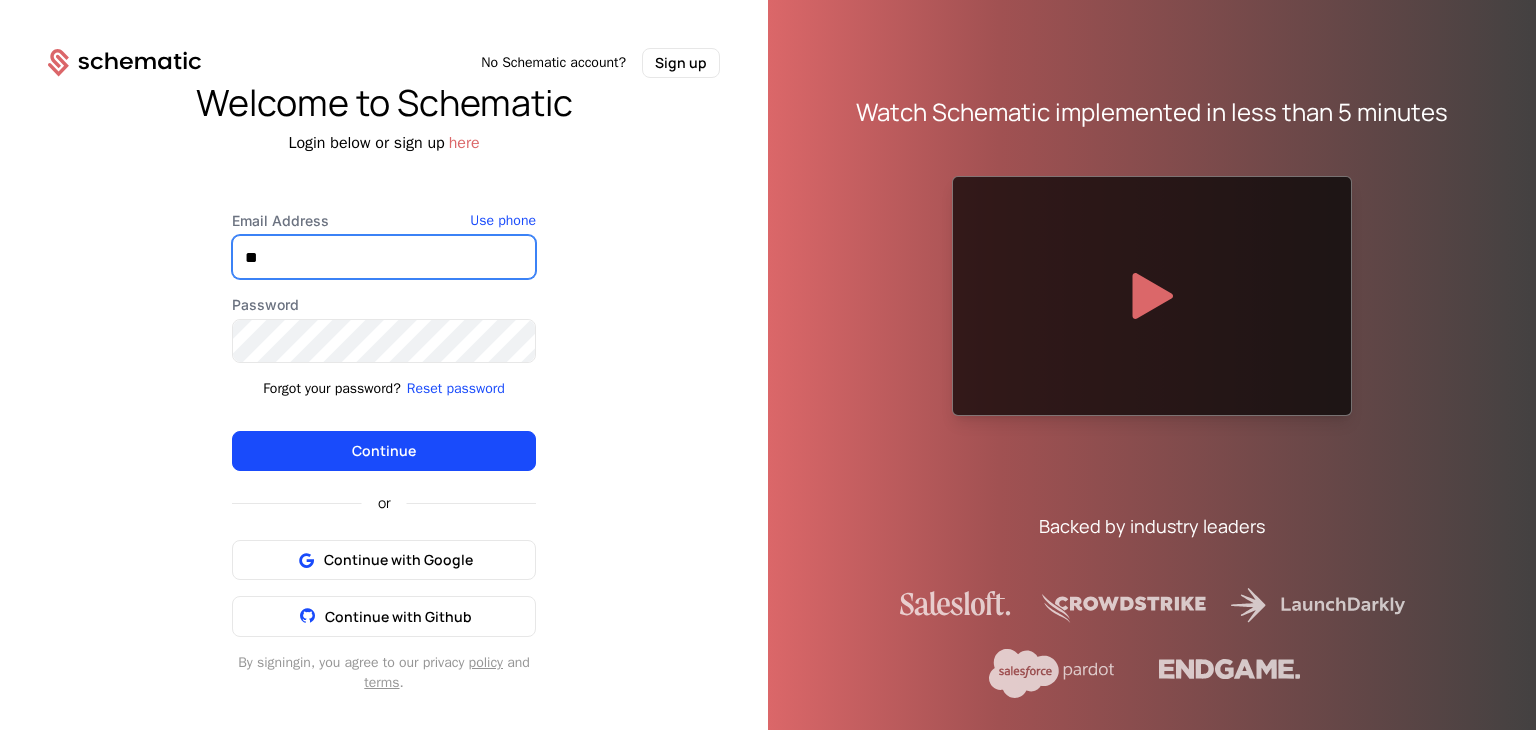 type on "**********" 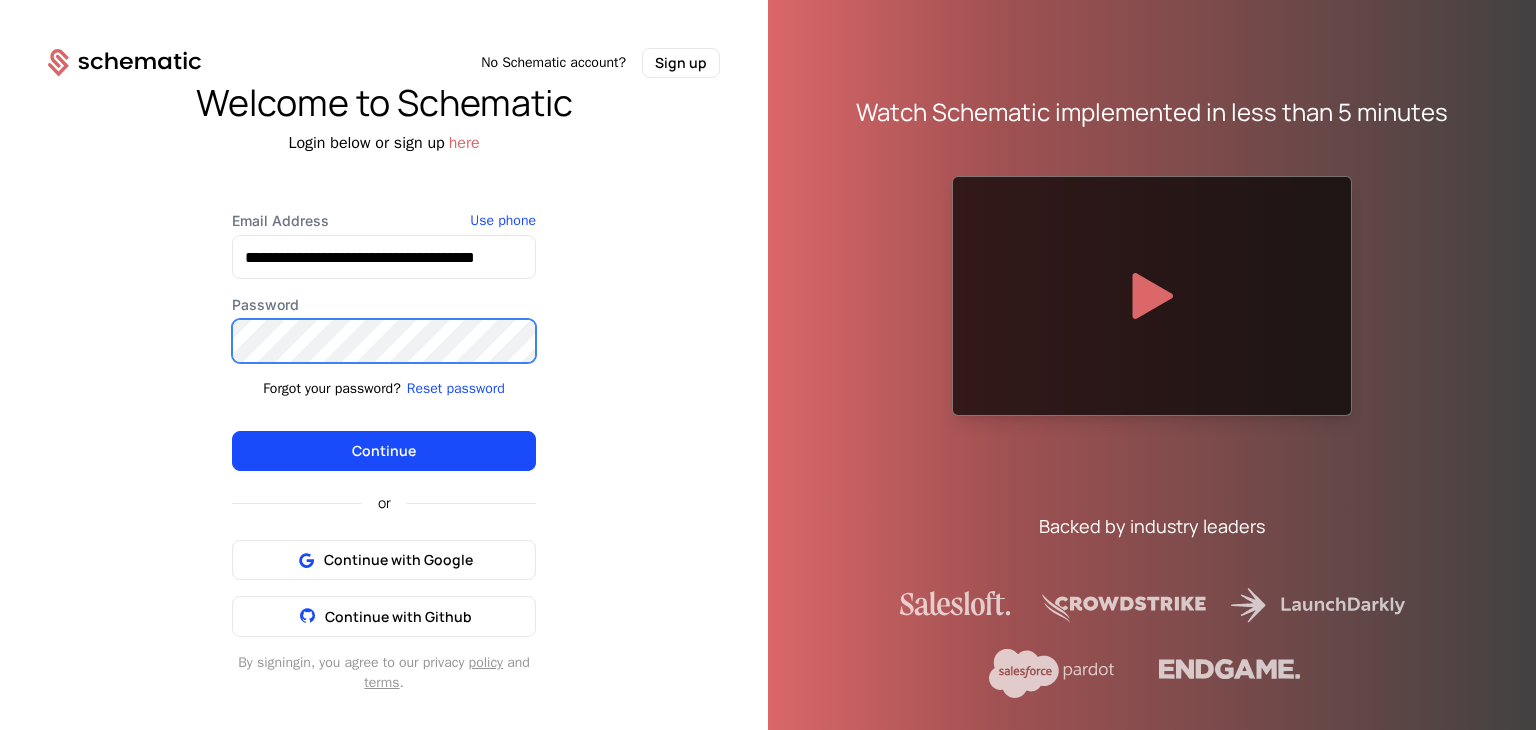 click on "Continue" at bounding box center [384, 451] 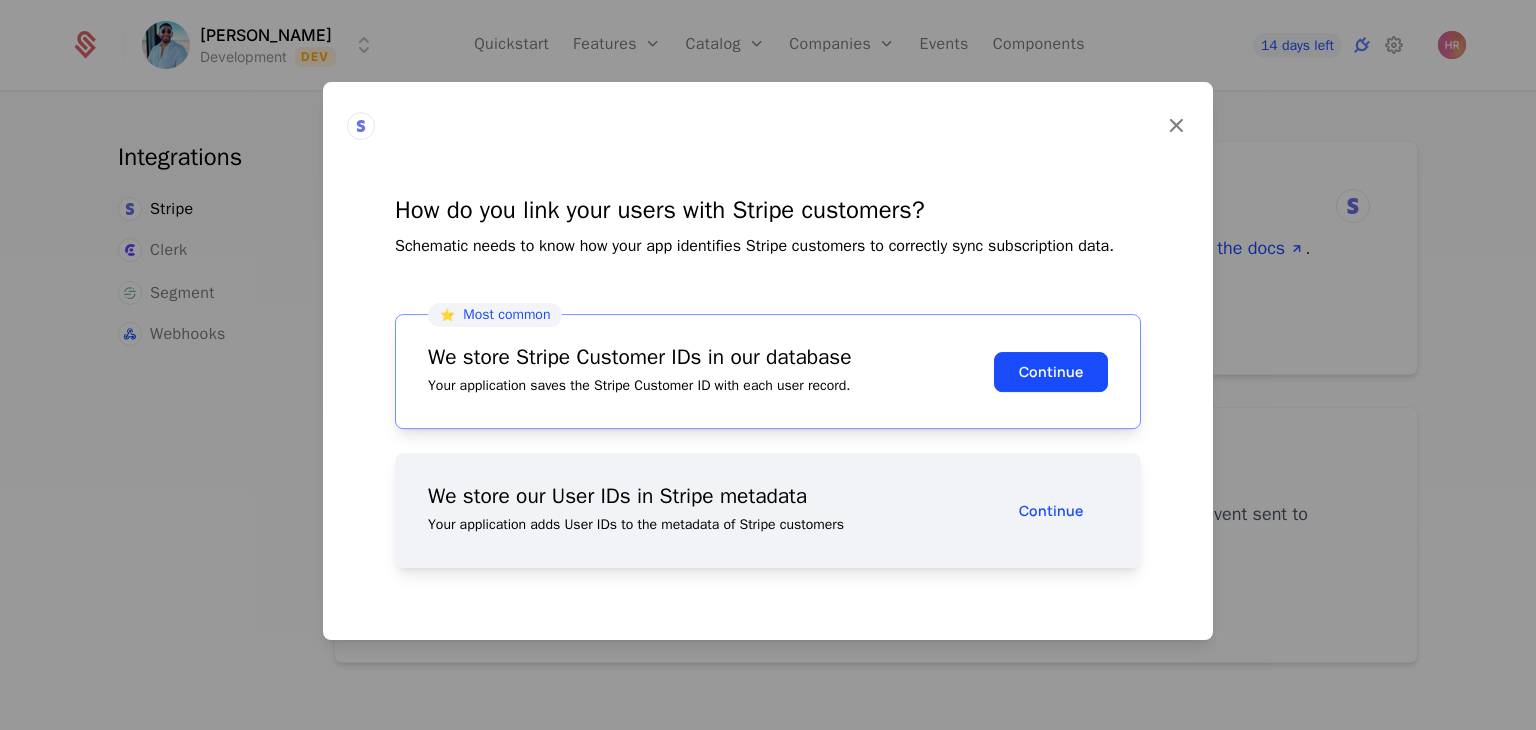 scroll, scrollTop: 0, scrollLeft: 0, axis: both 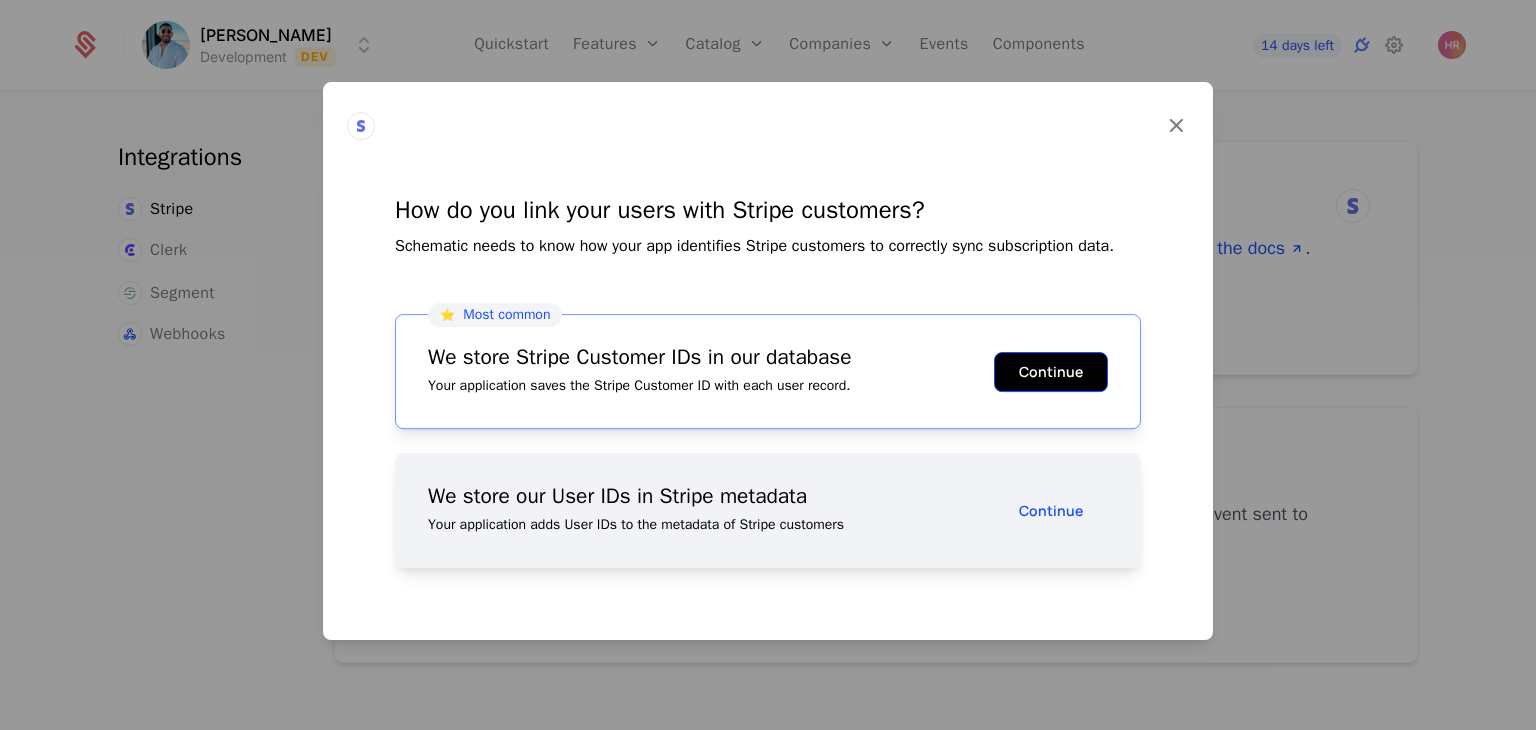 click on "Continue" at bounding box center (1051, 372) 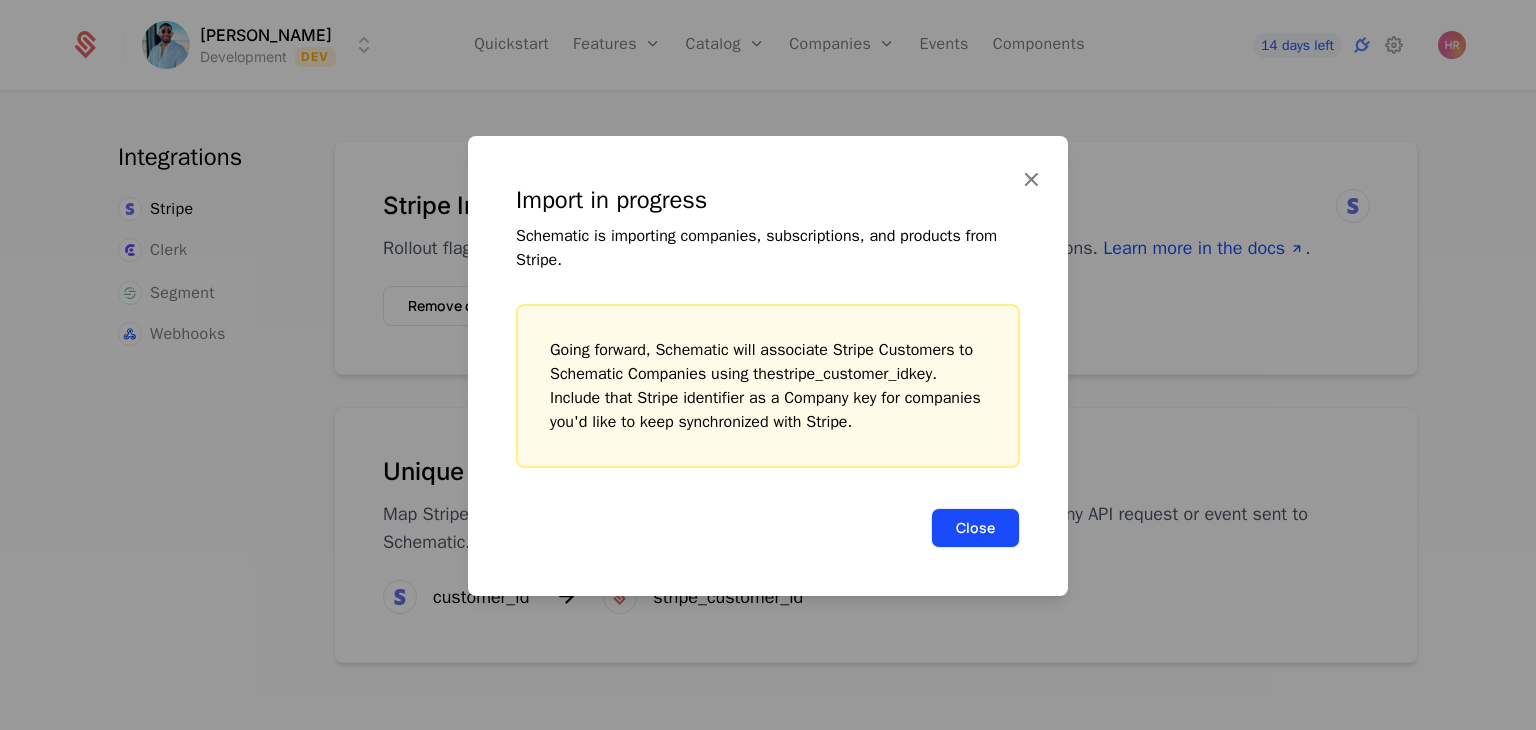 click on "Close" at bounding box center [975, 528] 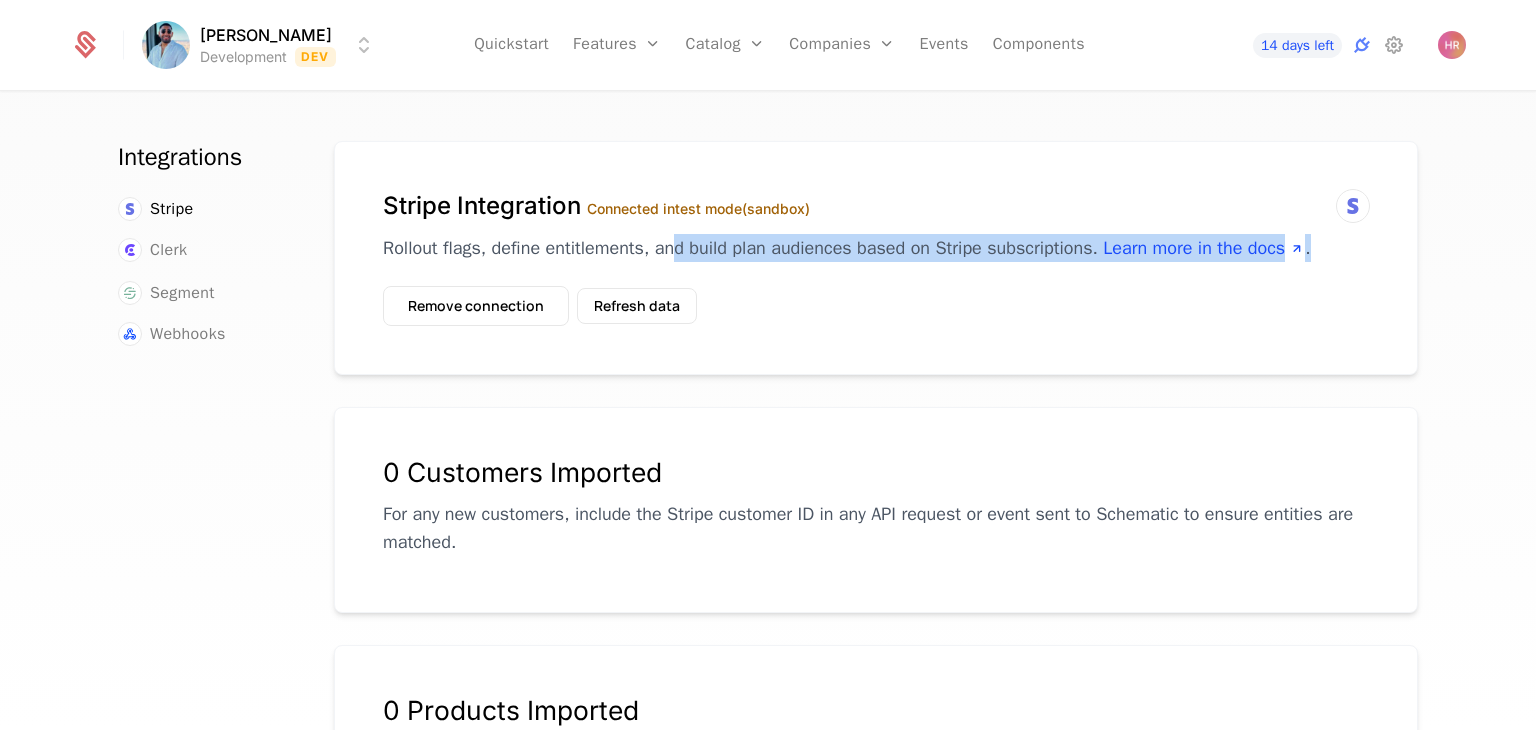 drag, startPoint x: 666, startPoint y: 247, endPoint x: 1318, endPoint y: 283, distance: 652.9931 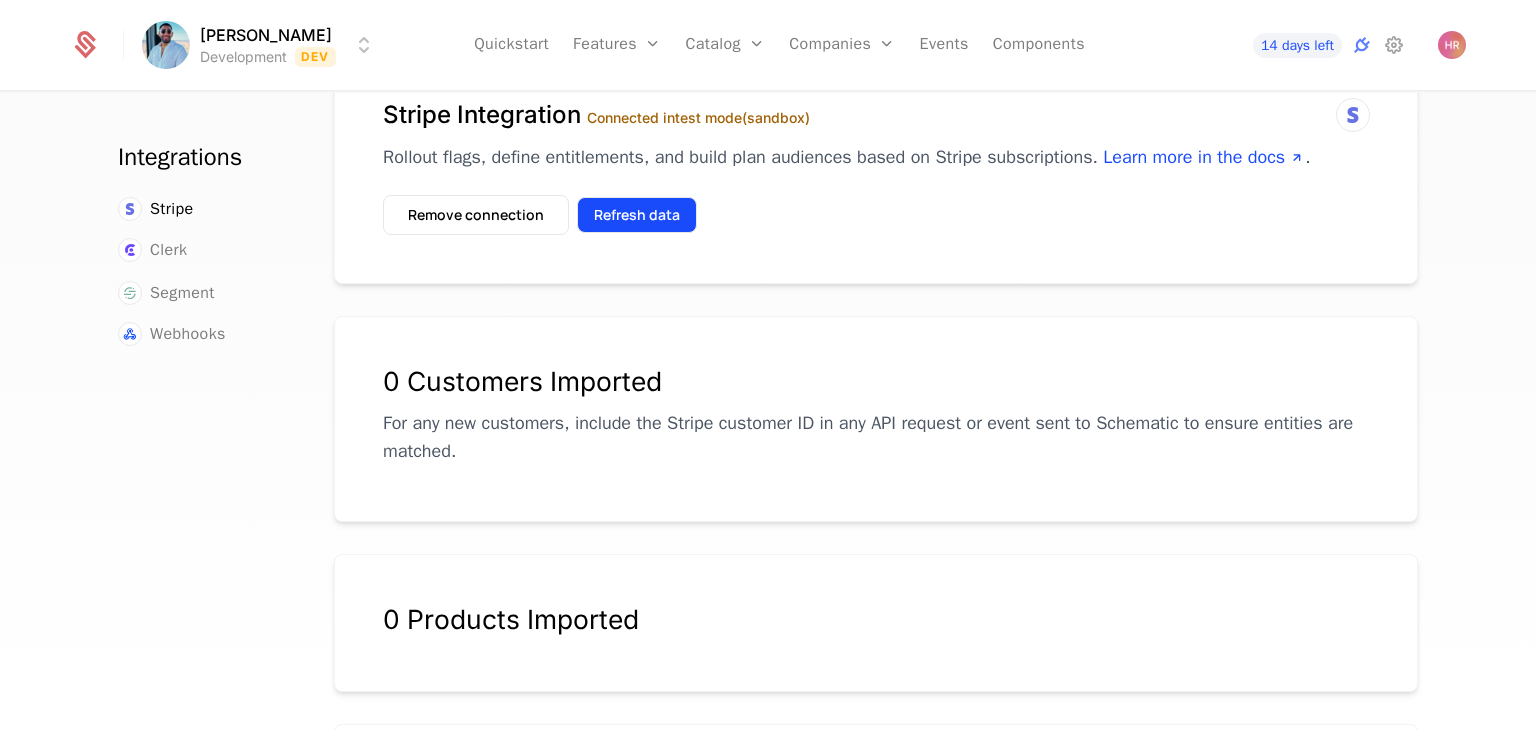 scroll, scrollTop: 83, scrollLeft: 0, axis: vertical 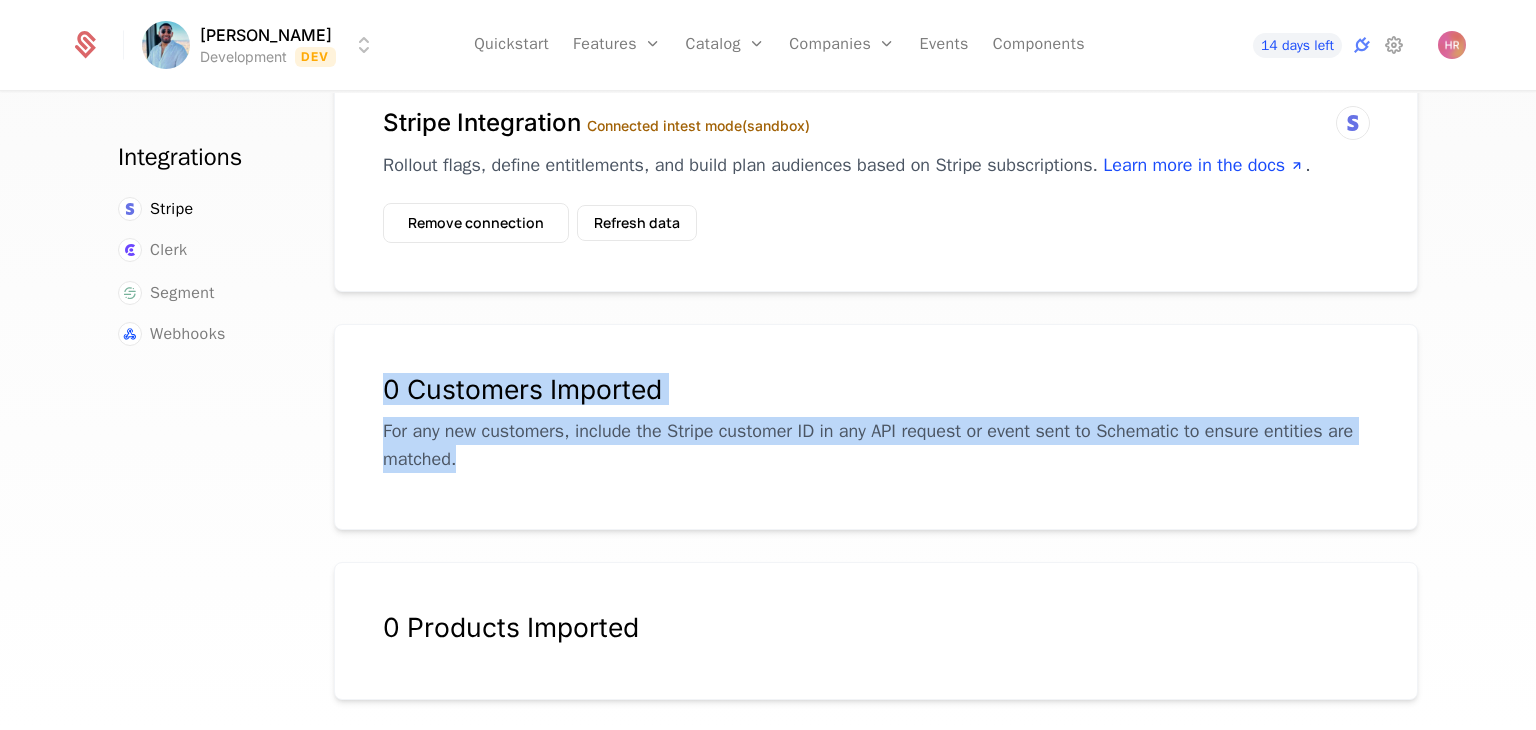 drag, startPoint x: 463, startPoint y: 471, endPoint x: 364, endPoint y: 357, distance: 150.98676 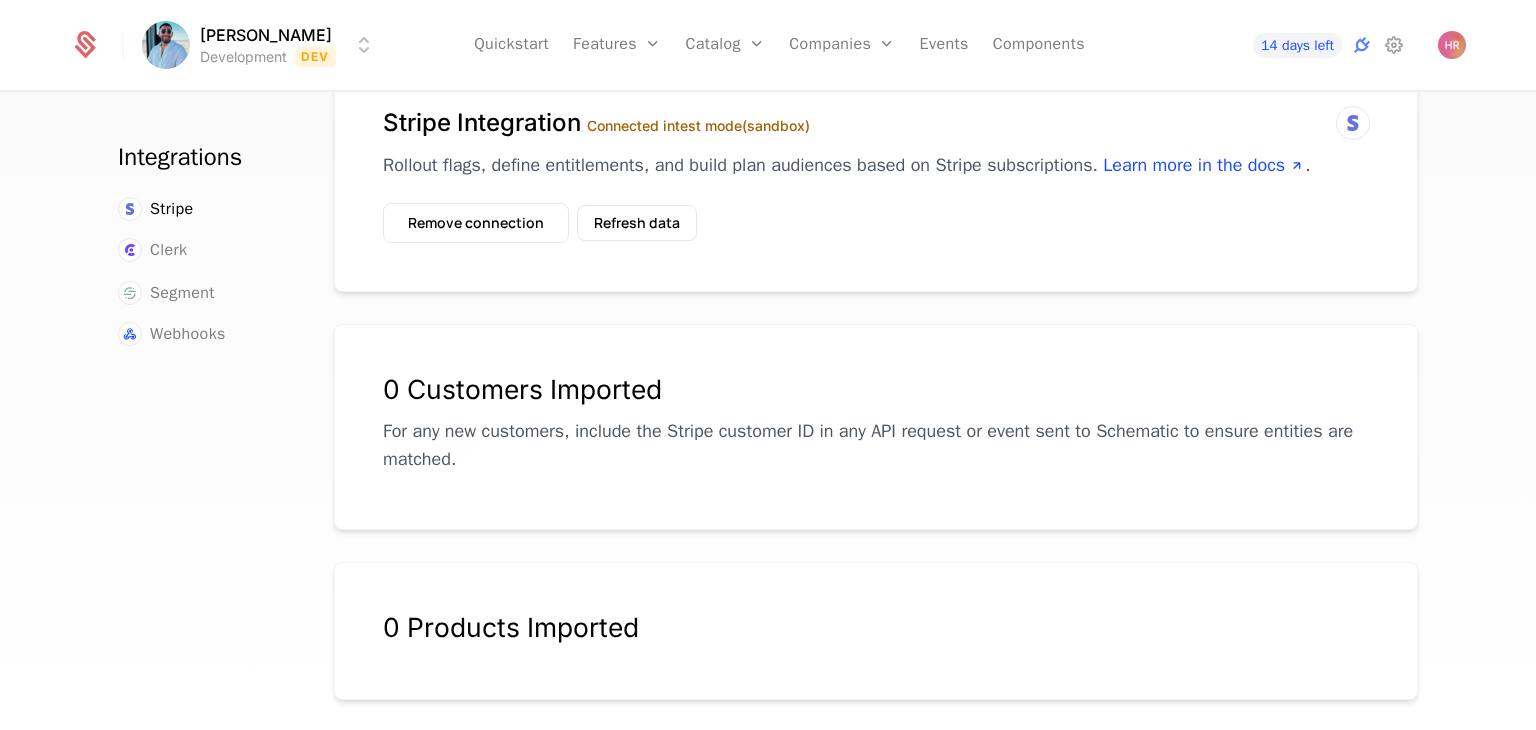scroll, scrollTop: 376, scrollLeft: 0, axis: vertical 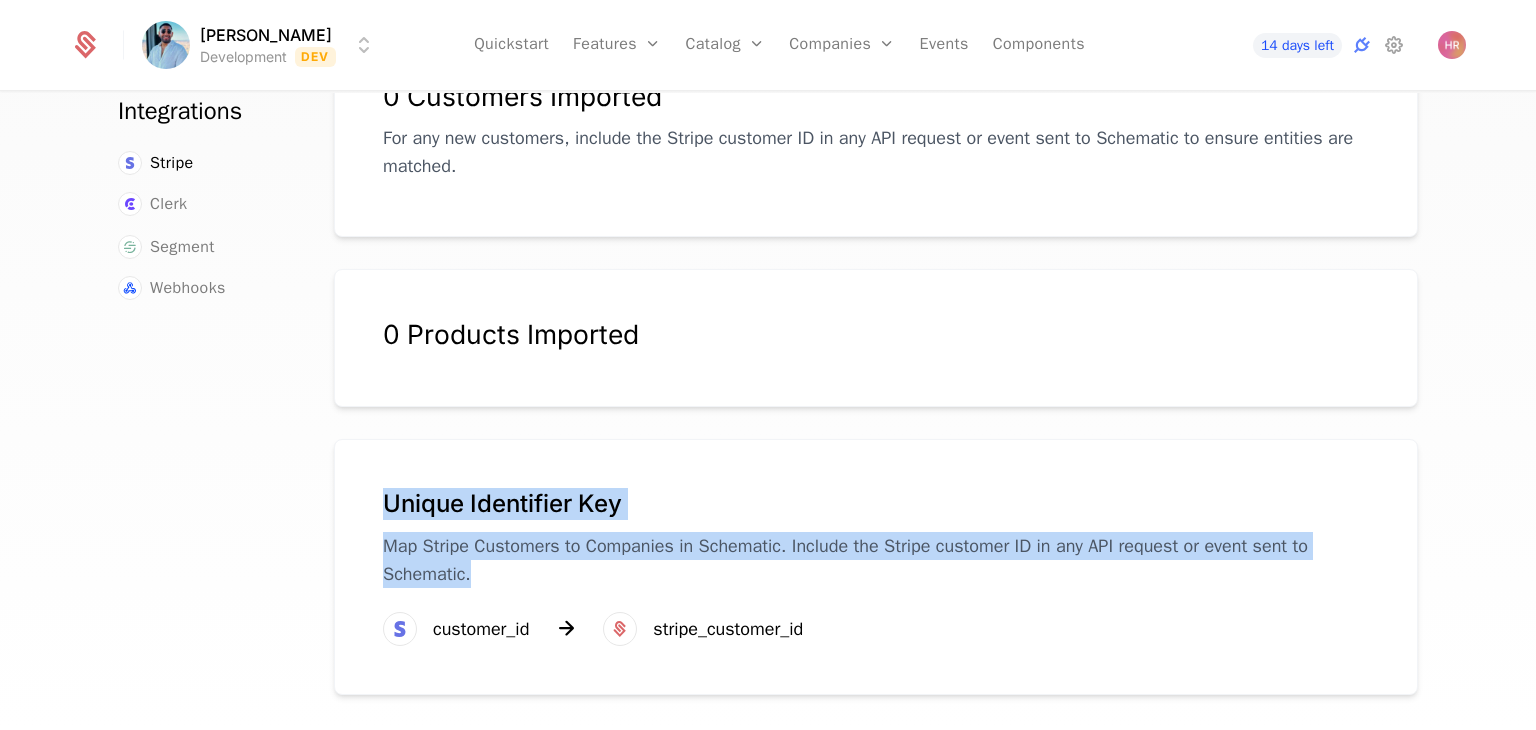 drag, startPoint x: 383, startPoint y: 502, endPoint x: 484, endPoint y: 577, distance: 125.80143 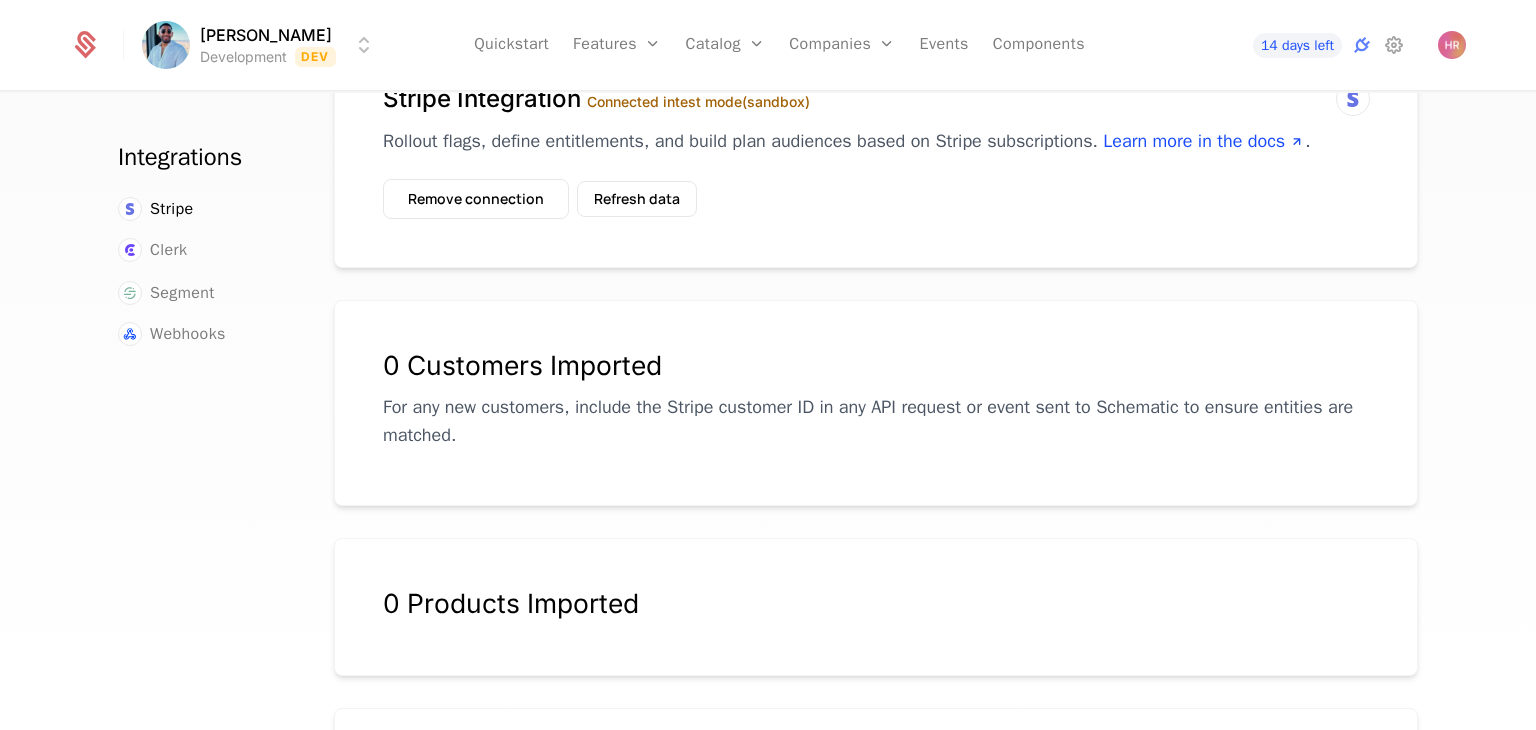 scroll, scrollTop: 0, scrollLeft: 0, axis: both 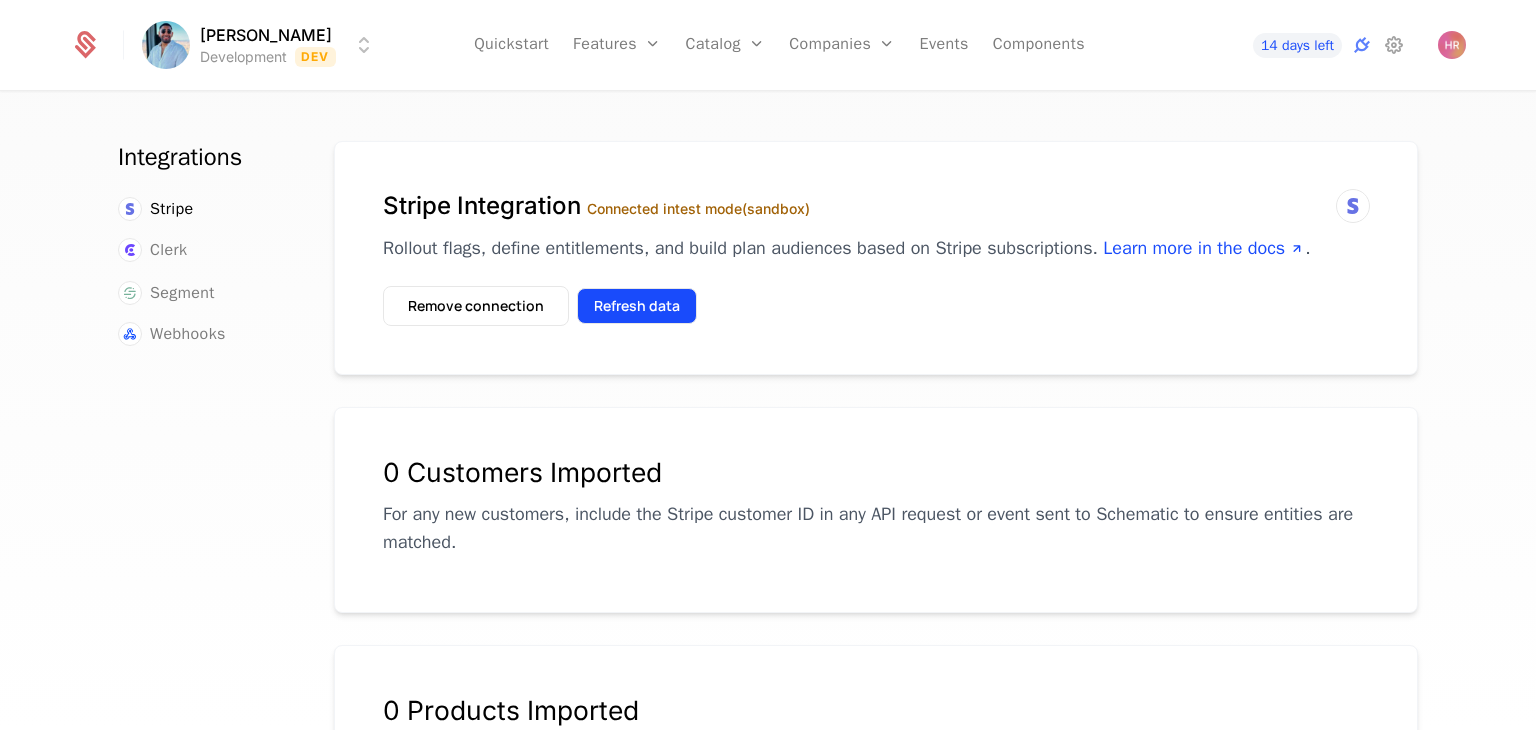 click on "Refresh data" at bounding box center (637, 306) 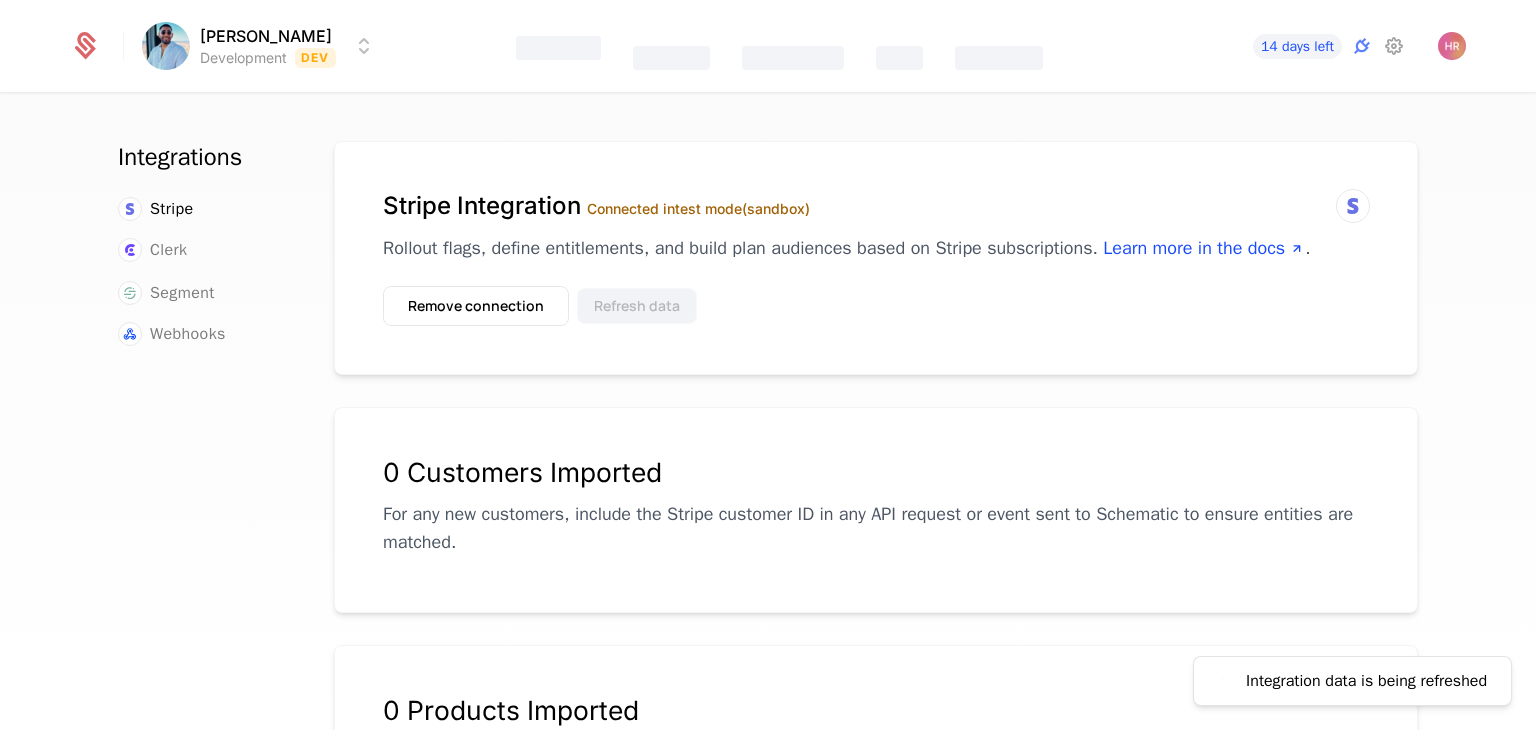 click on "Stripe Integration   Connected in   test mode  (sandbox)   Rollout flags, define entitlements, and build plan audiences based on Stripe subscriptions.   Learn more in the docs . Remove connection Refresh data Integration data is being refreshed" at bounding box center (876, 258) 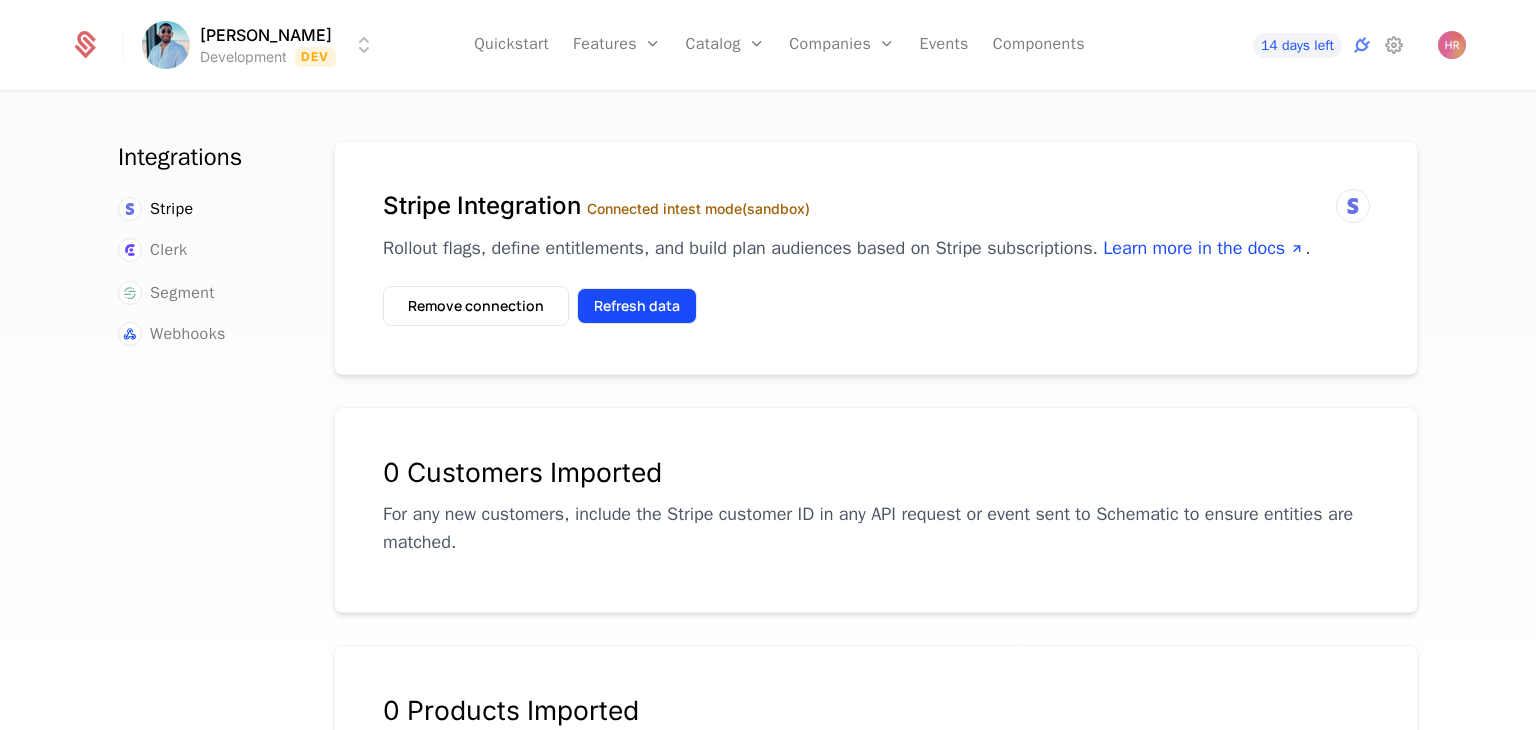 click on "Refresh data" at bounding box center [637, 306] 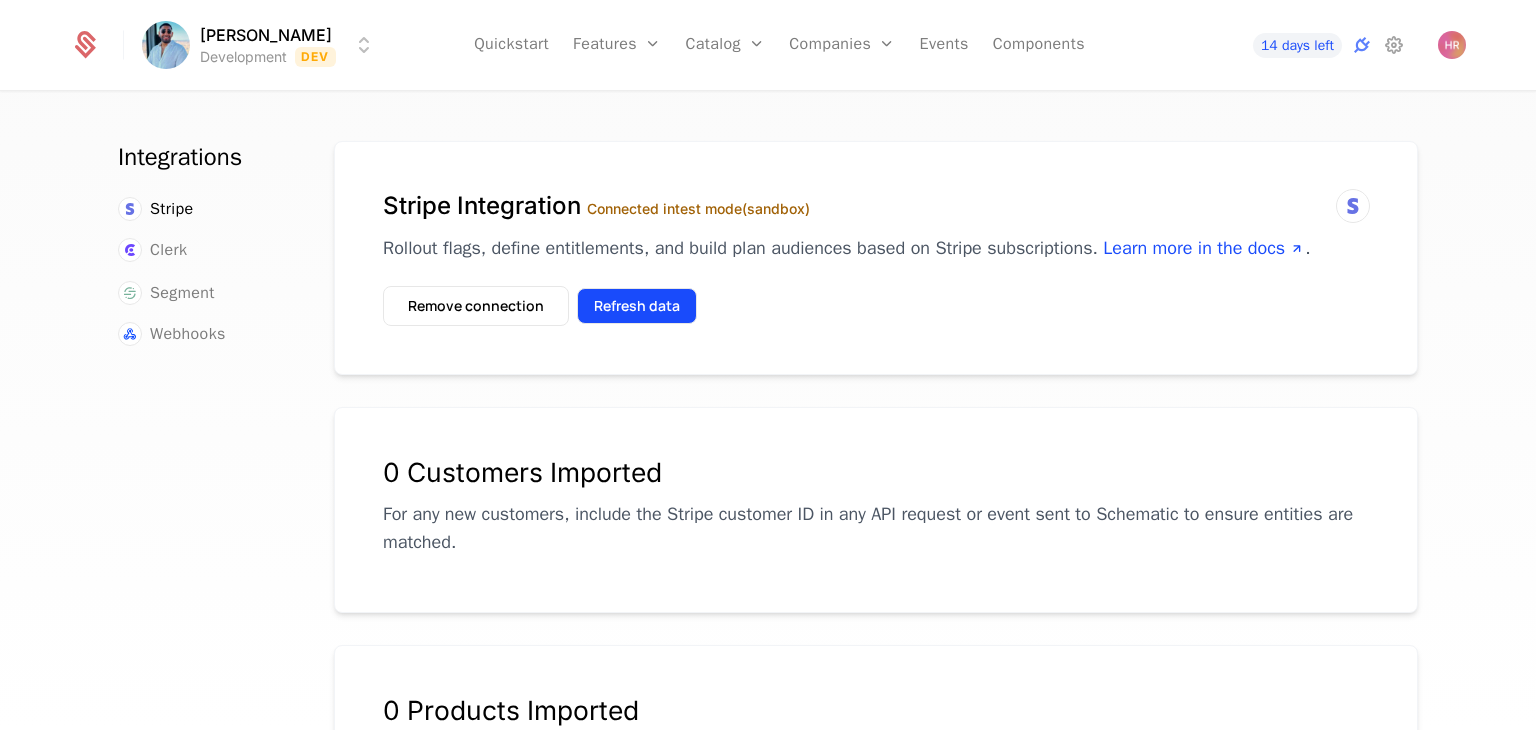 click on "Refresh data" at bounding box center (637, 306) 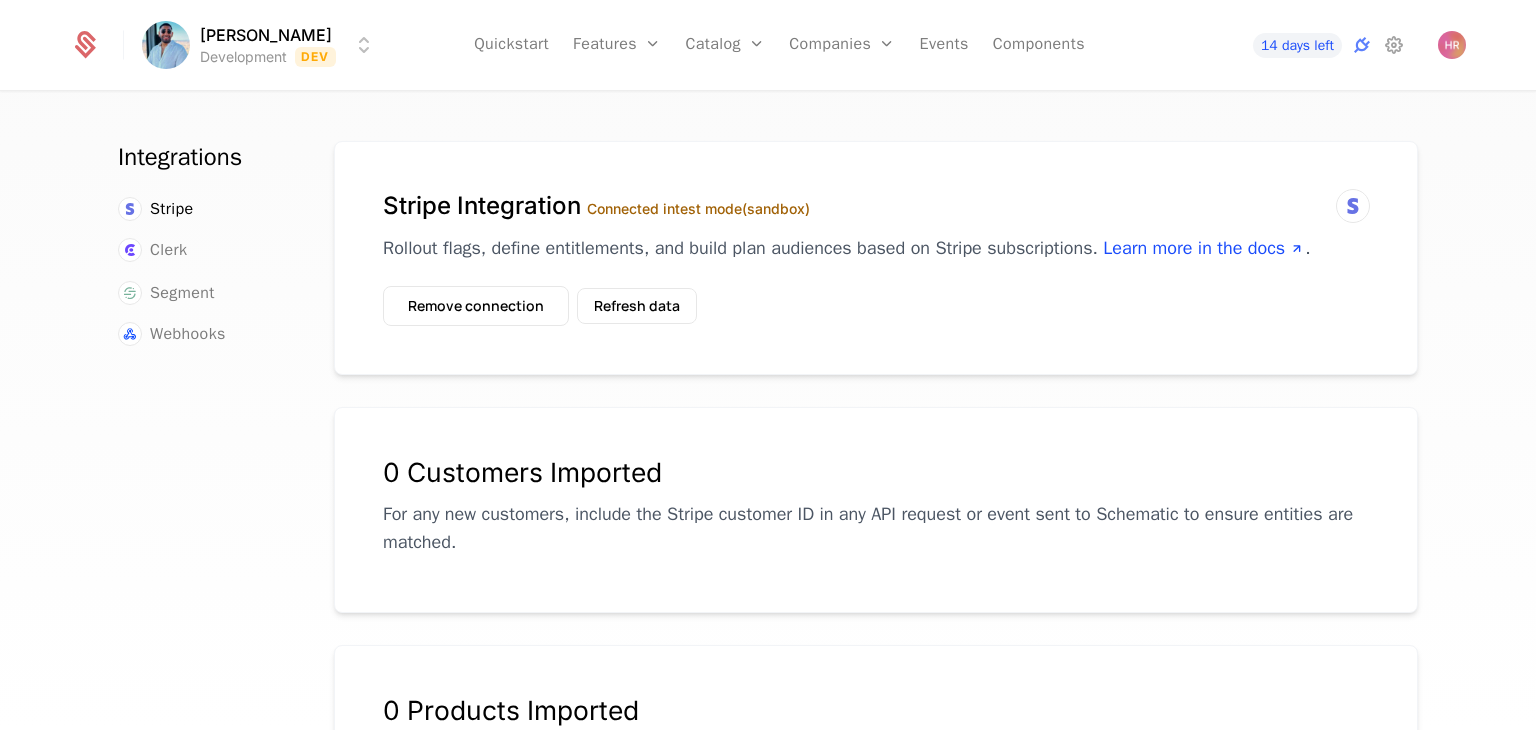 scroll, scrollTop: 0, scrollLeft: 0, axis: both 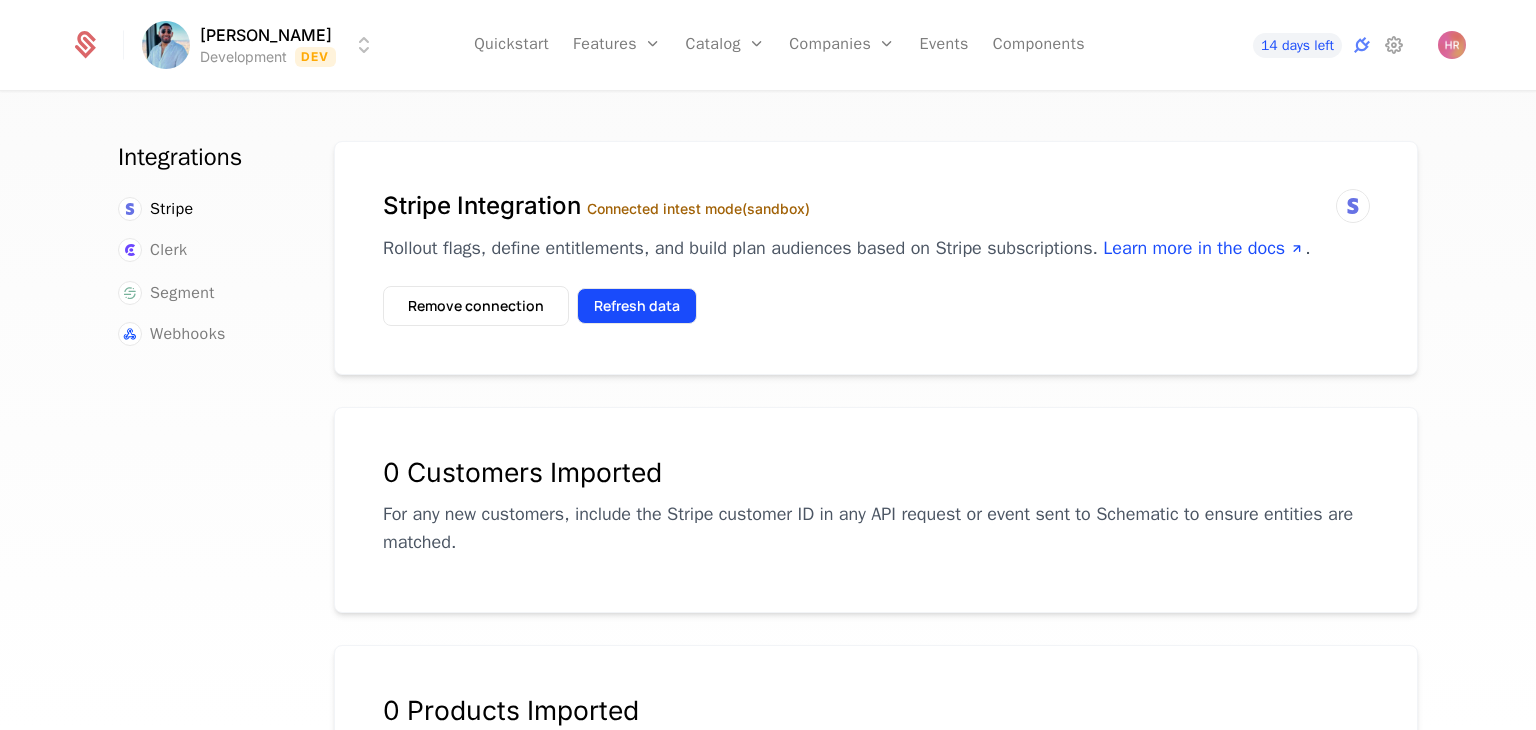 click on "Refresh data" at bounding box center [637, 306] 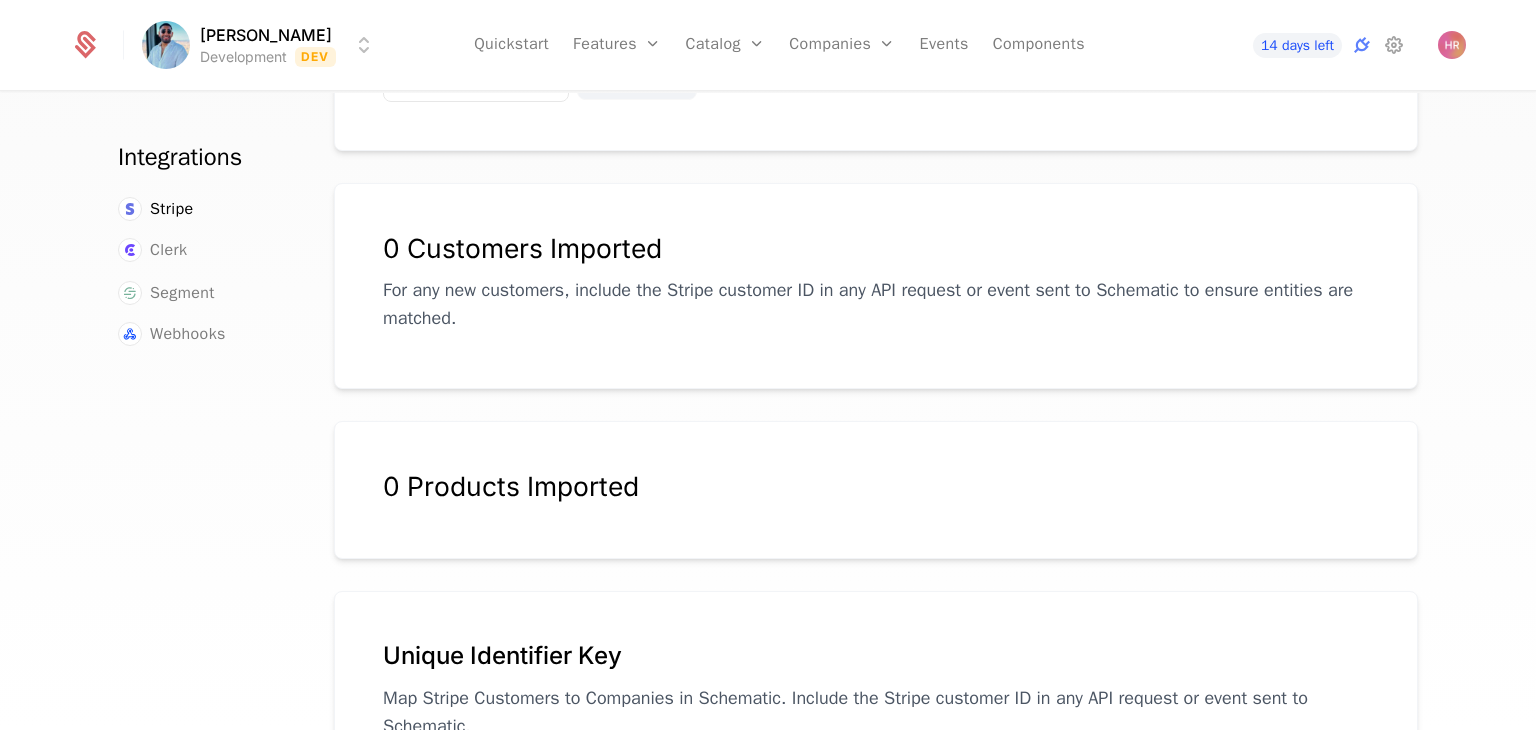 scroll, scrollTop: 376, scrollLeft: 0, axis: vertical 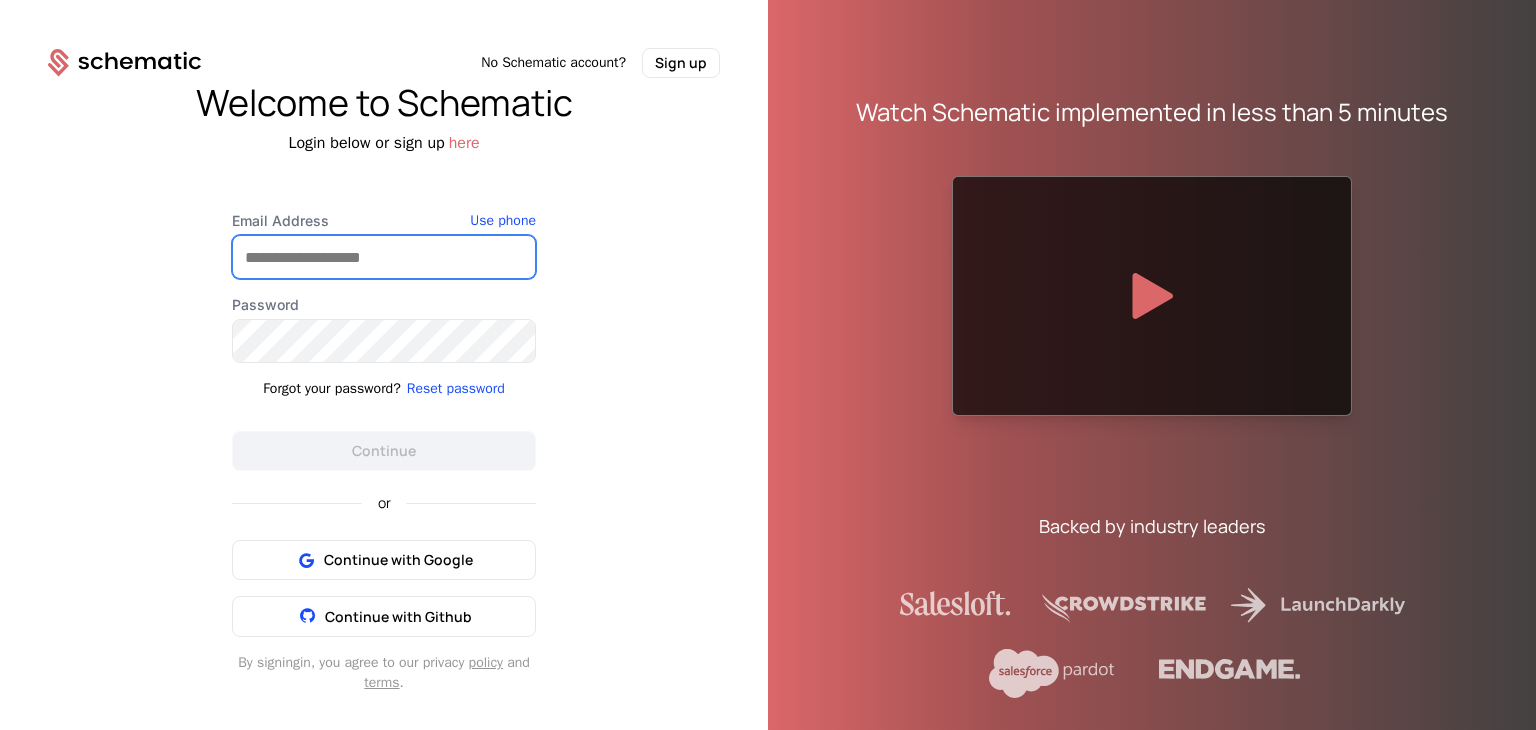 click on "Email Address" at bounding box center (384, 257) 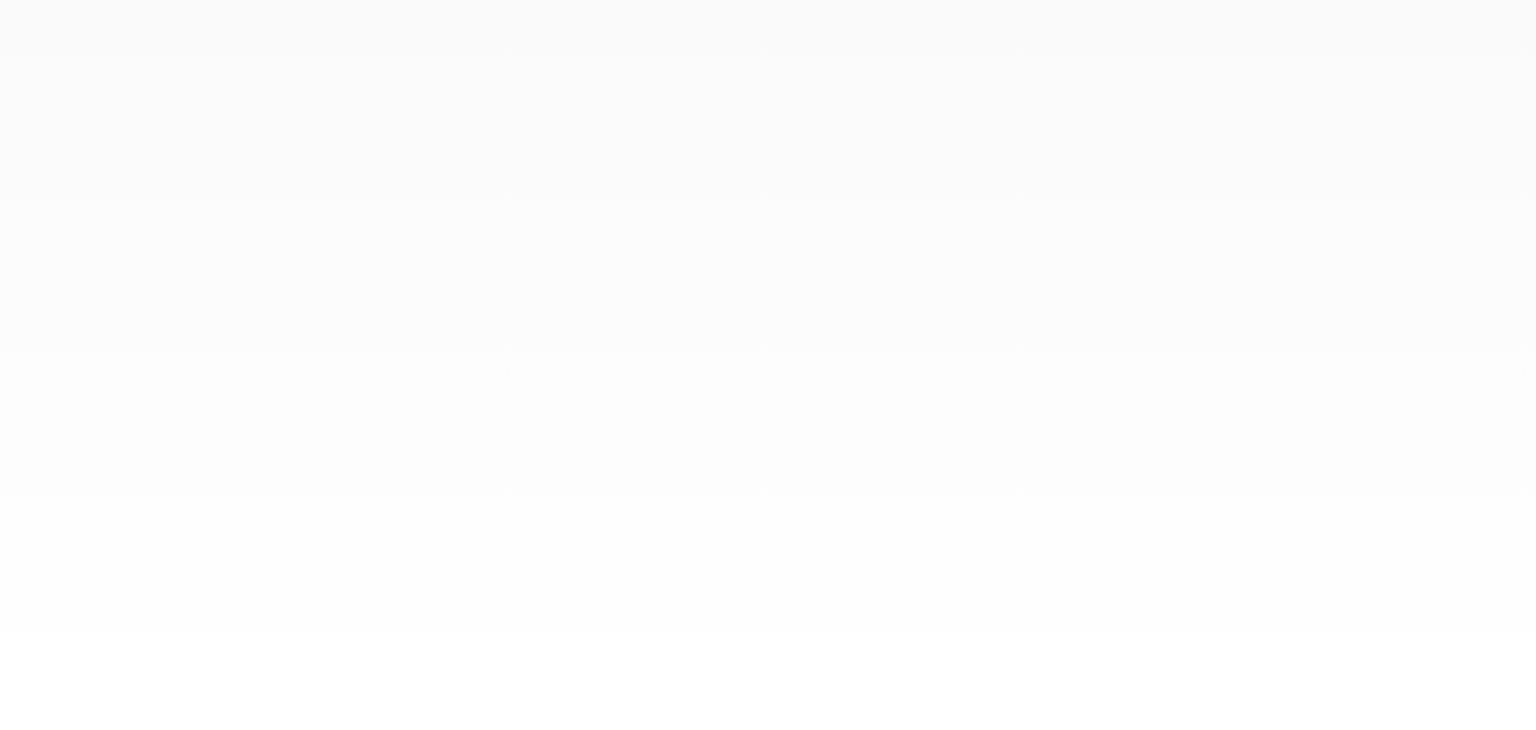 scroll, scrollTop: 0, scrollLeft: 0, axis: both 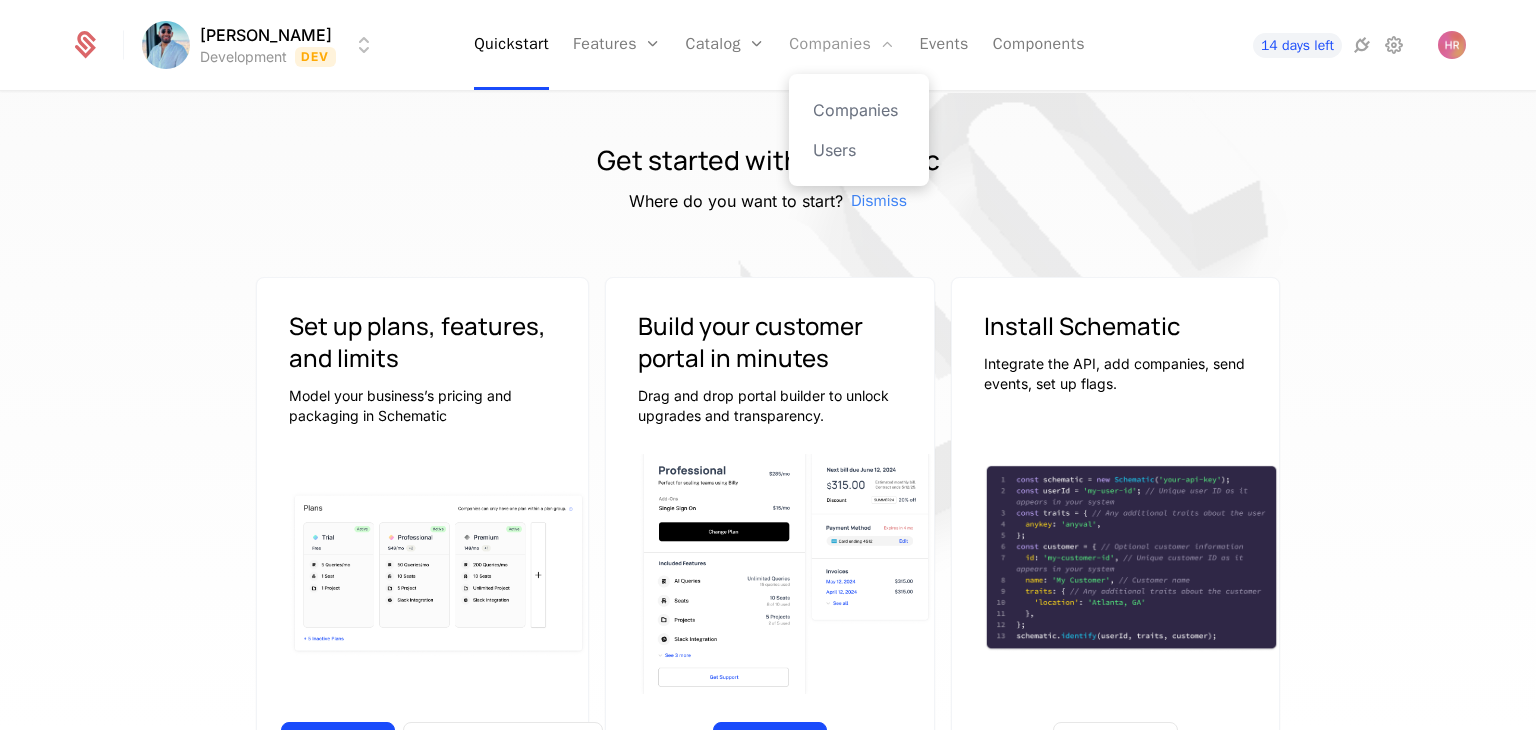 click on "Companies" at bounding box center (842, 45) 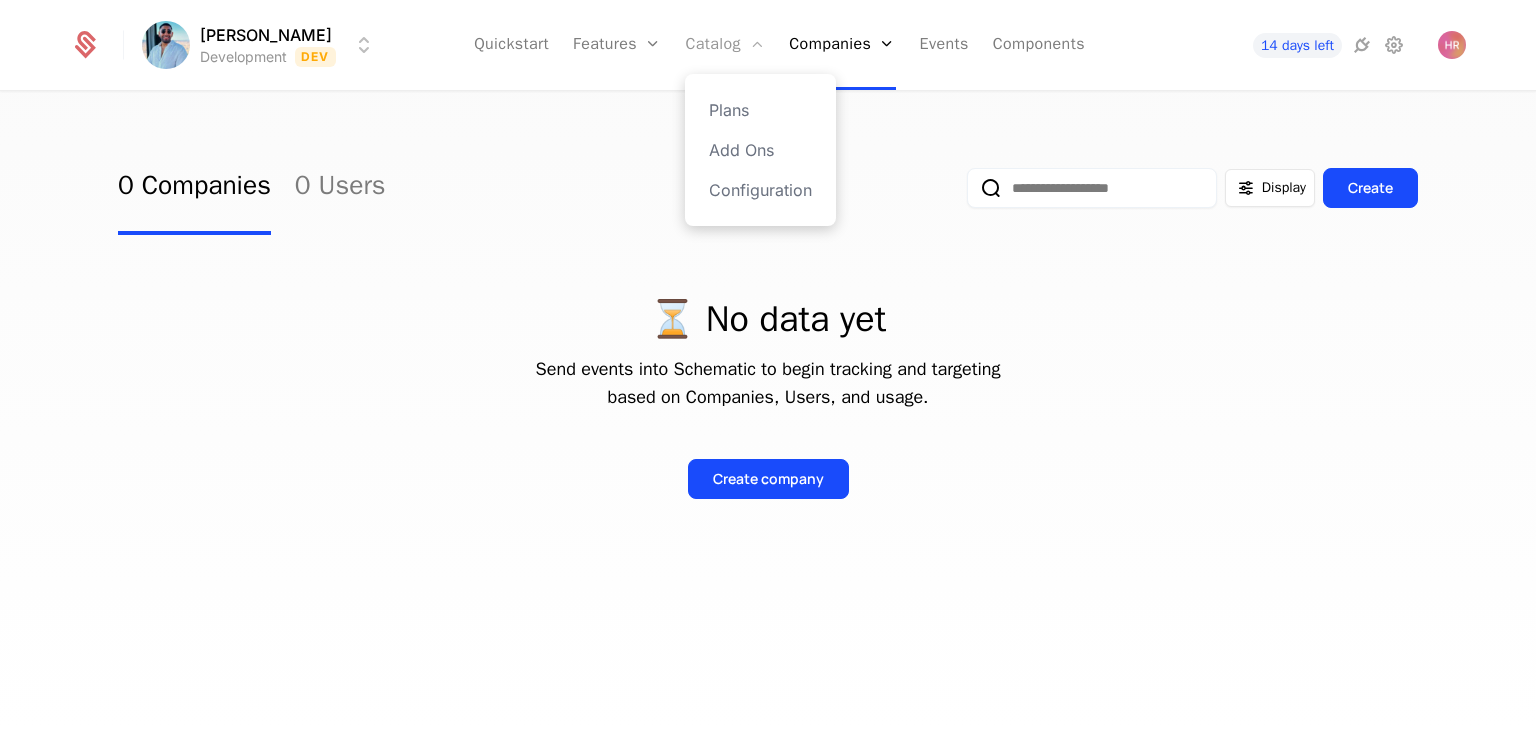 click on "Catalog" at bounding box center [725, 45] 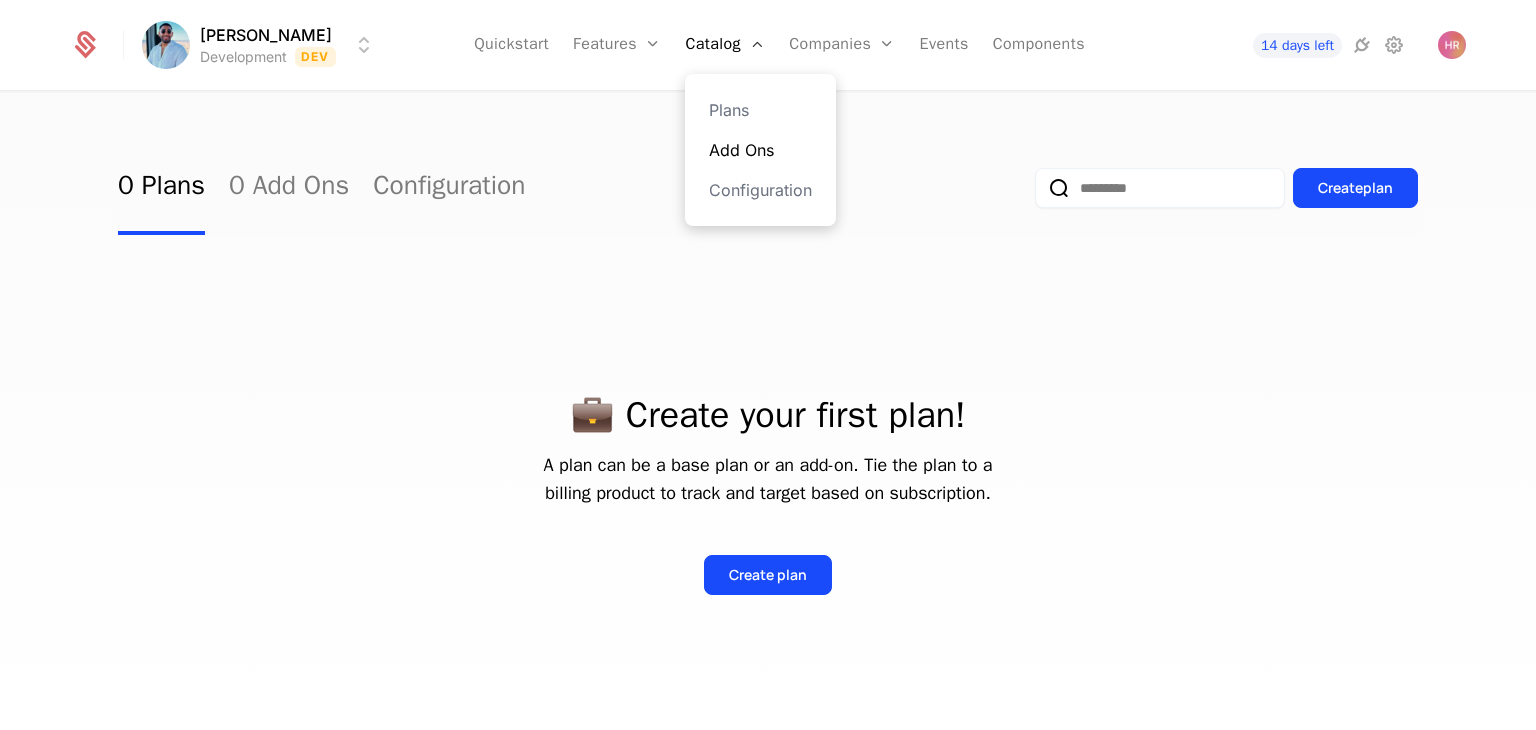click on "Add Ons" at bounding box center (760, 150) 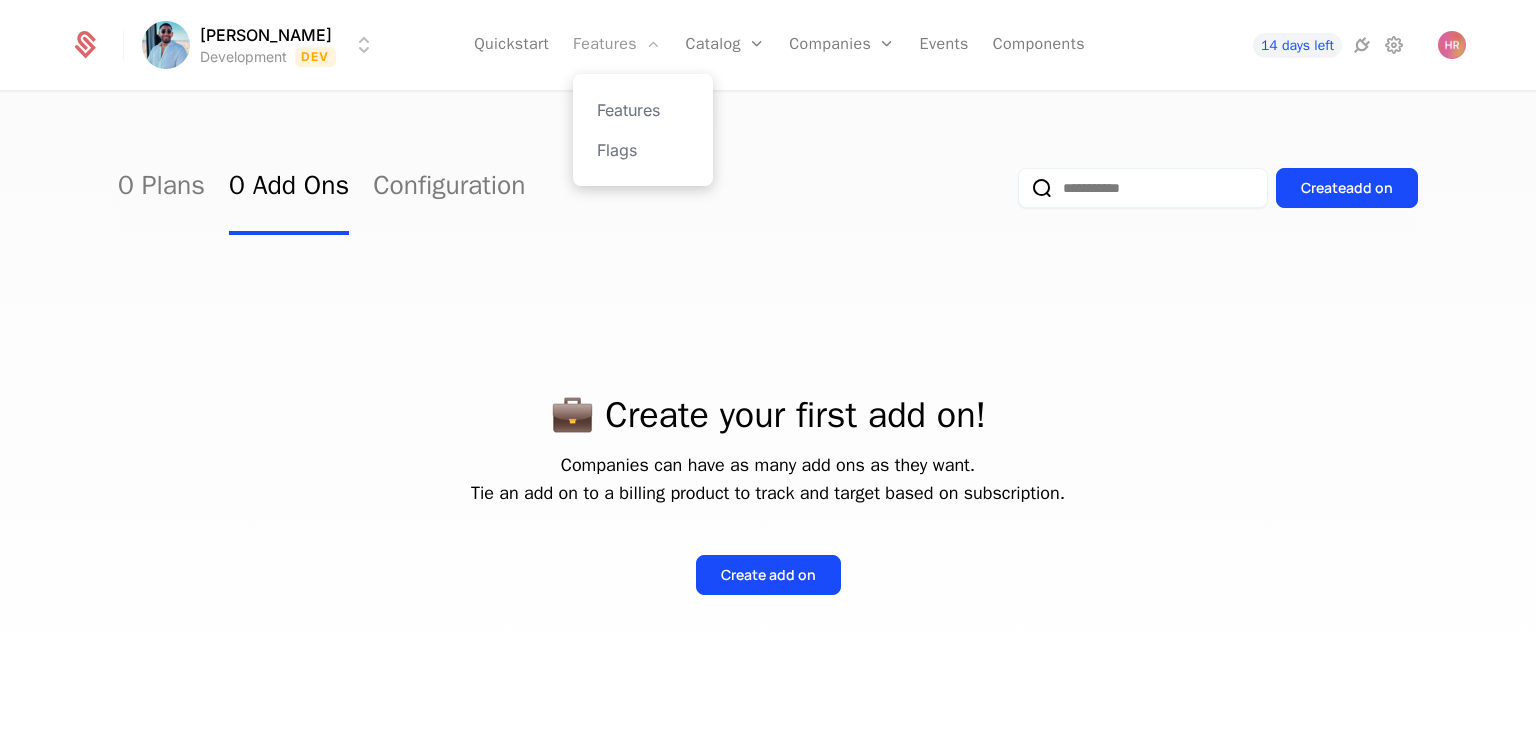 click on "Features" at bounding box center [617, 45] 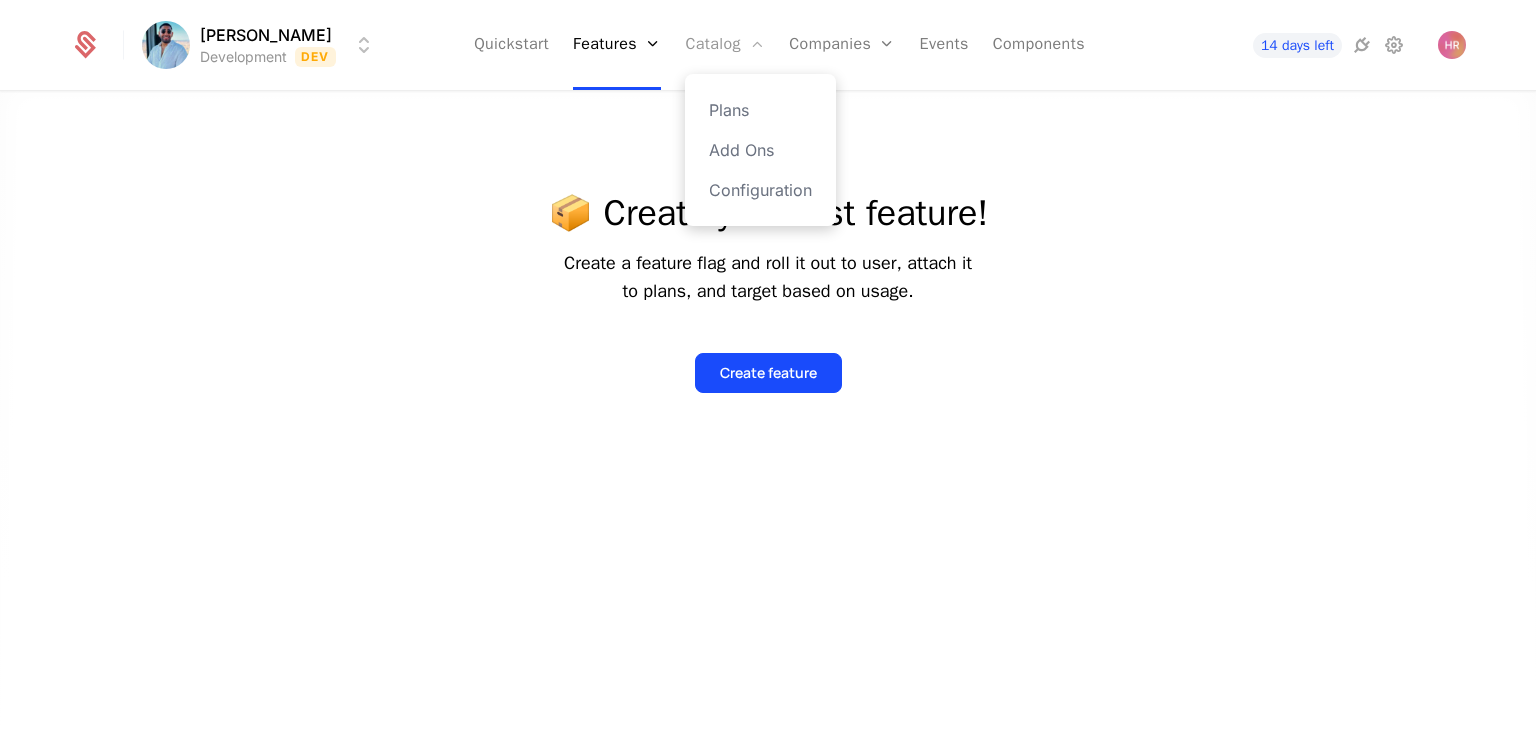 click on "Catalog" at bounding box center (725, 45) 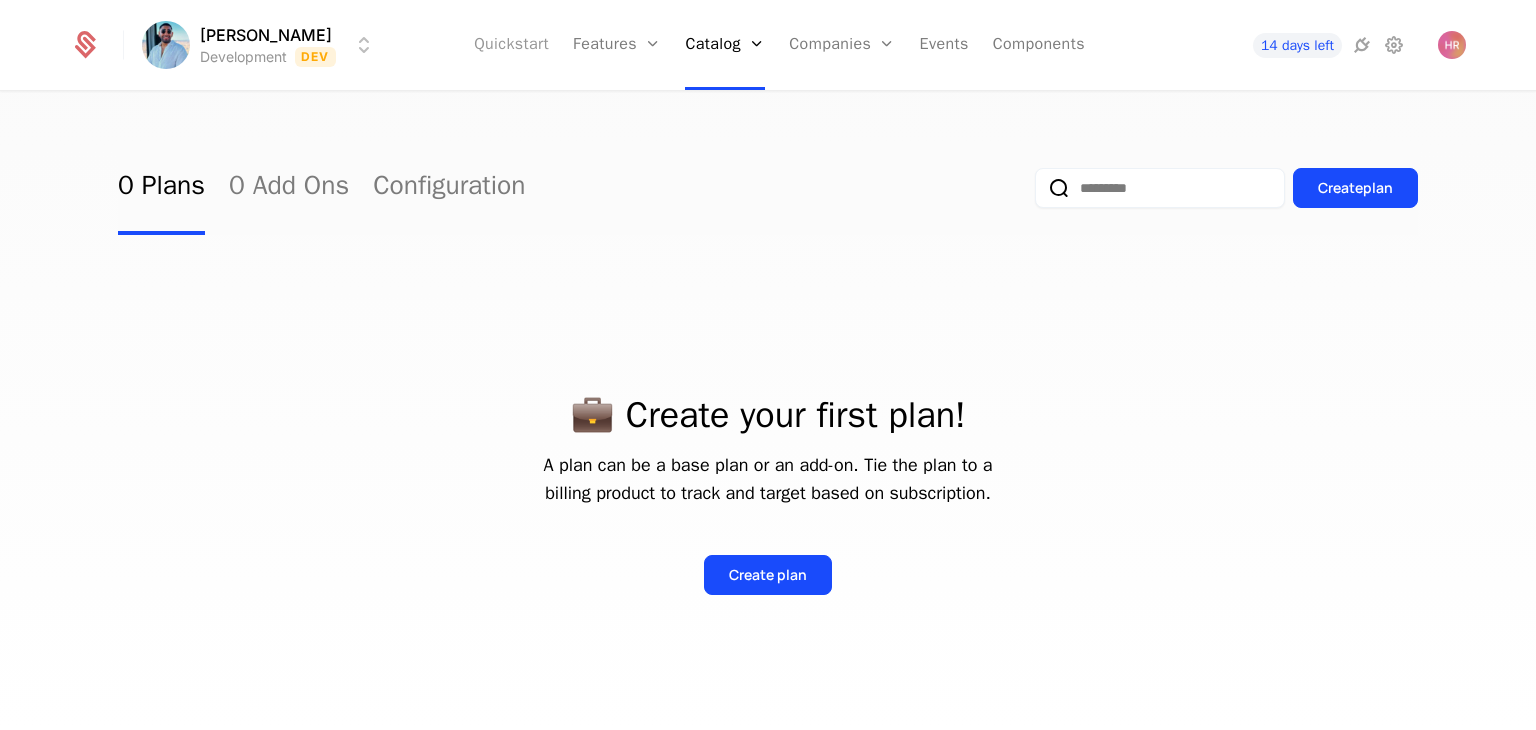 click on "Quickstart" at bounding box center [511, 45] 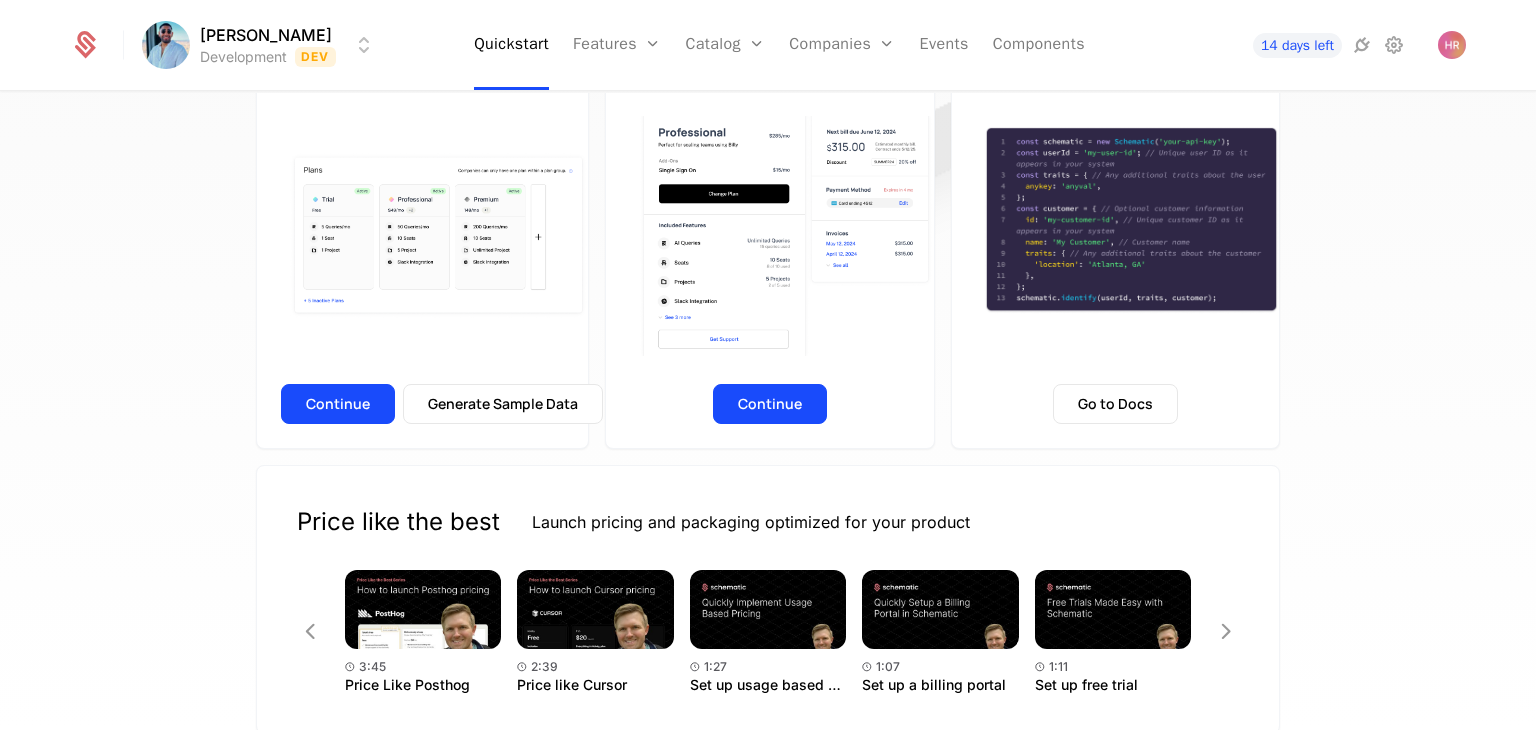 scroll, scrollTop: 344, scrollLeft: 0, axis: vertical 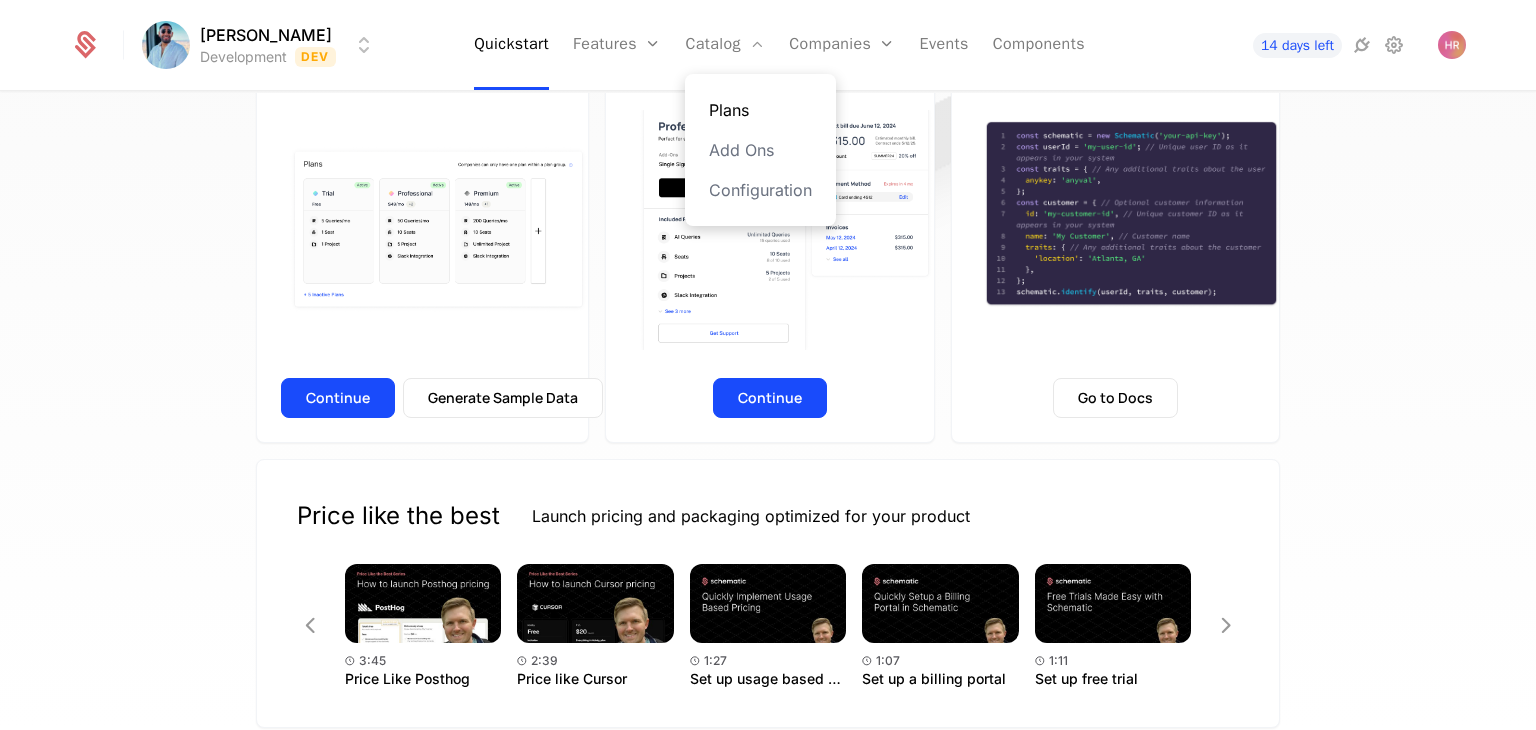 click on "Plans" at bounding box center (760, 110) 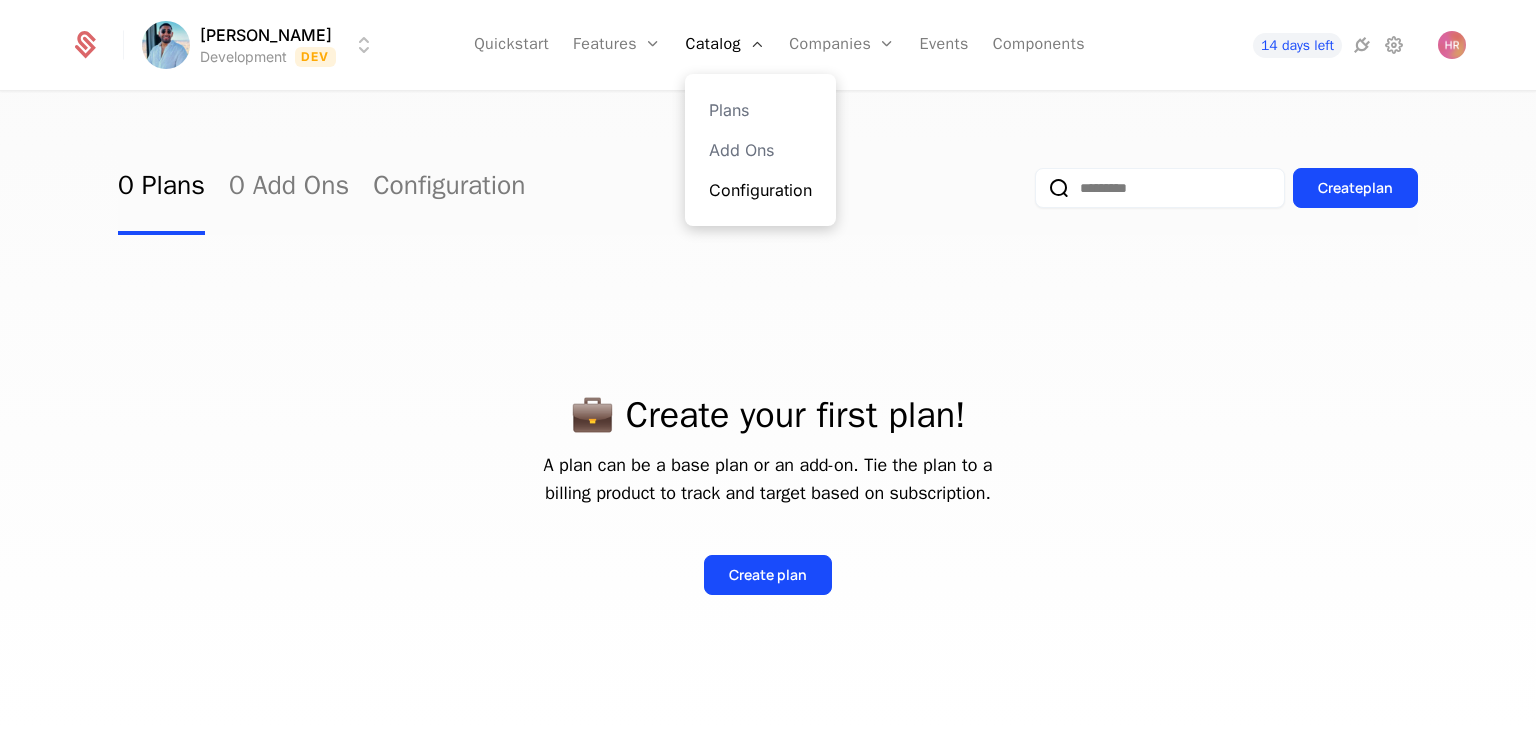 click on "Configuration" at bounding box center (760, 190) 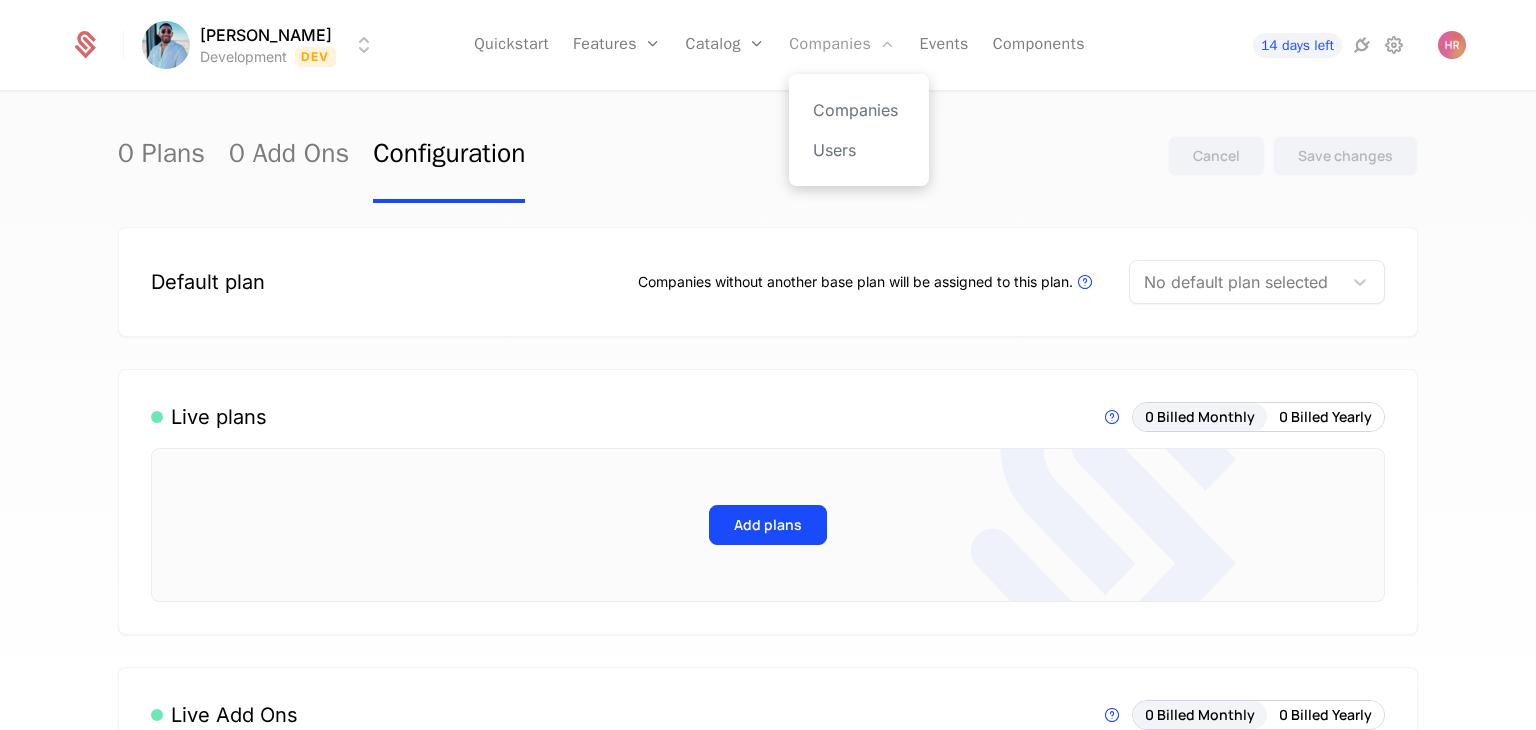 click on "Companies" at bounding box center (842, 45) 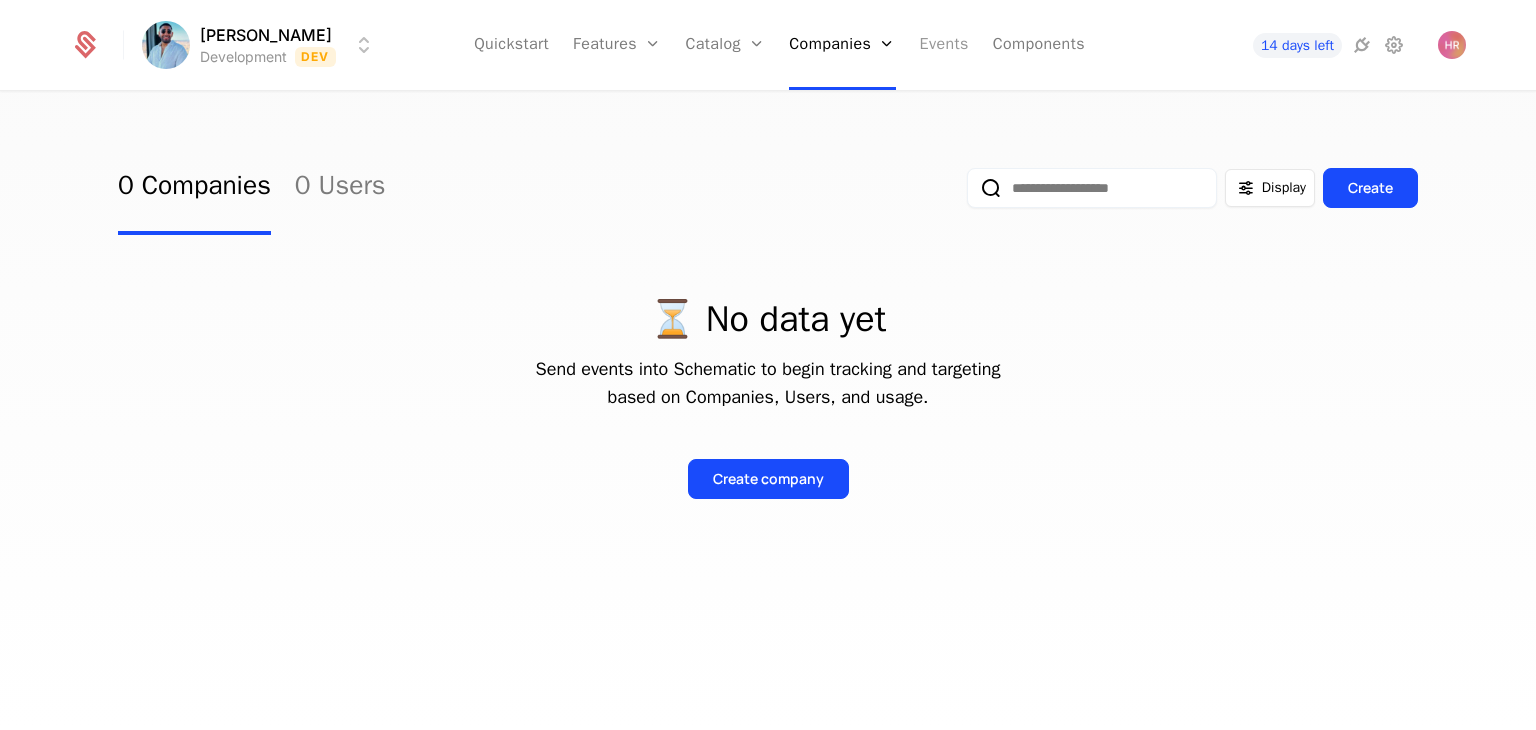 click on "Events" at bounding box center (944, 45) 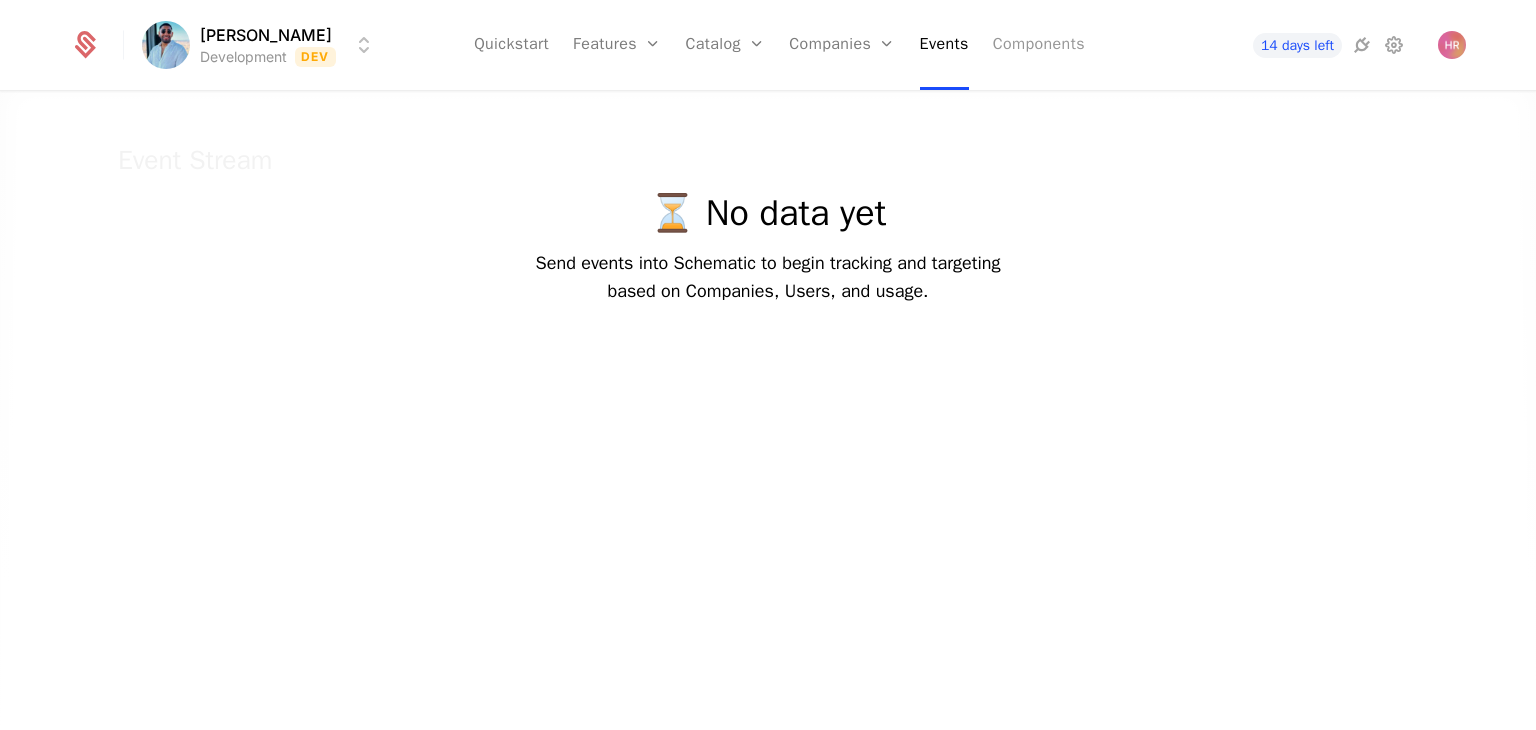 click on "Components" at bounding box center (1039, 45) 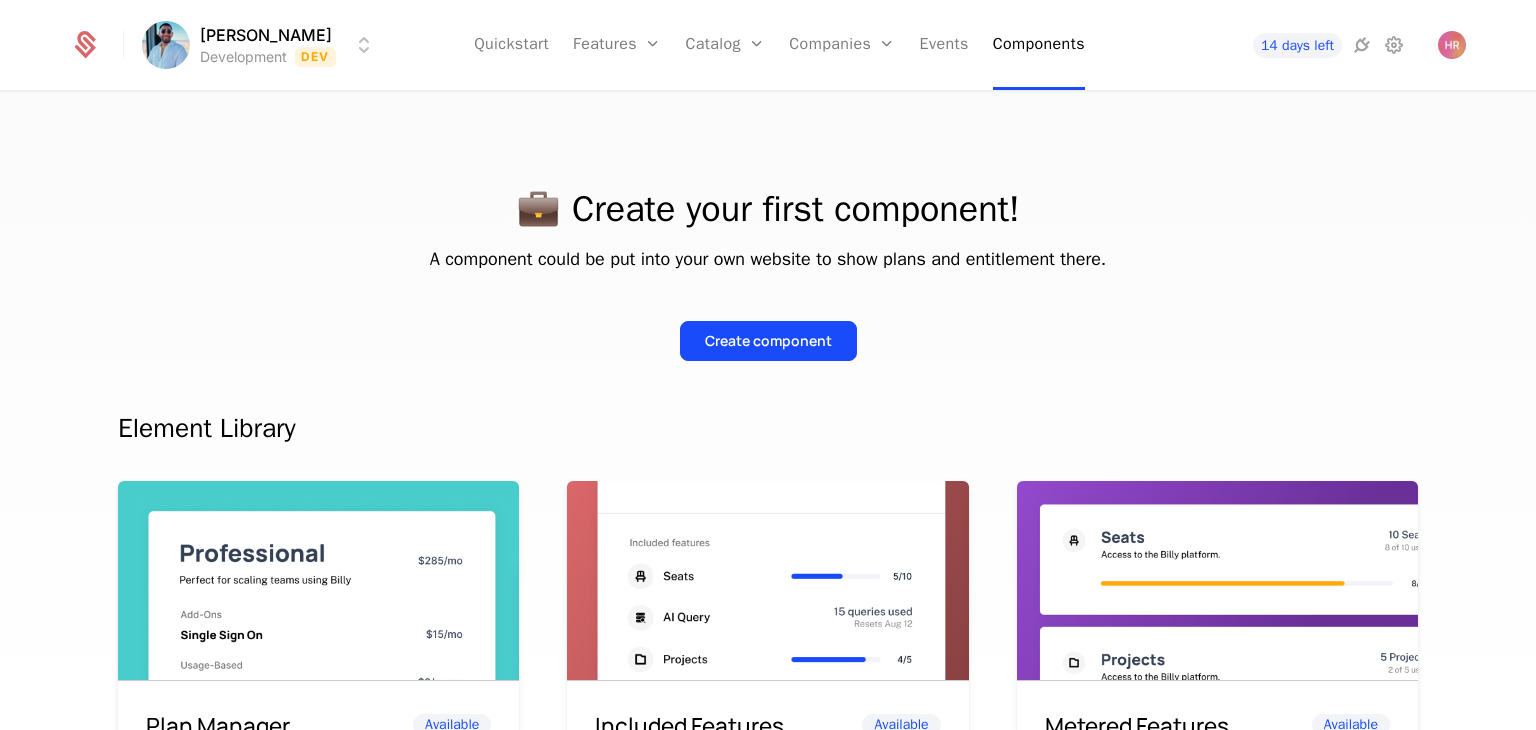click on "Create component" at bounding box center (768, 325) 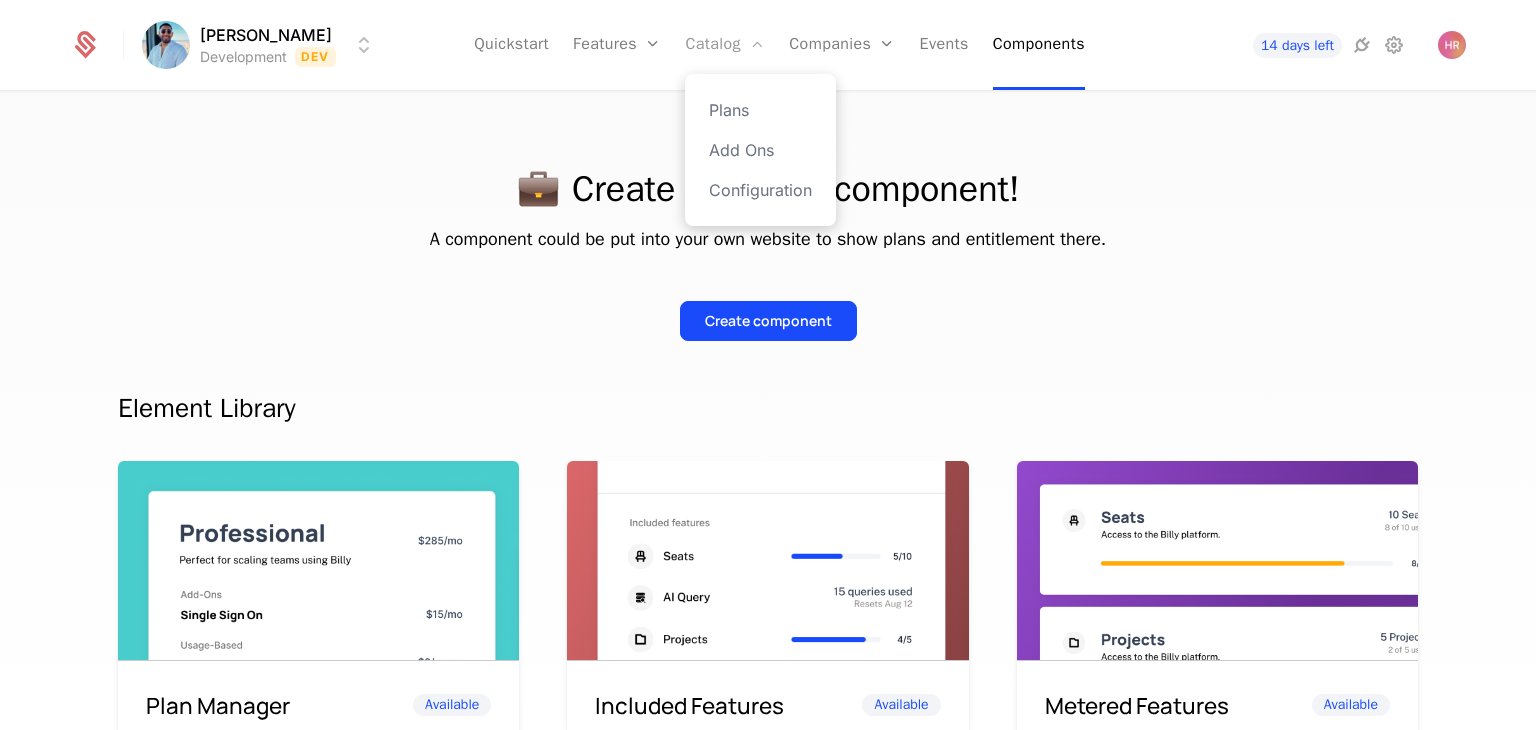 click on "Catalog" at bounding box center (725, 45) 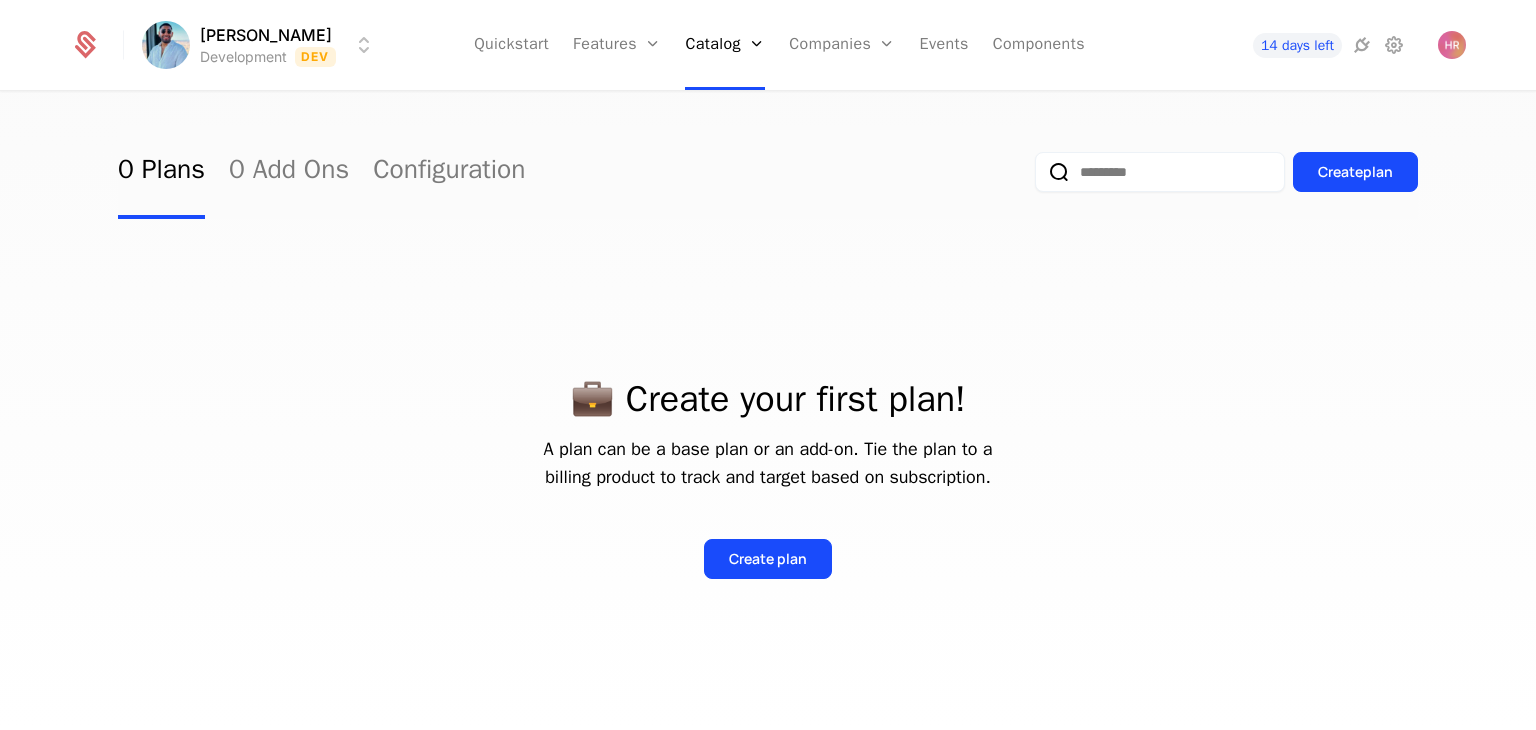 scroll, scrollTop: 0, scrollLeft: 0, axis: both 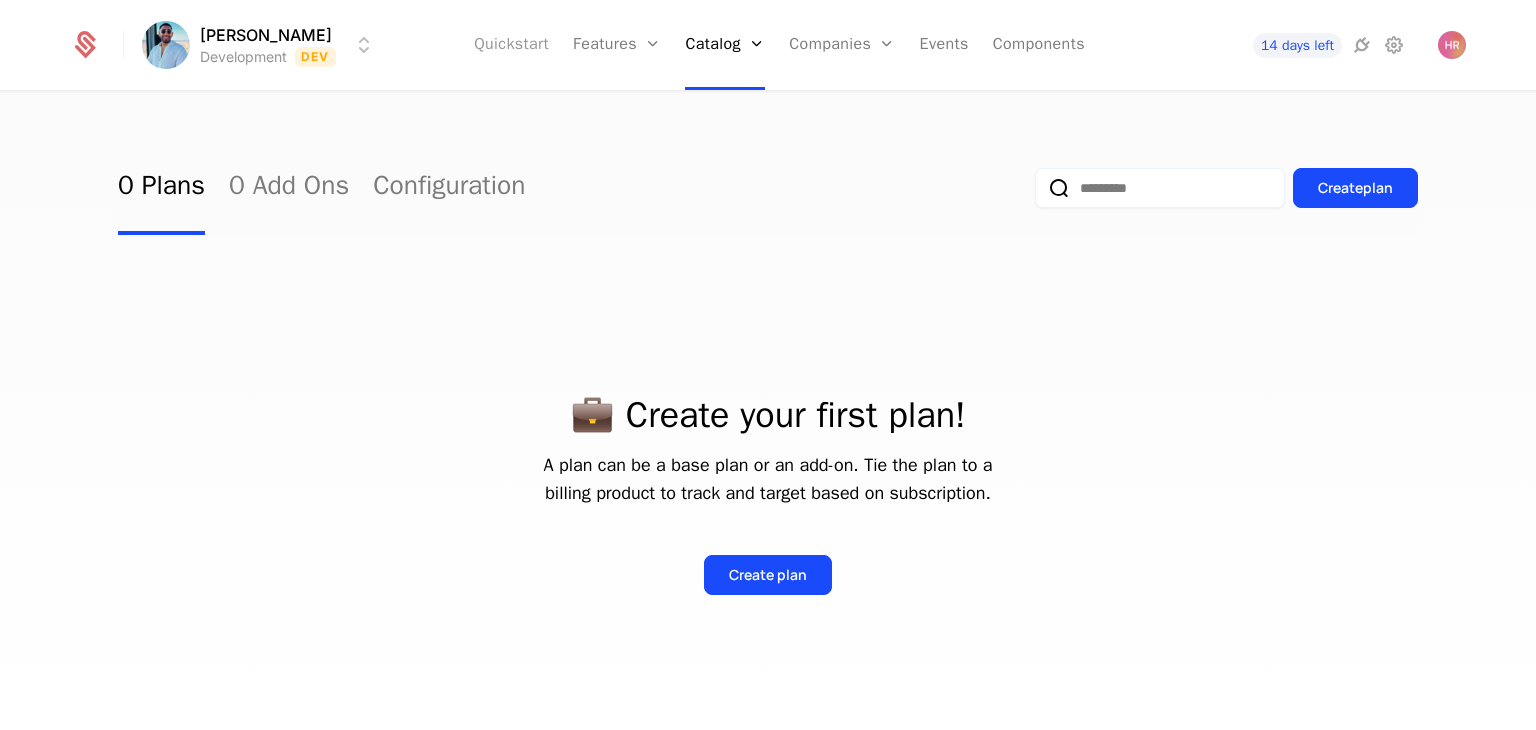 click on "Quickstart" at bounding box center [511, 45] 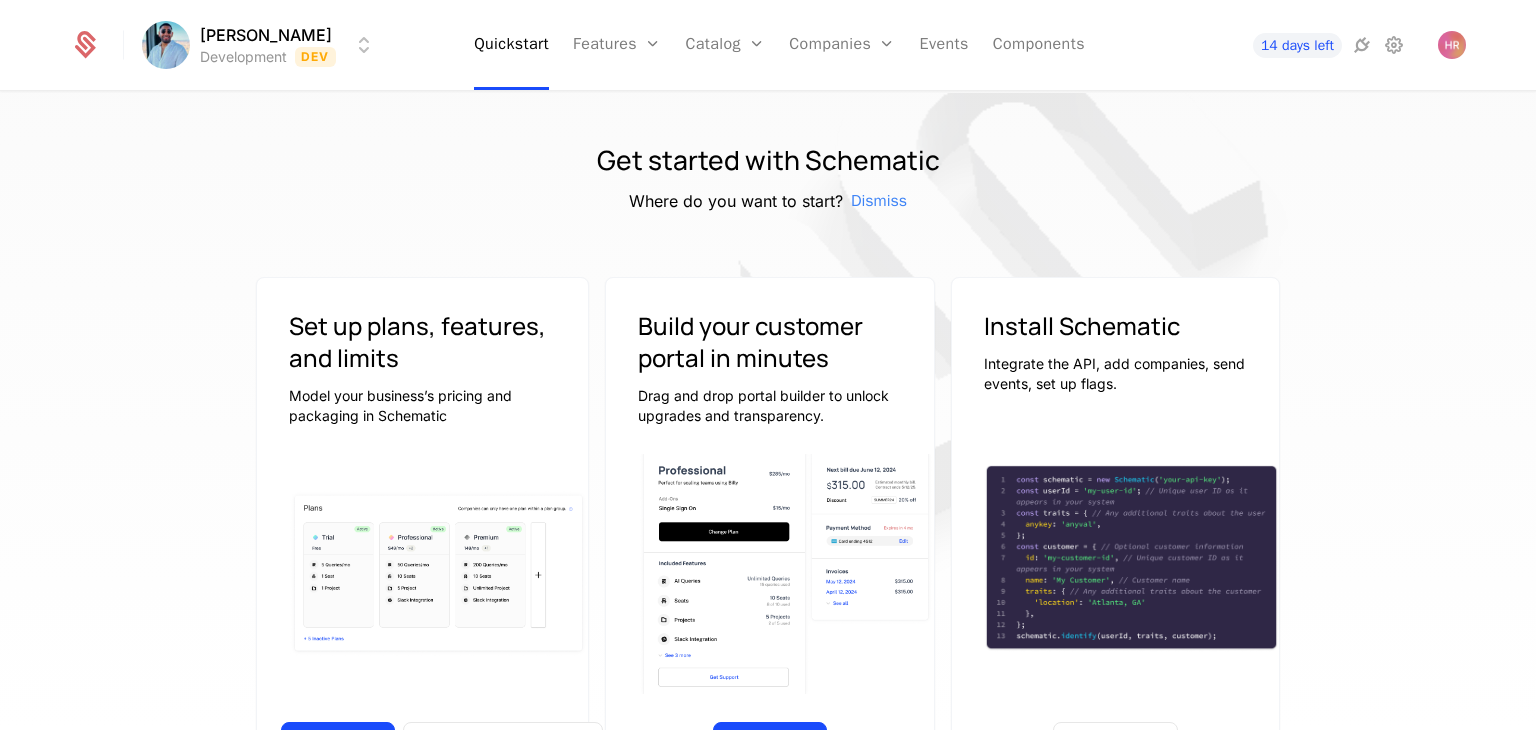 scroll, scrollTop: 425, scrollLeft: 0, axis: vertical 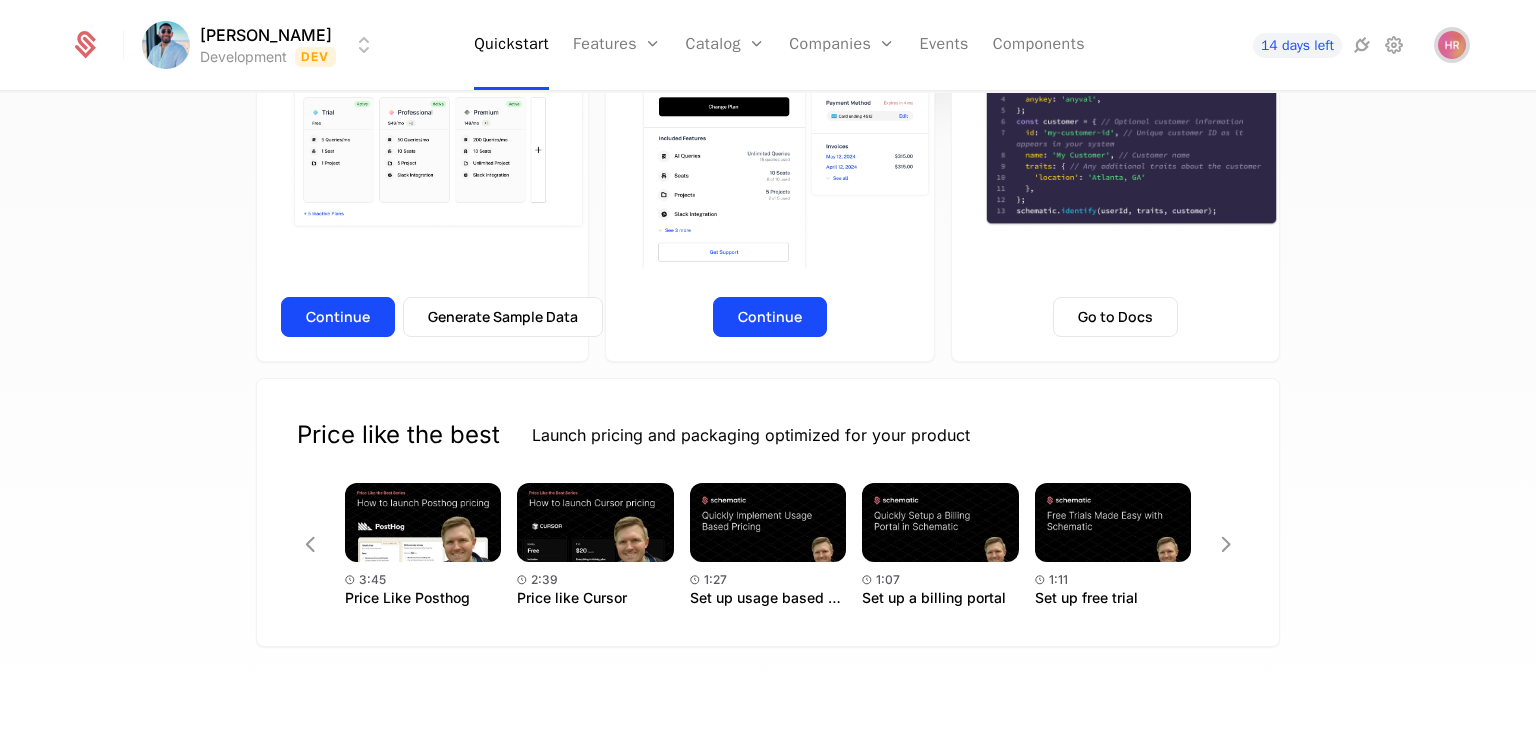 click at bounding box center (1452, 45) 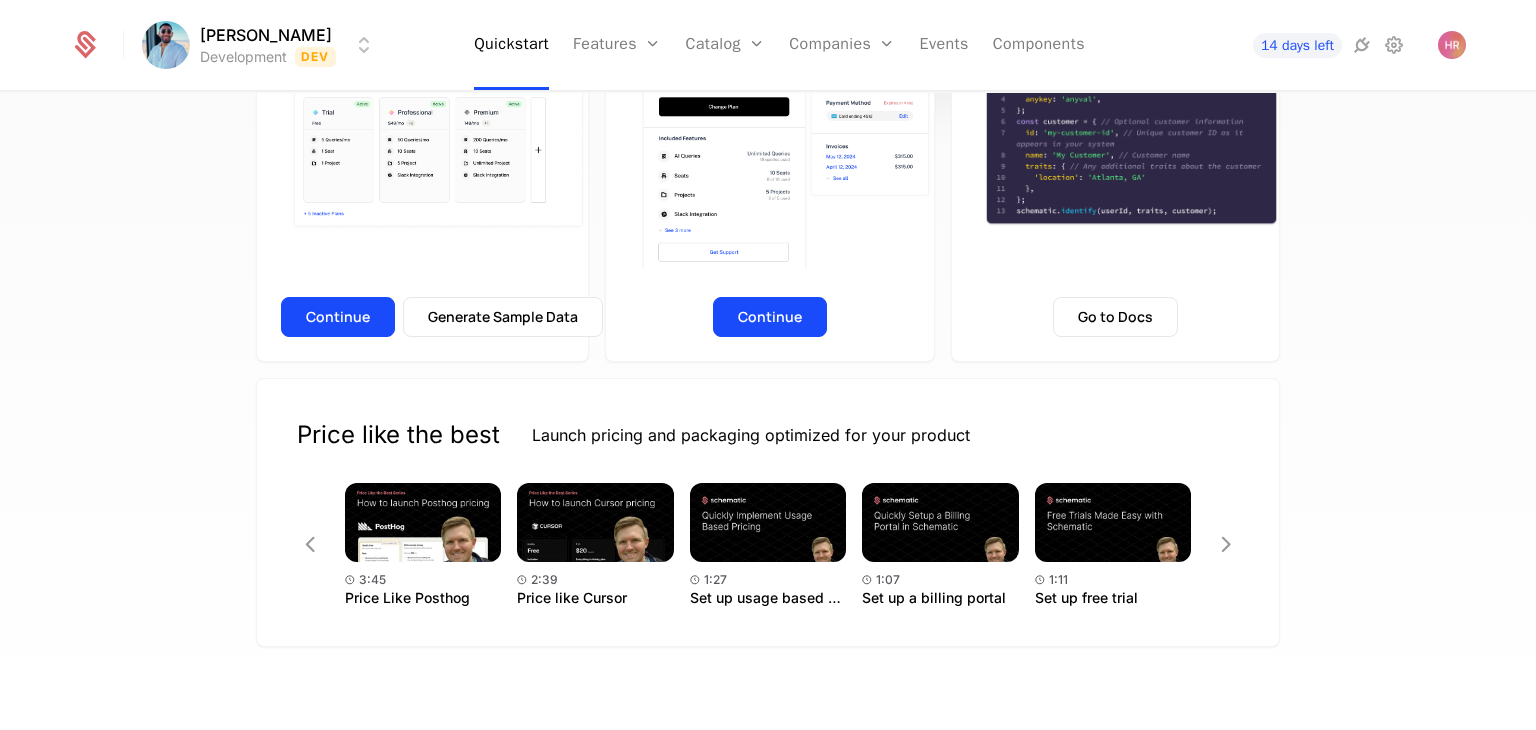 click at bounding box center (1008, -135) 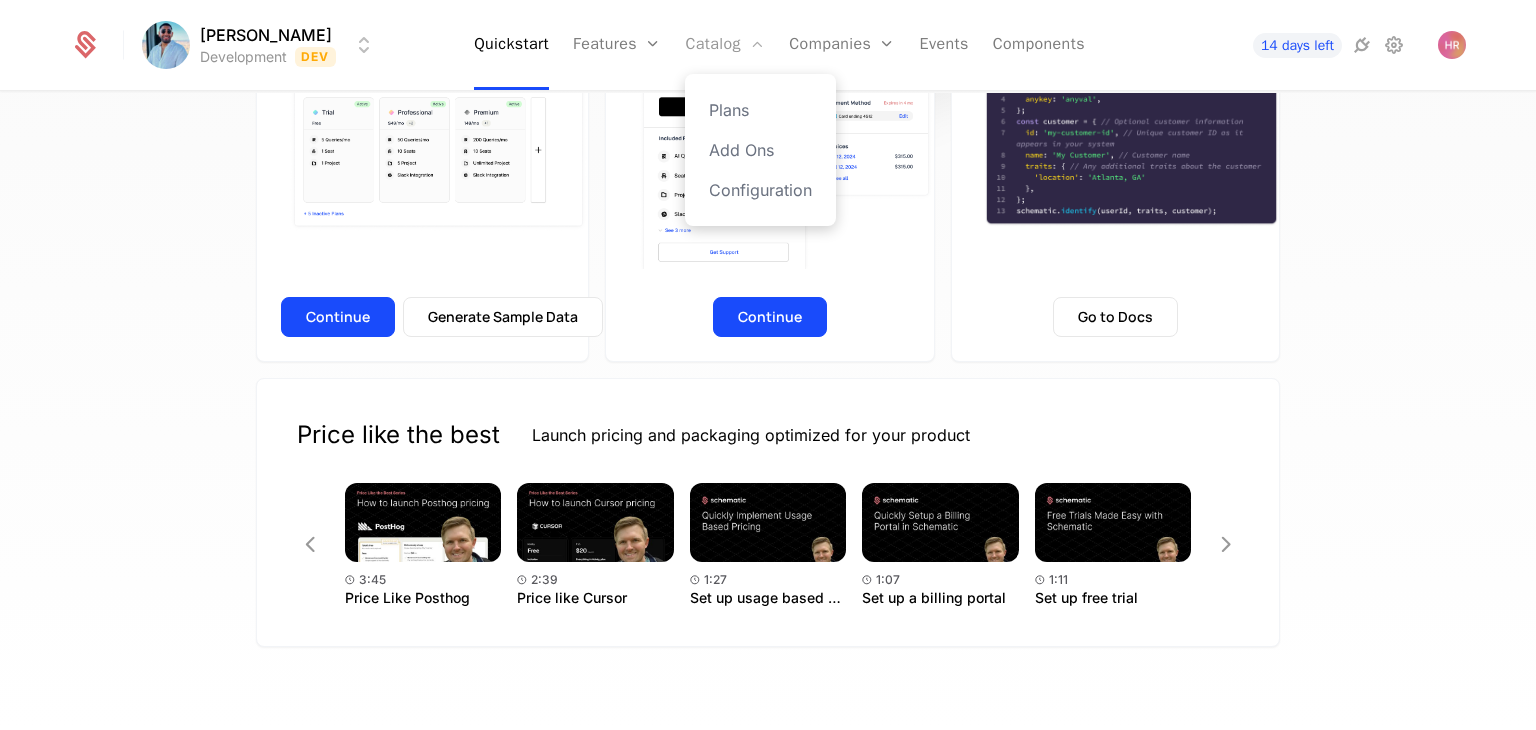 click on "Catalog" at bounding box center (725, 45) 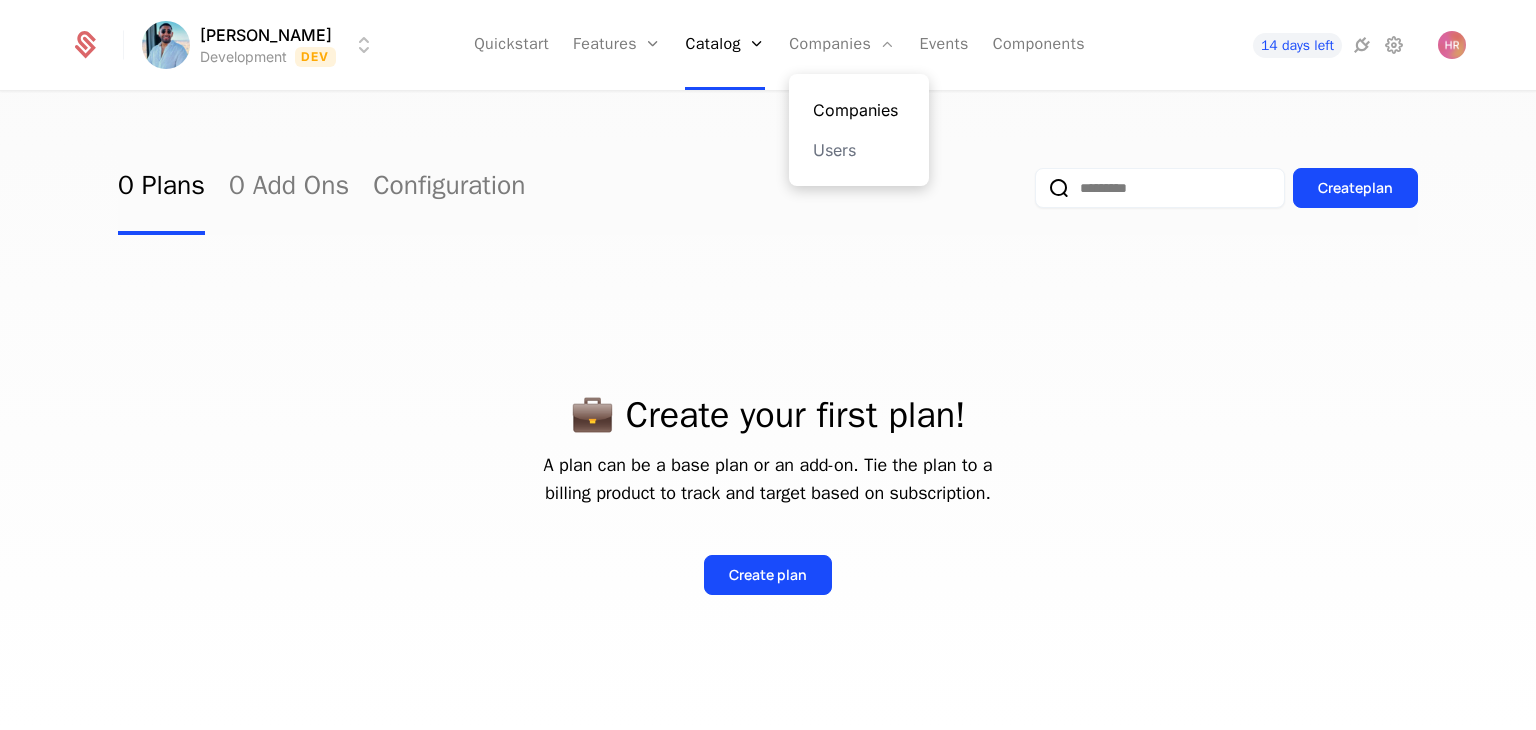 click on "Companies" at bounding box center (859, 110) 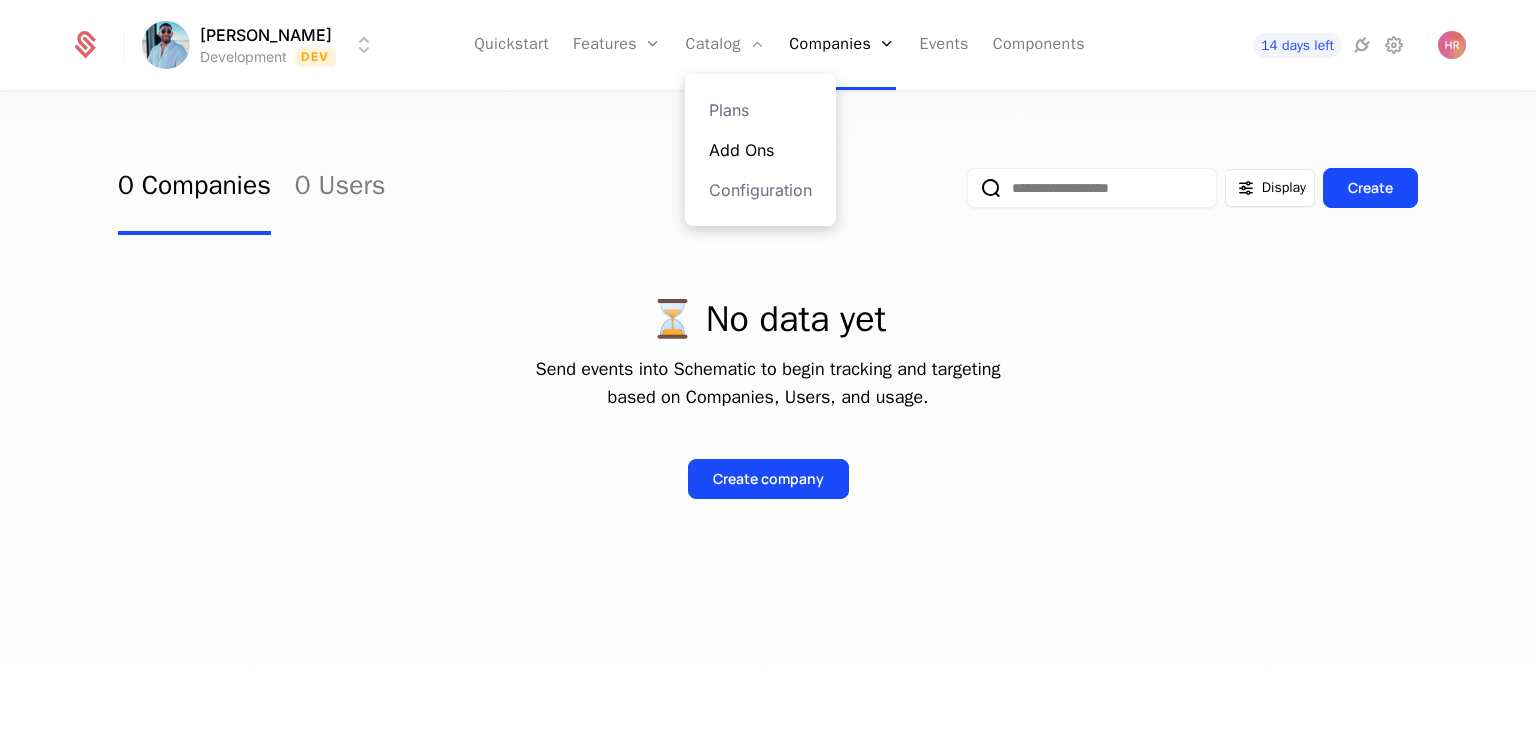 click on "Add Ons" at bounding box center (760, 150) 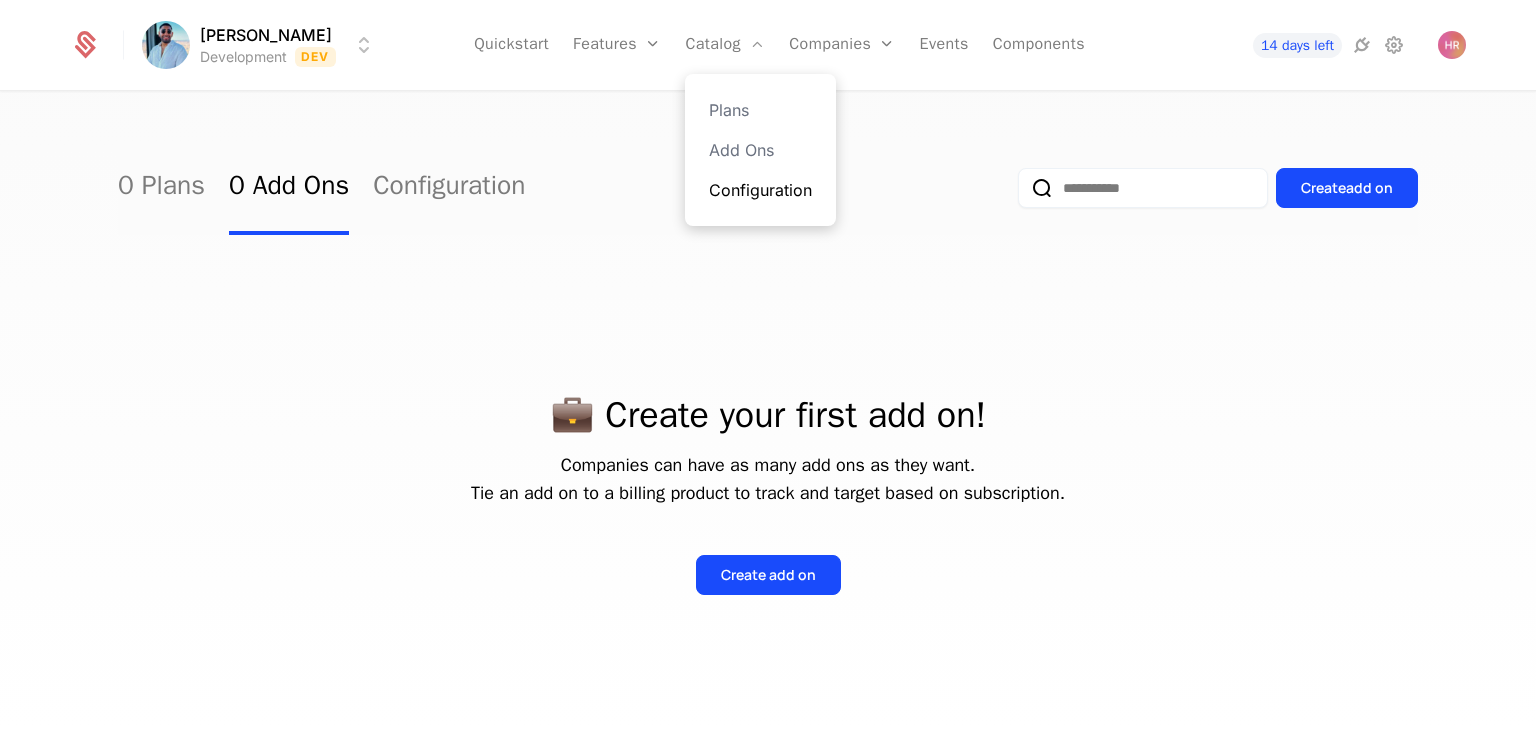 click on "Configuration" at bounding box center [760, 190] 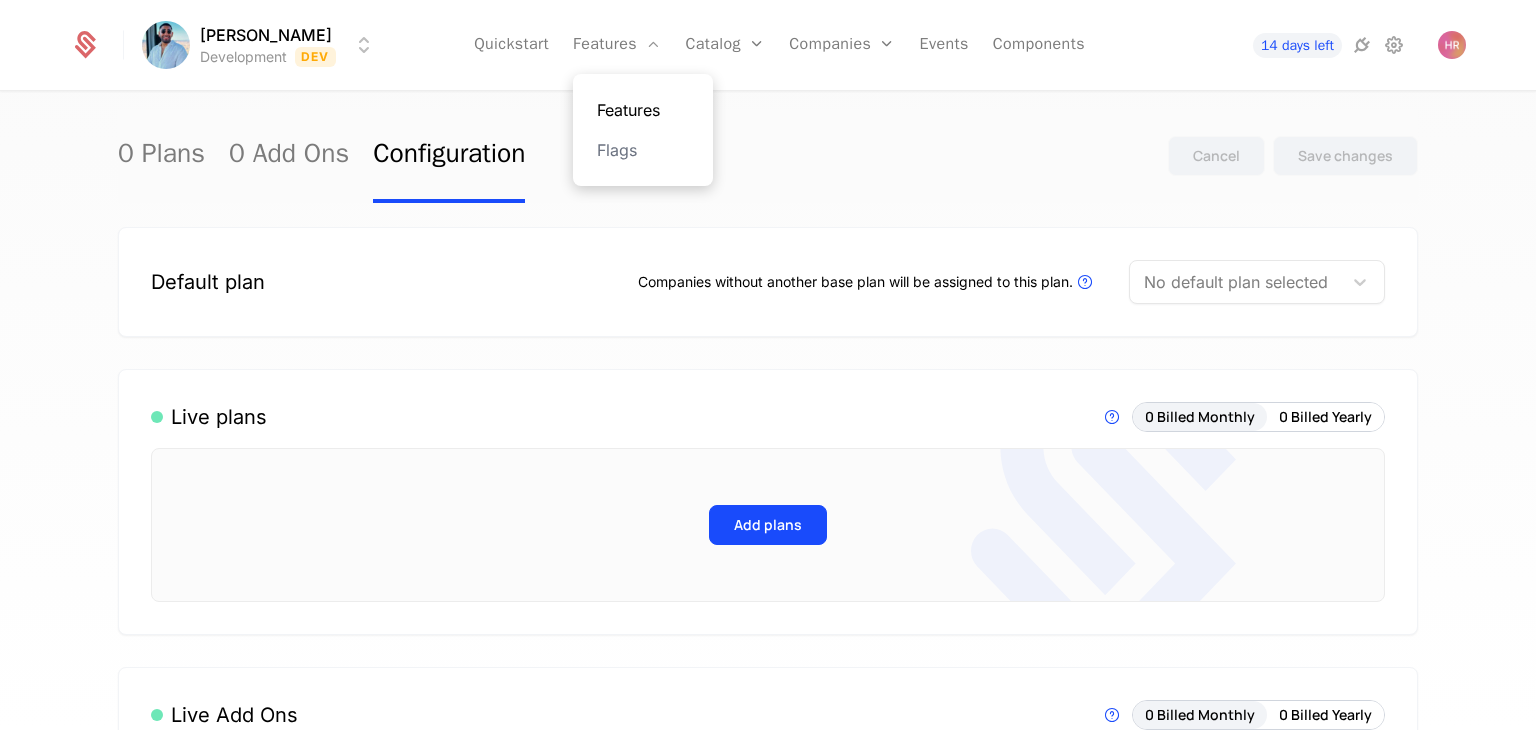 click on "Features" at bounding box center (643, 110) 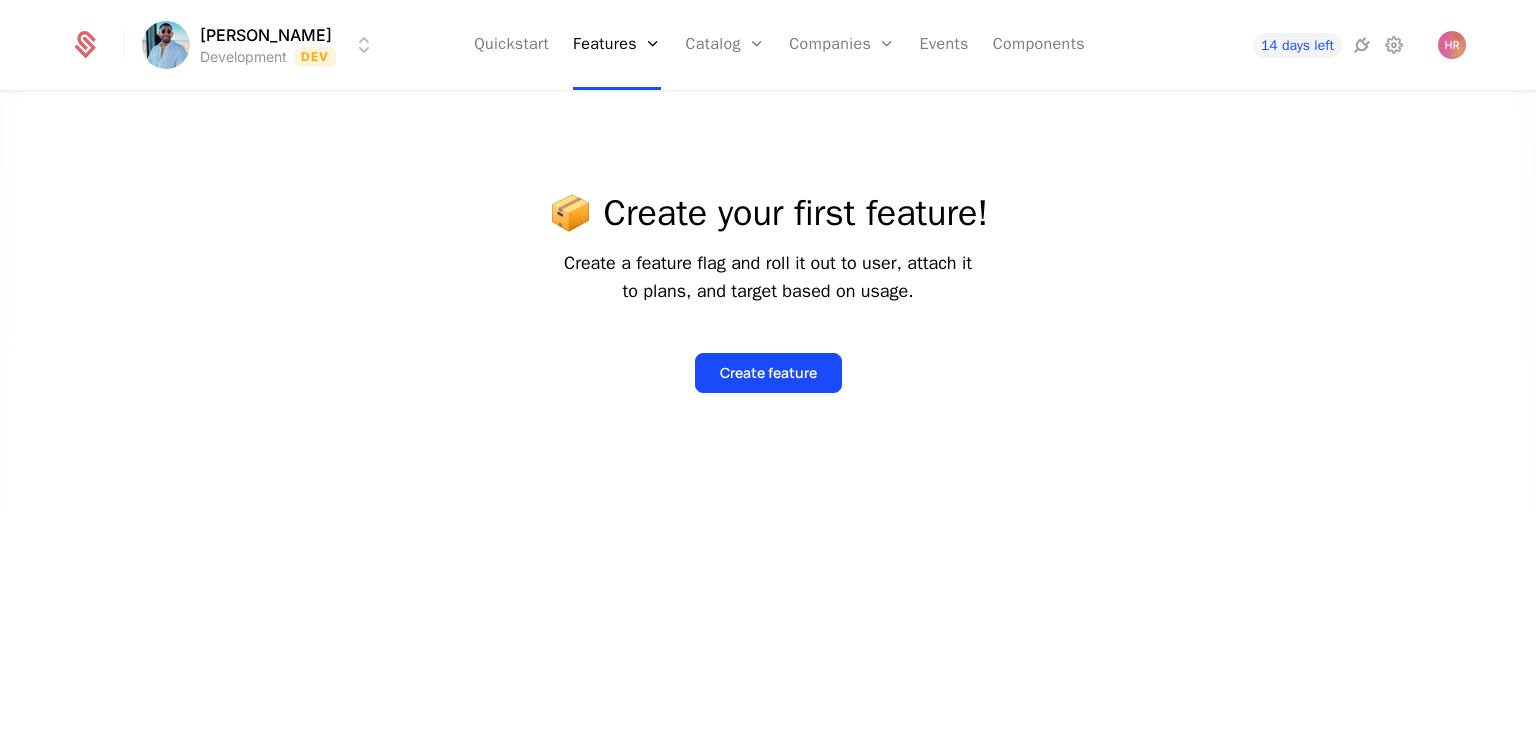 click 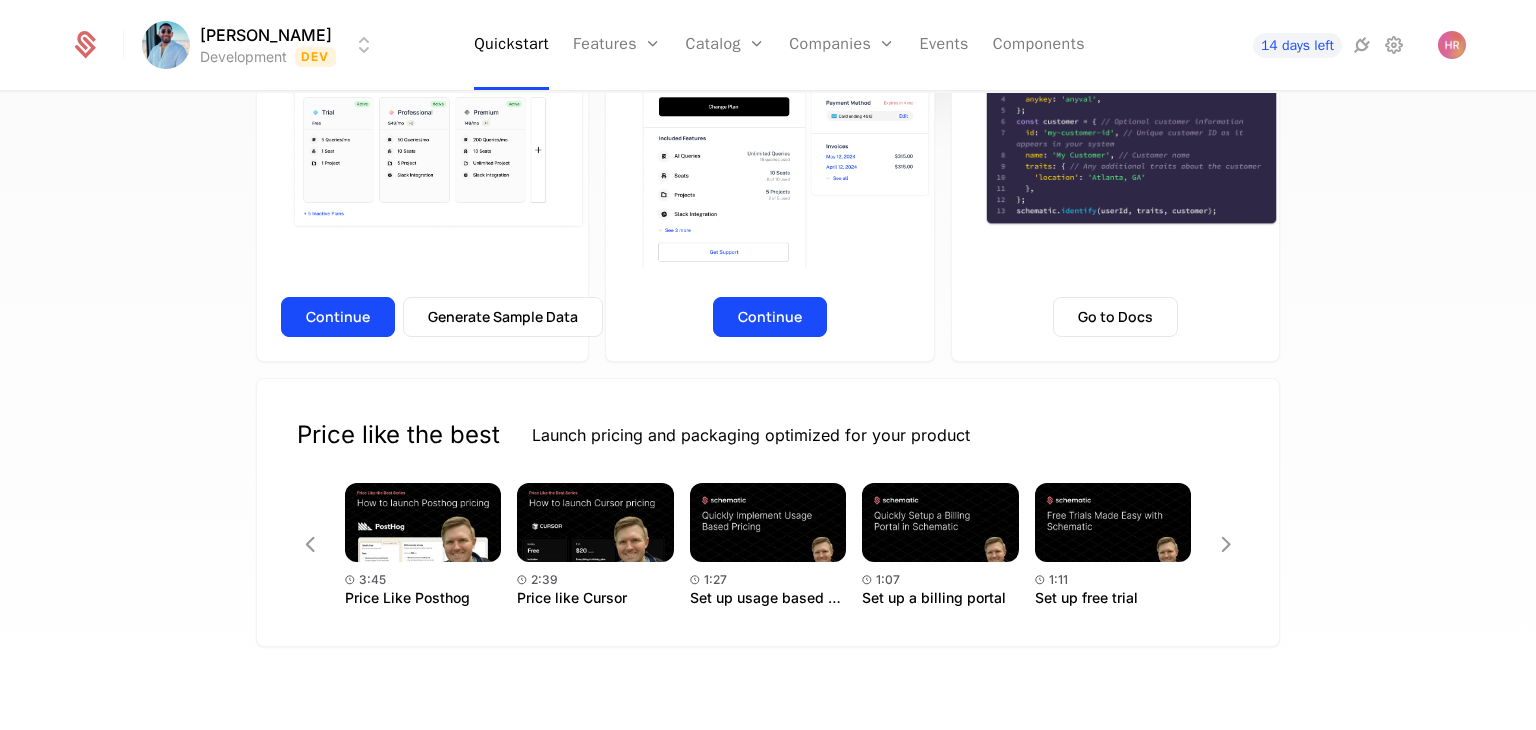 scroll, scrollTop: 0, scrollLeft: 0, axis: both 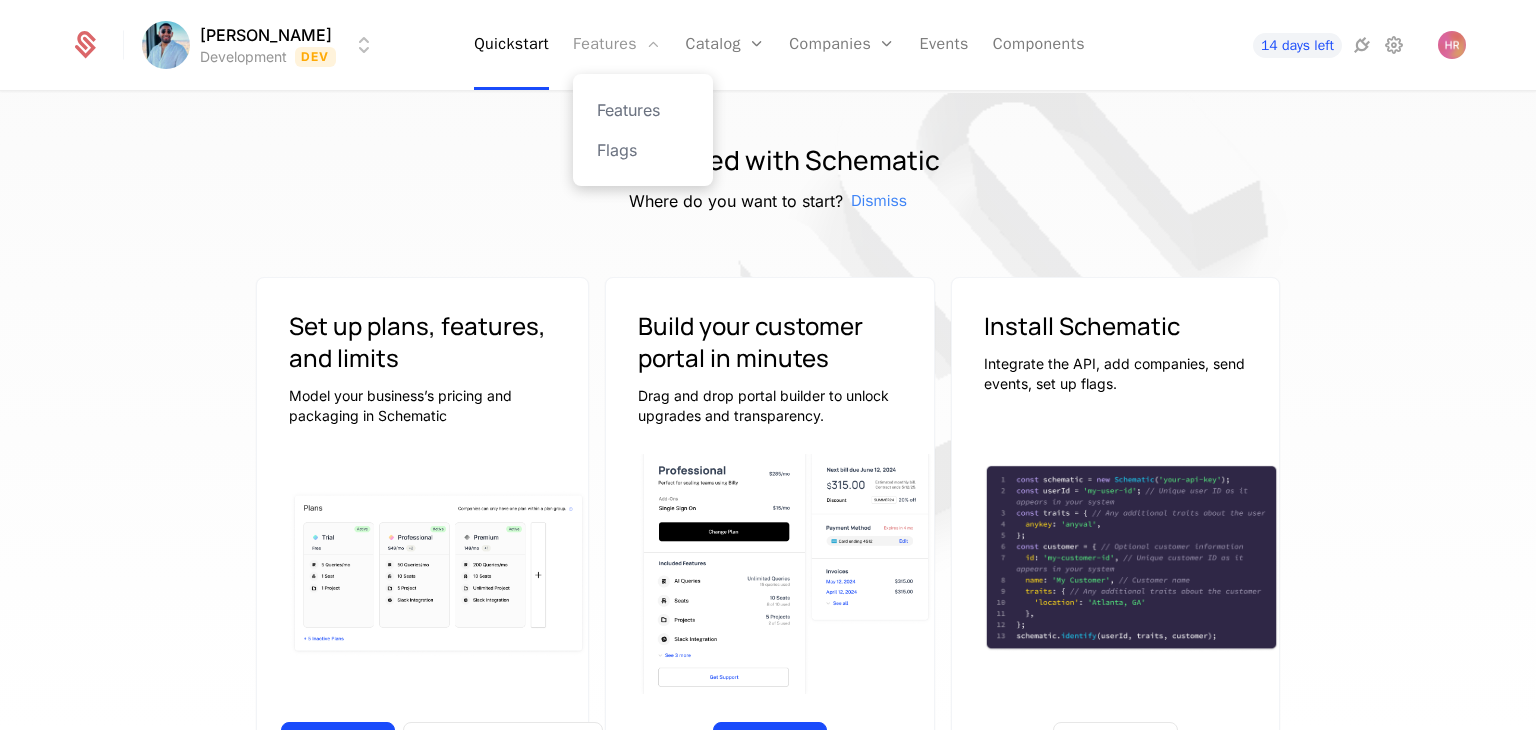 click on "Features" at bounding box center [617, 45] 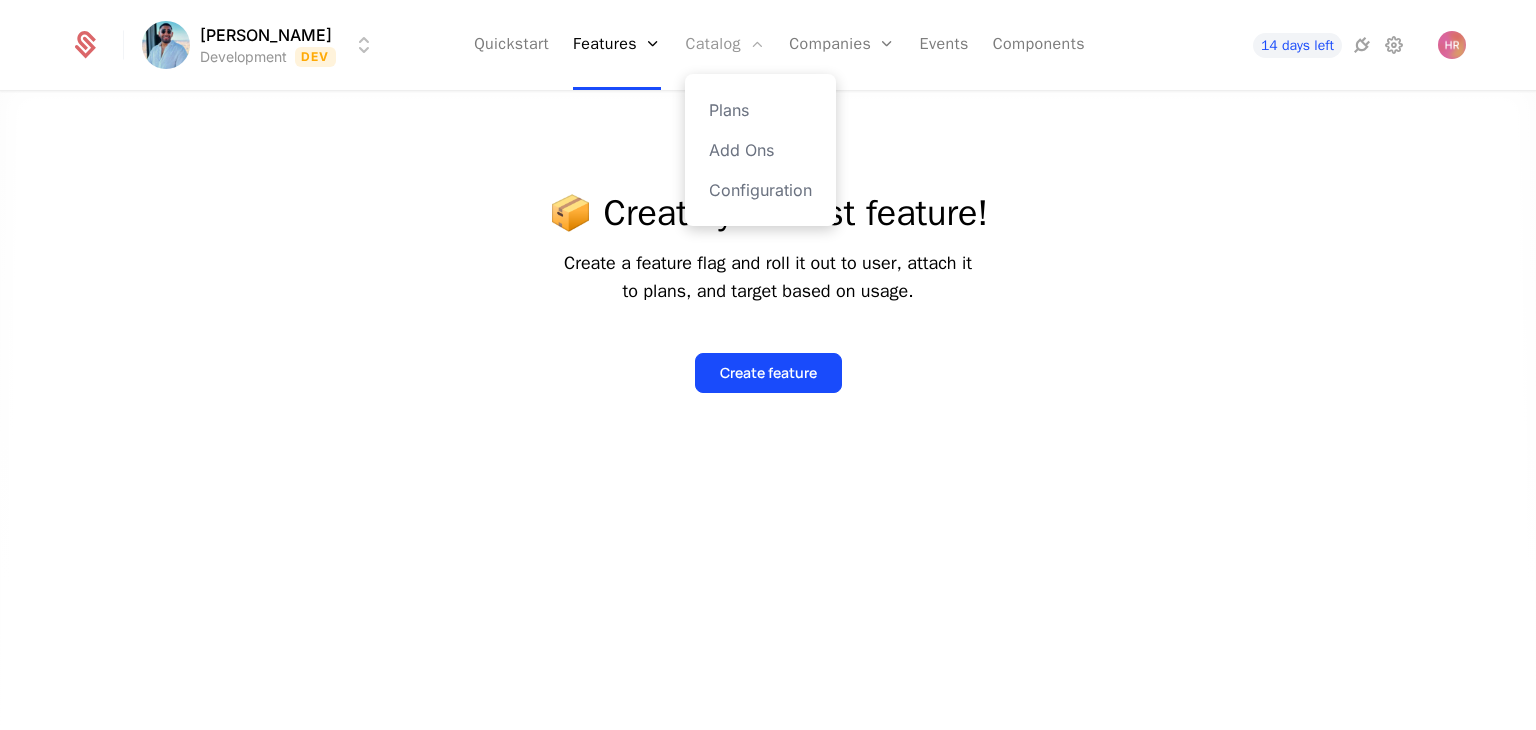 click at bounding box center [757, 44] 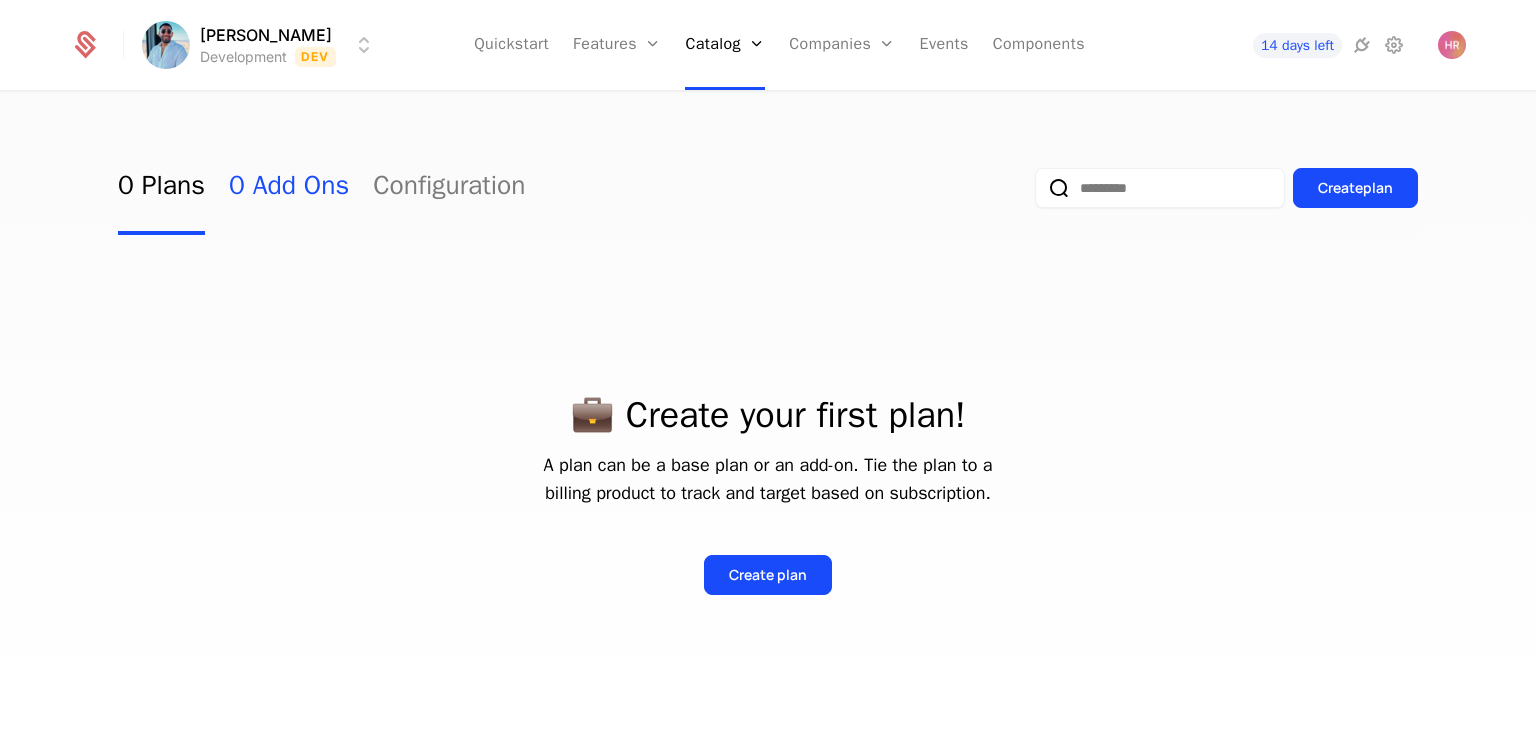 click on "0 Add Ons" at bounding box center [289, 188] 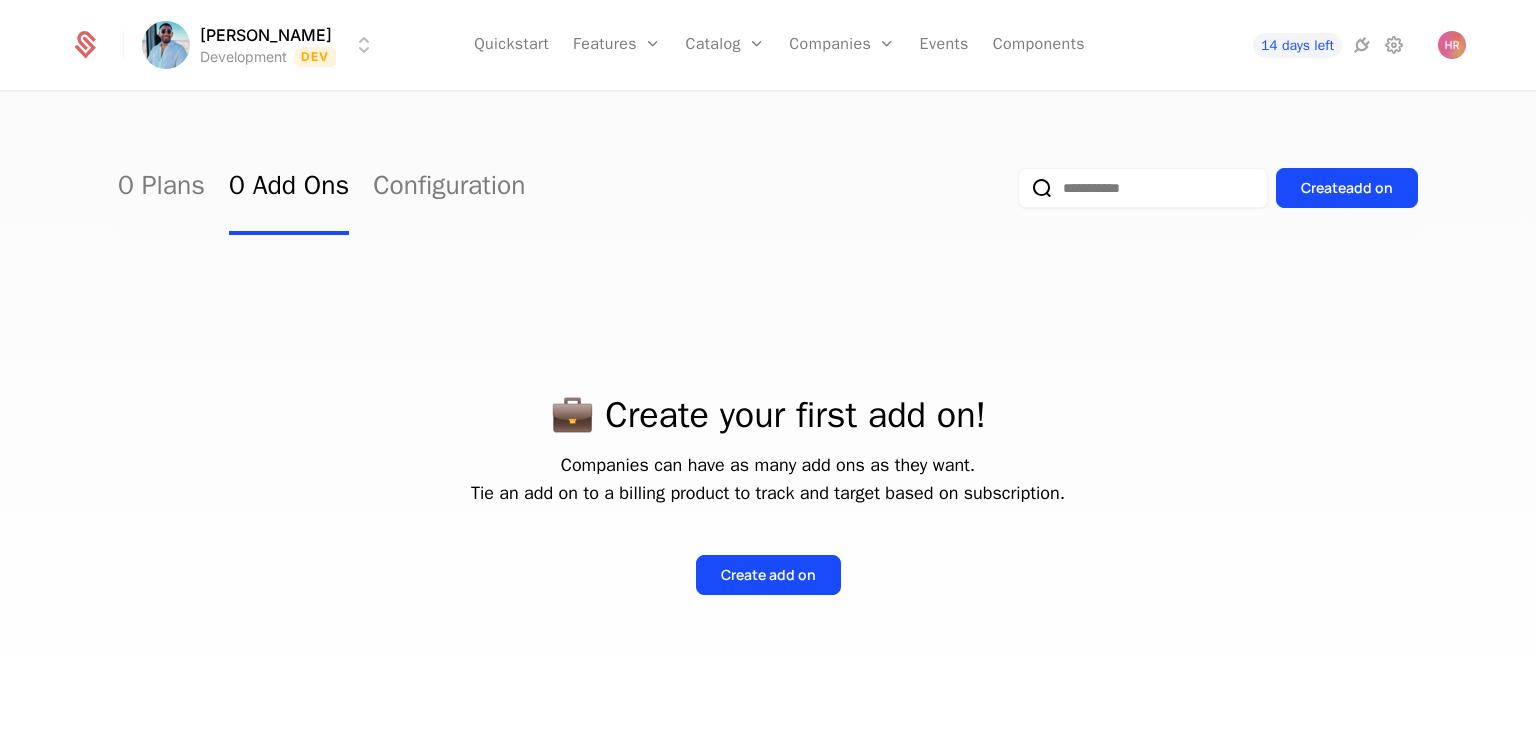 scroll, scrollTop: 77, scrollLeft: 0, axis: vertical 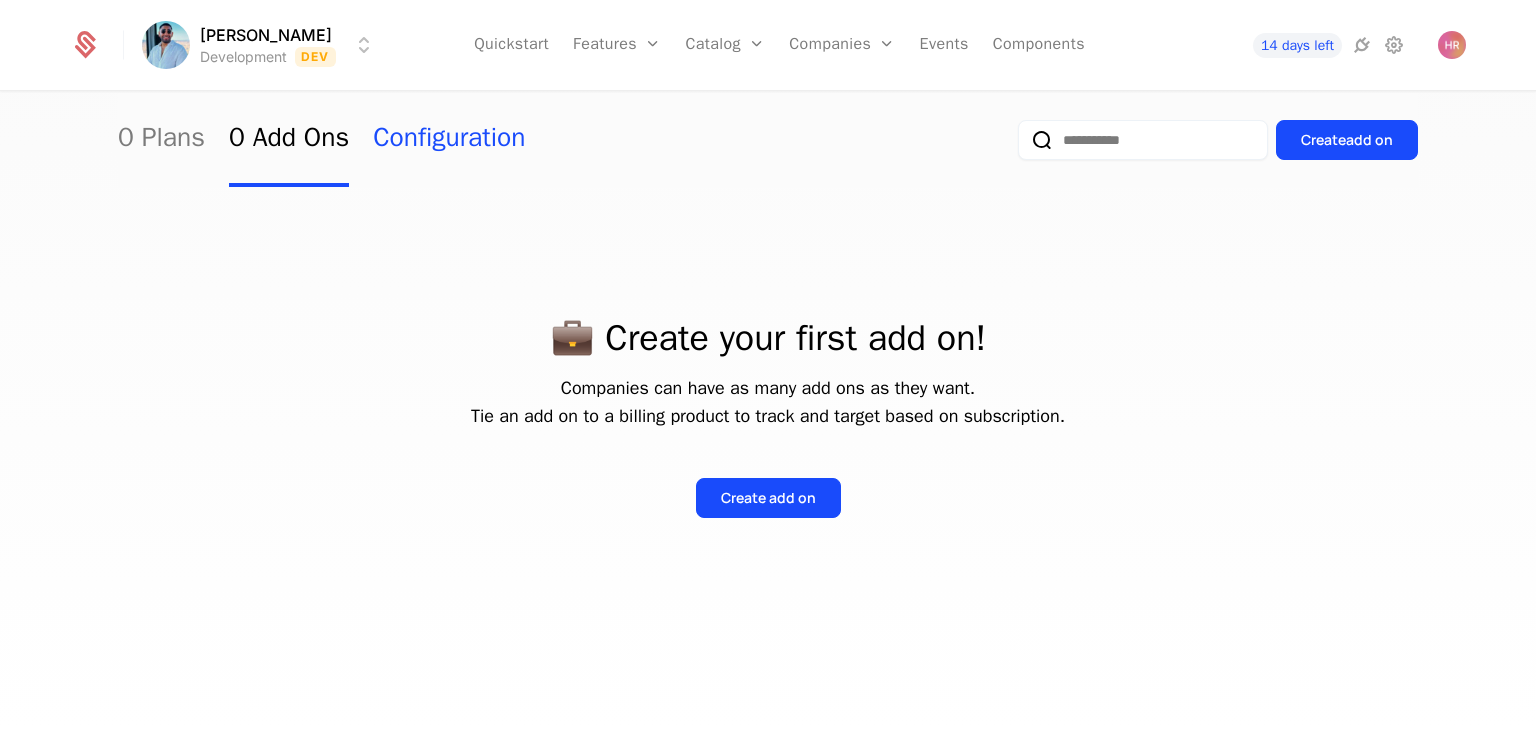 click on "Configuration" at bounding box center (449, 140) 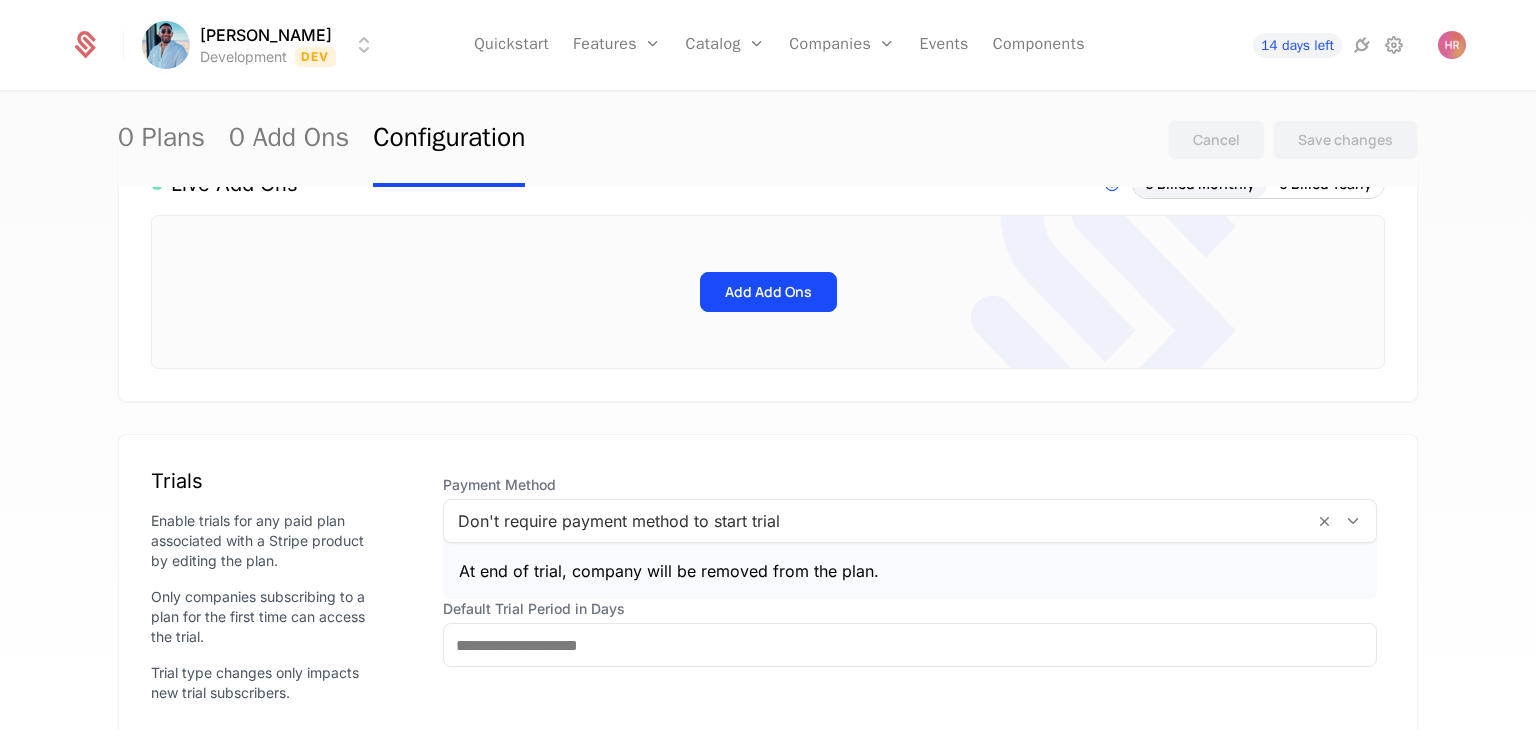 scroll, scrollTop: 408, scrollLeft: 0, axis: vertical 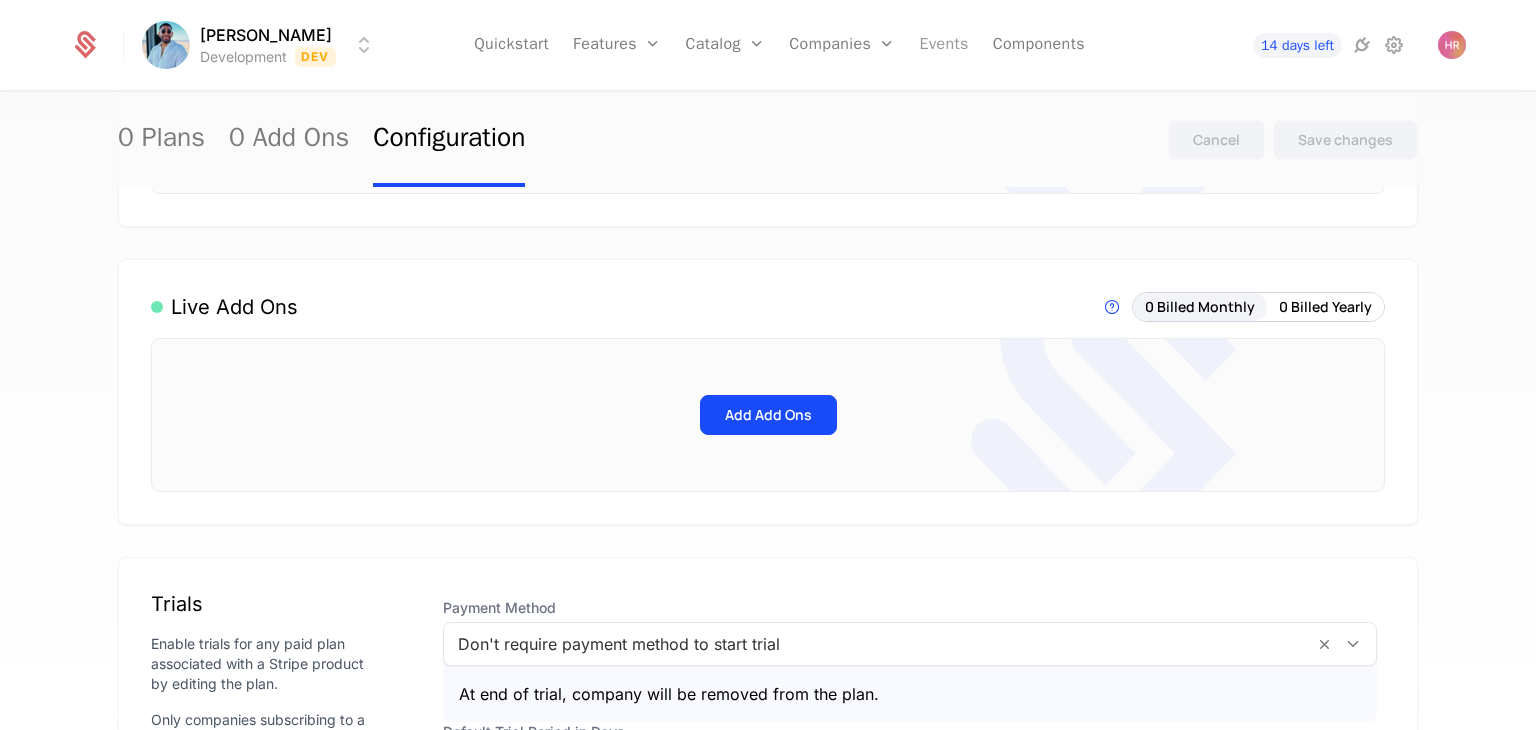 click on "Events" at bounding box center (944, 45) 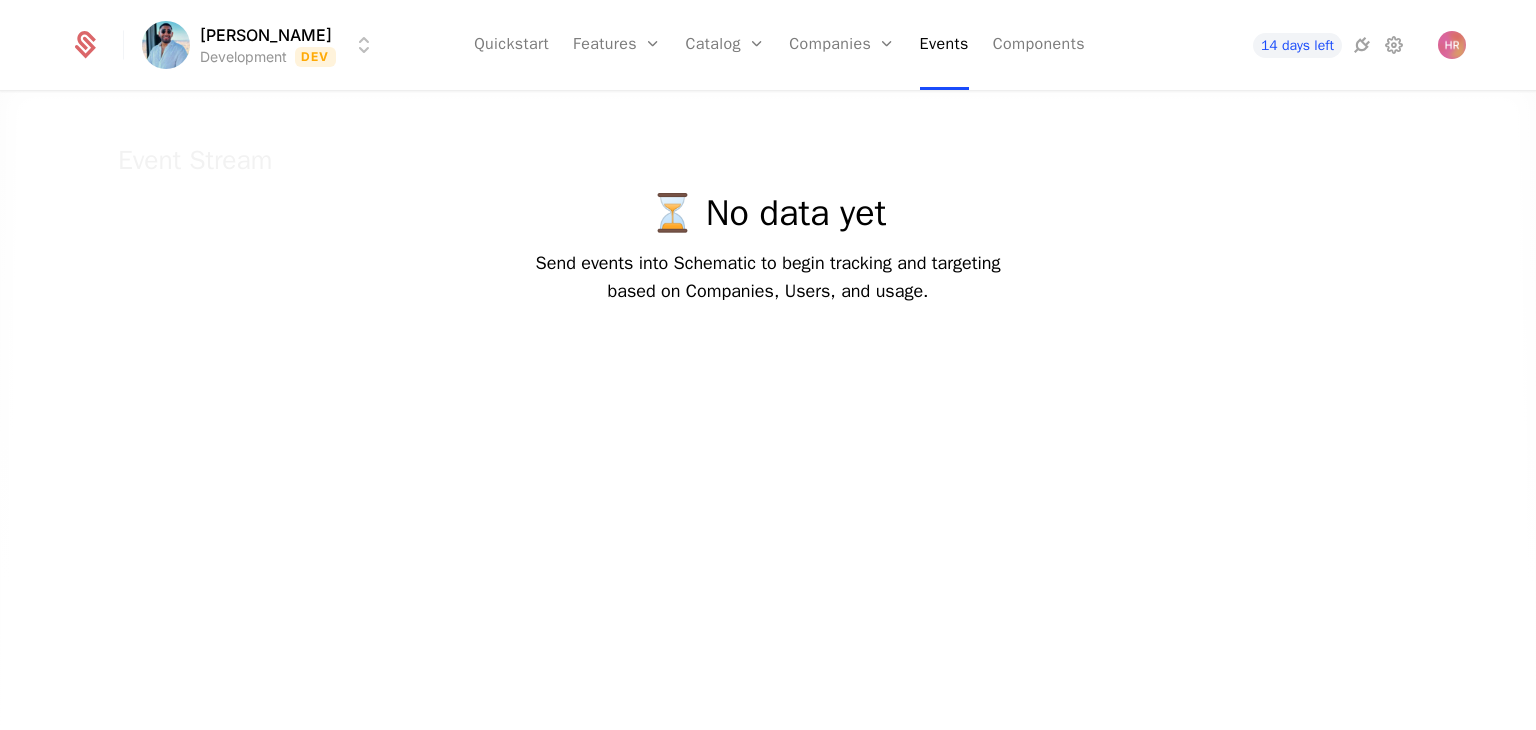 click at bounding box center [768, 446] 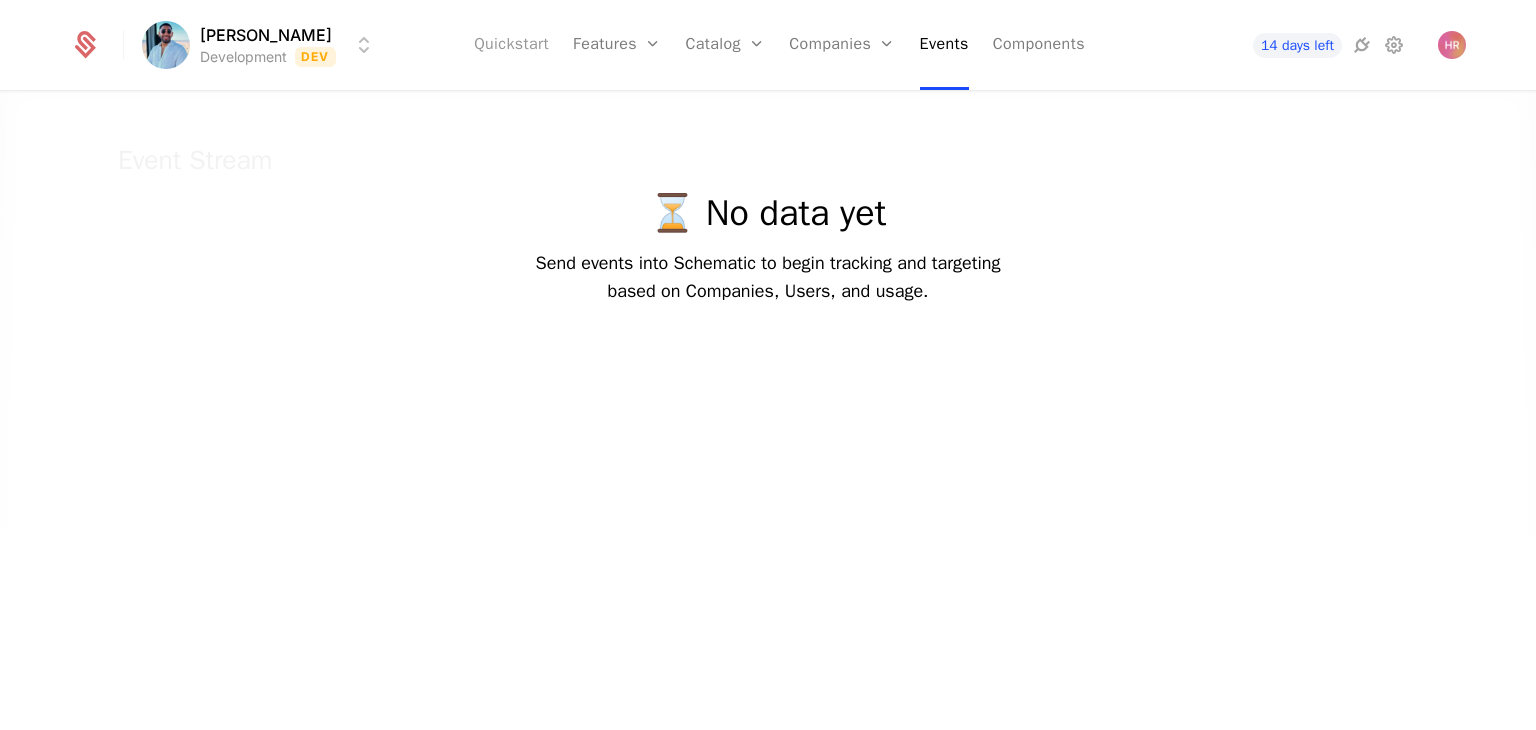 click on "Quickstart" at bounding box center (511, 45) 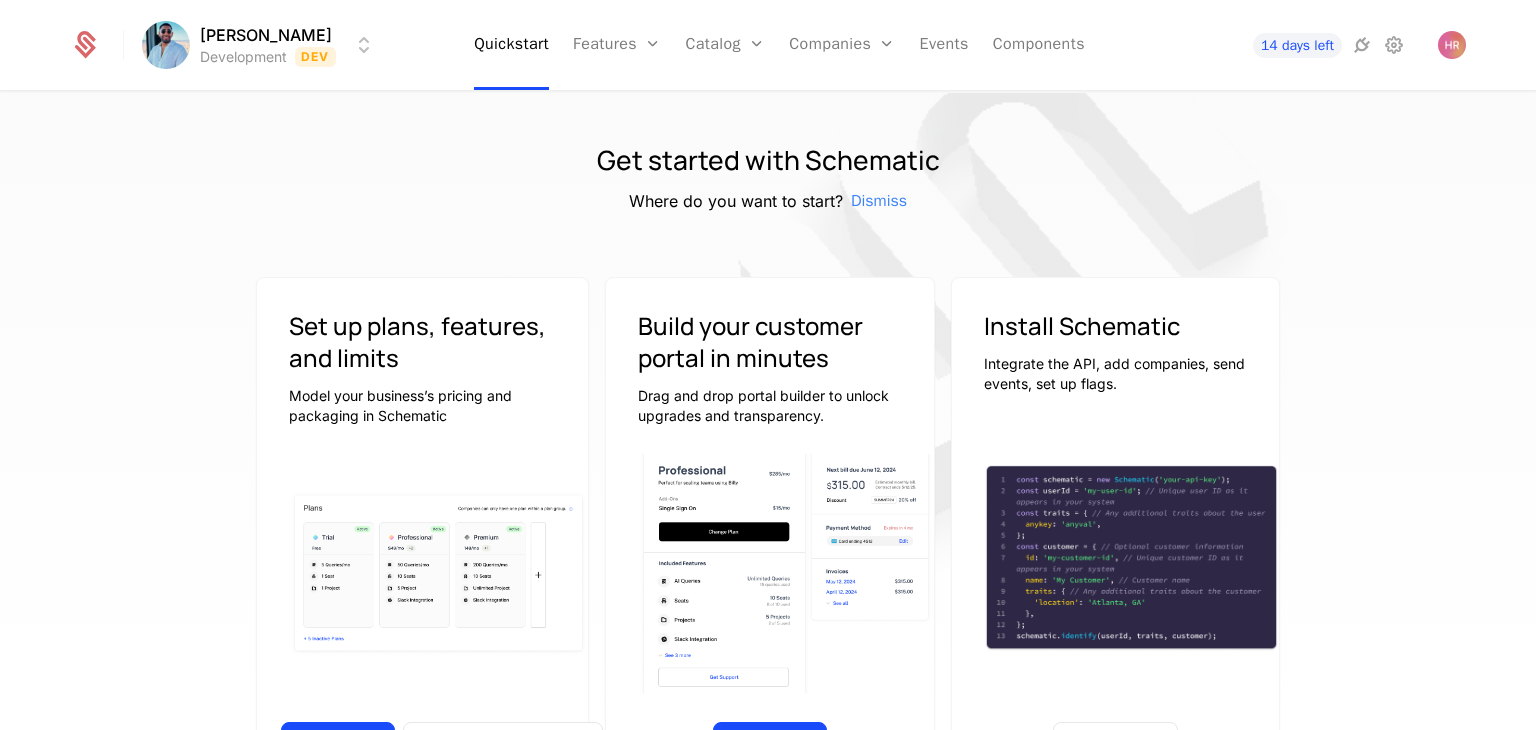 scroll, scrollTop: 345, scrollLeft: 0, axis: vertical 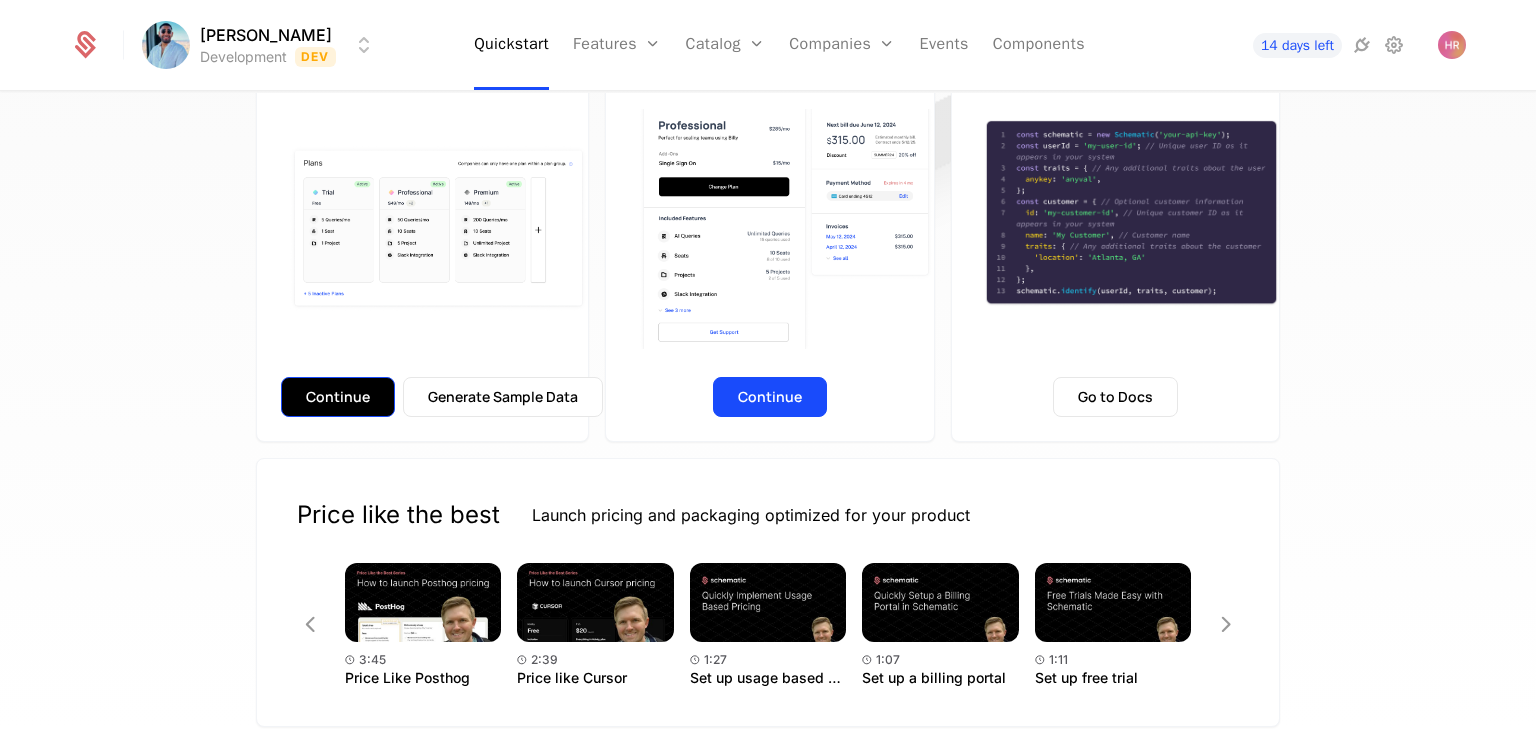 click on "Continue" at bounding box center (338, 397) 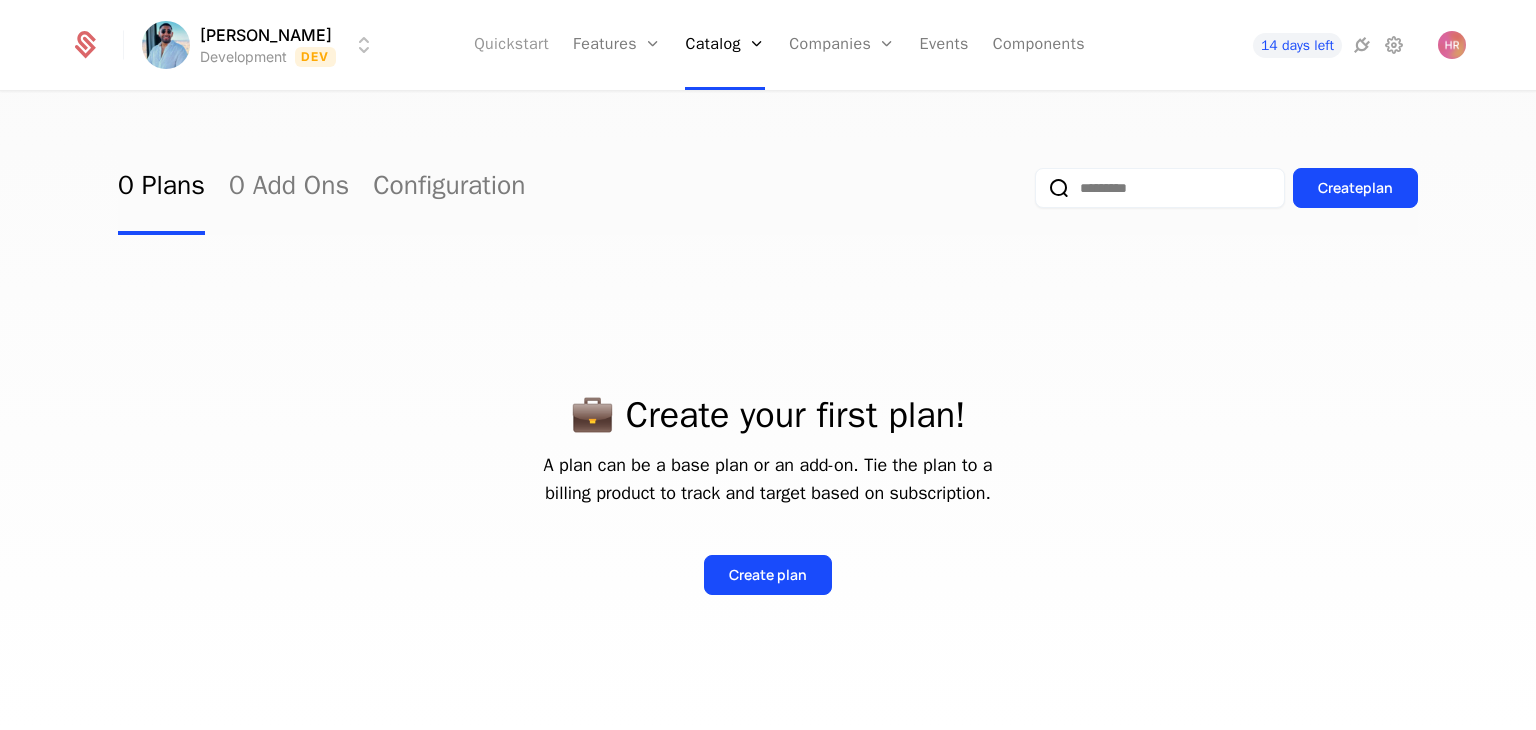 click on "Quickstart" at bounding box center (511, 45) 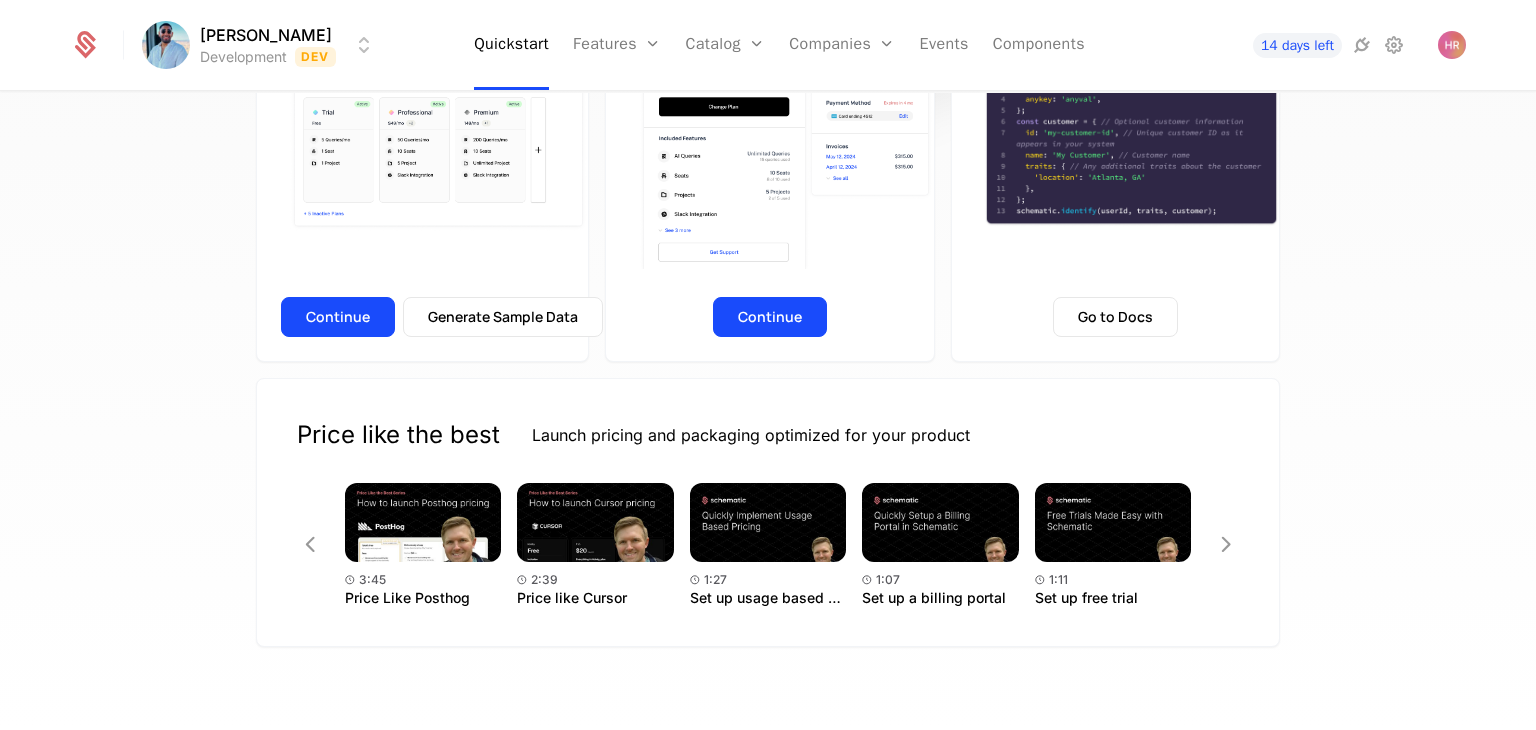 scroll, scrollTop: 0, scrollLeft: 0, axis: both 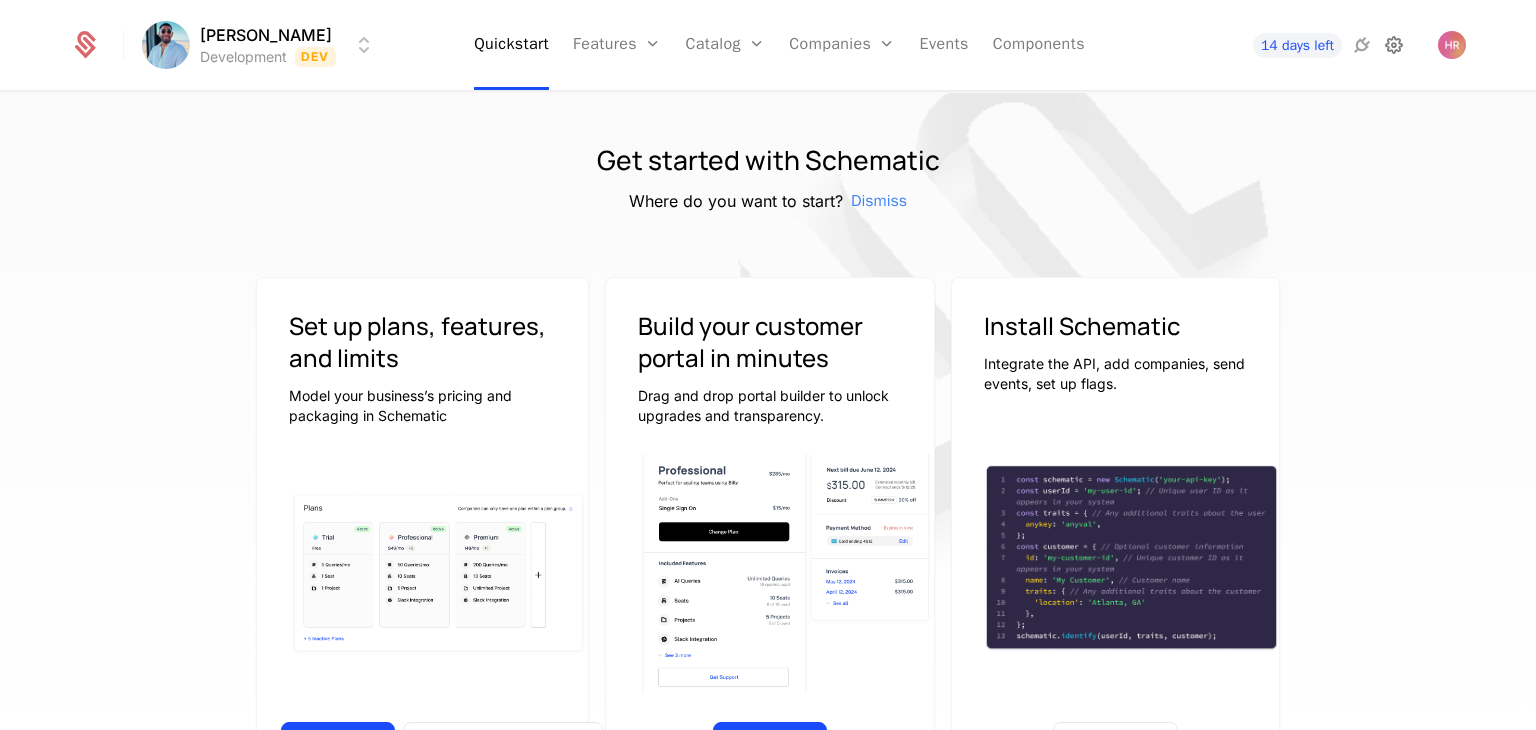click at bounding box center [1394, 45] 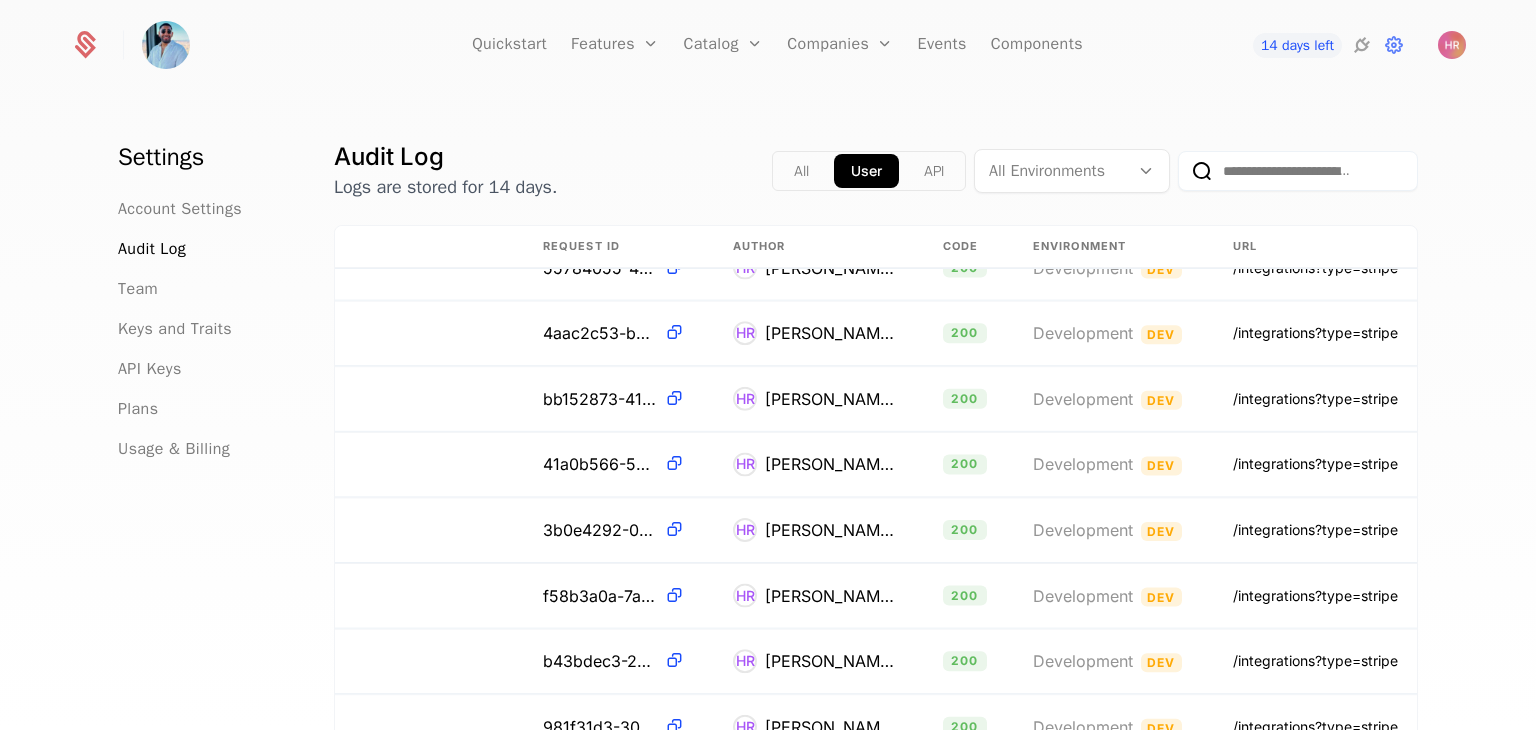 scroll, scrollTop: 1426, scrollLeft: 445, axis: both 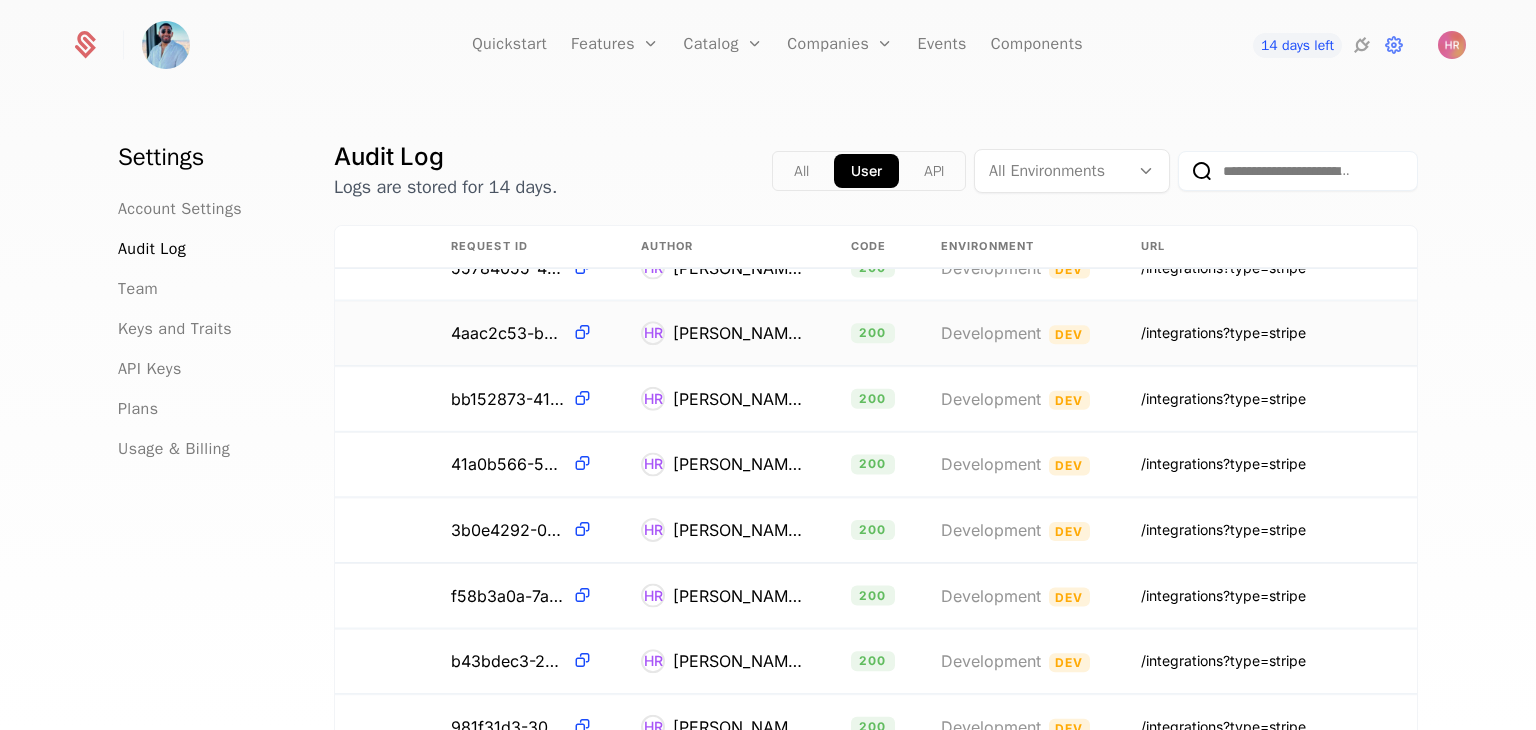 click on "/integrations?type=stripe" at bounding box center [1223, 333] 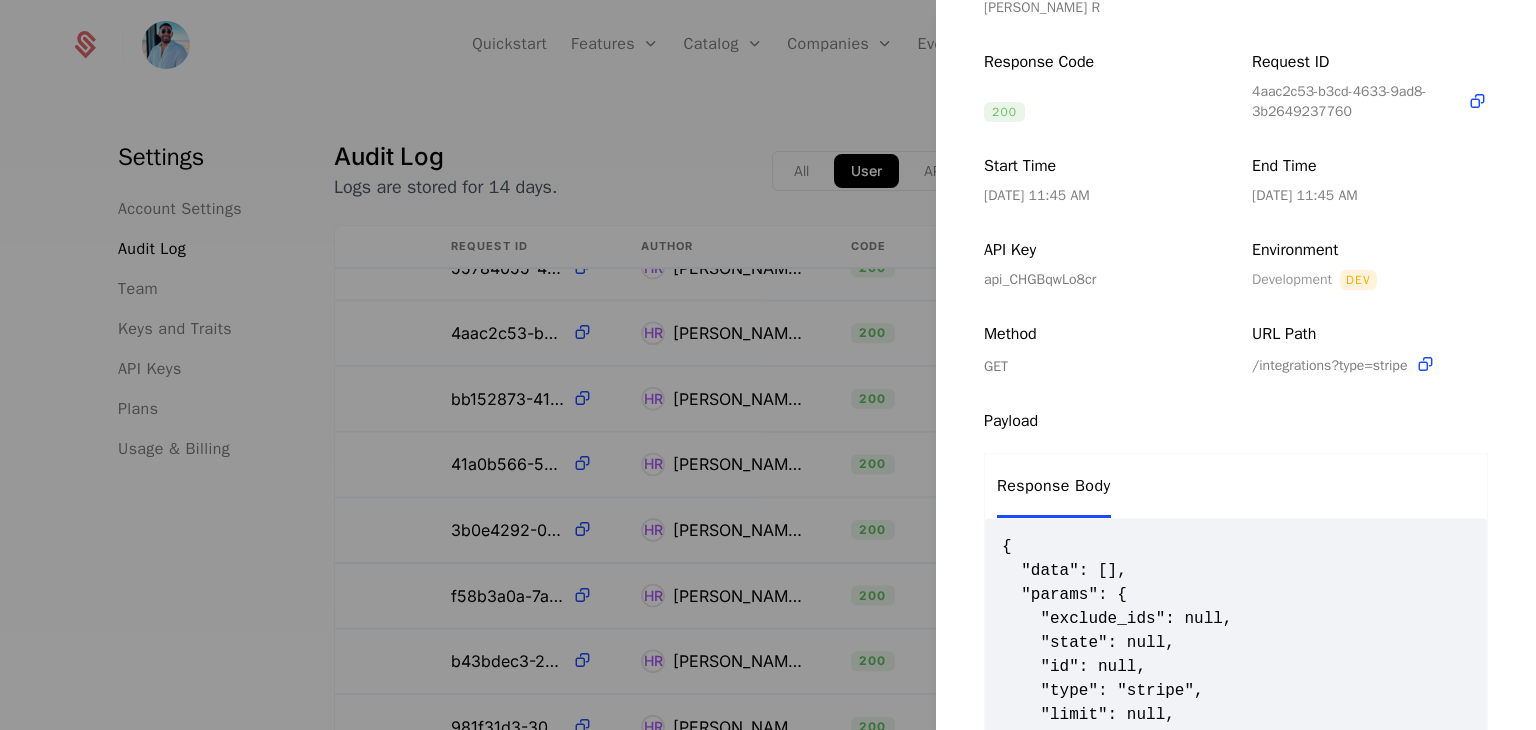 scroll, scrollTop: 396, scrollLeft: 0, axis: vertical 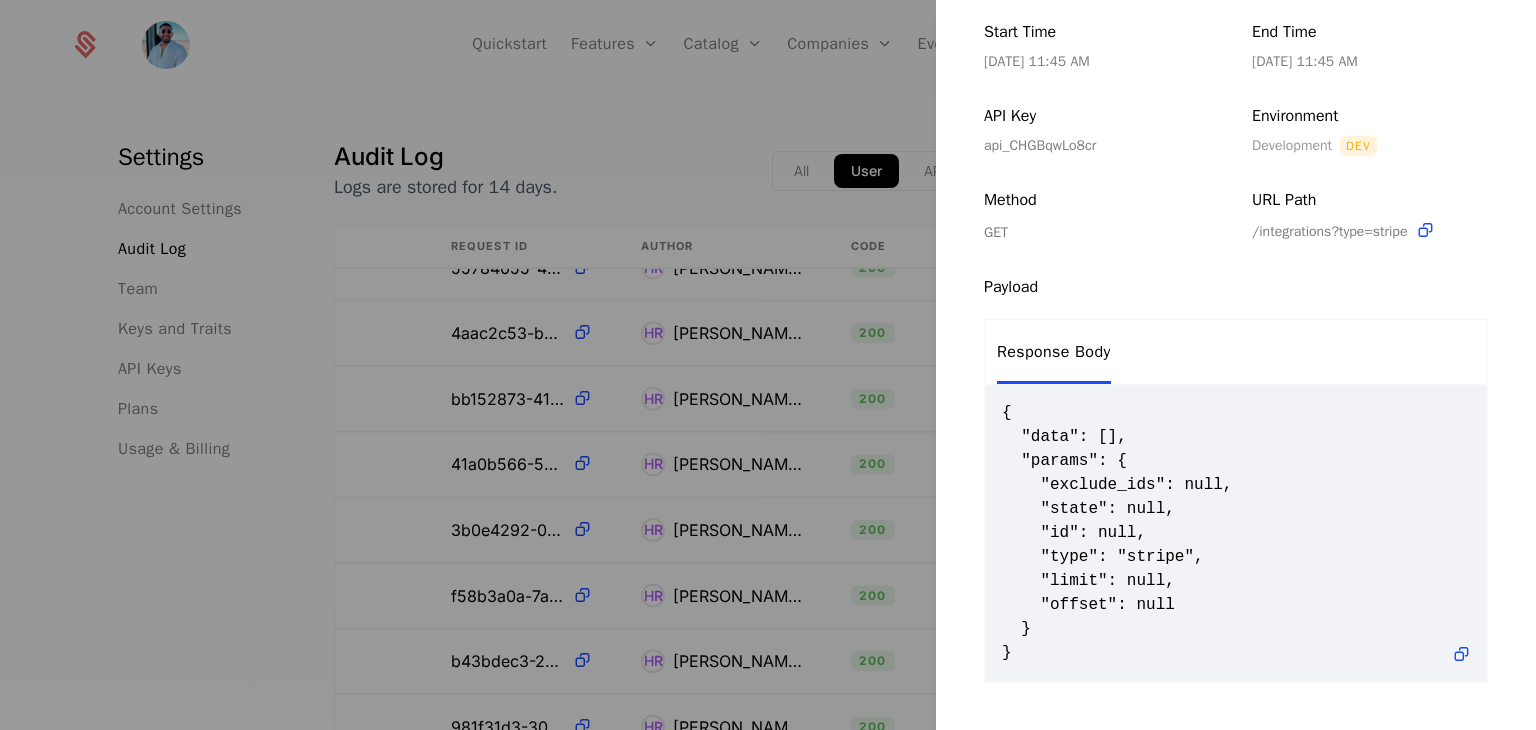 click at bounding box center [768, 365] 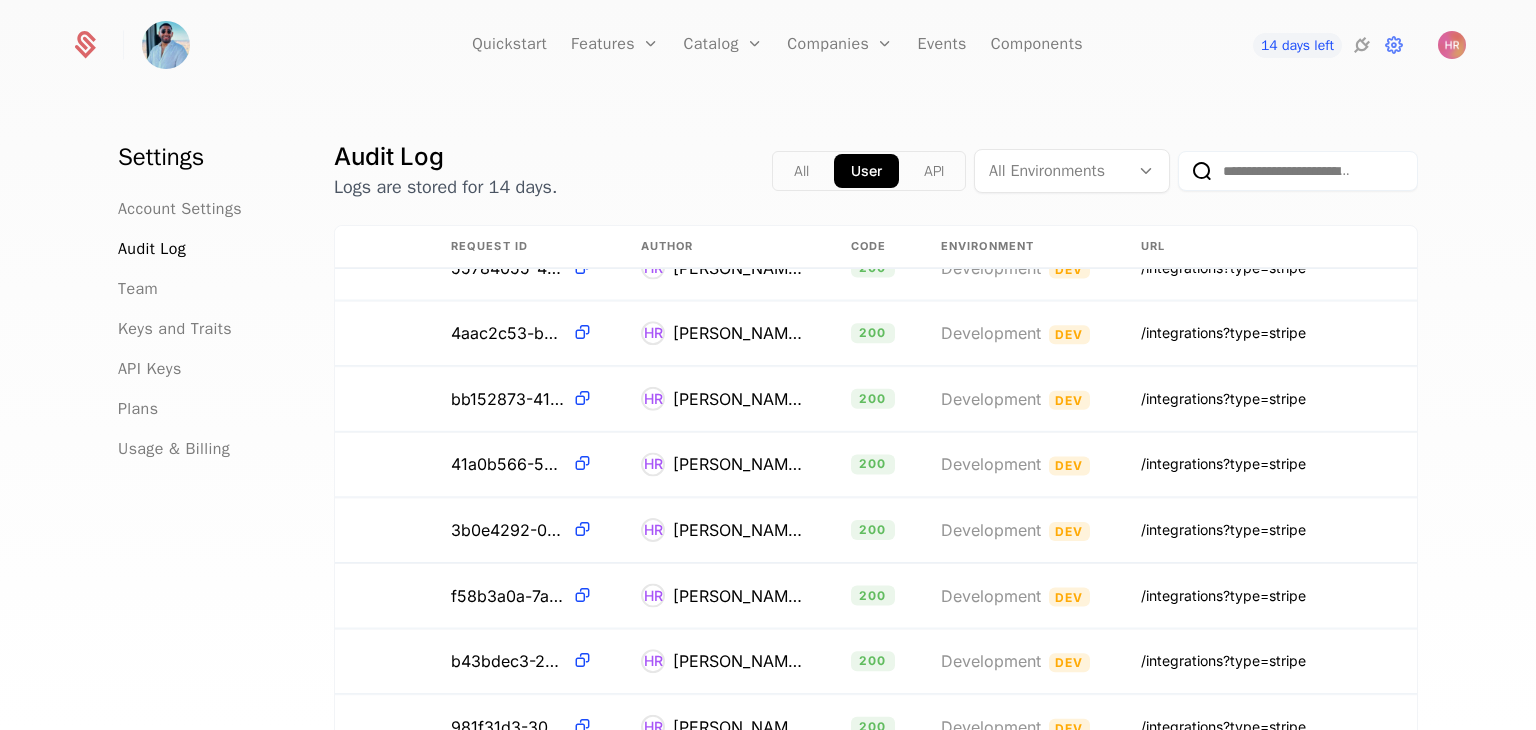 click on "Settings Account Settings Audit Log Team Keys and Traits API Keys Plans Usage & Billing Audit Log Logs are stored for 14 days. All User API All Environments Start Time Description Request ID Author Code Environment URL 7/2/25, 12:05 PM N/A 4458640b-af3d-4580-b010-cf925539a991 HR Harshith R 200 Development Dev /integrations?type=stripe 7/2/25, 12:05 PM N/A 1d44210c-59bc-41f5-9263-354b8f295954 HR Harshith R 200 Development Dev /integrations?type=stripe 7/2/25, 12:01 PM N/A bc2e1e86-6cb6-400c-8145-64d4f4c72c55 HR Harshith R 200 Development Dev /integrations?type=stripe 7/2/25, 12:01 PM stripe   integration_install   created cbd1969e-9c8f-4018-b64e-59f7a3102d0c HR Harshith R 201 Development Dev /integrations/stripe/v2/install 7/2/25, 11:46 AM N/A 64974d93-6dc9-4ed4-b190-b915eefbc4d3 HR Harshith R 200 Development Dev /integrations?type=stripe 7/2/25, 11:45 AM N/A 55784055-4da7-4b0b-8292-2a747619ad89 HR Harshith R 200 Development Dev /integrations?type=stripe 7/2/25, 11:45 AM N/A HR Harshith R 200 Development Dev R" at bounding box center [768, 417] 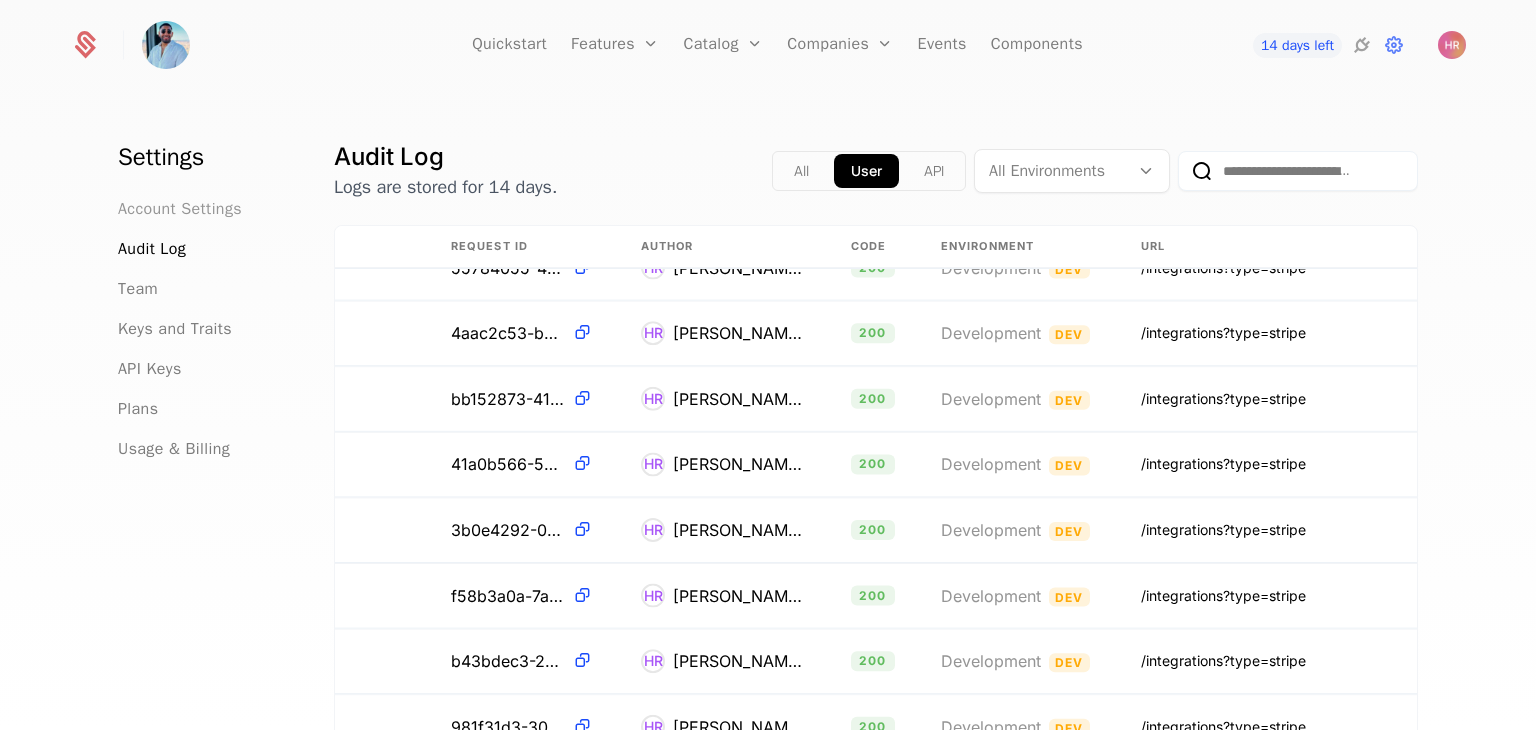 click on "Account Settings" at bounding box center [180, 209] 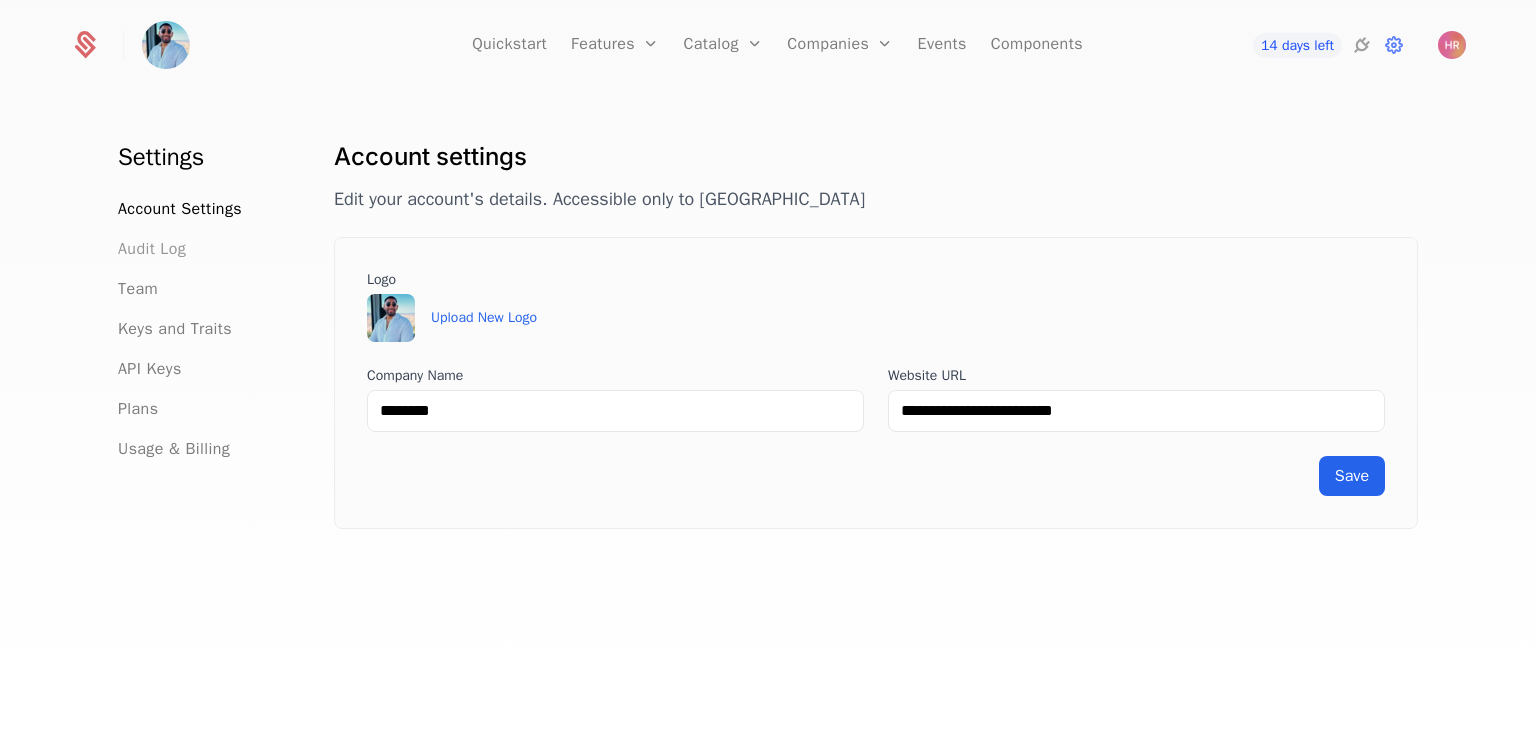 click on "Audit Log" at bounding box center [152, 249] 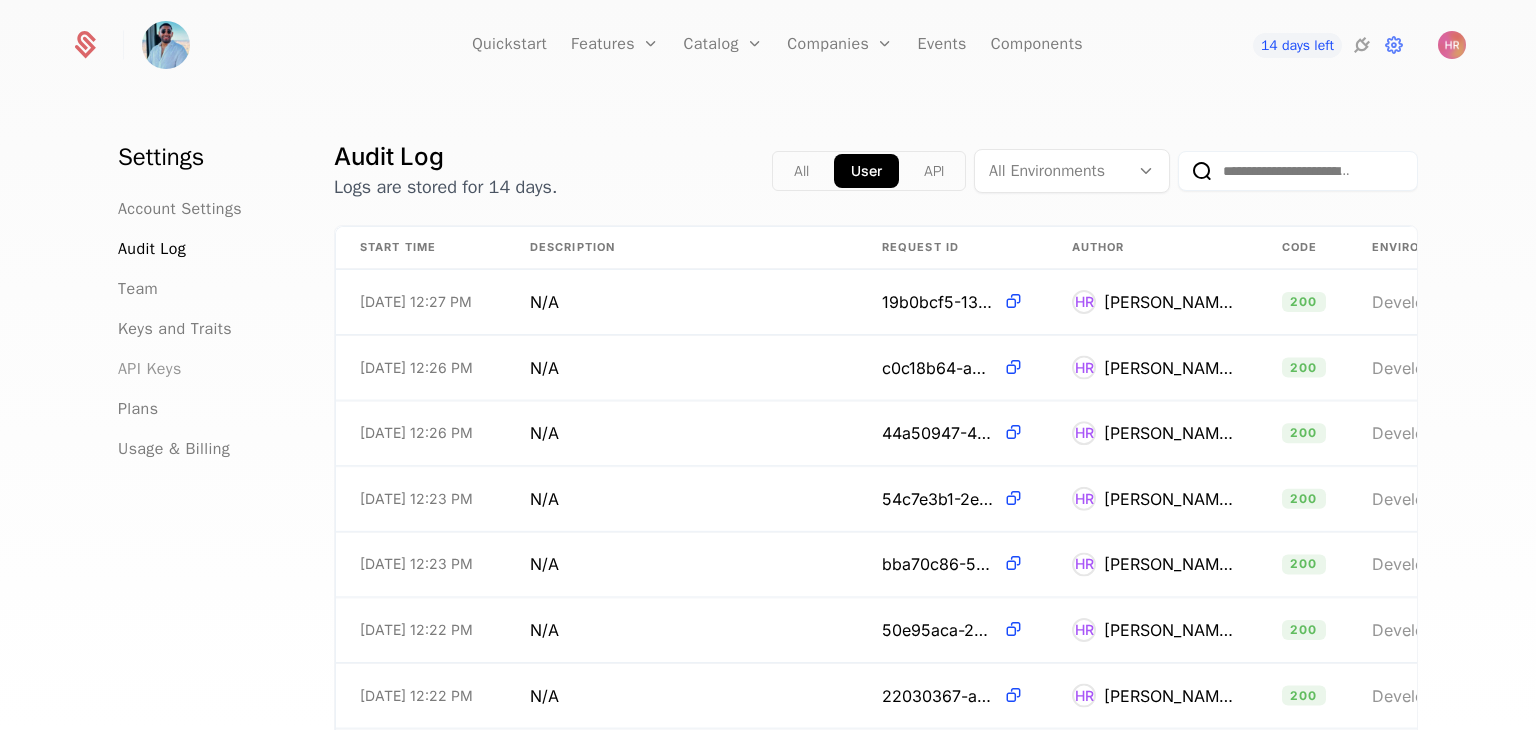 click on "API Keys" at bounding box center (150, 369) 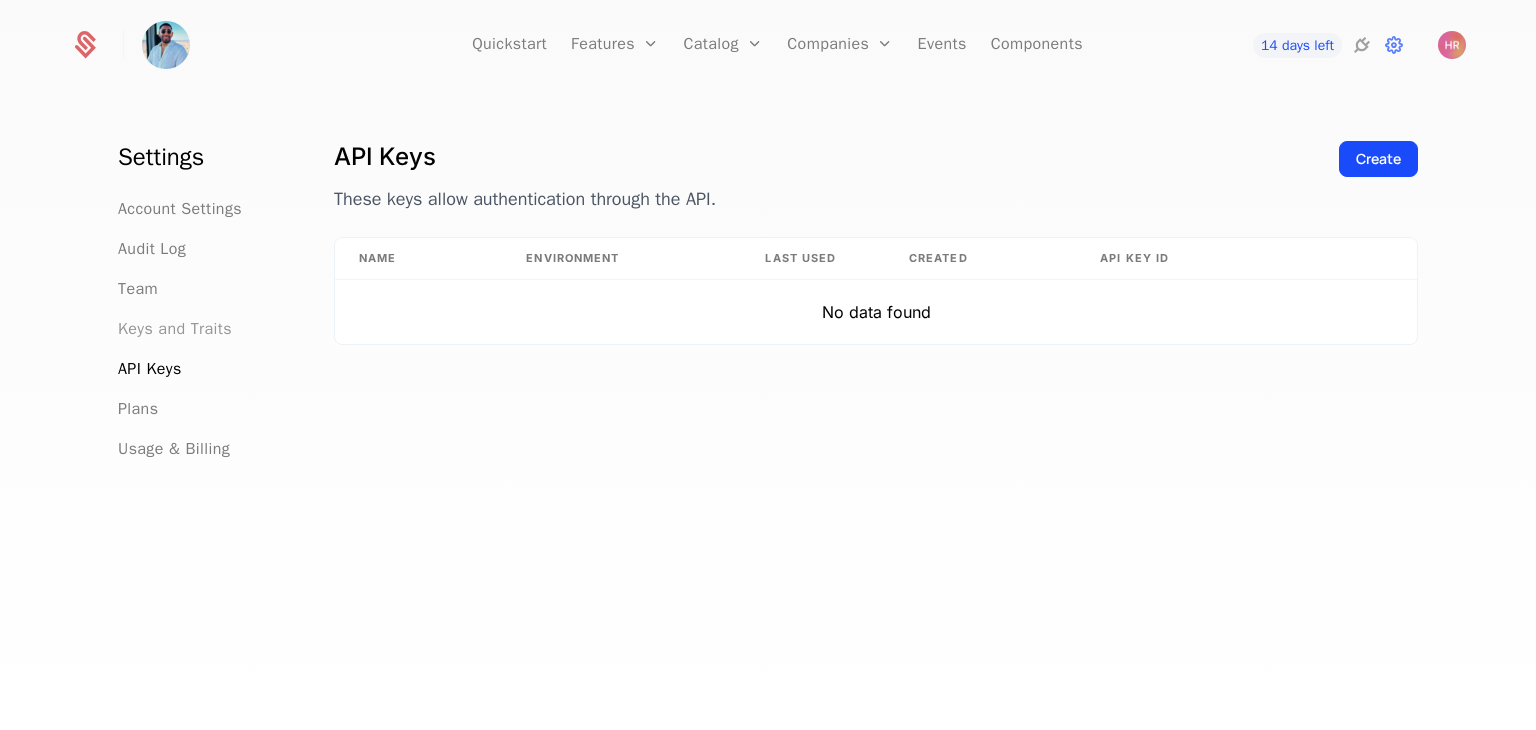 click on "Keys and Traits" at bounding box center [175, 329] 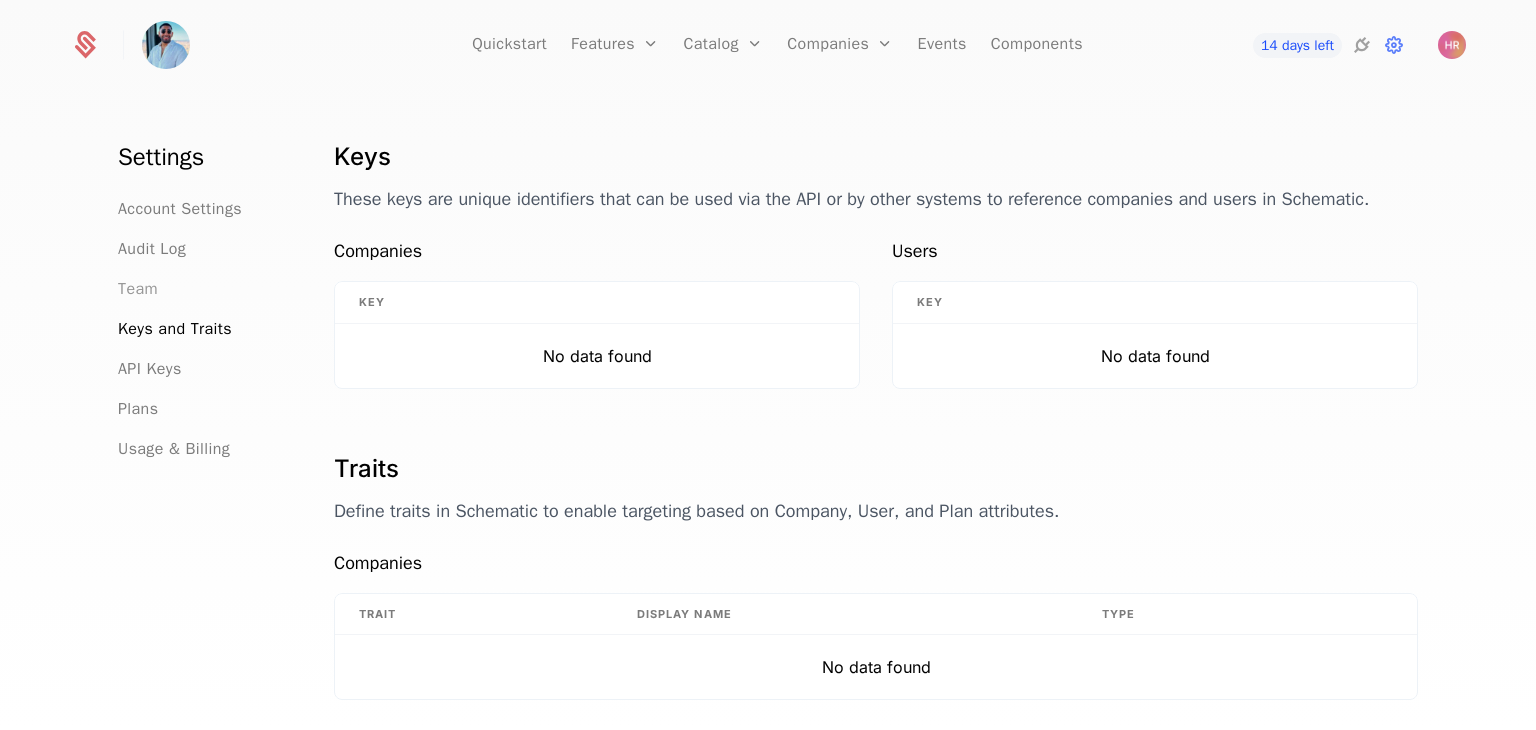 click on "Team" at bounding box center (138, 289) 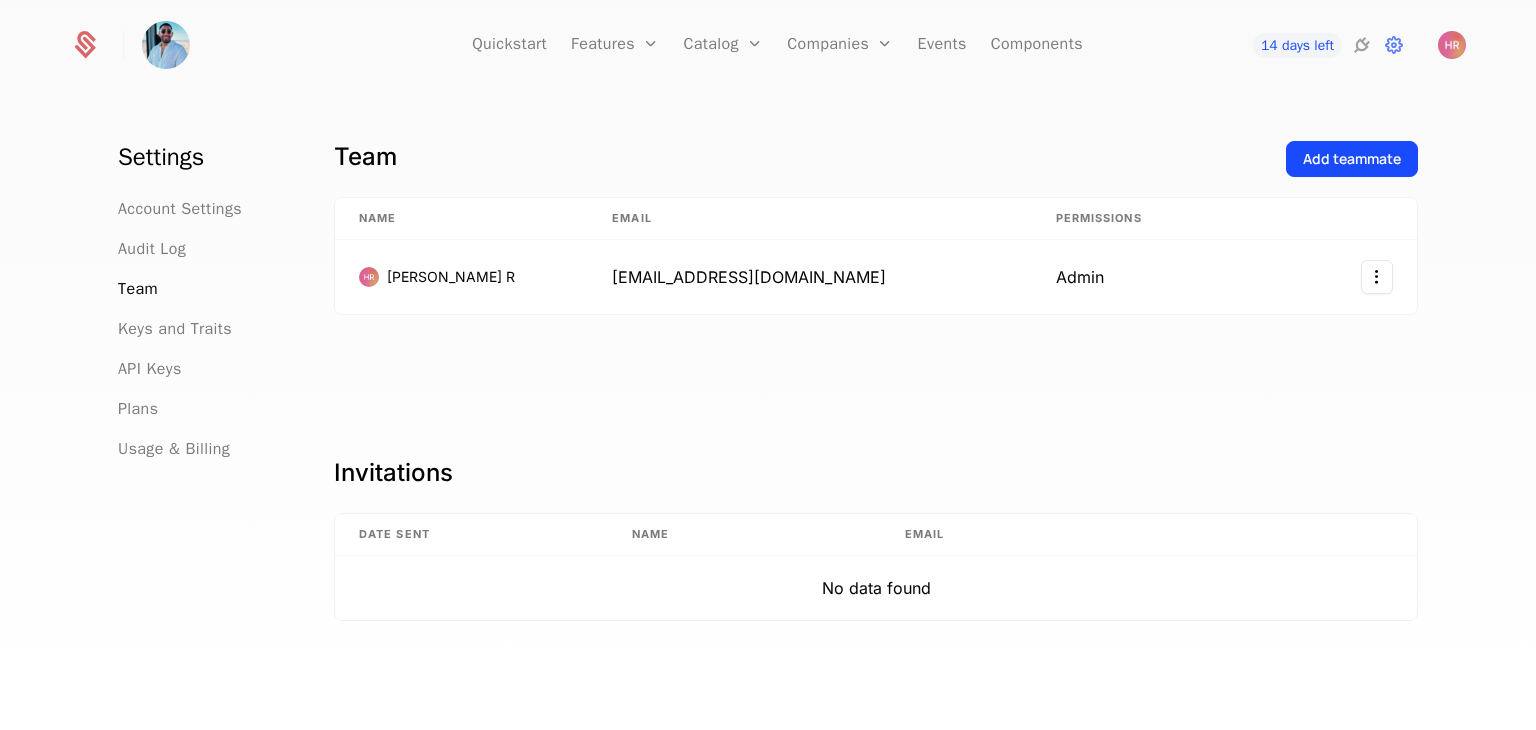 click on "Team" at bounding box center [802, 157] 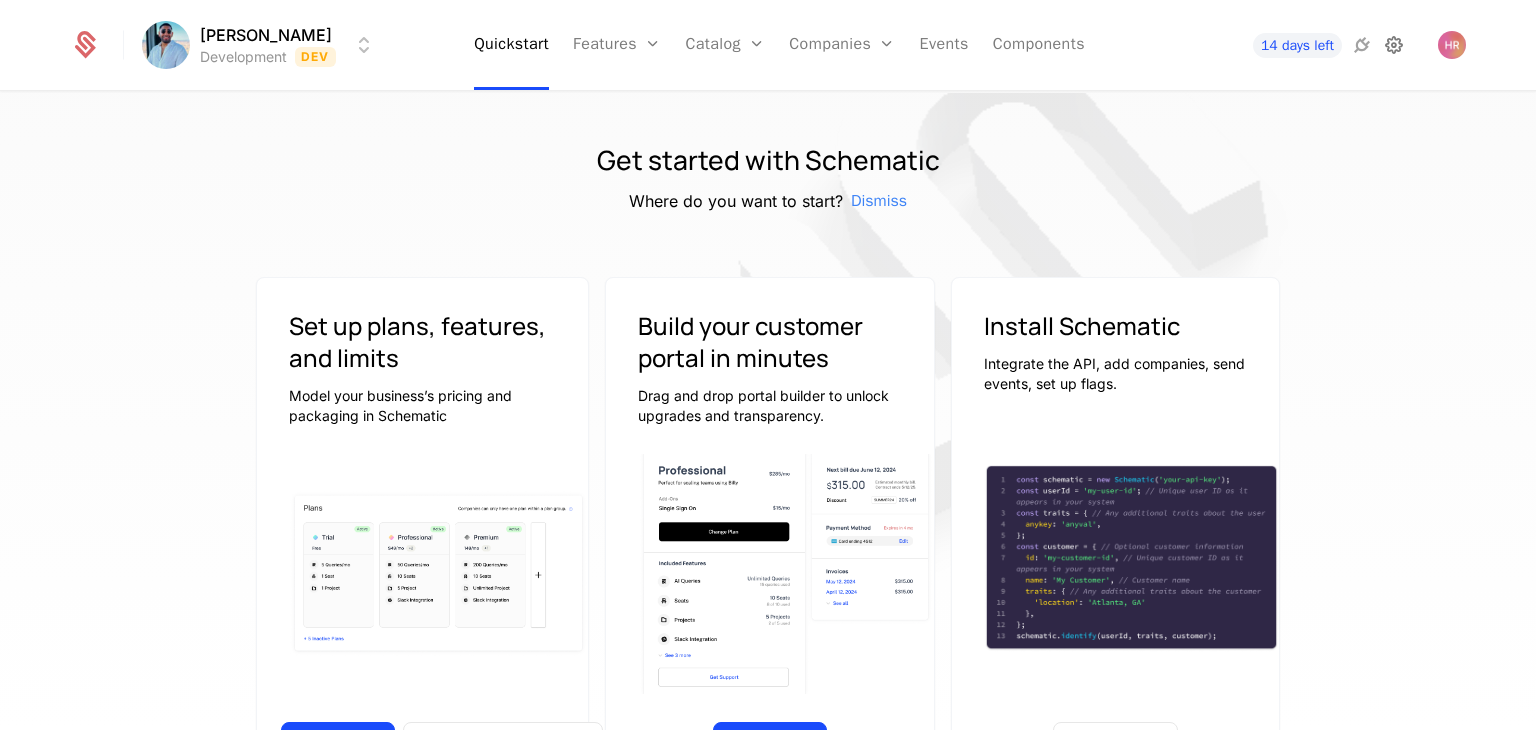 click at bounding box center [1394, 45] 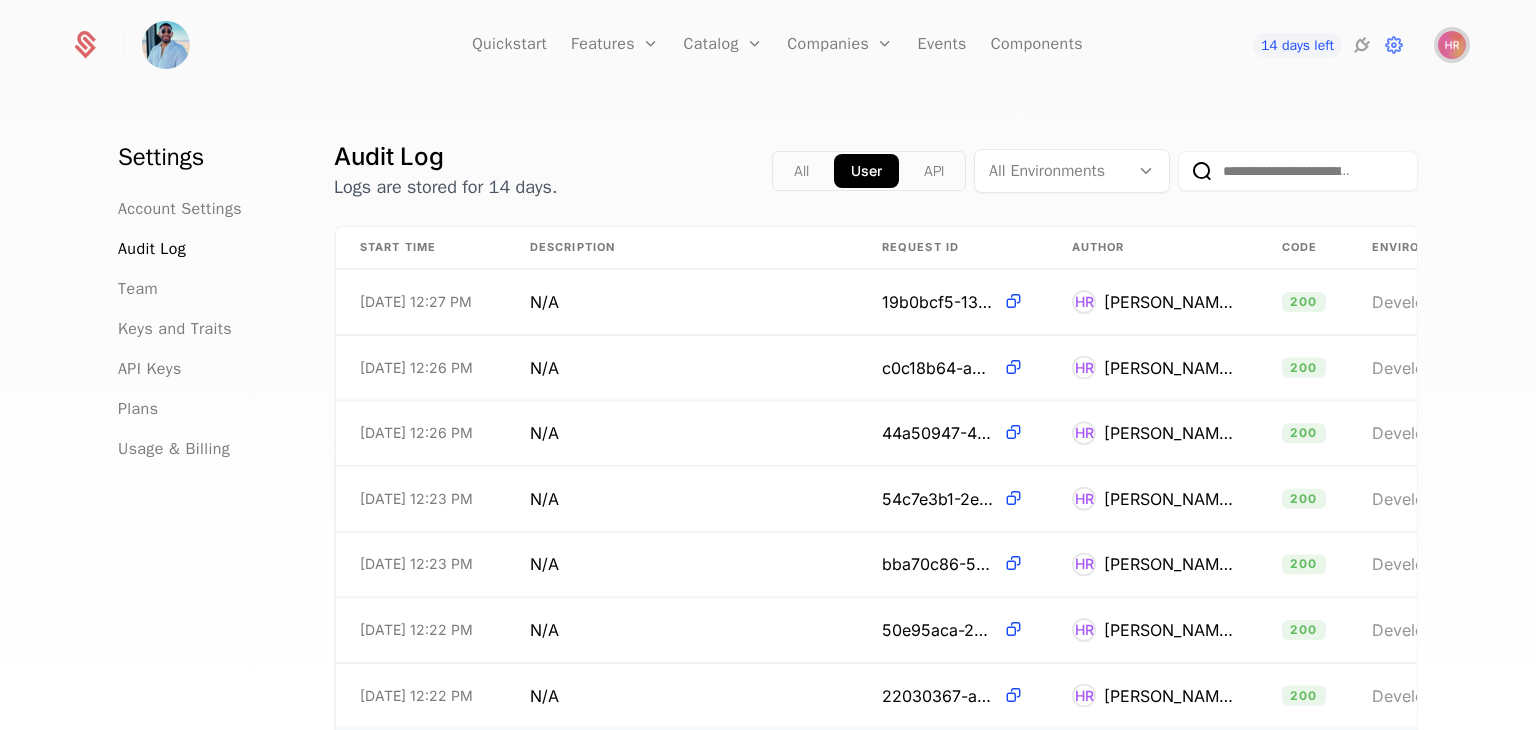 click at bounding box center (1452, 45) 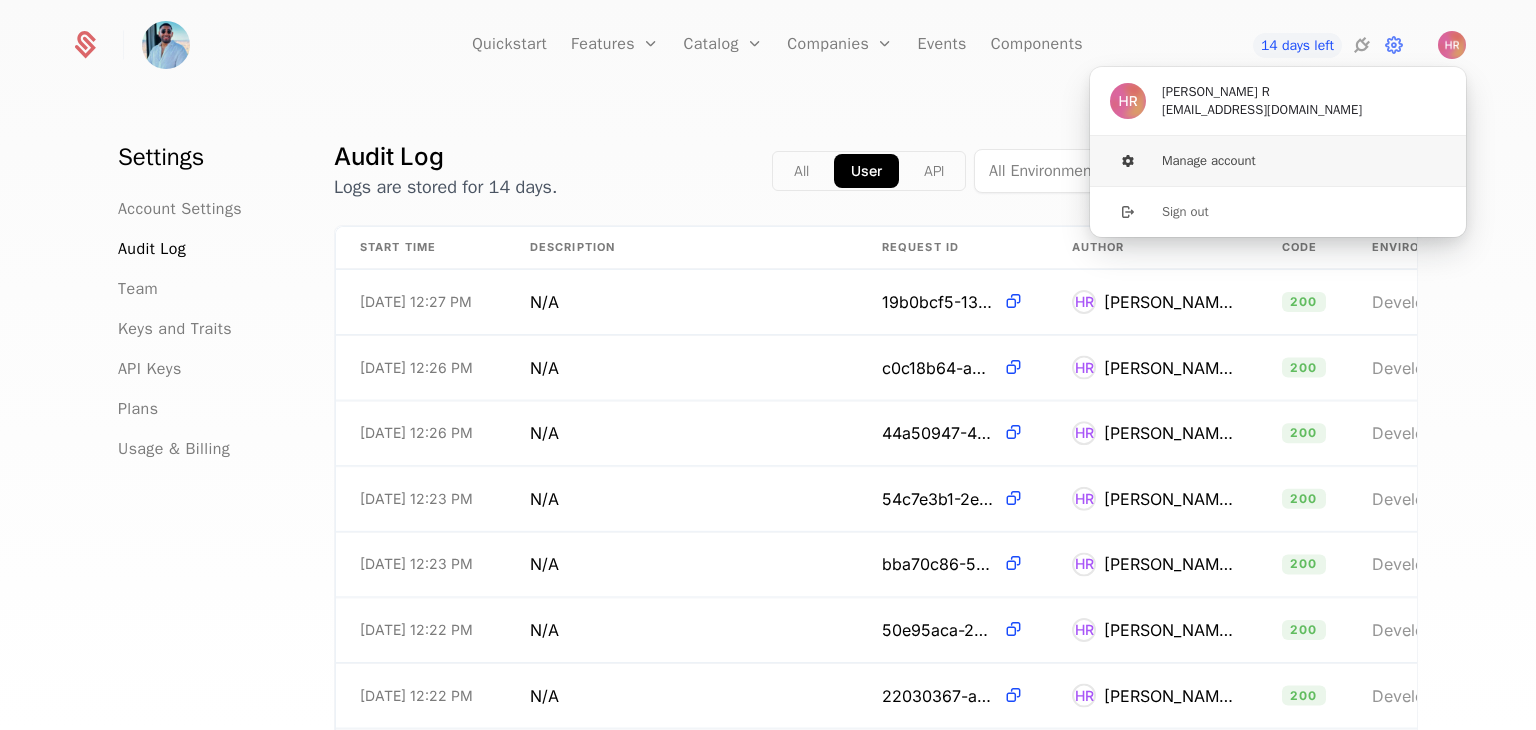 click on "Manage account" at bounding box center [1278, 161] 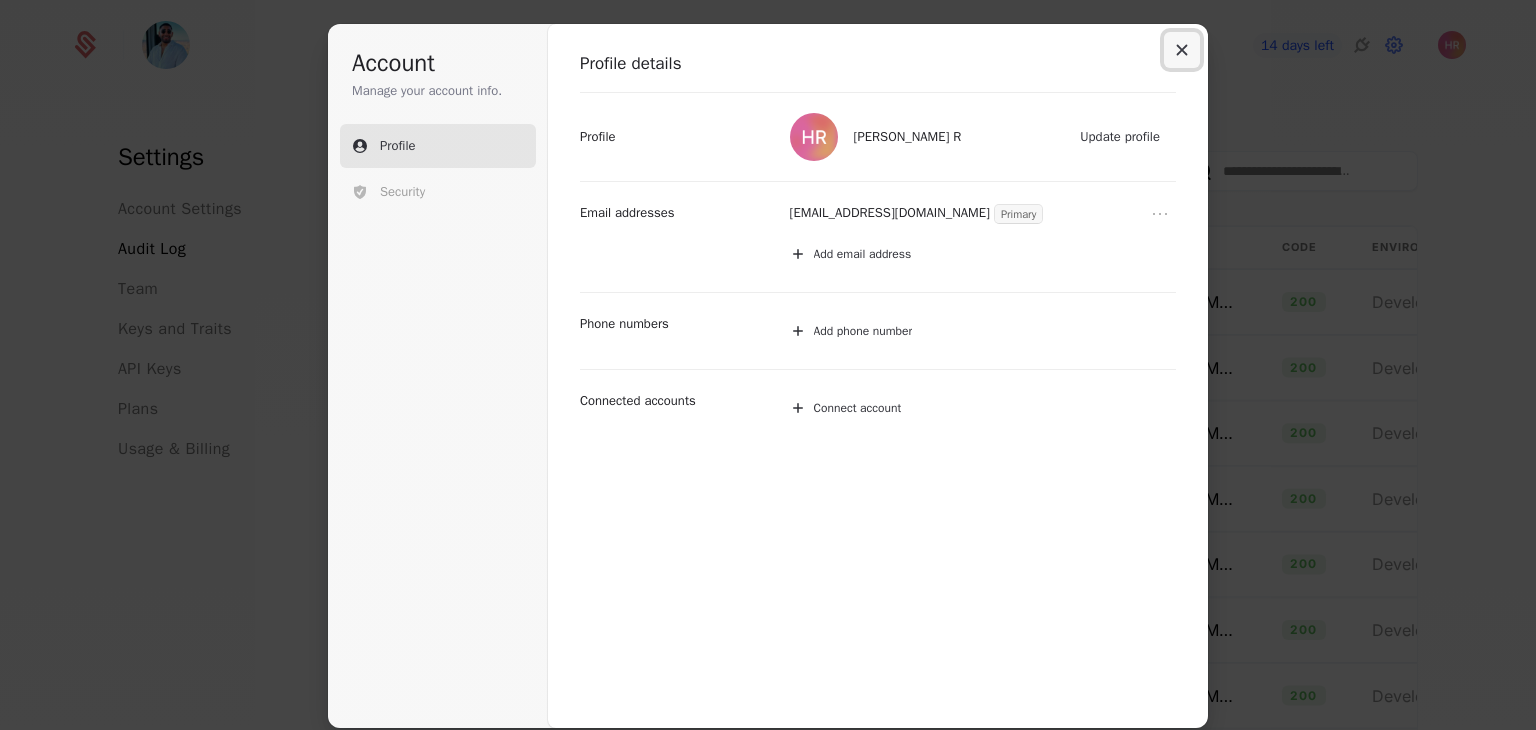 click at bounding box center (1182, 50) 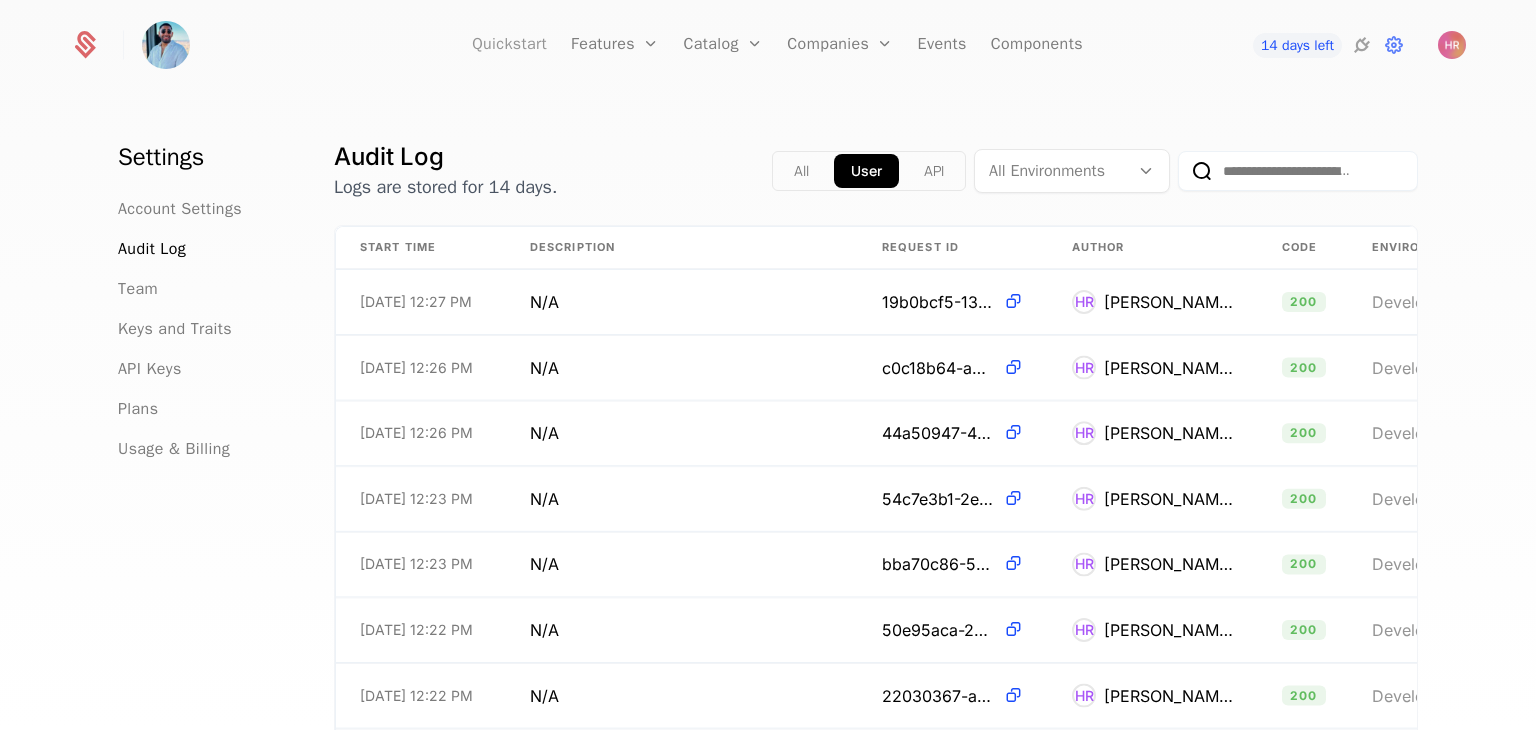 click on "Quickstart" at bounding box center (509, 45) 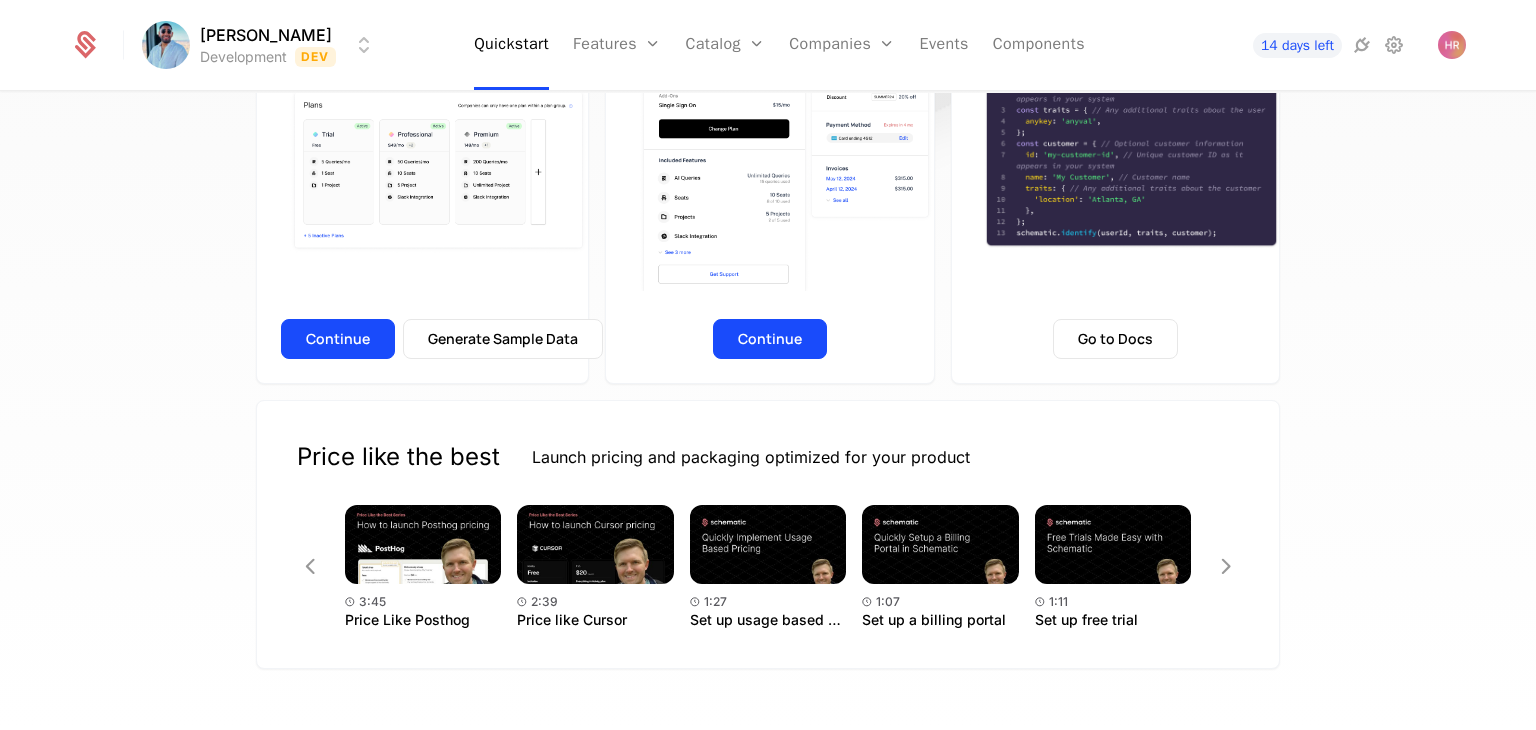scroll, scrollTop: 425, scrollLeft: 0, axis: vertical 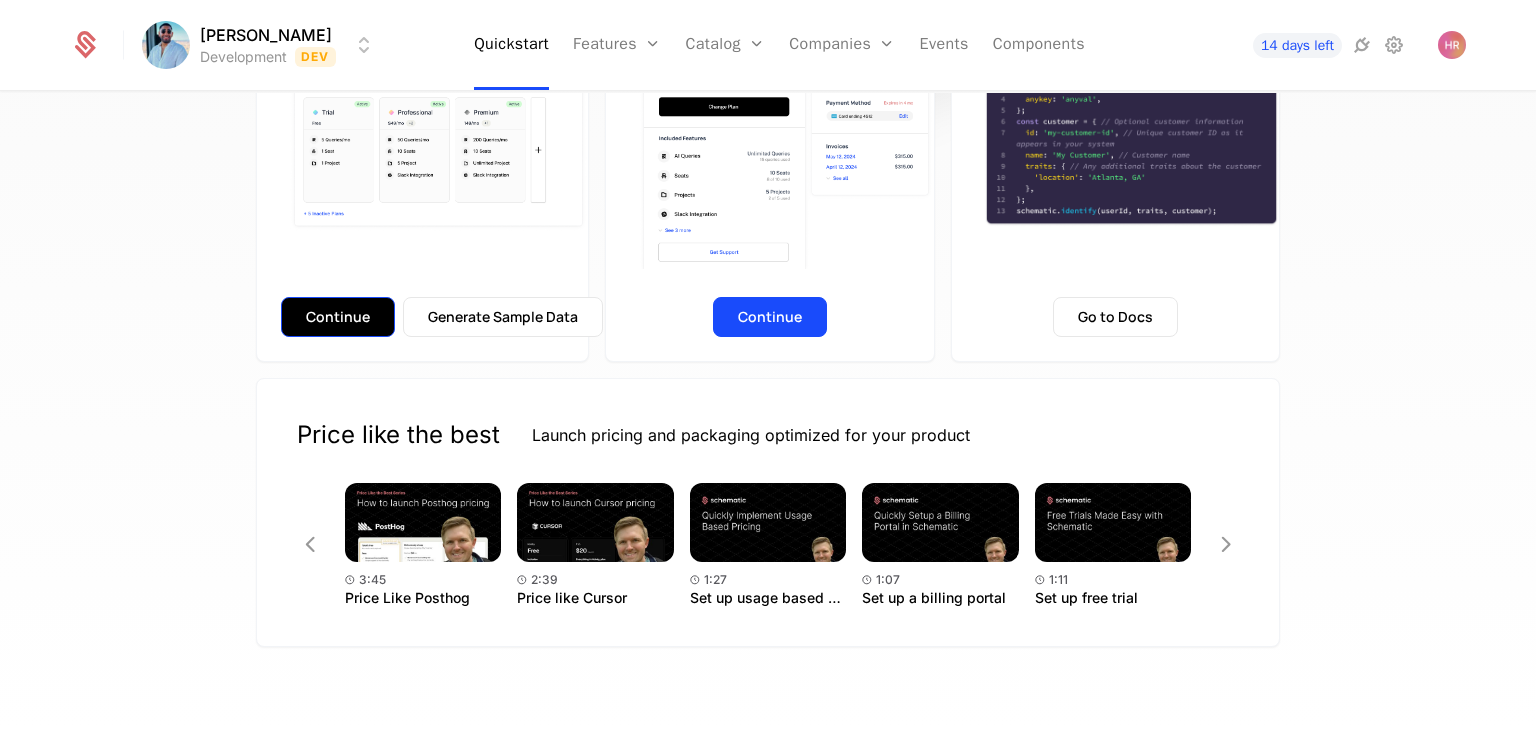 click on "Continue" at bounding box center [338, 317] 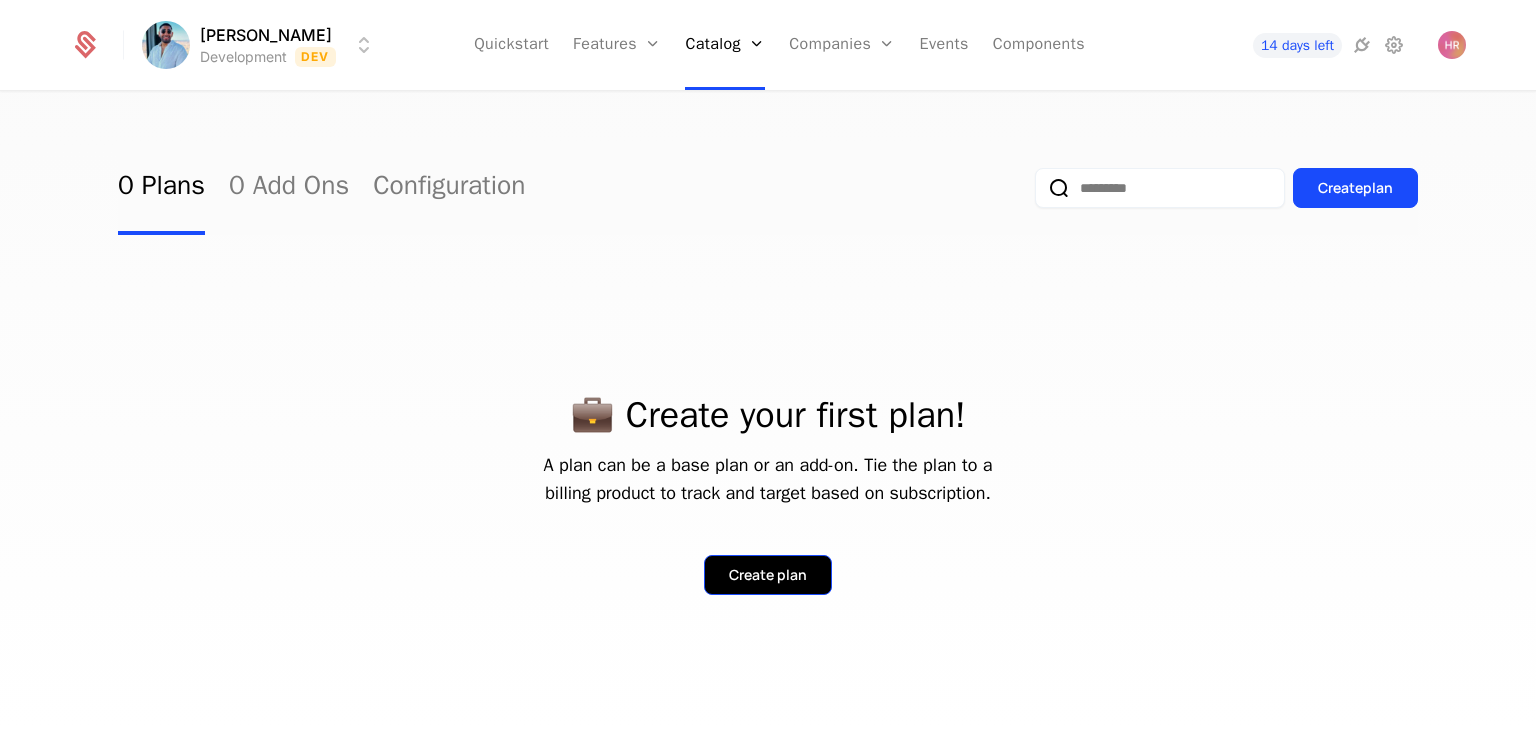click on "Create plan" at bounding box center [768, 575] 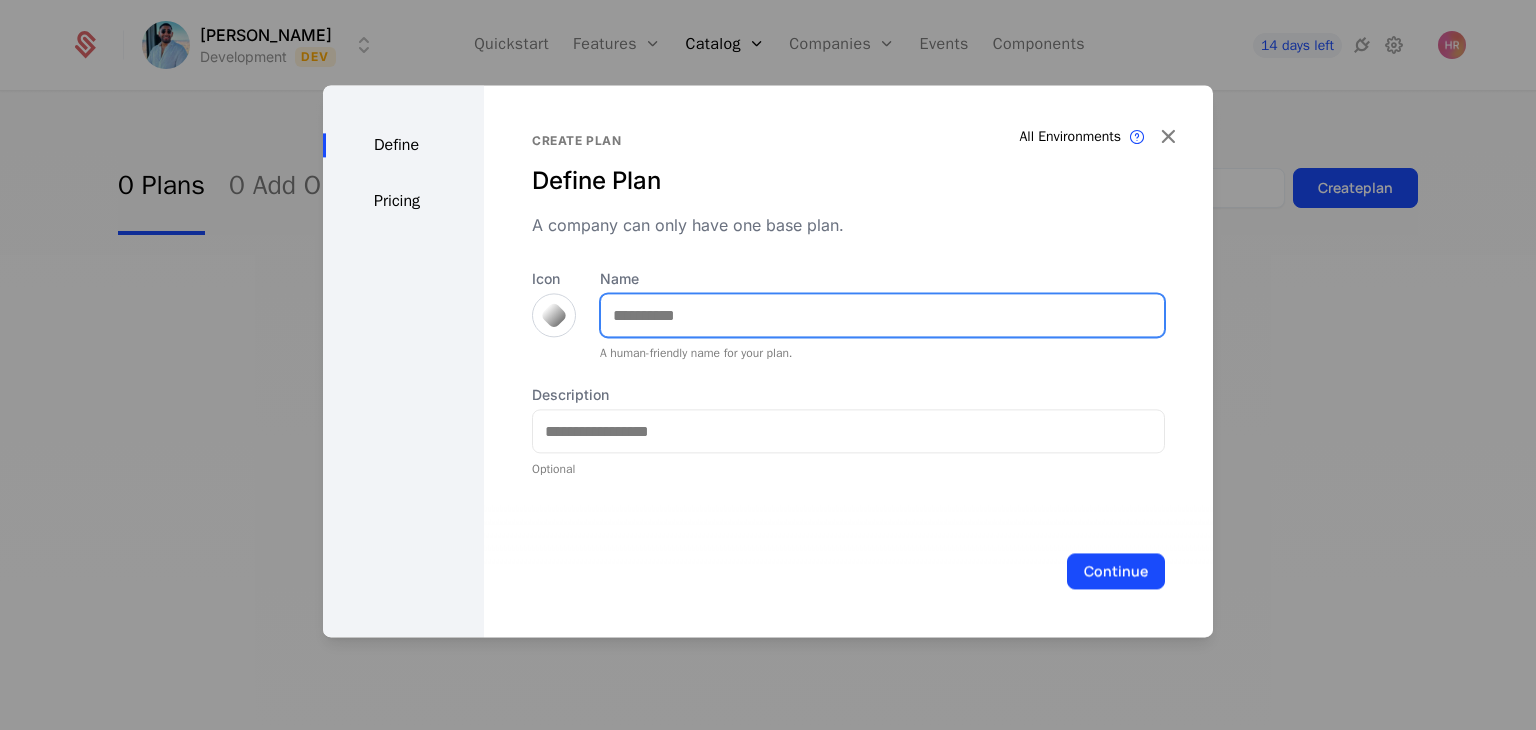 click on "Name" at bounding box center [882, 315] 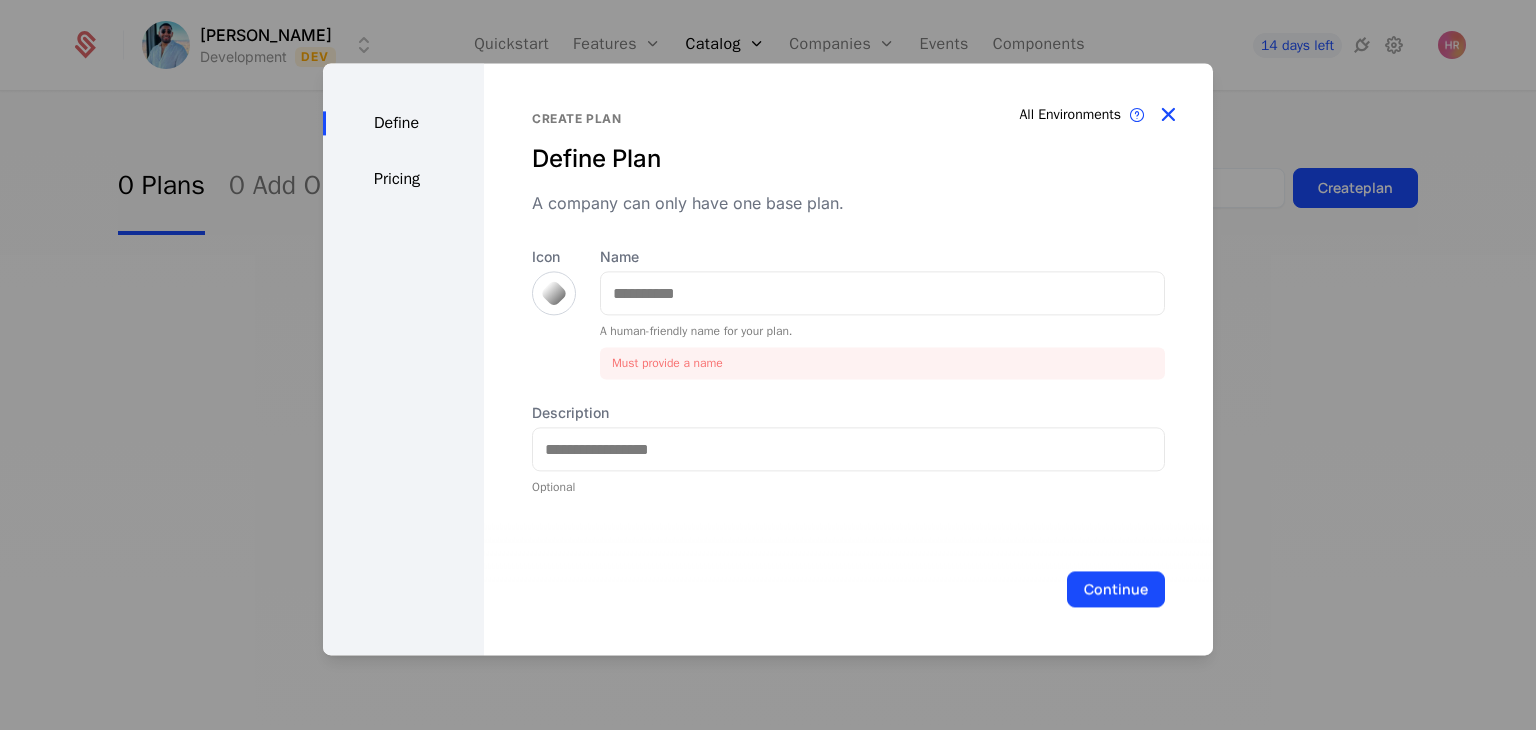click at bounding box center (1168, 115) 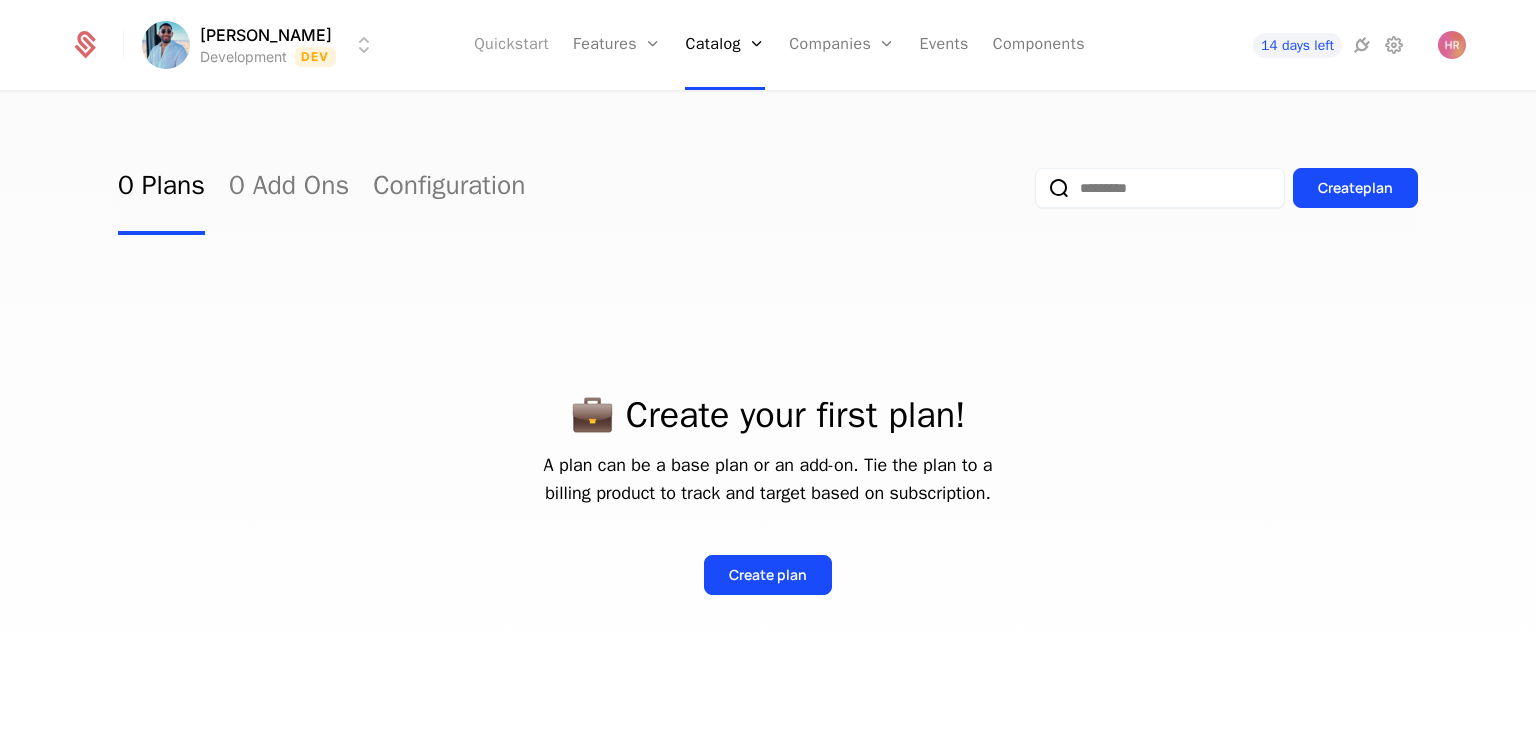 click on "Quickstart" at bounding box center (511, 45) 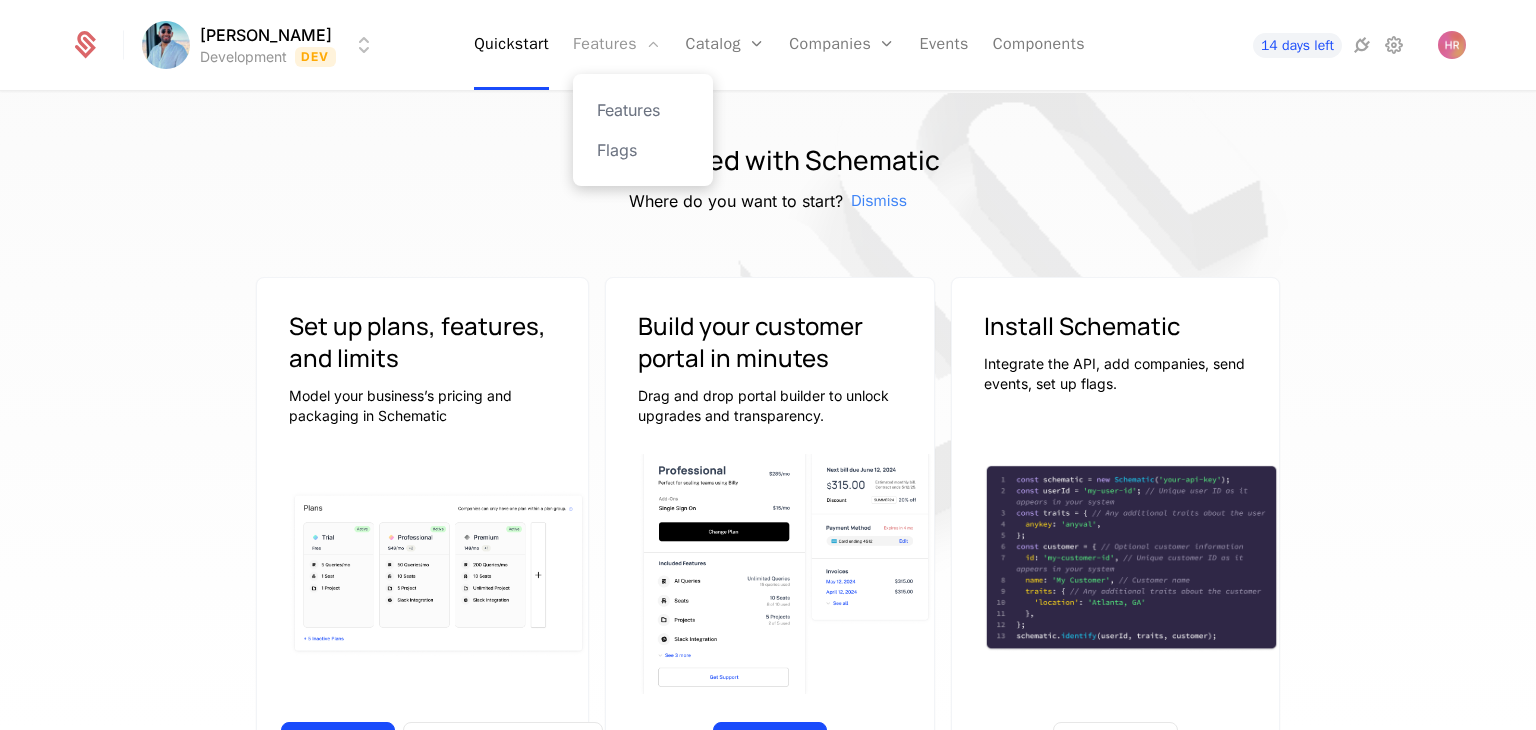 click on "Features" at bounding box center [617, 45] 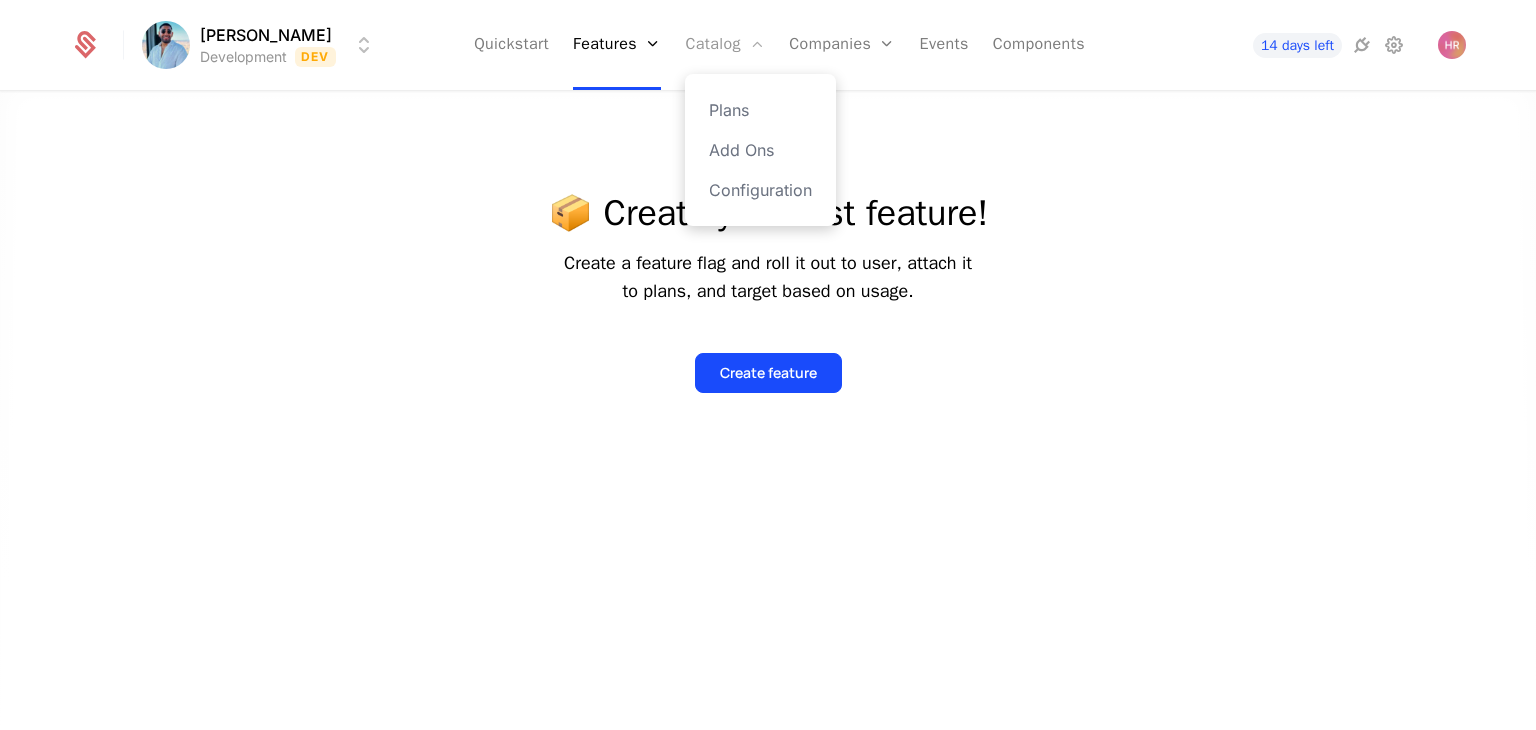 click on "Catalog" at bounding box center (725, 45) 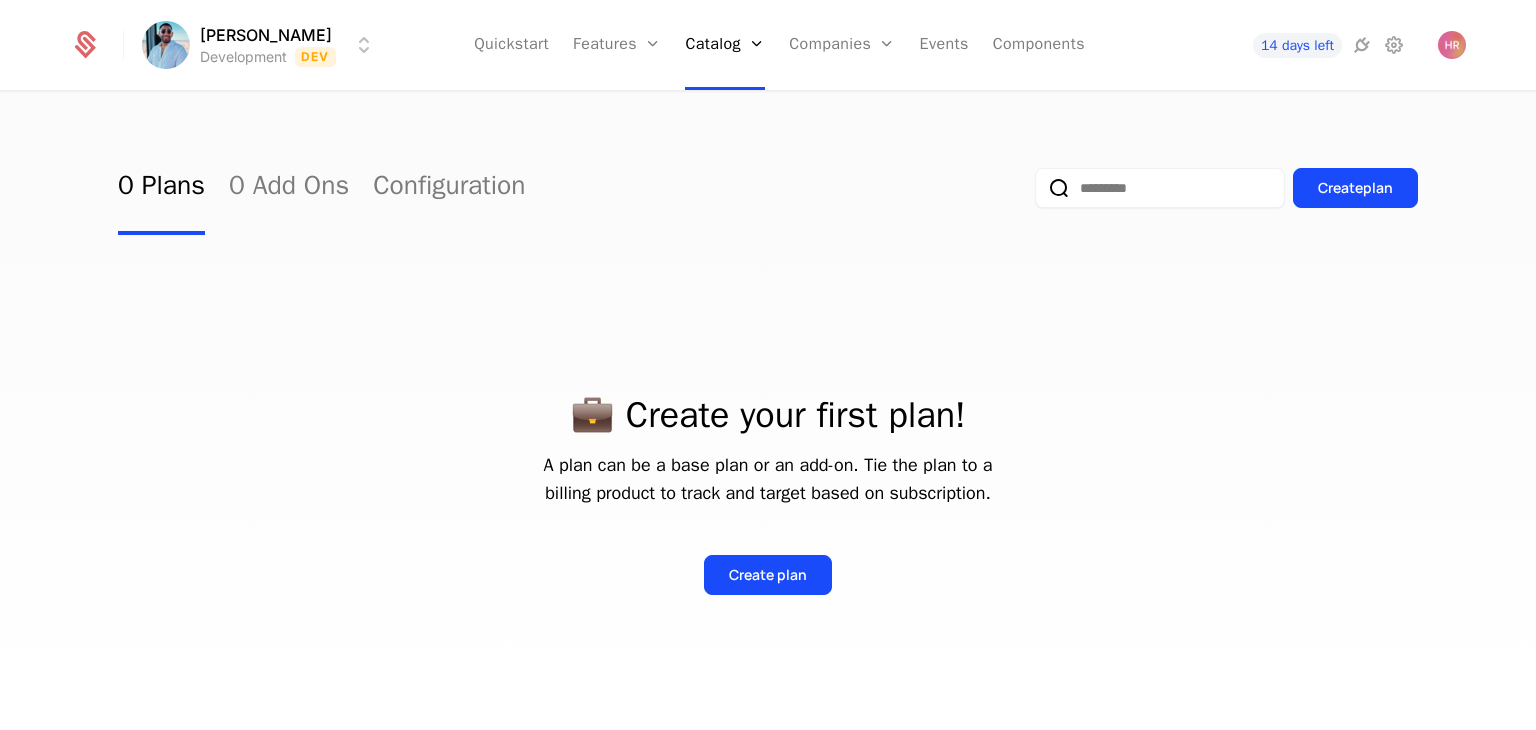 click on "Harshith Development Dev Quickstart Features Features Flags Catalog Plans Add Ons Configuration Companies Companies Users Events Components 14 days left 0 Plans 0 Add Ons Configuration Create  plan 💼 Create your first plan! A plan can be a base plan or an add-on. Tie the plan to a billing product to track and target based on subscription. Create plan
Best Viewed on Desktop You're currently viewing this on a  mobile device . For the best experience,   we recommend using a desktop or larger screens , as the application isn't fully optimized for smaller resolutions just yet. Got it" at bounding box center [768, 365] 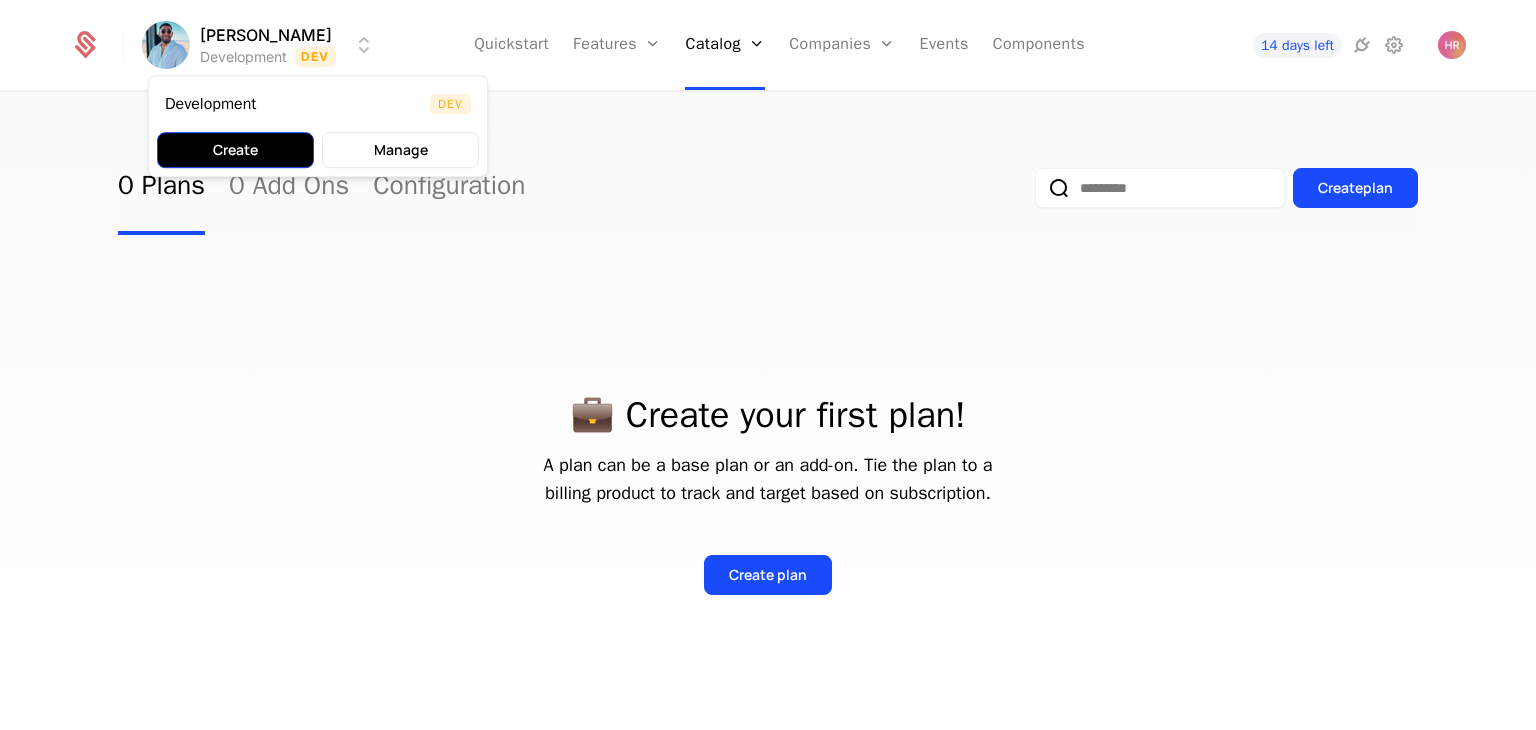 click on "Create" at bounding box center (235, 150) 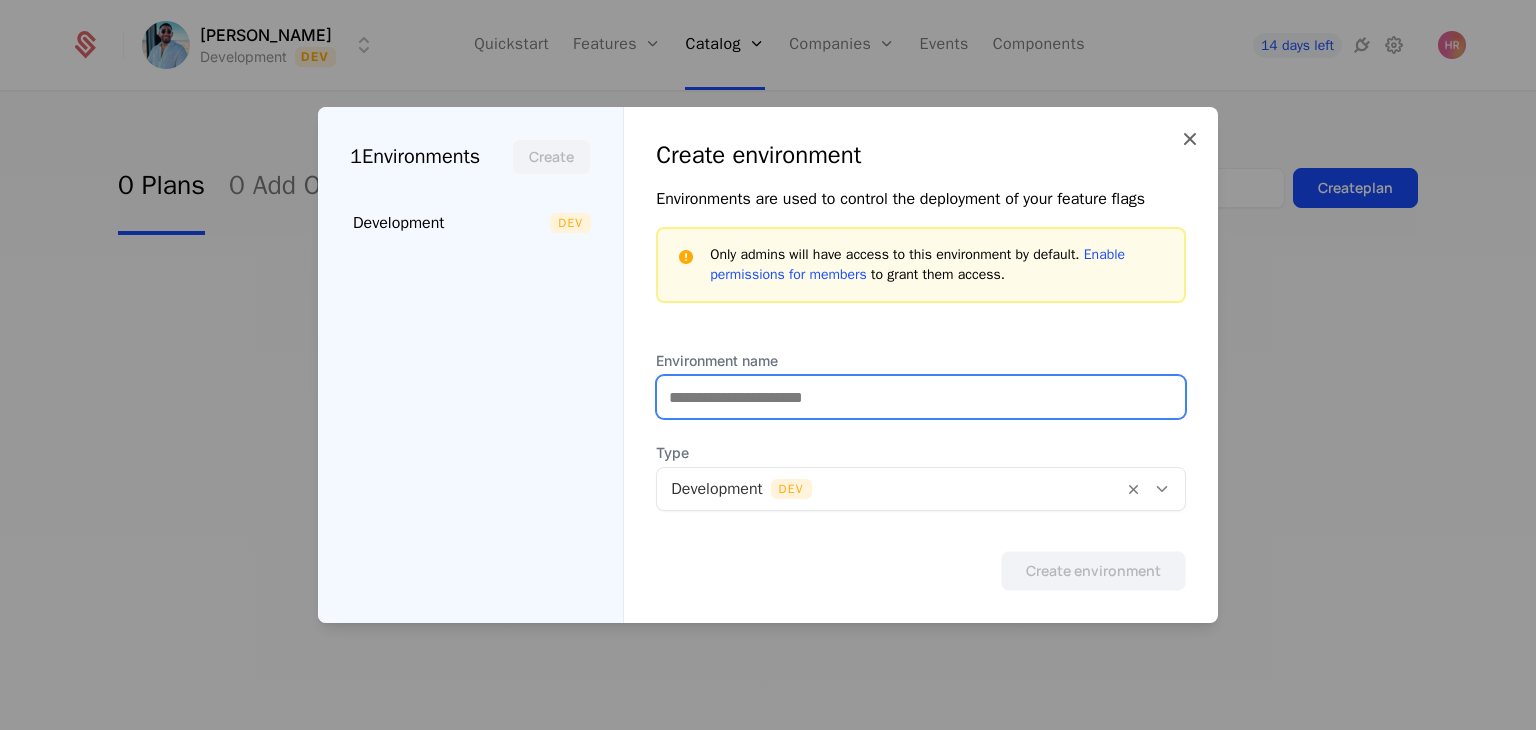 click on "Environment name" at bounding box center (921, 397) 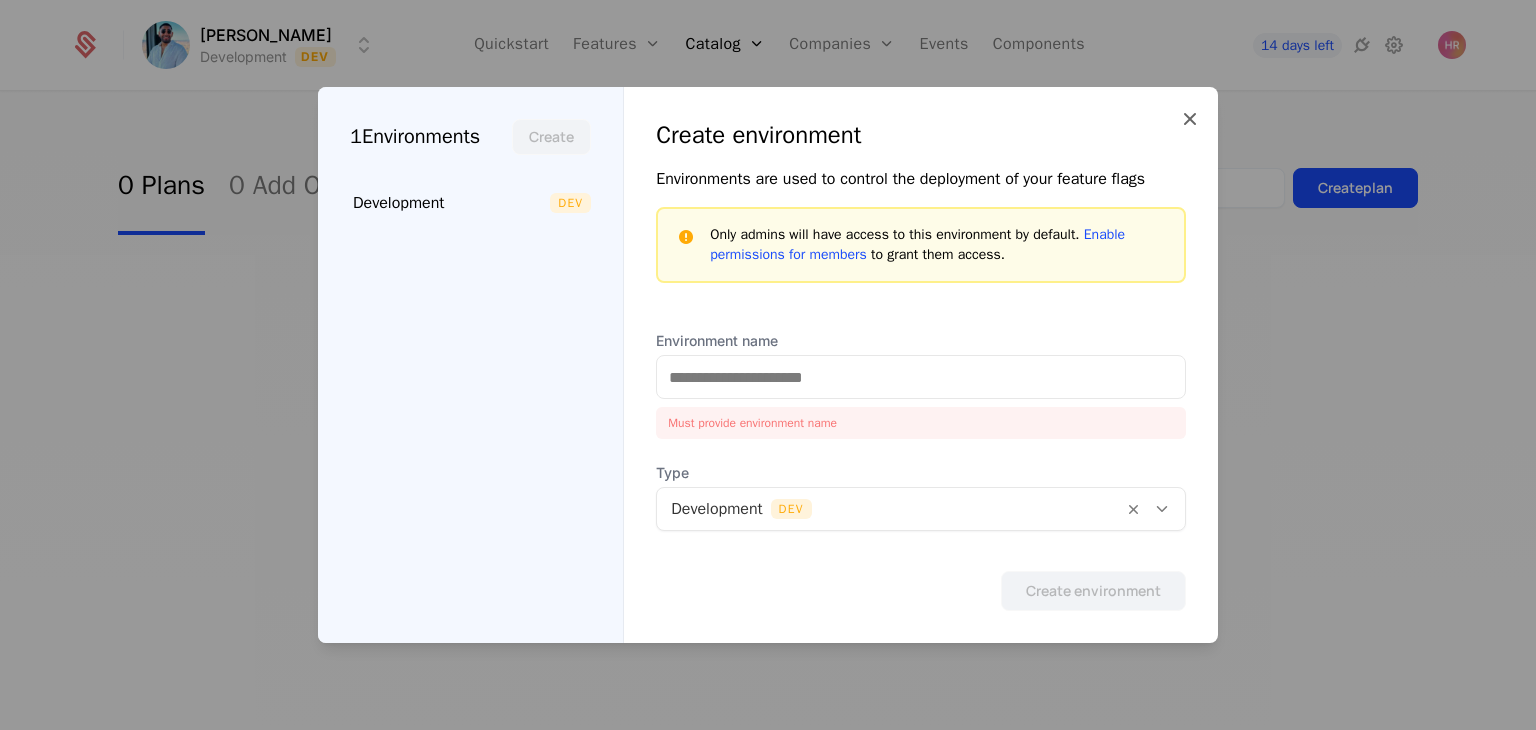 click at bounding box center (768, 365) 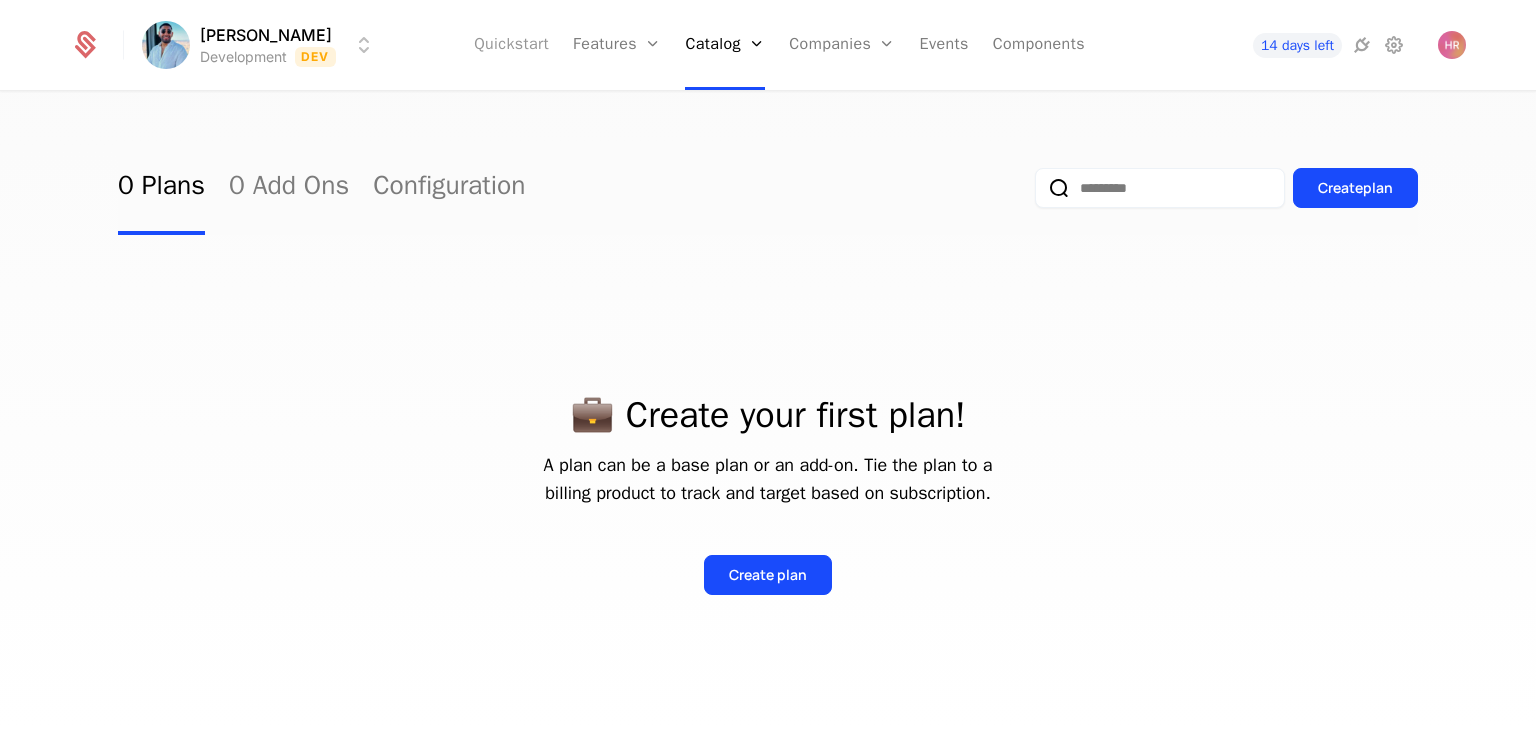 click on "Quickstart" at bounding box center (511, 45) 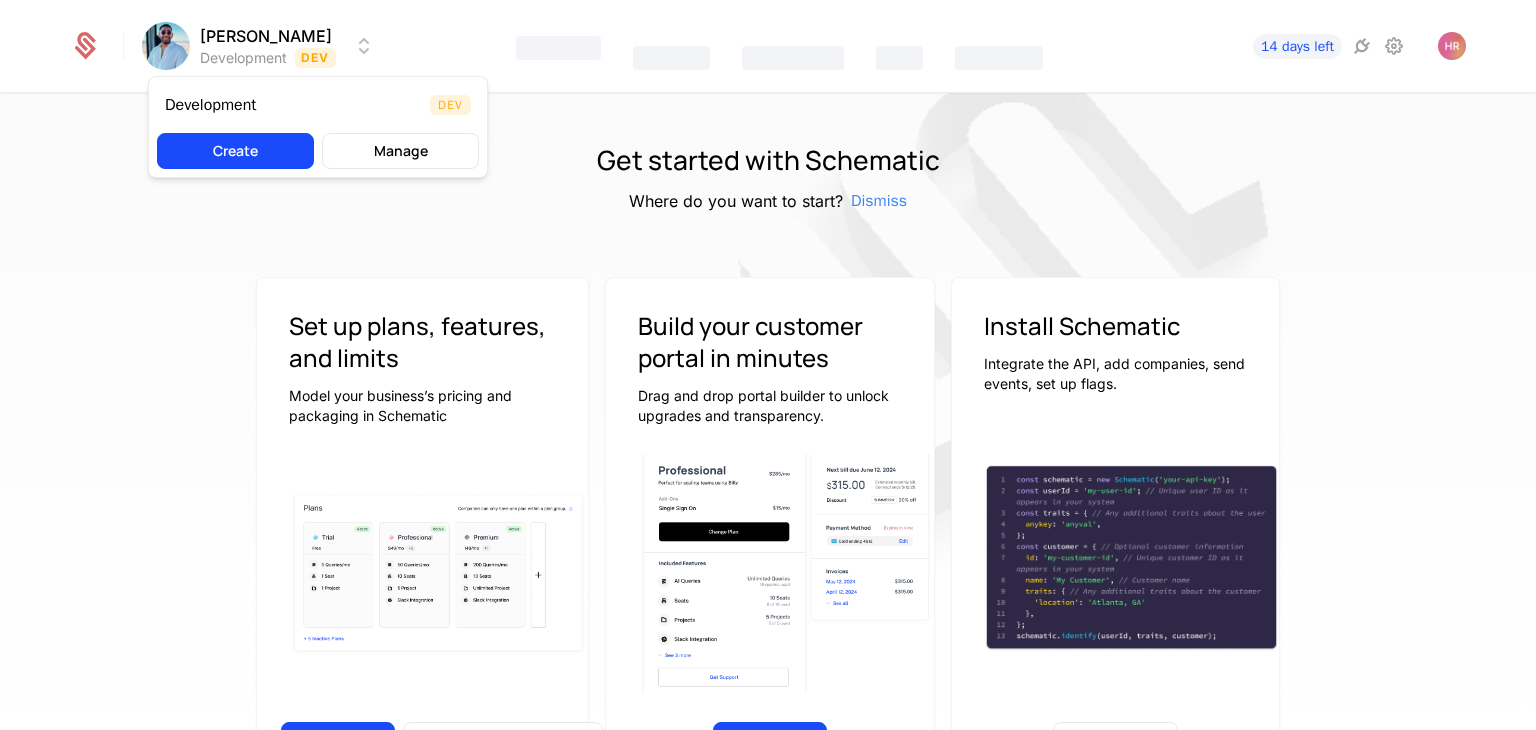 click on "Harshith Development Dev Features Catalog Companies Events Components 14 days left Get started with Schematic Where do you want to start? Dismiss Set up plans, features, and limits Model your business’s pricing and packaging in Schematic Continue Generate Sample Data Build your customer portal in minutes Drag and drop portal builder to unlock upgrades and transparency. Continue Install Schematic Integrate the API, add companies, send events, set up flags. Go to Docs Price like the best Launch pricing and packaging optimized for your product Watch on Youtube 3:45 Price Like Posthog Watch on Youtube 2:39 Price like Cursor Watch on Youtube 1:27 Set up usage based pricing Watch on Youtube 1:07 Set up a billing portal Watch on Youtube 1:11 Set up free trial Watch on Youtube 2:17 Enforce usage limits Watch on Youtube 1:09 Set up a customer portal
Best Viewed on Desktop You're currently viewing this on a  mobile device . For the best experience,   we recommend using a desktop or larger screens Dev" at bounding box center [768, 365] 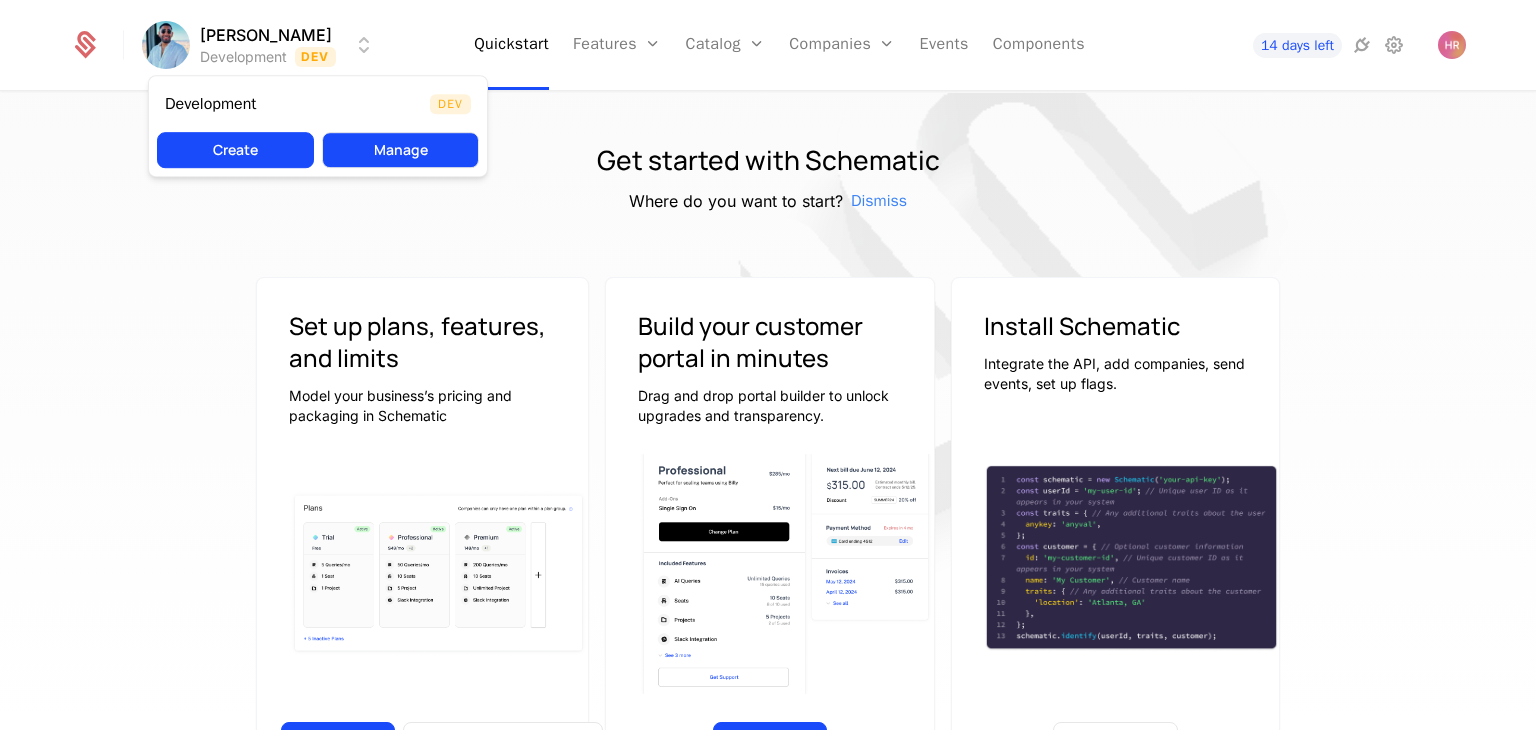 click on "Manage" at bounding box center (400, 150) 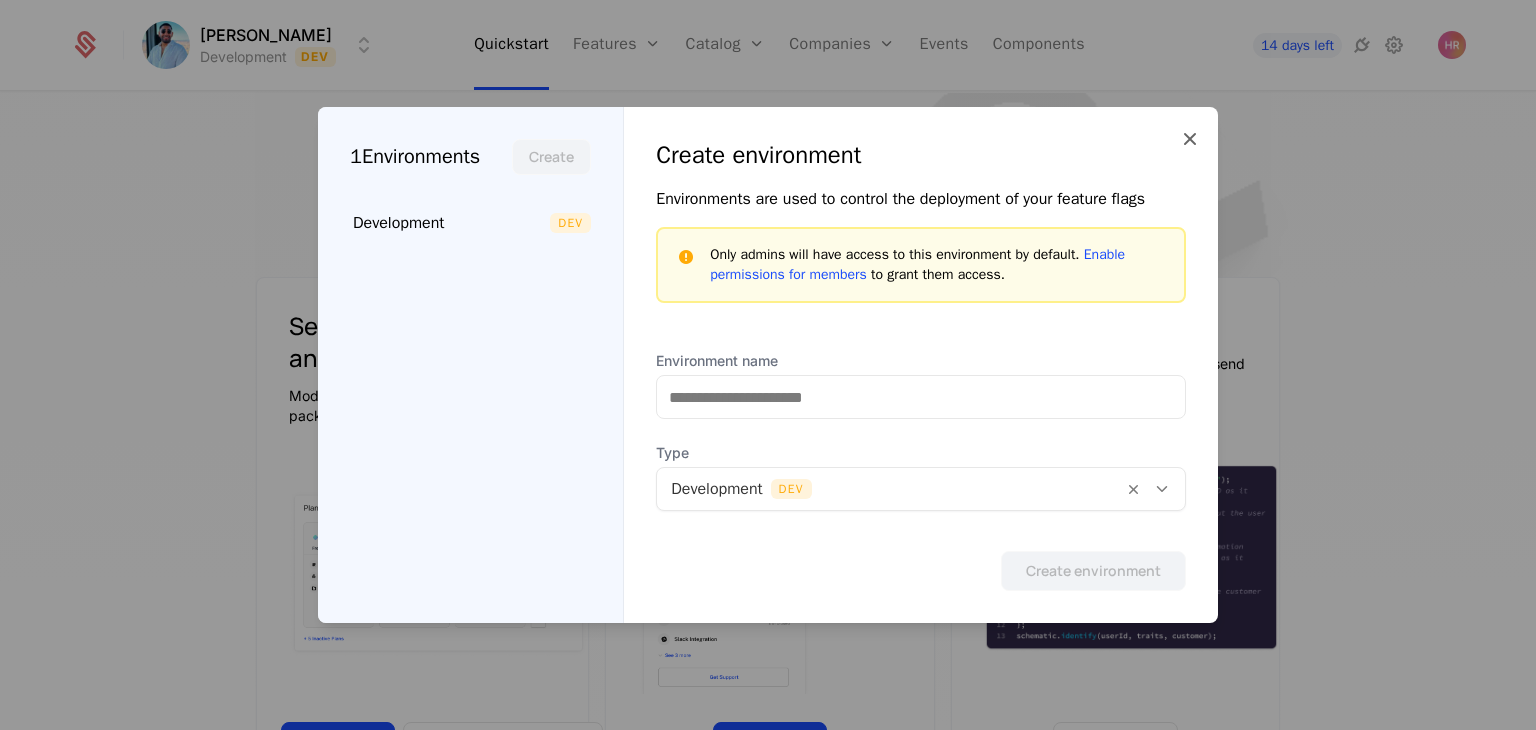 click on "Environment name" at bounding box center [921, 361] 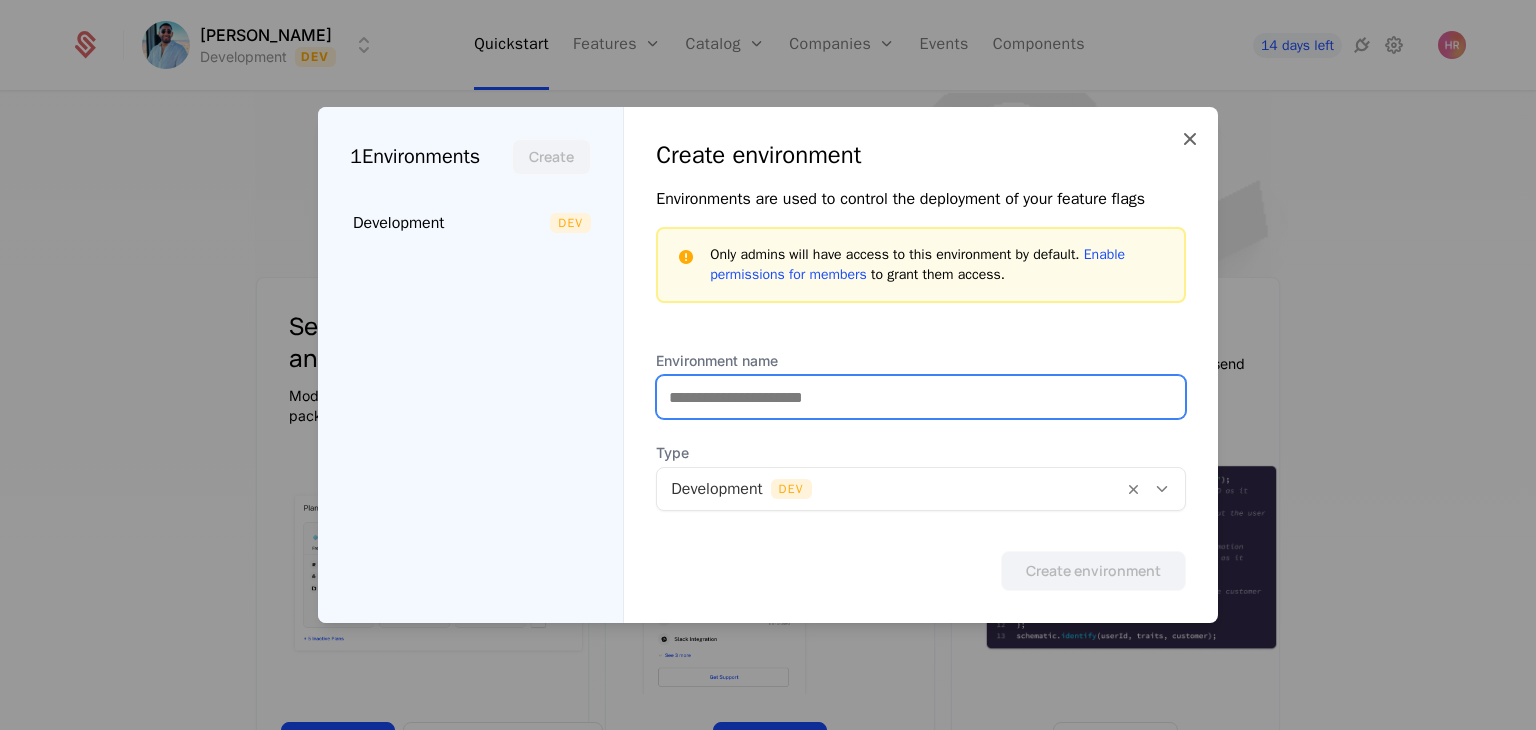 click on "Environment name" at bounding box center [921, 397] 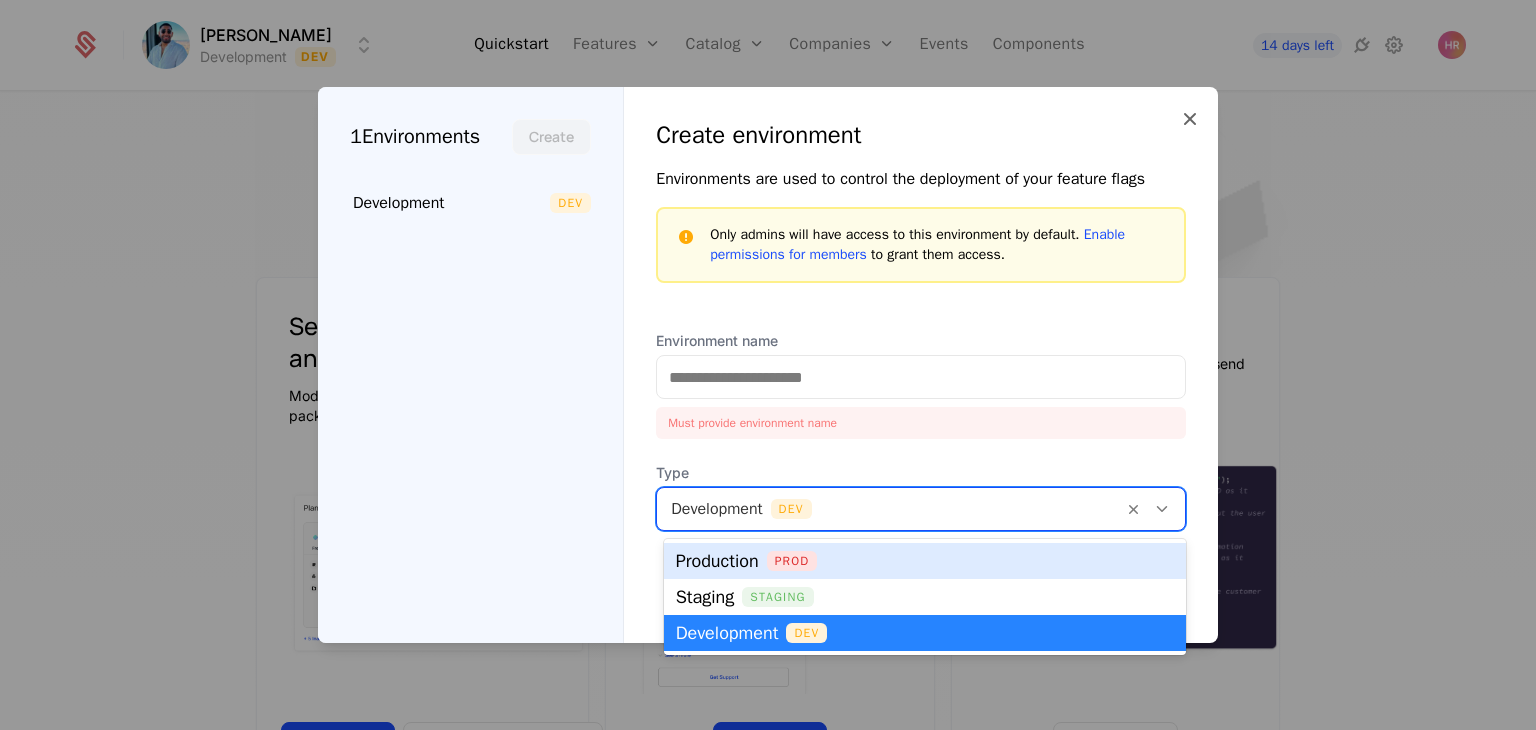 click at bounding box center (1162, 509) 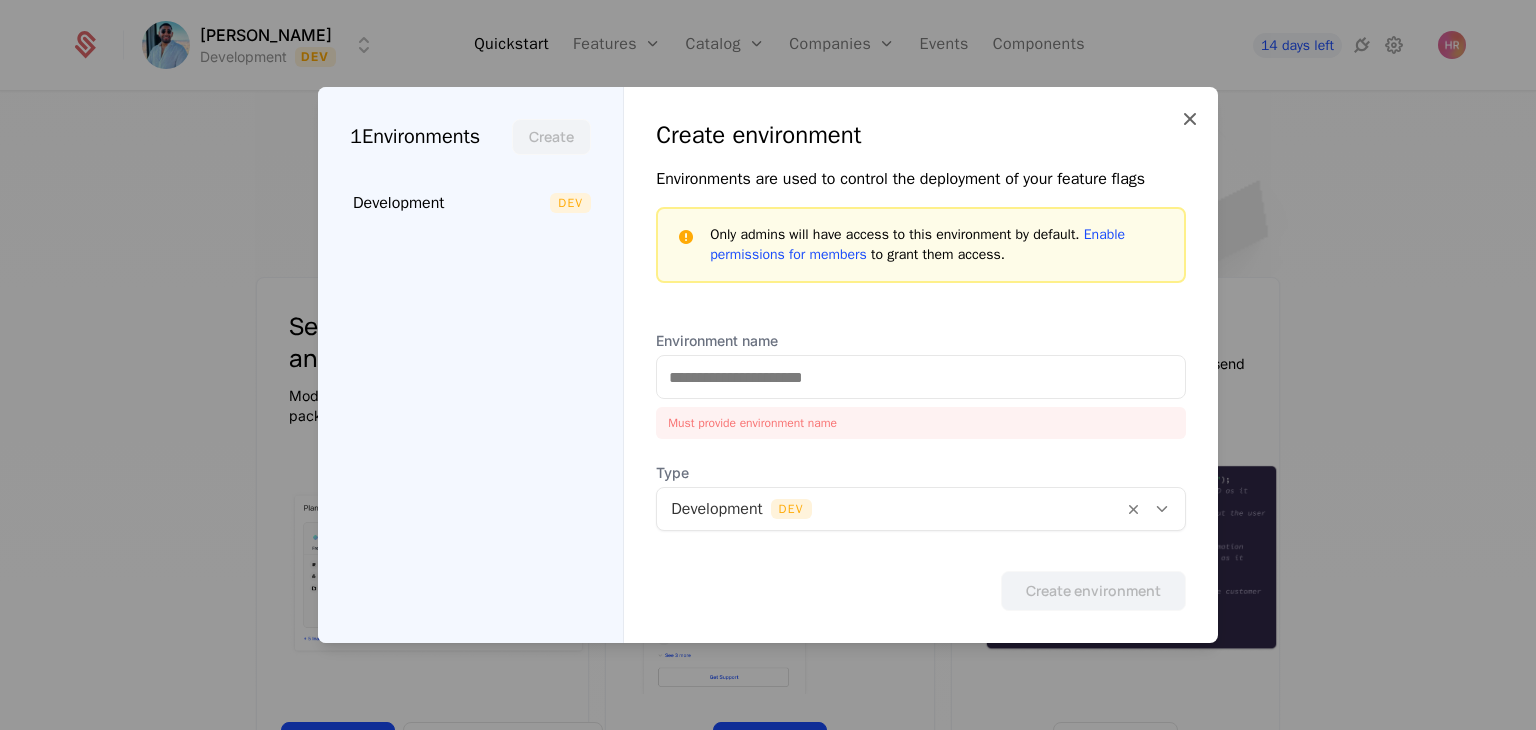 click at bounding box center [768, 365] 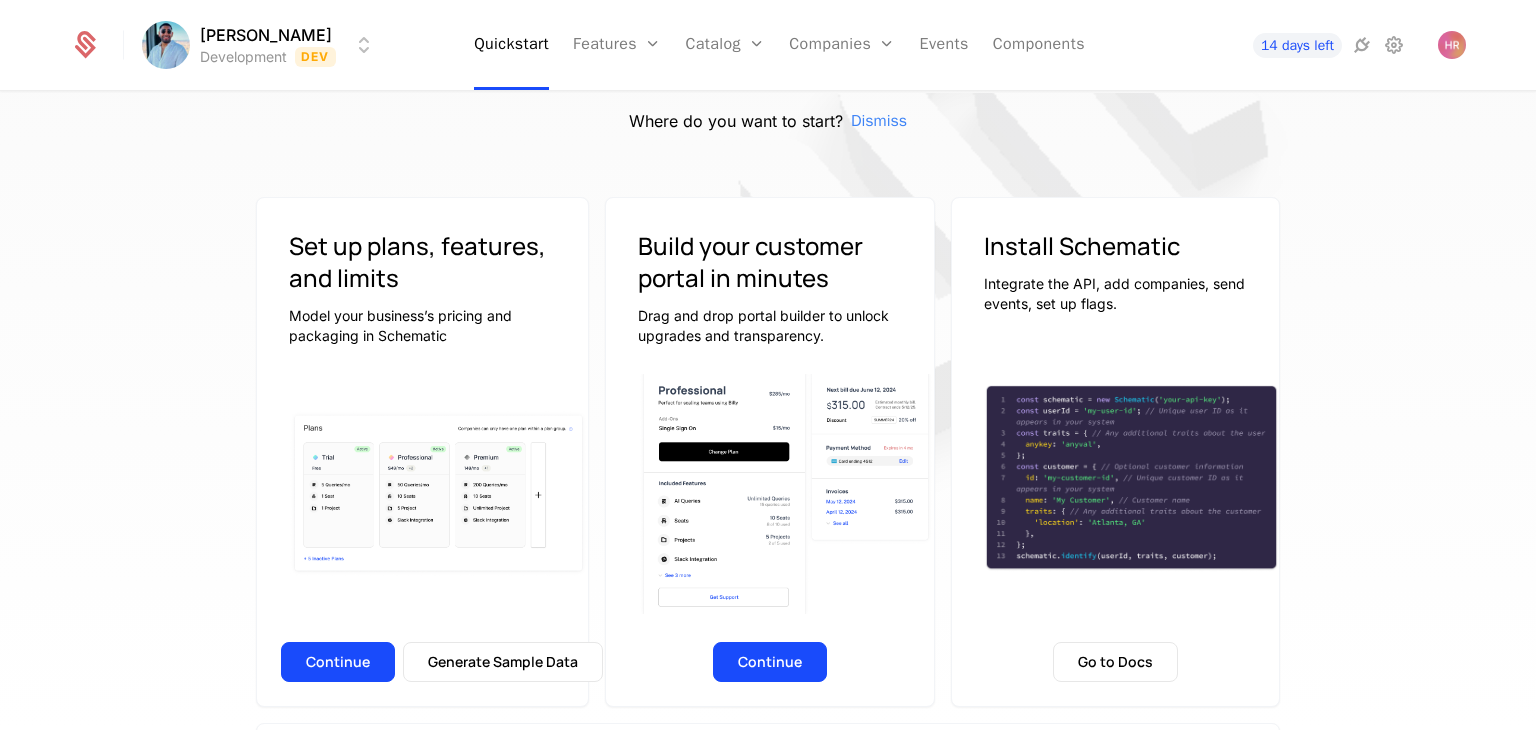 scroll, scrollTop: 0, scrollLeft: 0, axis: both 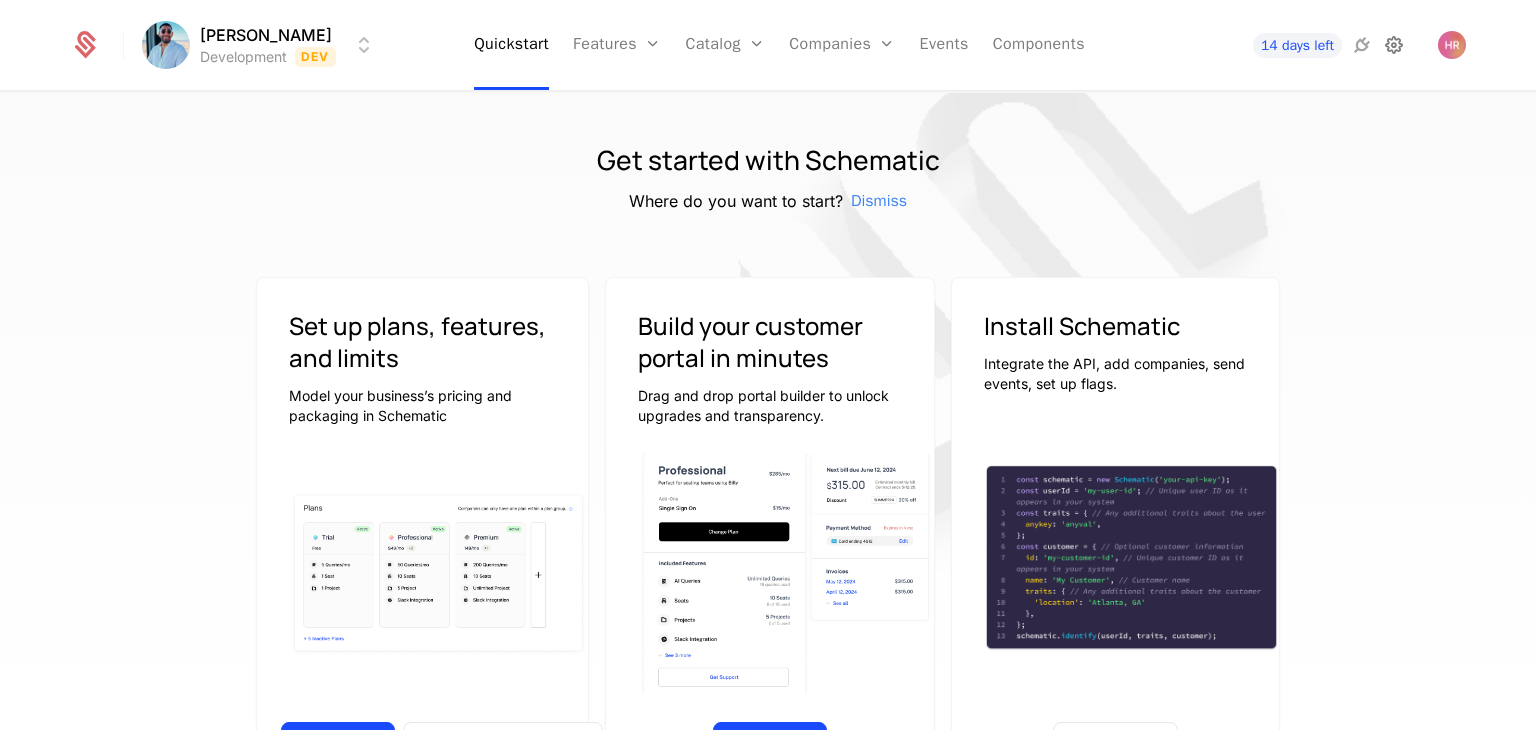 click at bounding box center [1394, 45] 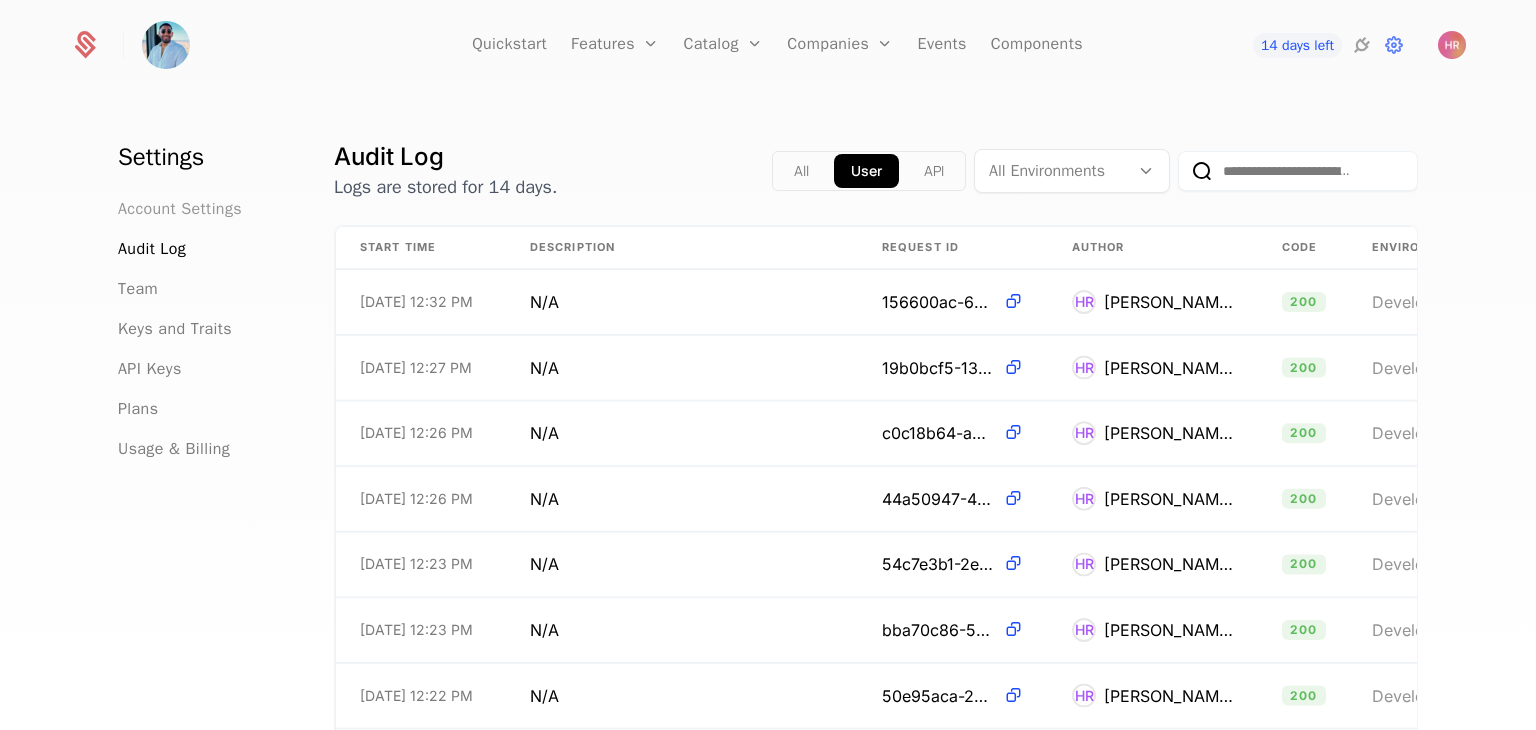 click on "Account Settings" at bounding box center (180, 209) 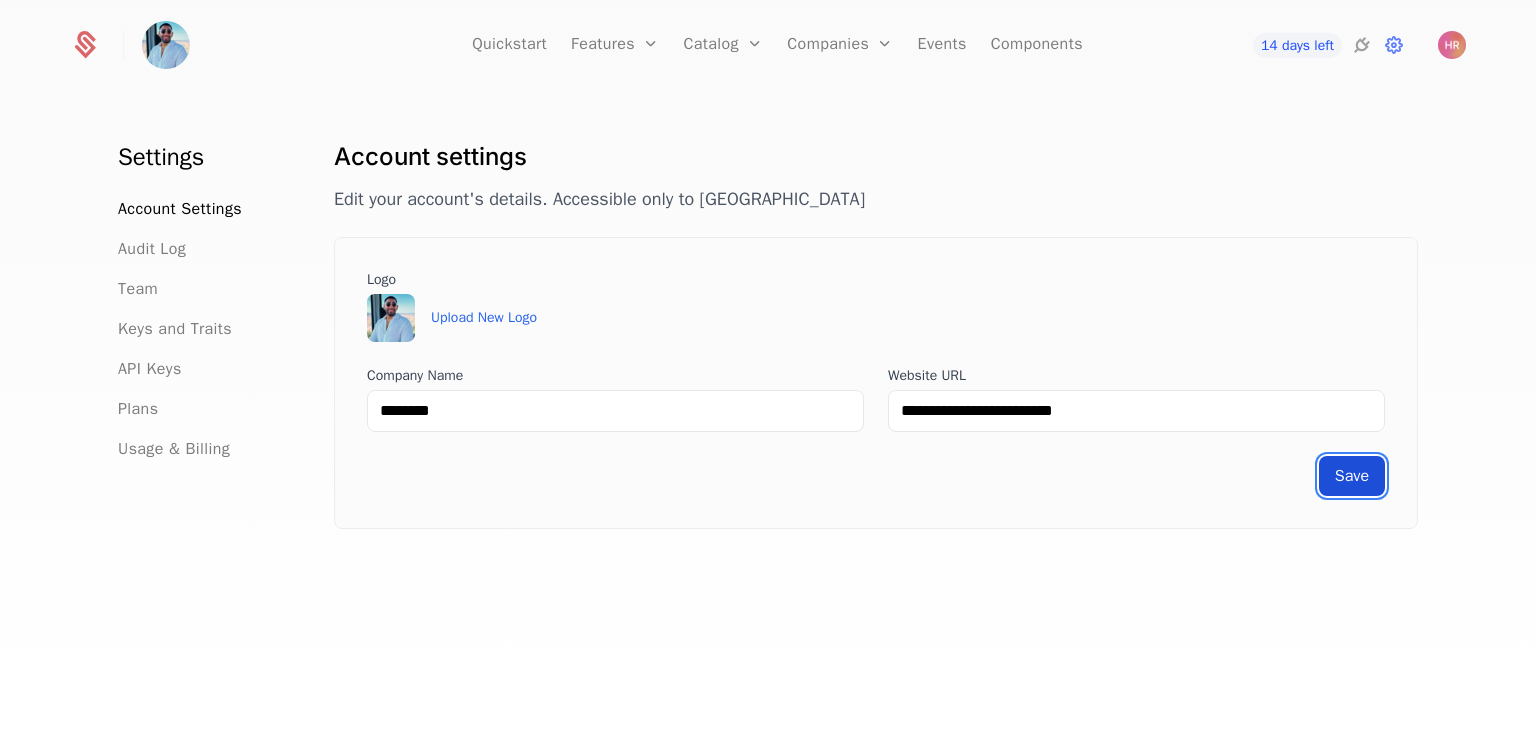 click on "Save" at bounding box center [1352, 476] 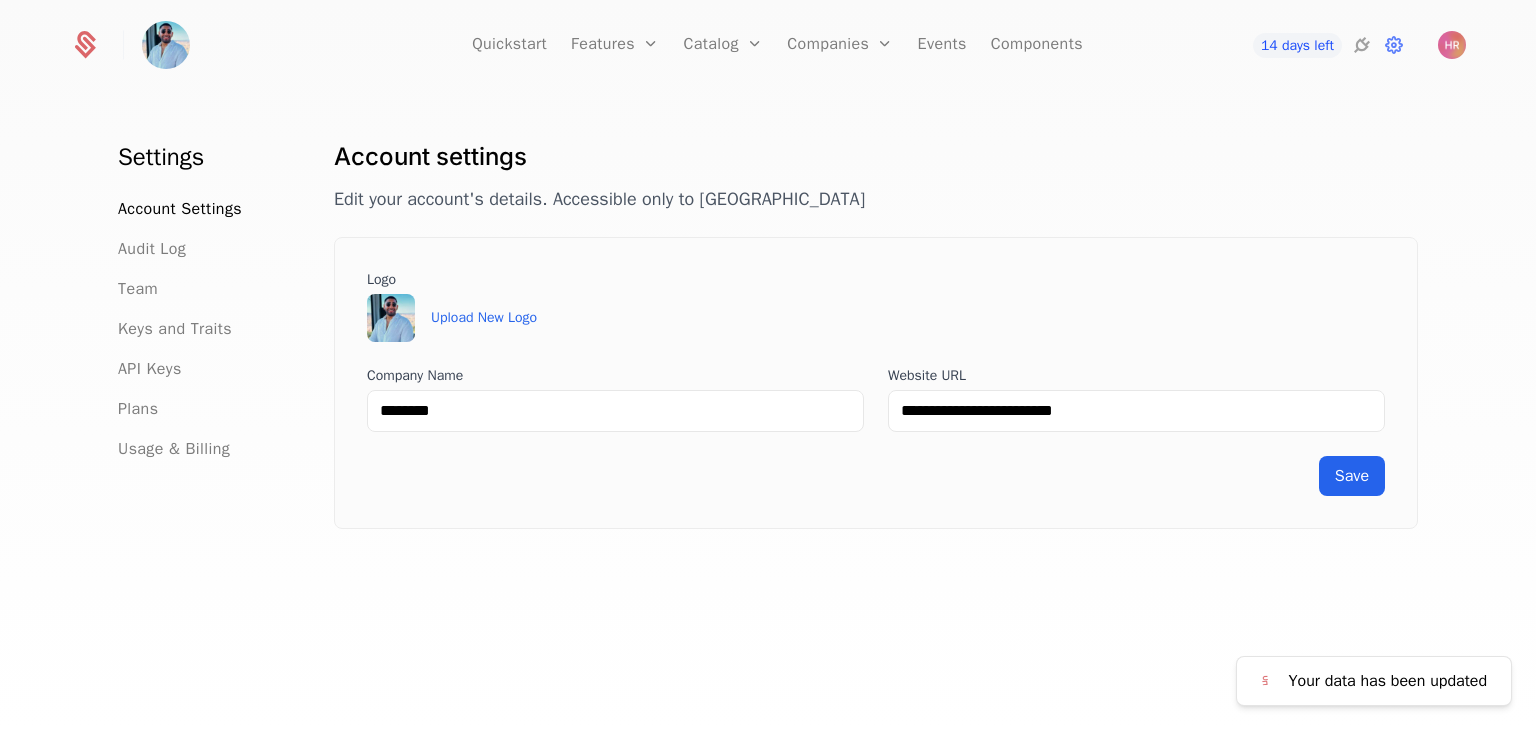 click on "Audit Log" at bounding box center (202, 249) 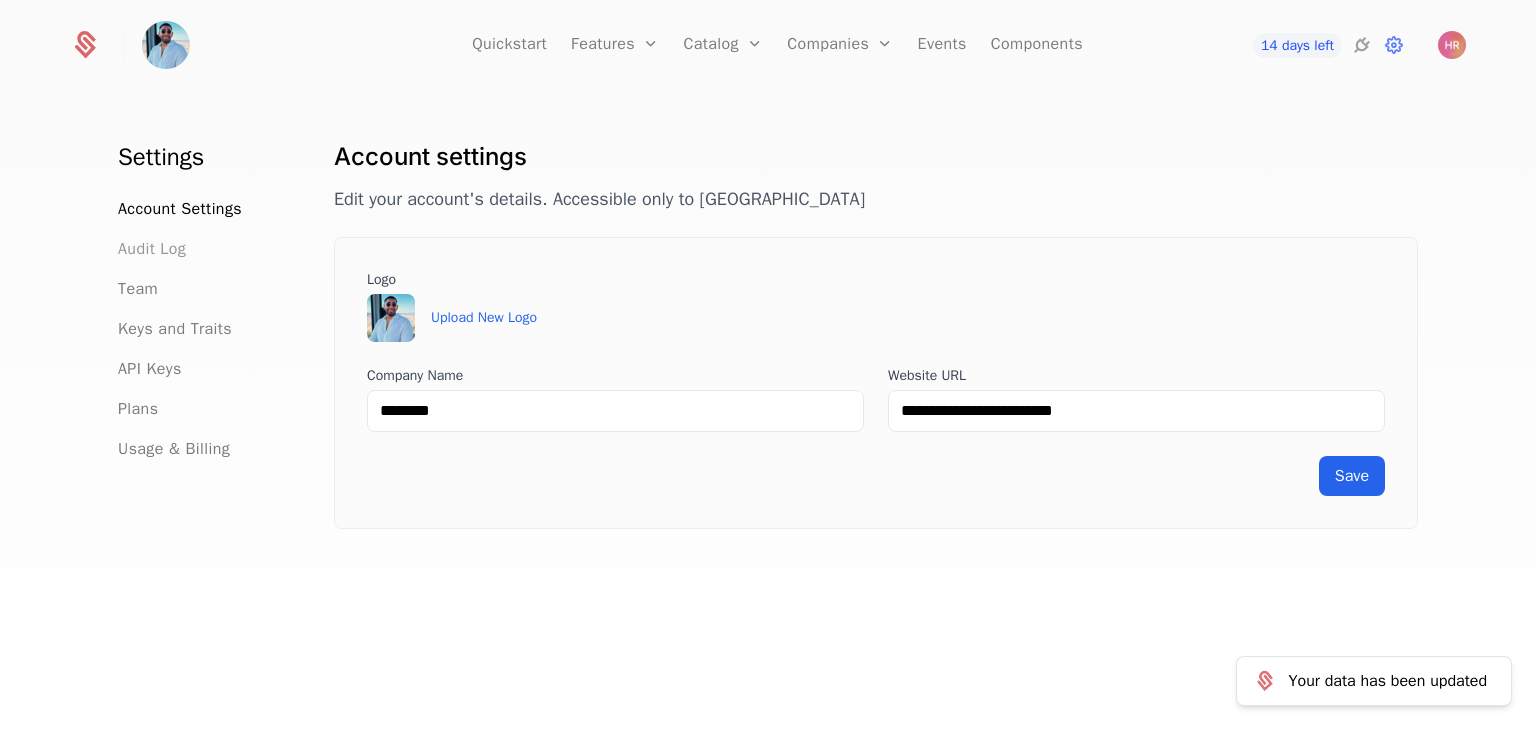 click on "Audit Log" at bounding box center [152, 249] 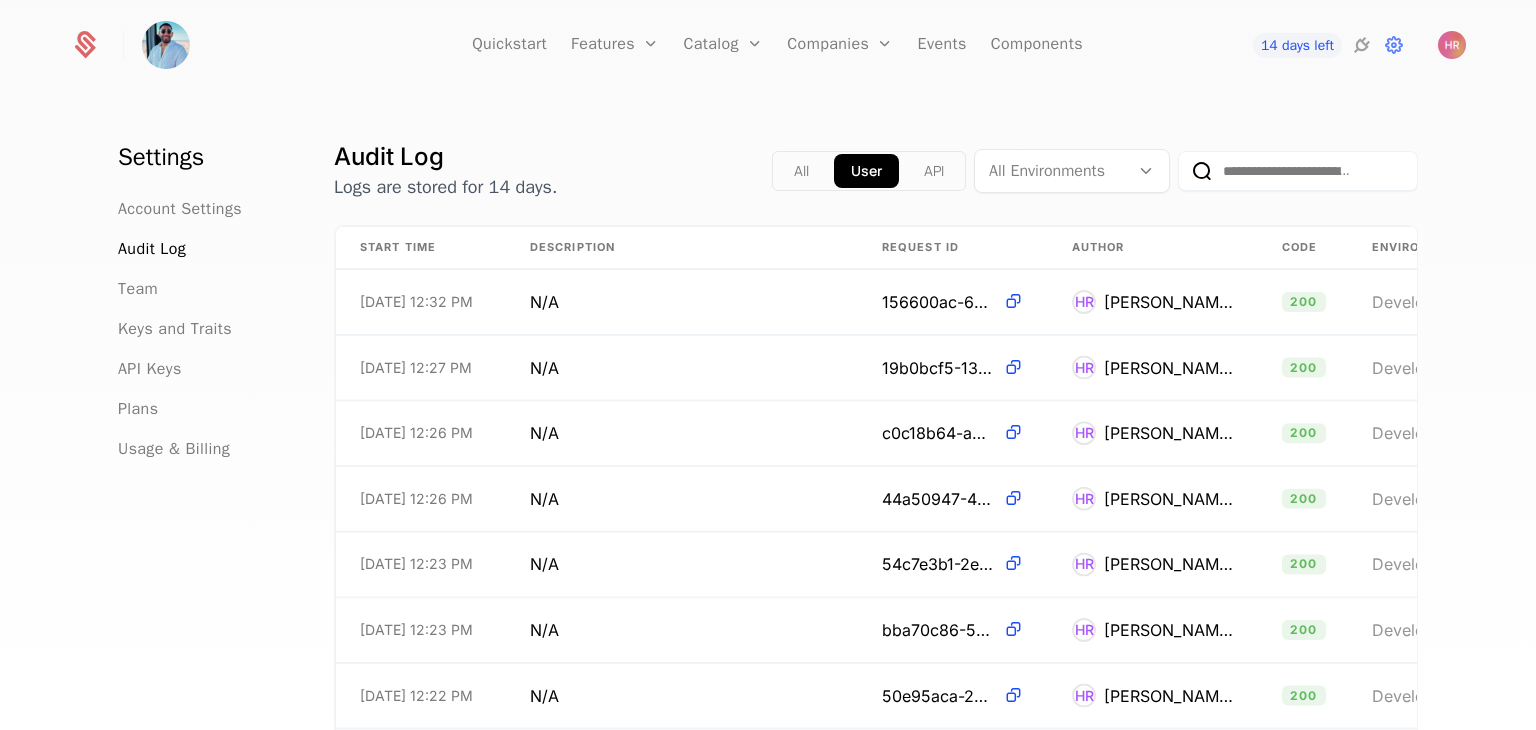 click on "Account Settings Audit Log Team Keys and Traits API Keys Plans Usage & Billing" at bounding box center (202, 329) 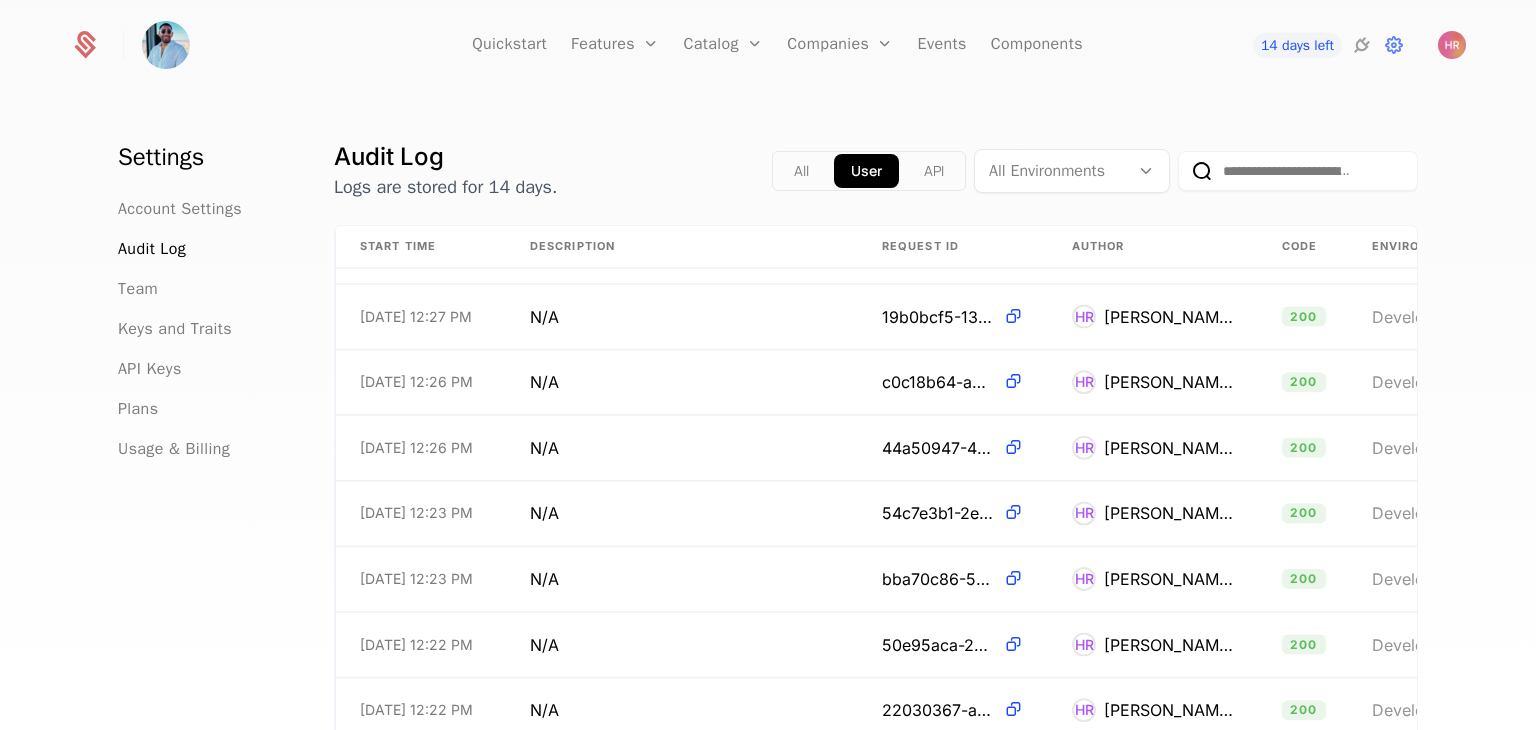 scroll, scrollTop: 52, scrollLeft: 0, axis: vertical 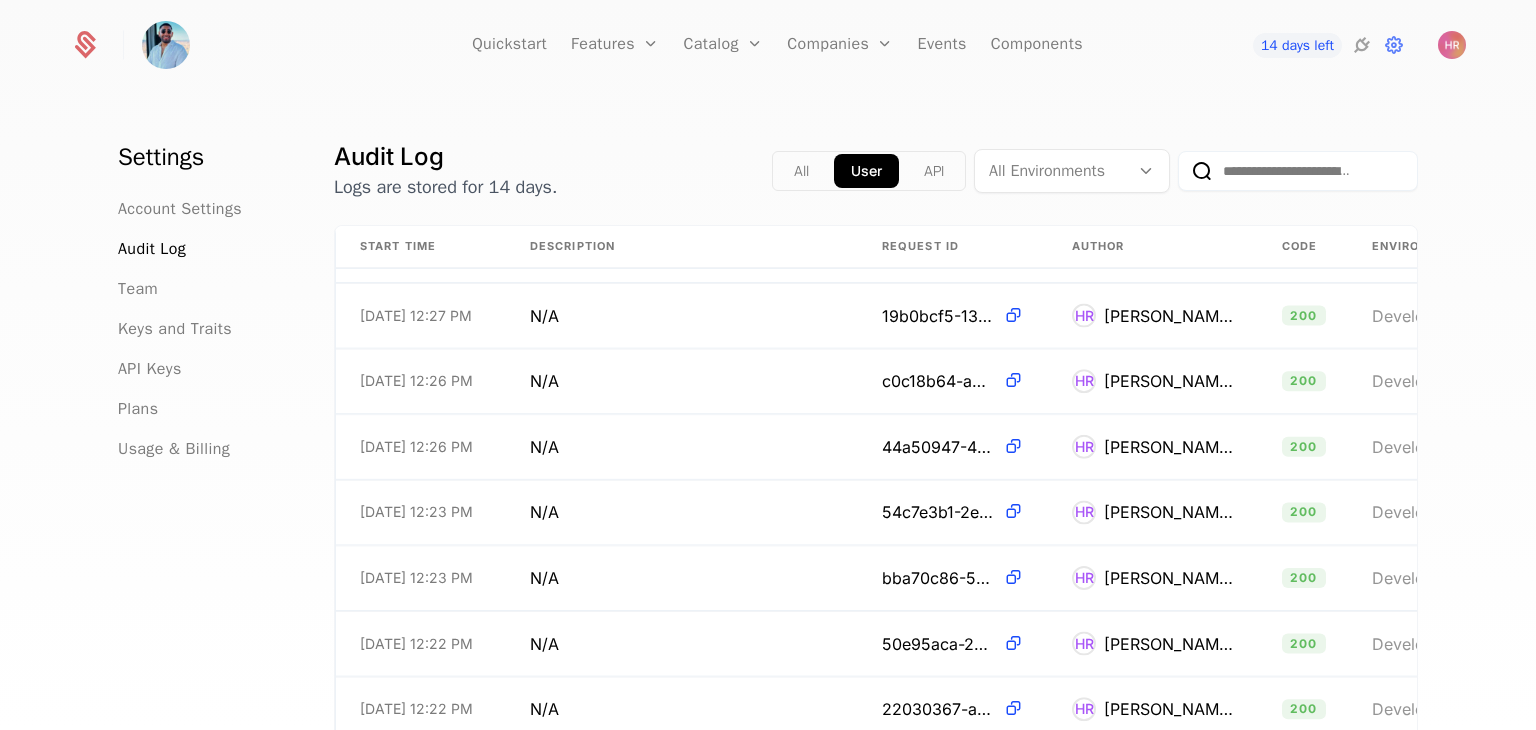 click on "All" at bounding box center [801, 171] 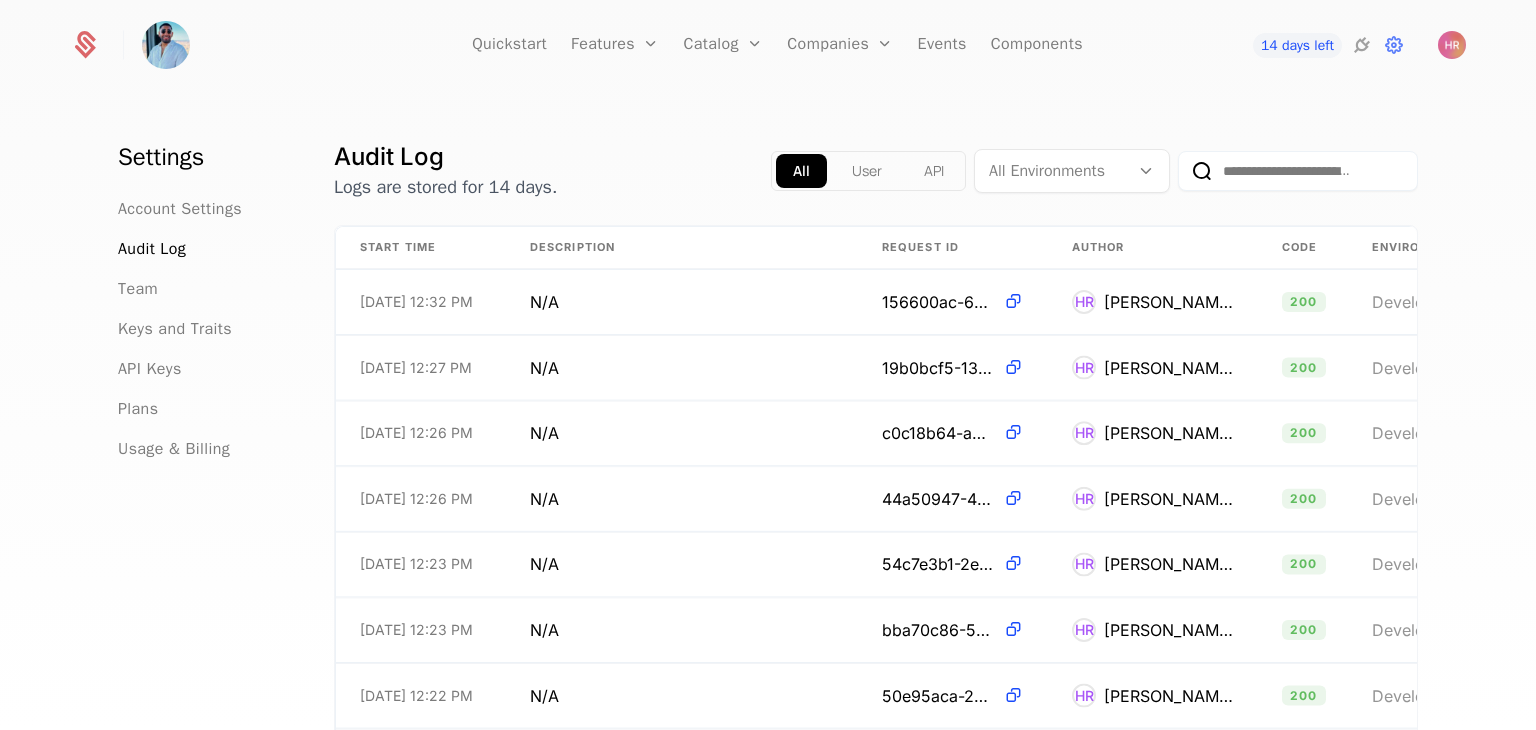 click on "API" at bounding box center [934, 171] 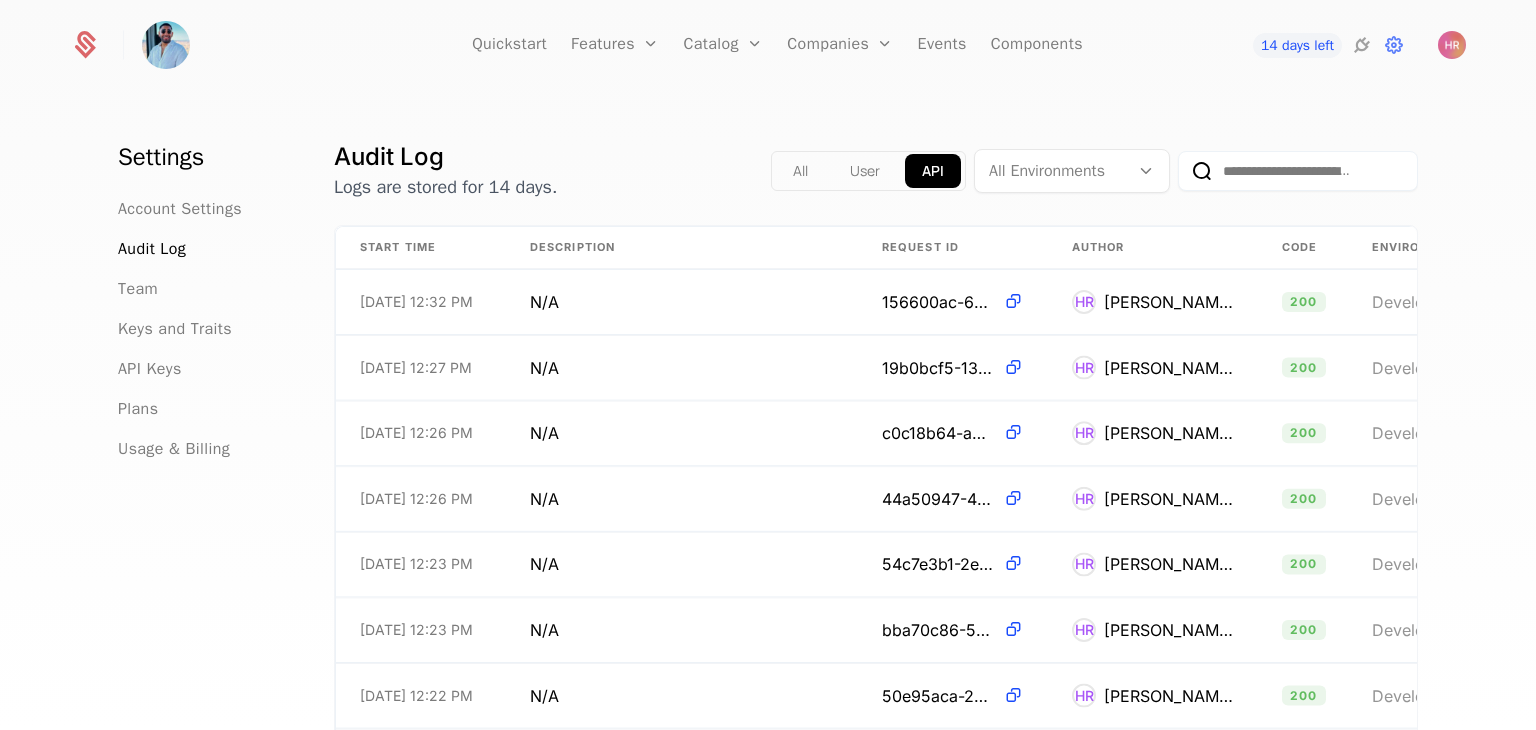 click on "All" at bounding box center (800, 171) 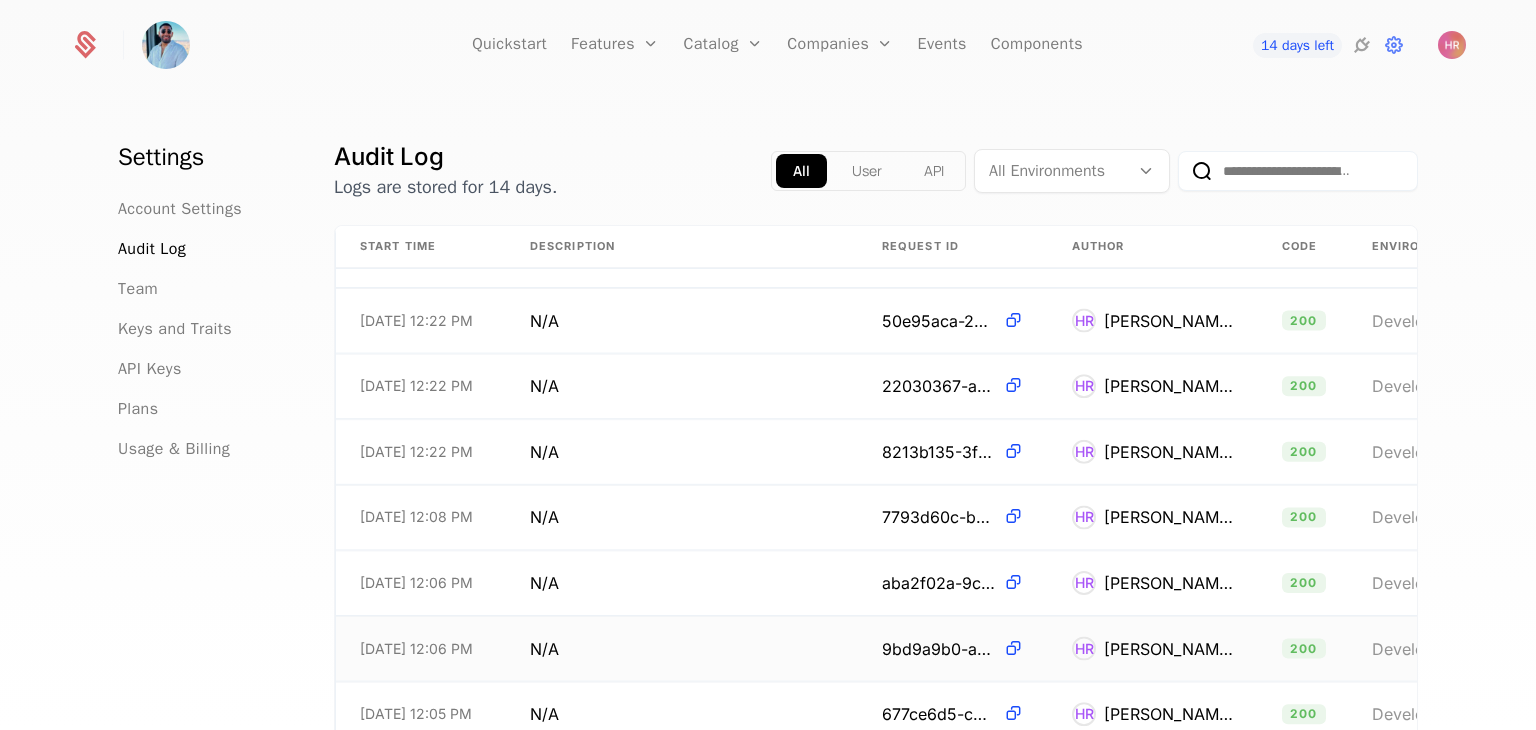 scroll, scrollTop: 376, scrollLeft: 0, axis: vertical 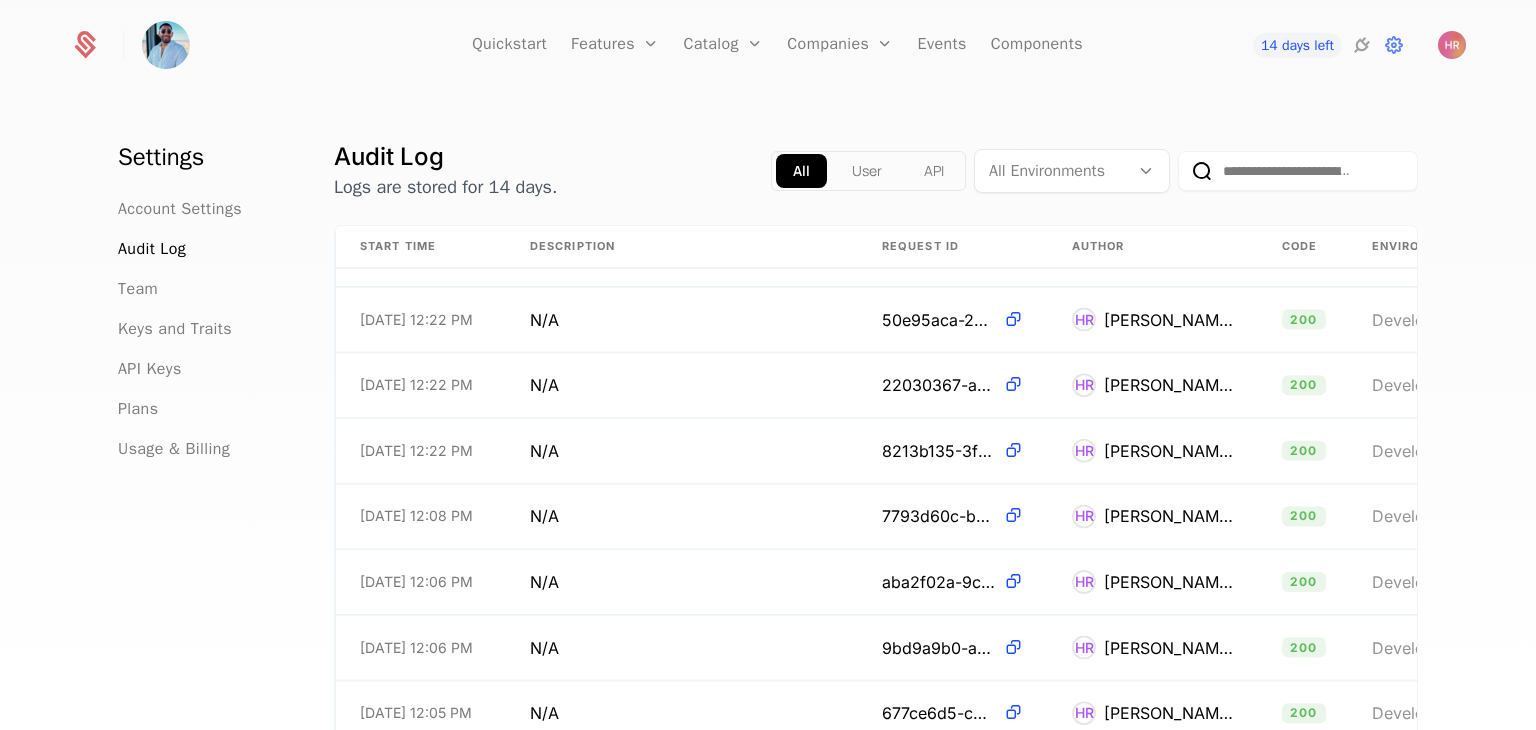 click at bounding box center (166, 45) 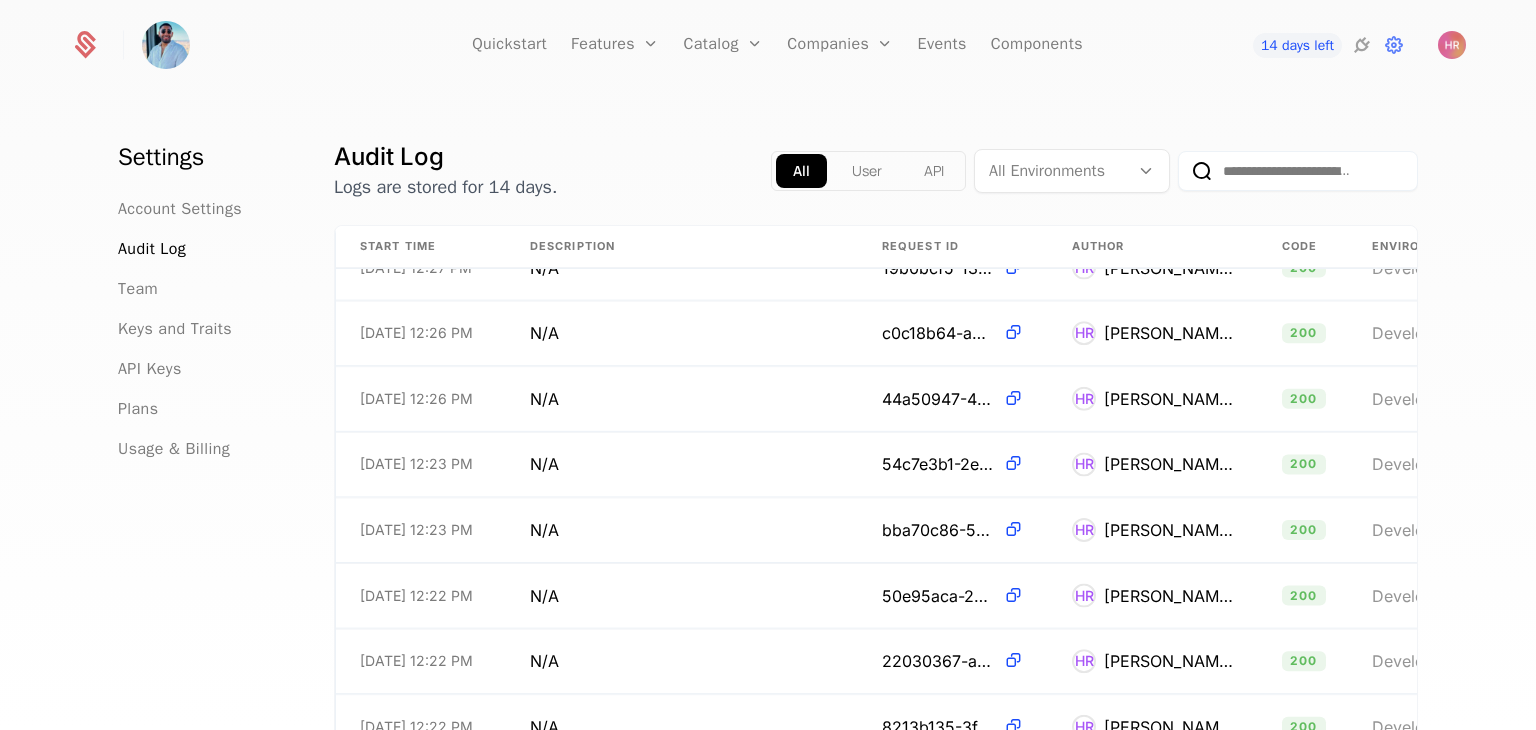scroll, scrollTop: 114, scrollLeft: 0, axis: vertical 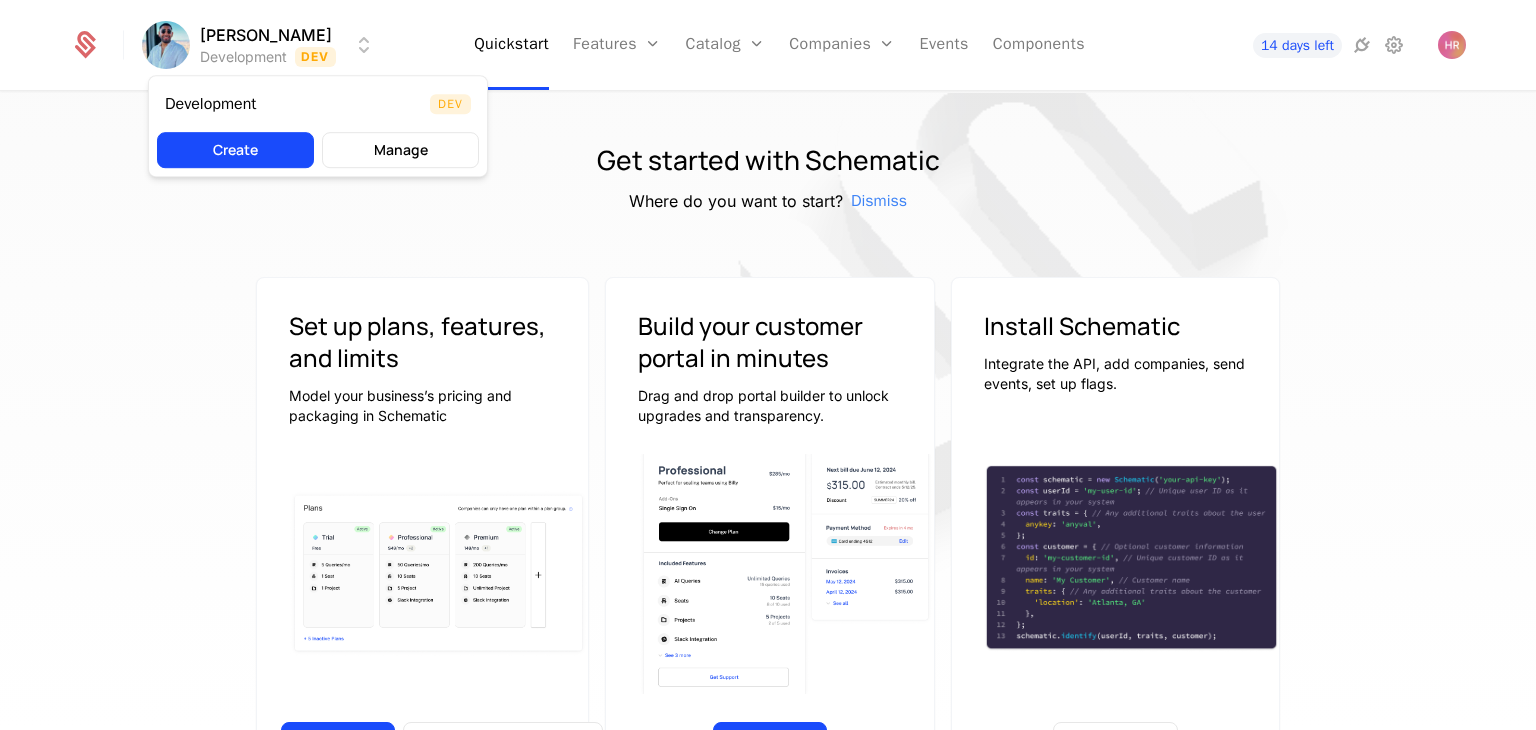 click on "Harshith Development Dev Quickstart Features Features Flags Catalog Plans Add Ons Configuration Companies Companies Users Events Components 14 days left Get started with Schematic Where do you want to start? Dismiss Set up plans, features, and limits Model your business’s pricing and packaging in Schematic Continue Generate Sample Data Build your customer portal in minutes Drag and drop portal builder to unlock upgrades and transparency. Continue Install Schematic Integrate the API, add companies, send events, set up flags. Go to Docs Price like the best Launch pricing and packaging optimized for your product Watch on Youtube 3:45 Price Like Posthog Watch on Youtube 2:39 Price like Cursor Watch on Youtube 1:27 Set up usage based pricing Watch on Youtube 1:07 Set up a billing portal Watch on Youtube 1:11 Set up free trial Watch on Youtube 2:17 Enforce usage limits Watch on Youtube 1:09 Set up a customer portal
Best Viewed on Desktop You're currently viewing this on a  mobile device .   Dev" at bounding box center (768, 365) 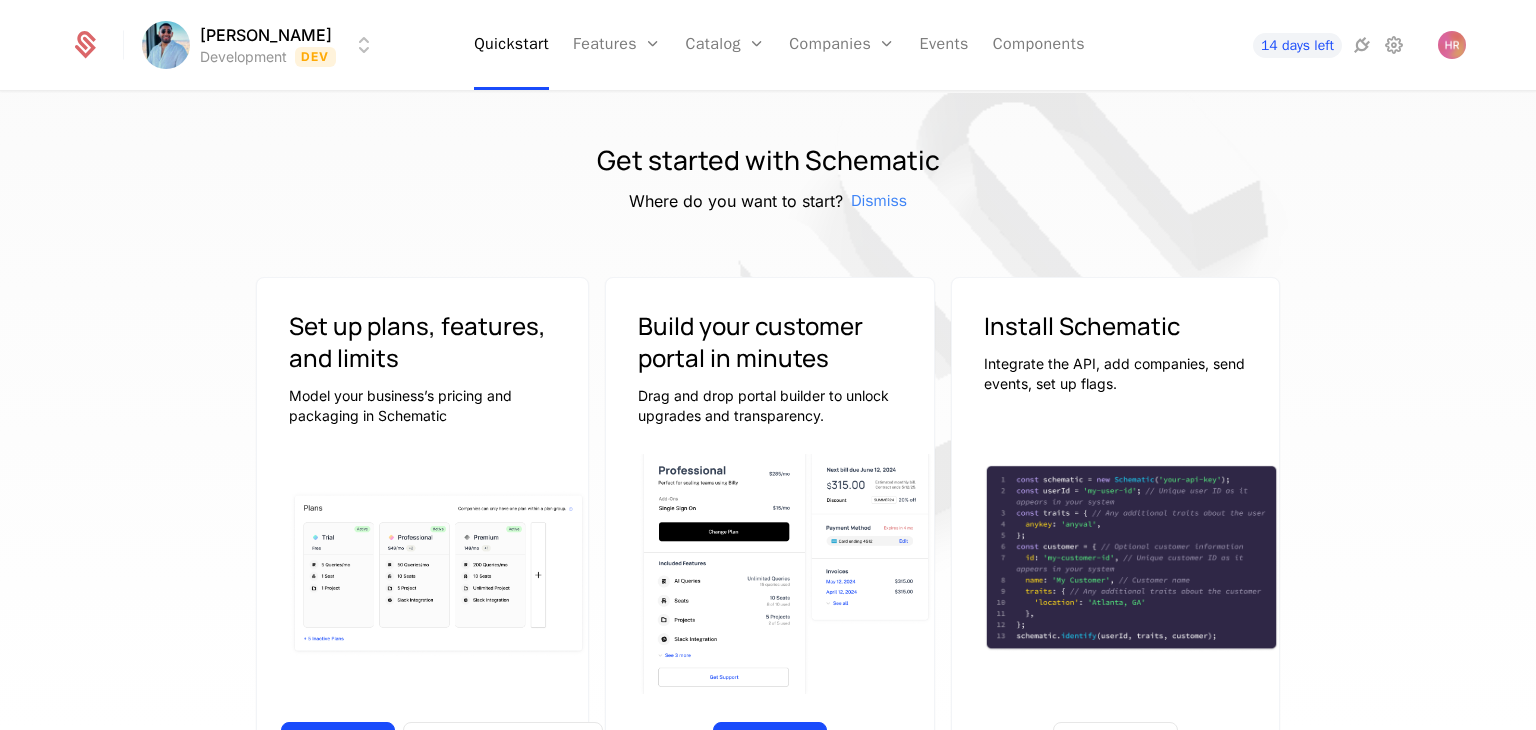 click on "Harshith Development Dev Quickstart Features Features Flags Catalog Plans Add Ons Configuration Companies Companies Users Events Components 14 days left Get started with Schematic Where do you want to start? Dismiss Set up plans, features, and limits Model your business’s pricing and packaging in Schematic Continue Generate Sample Data Build your customer portal in minutes Drag and drop portal builder to unlock upgrades and transparency. Continue Install Schematic Integrate the API, add companies, send events, set up flags. Go to Docs Price like the best Launch pricing and packaging optimized for your product Watch on Youtube 3:45 Price Like Posthog Watch on Youtube 2:39 Price like Cursor Watch on Youtube 1:27 Set up usage based pricing Watch on Youtube 1:07 Set up a billing portal Watch on Youtube 1:11 Set up free trial Watch on Youtube 2:17 Enforce usage limits Watch on Youtube 1:09 Set up a customer portal
Best Viewed on Desktop You're currently viewing this on a  mobile device ." at bounding box center [768, 365] 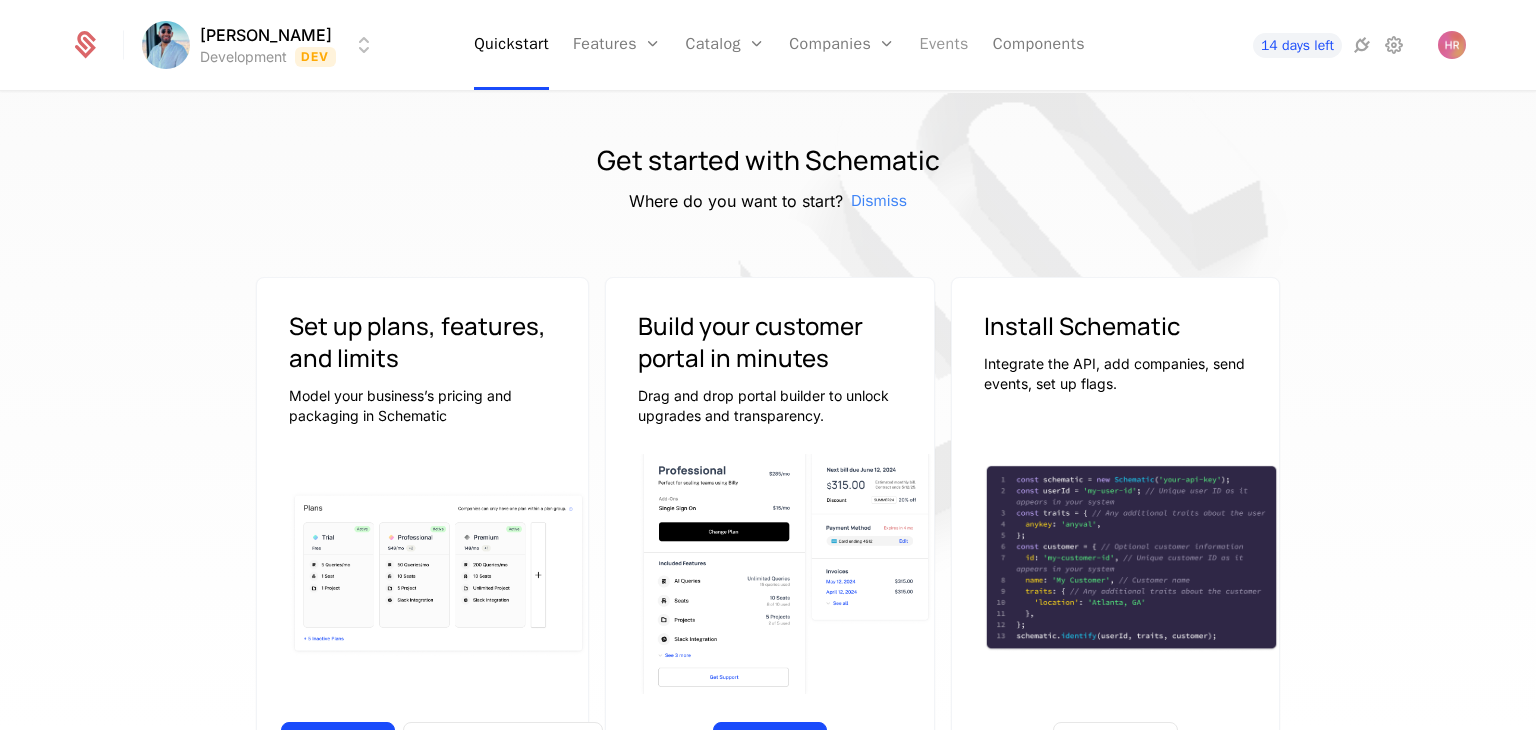 click on "Events" at bounding box center [944, 45] 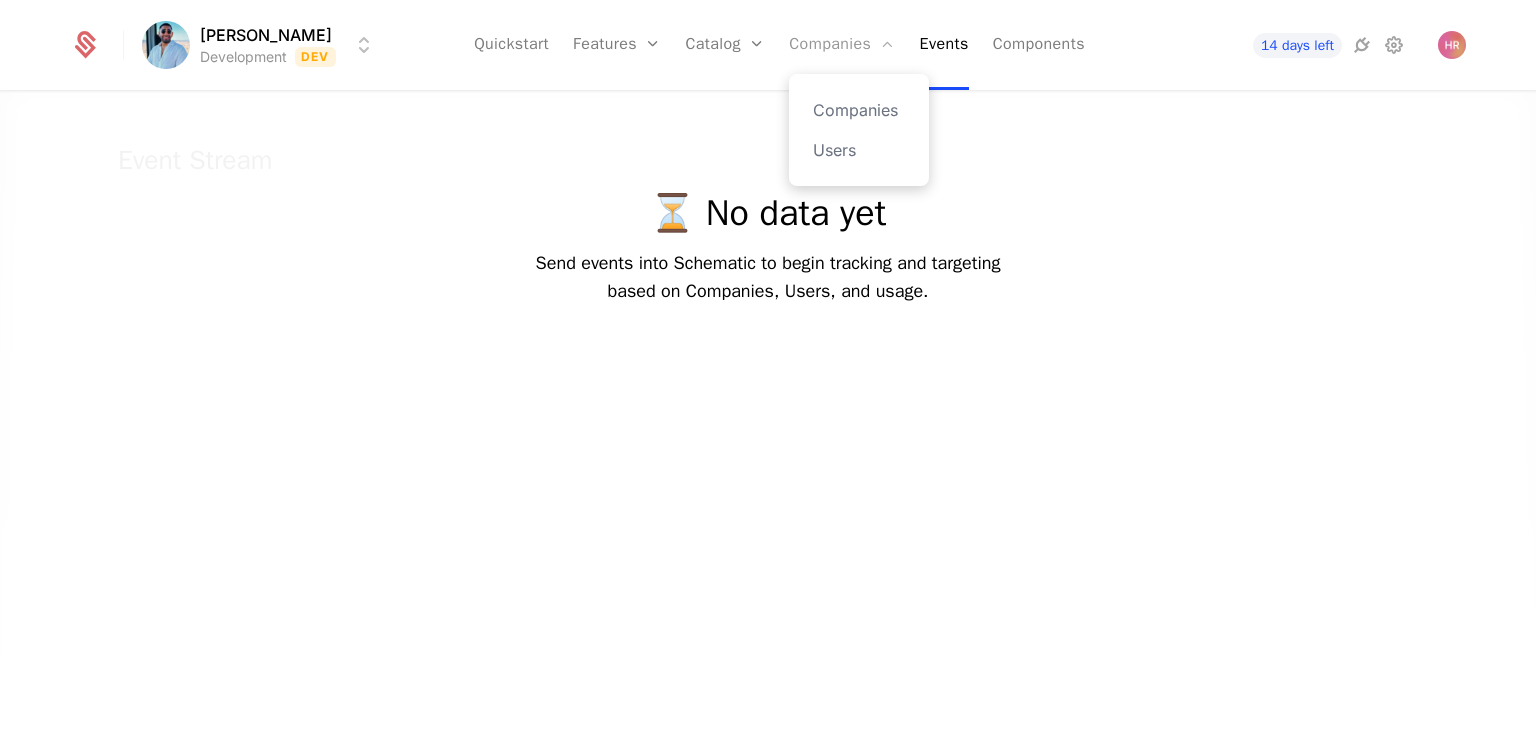 click on "Companies" at bounding box center (842, 45) 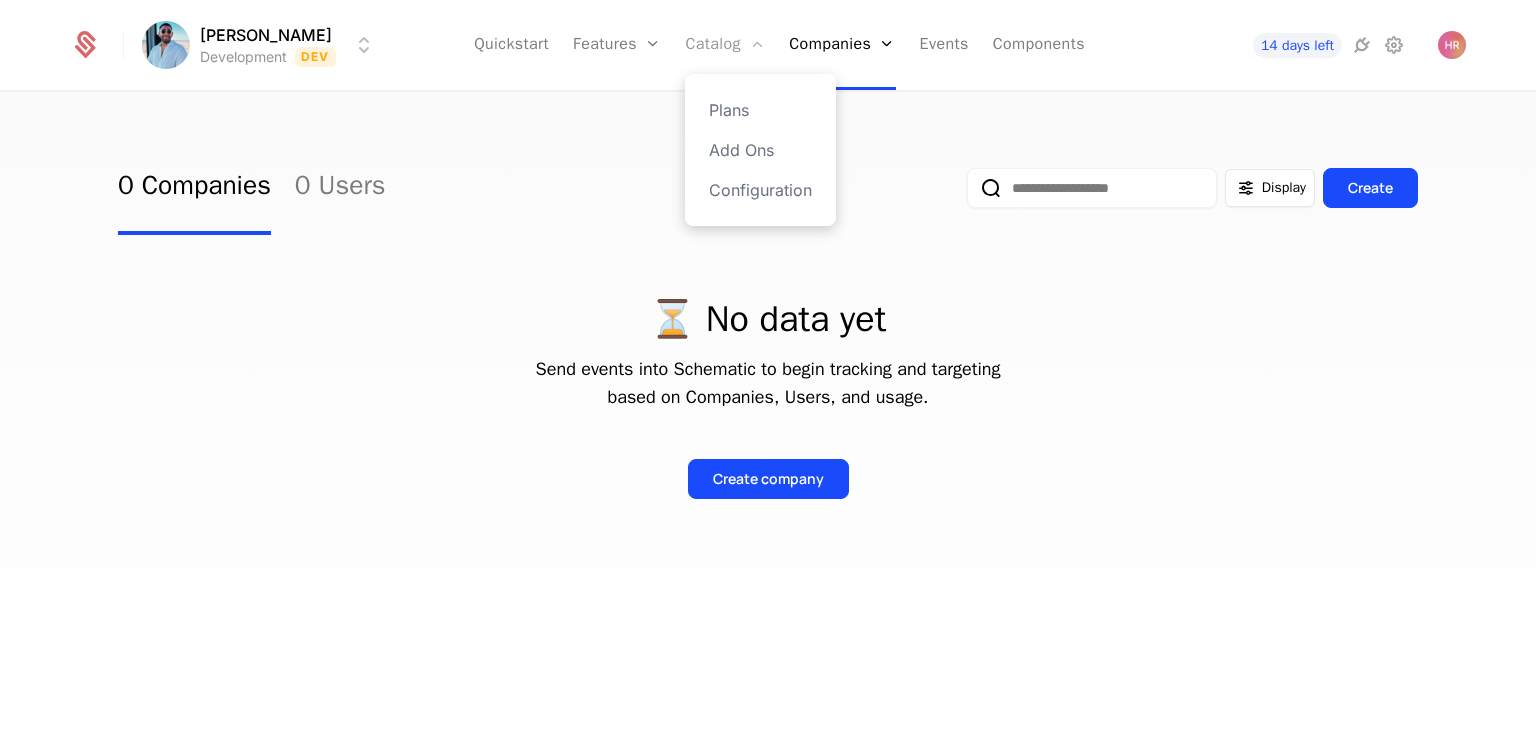 click on "Catalog" at bounding box center (725, 45) 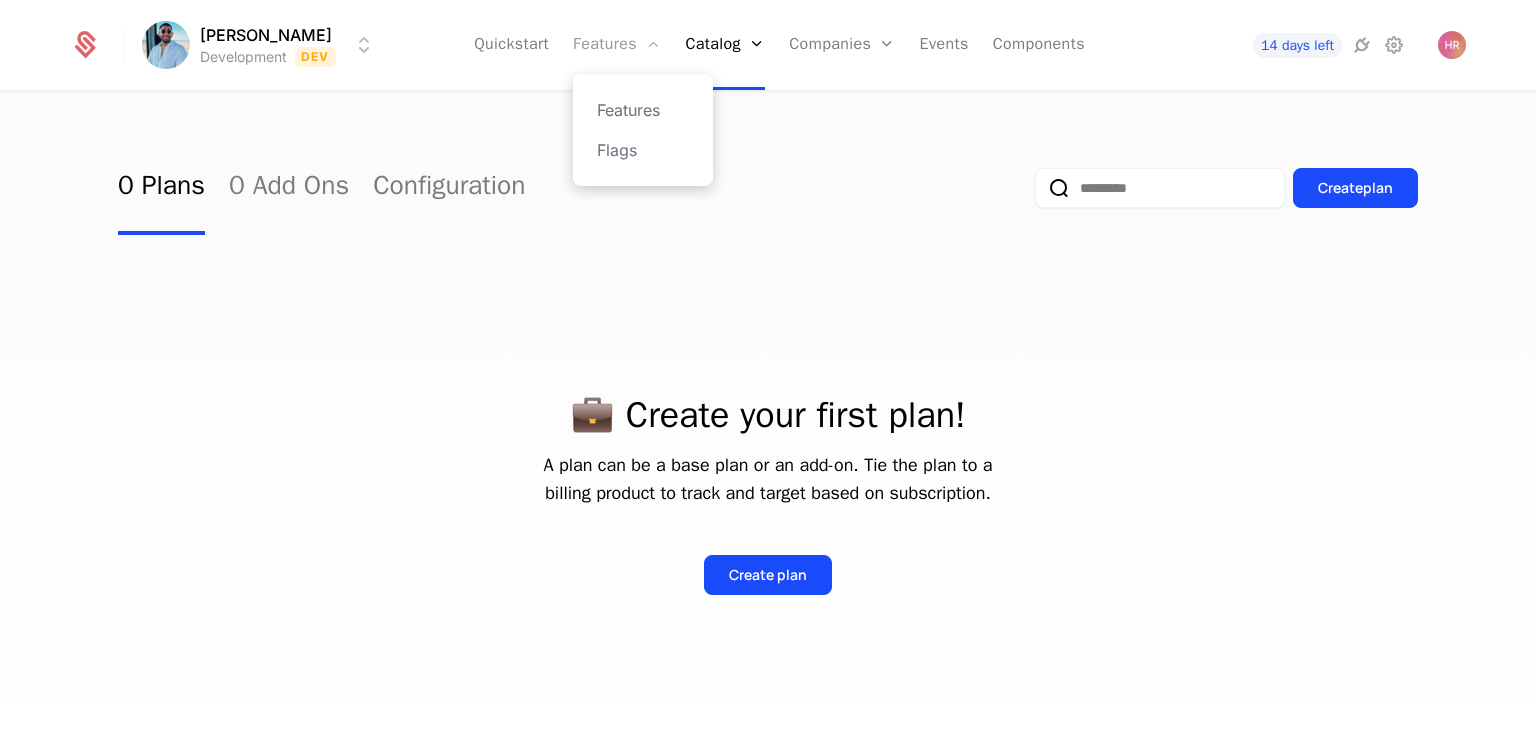 click on "Features" at bounding box center (617, 45) 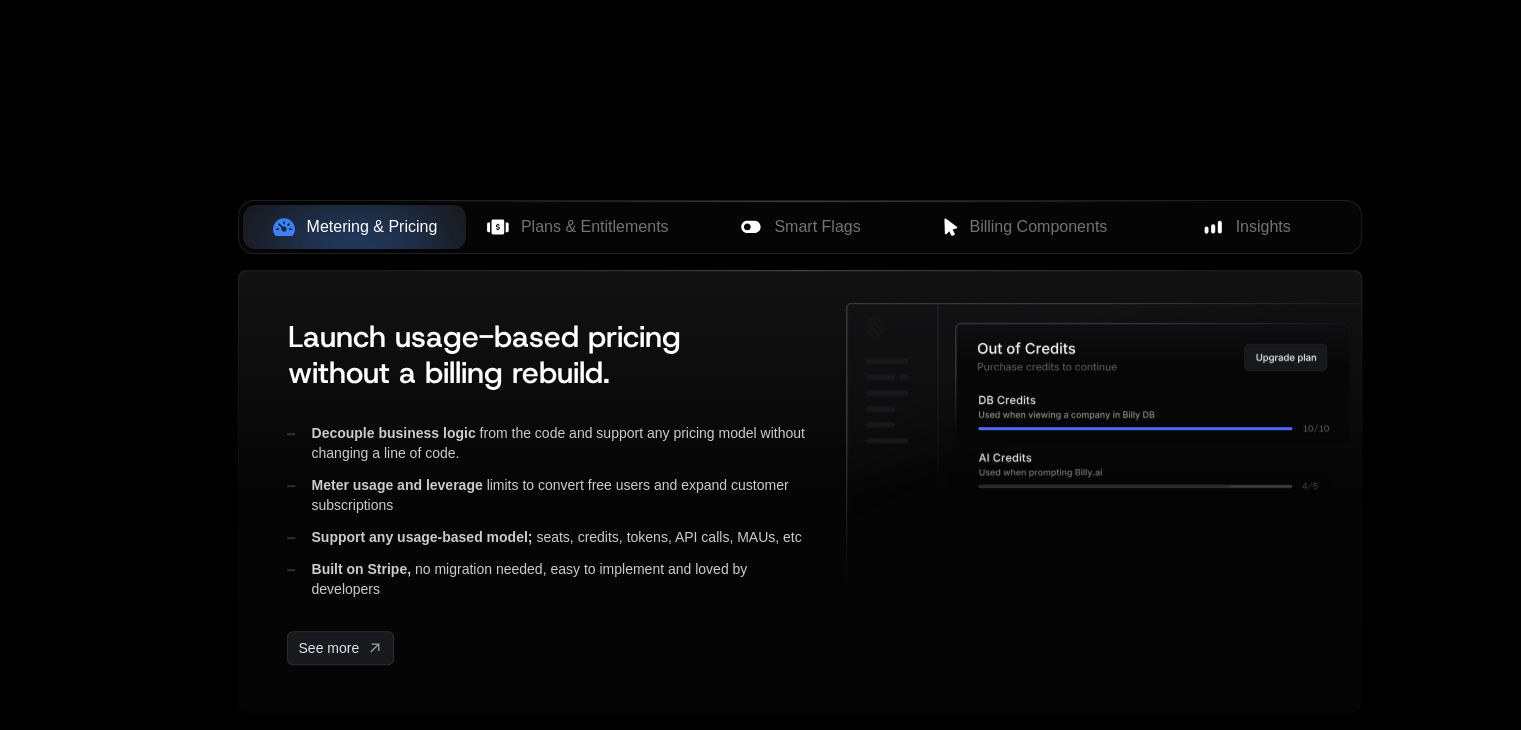 scroll, scrollTop: 732, scrollLeft: 0, axis: vertical 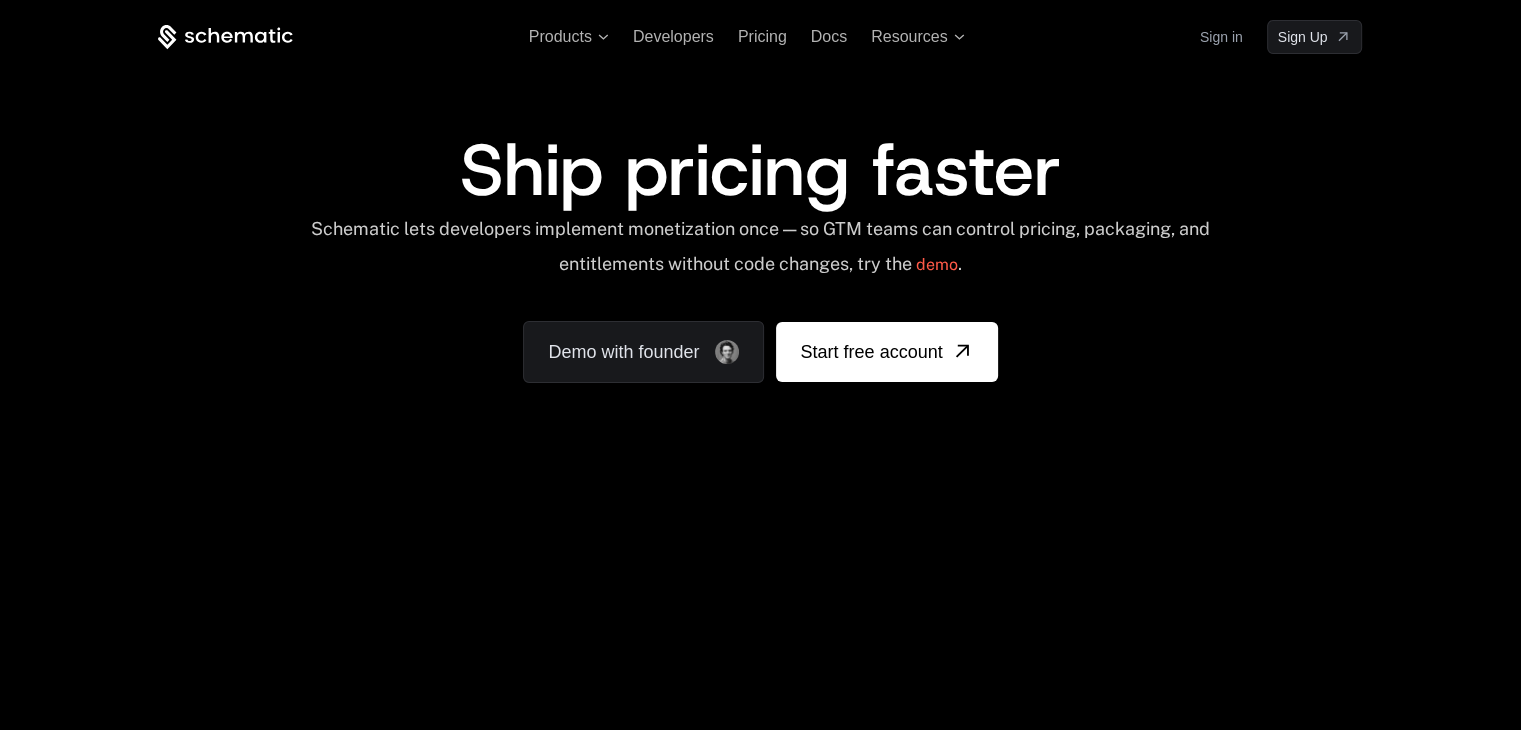 click on "Sign in" at bounding box center (1221, 37) 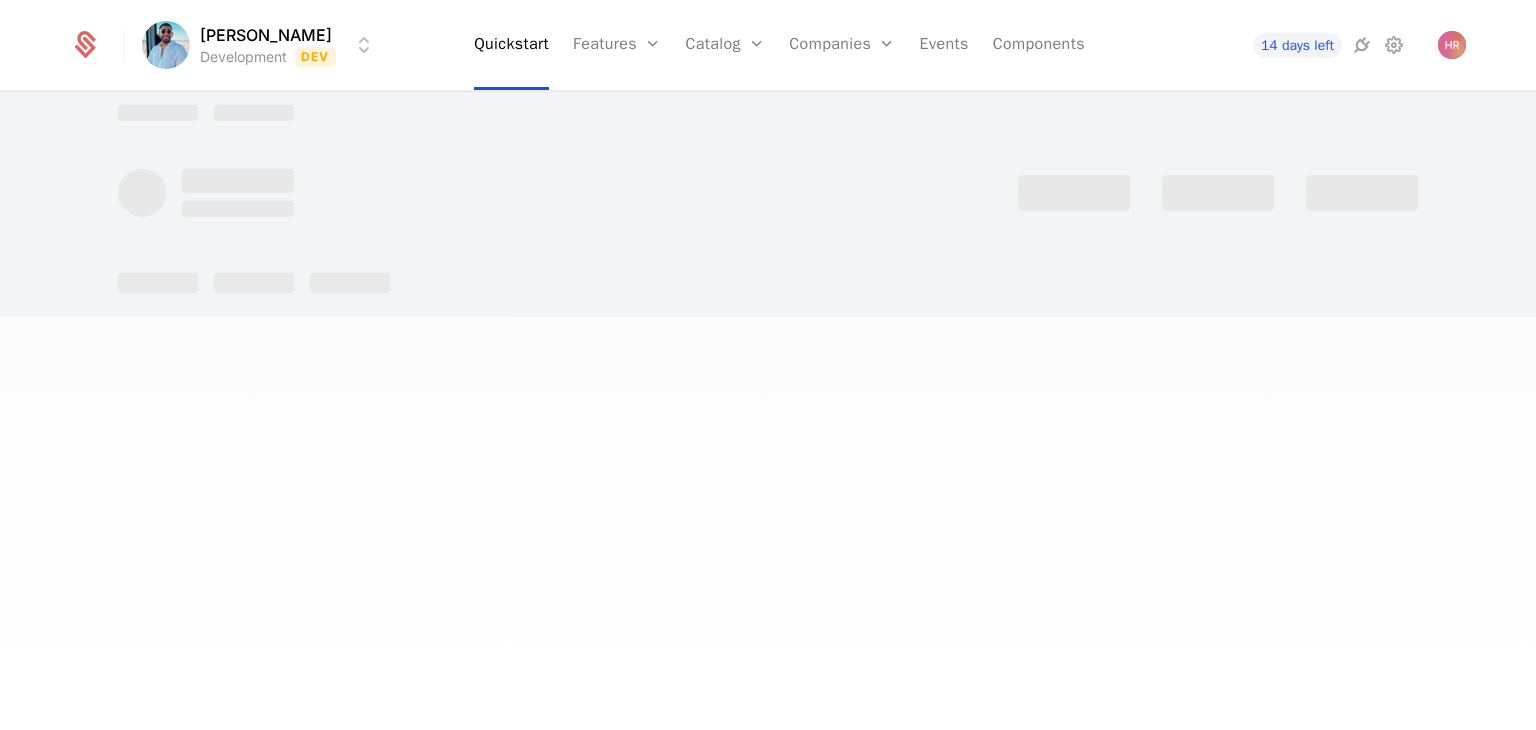 scroll, scrollTop: 0, scrollLeft: 0, axis: both 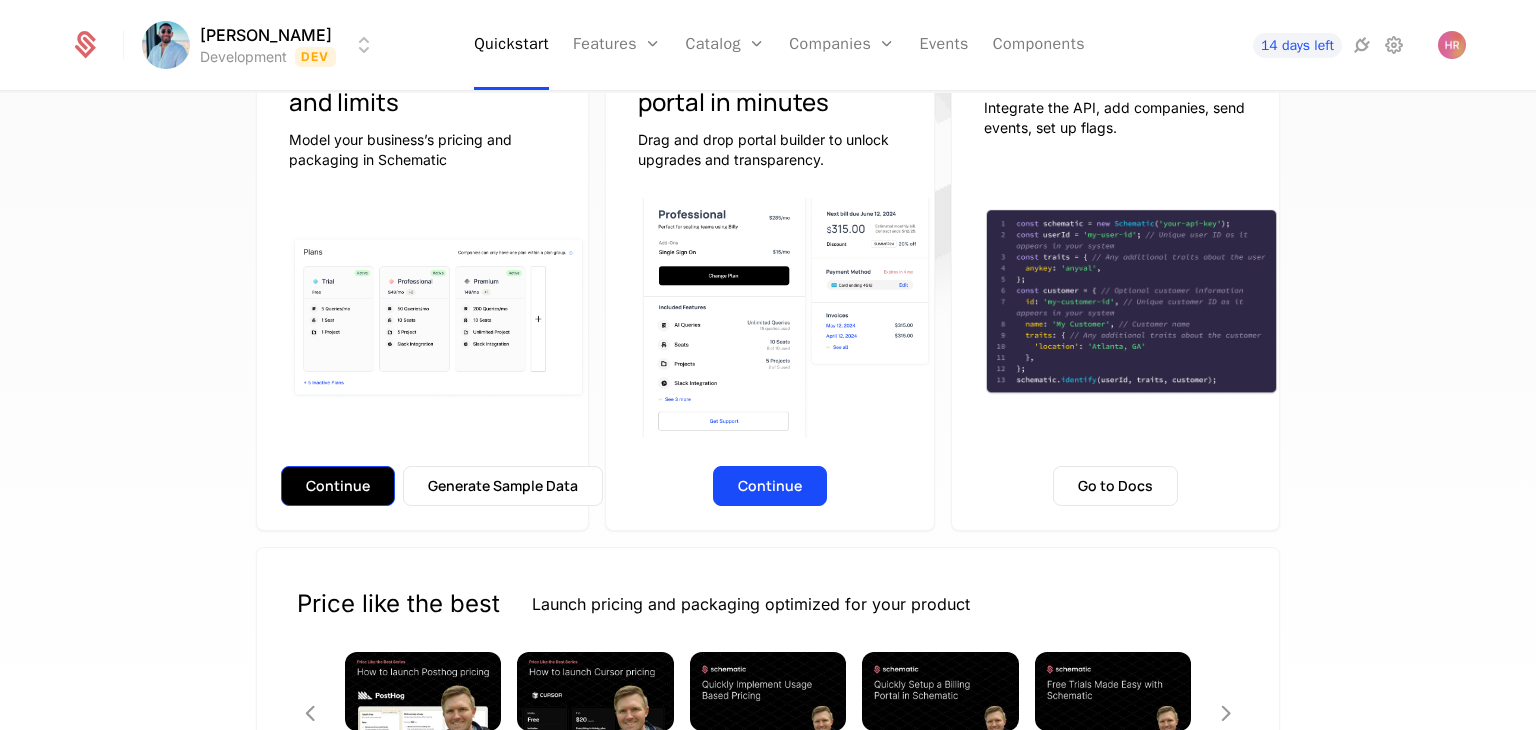 click on "Continue" at bounding box center [338, 486] 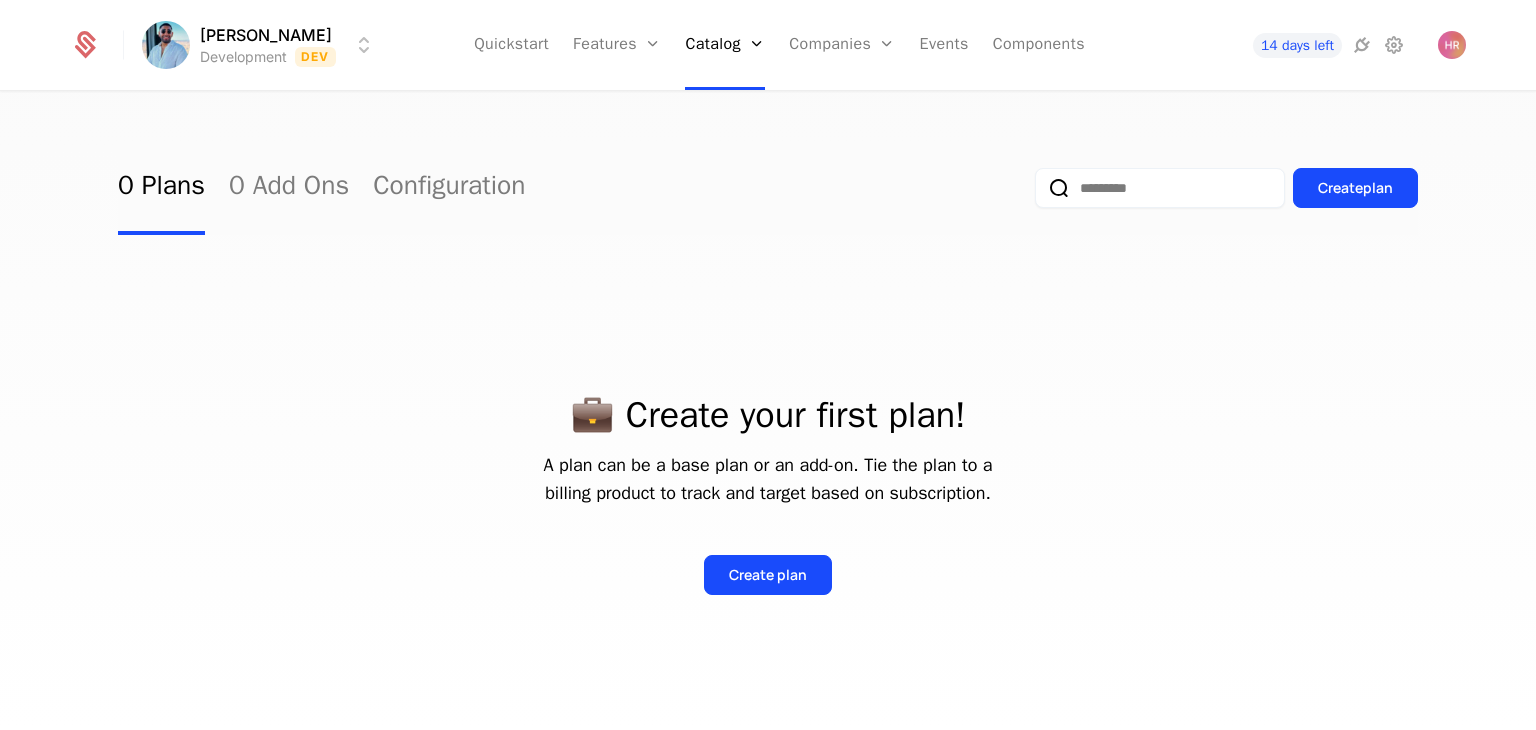 scroll, scrollTop: 77, scrollLeft: 0, axis: vertical 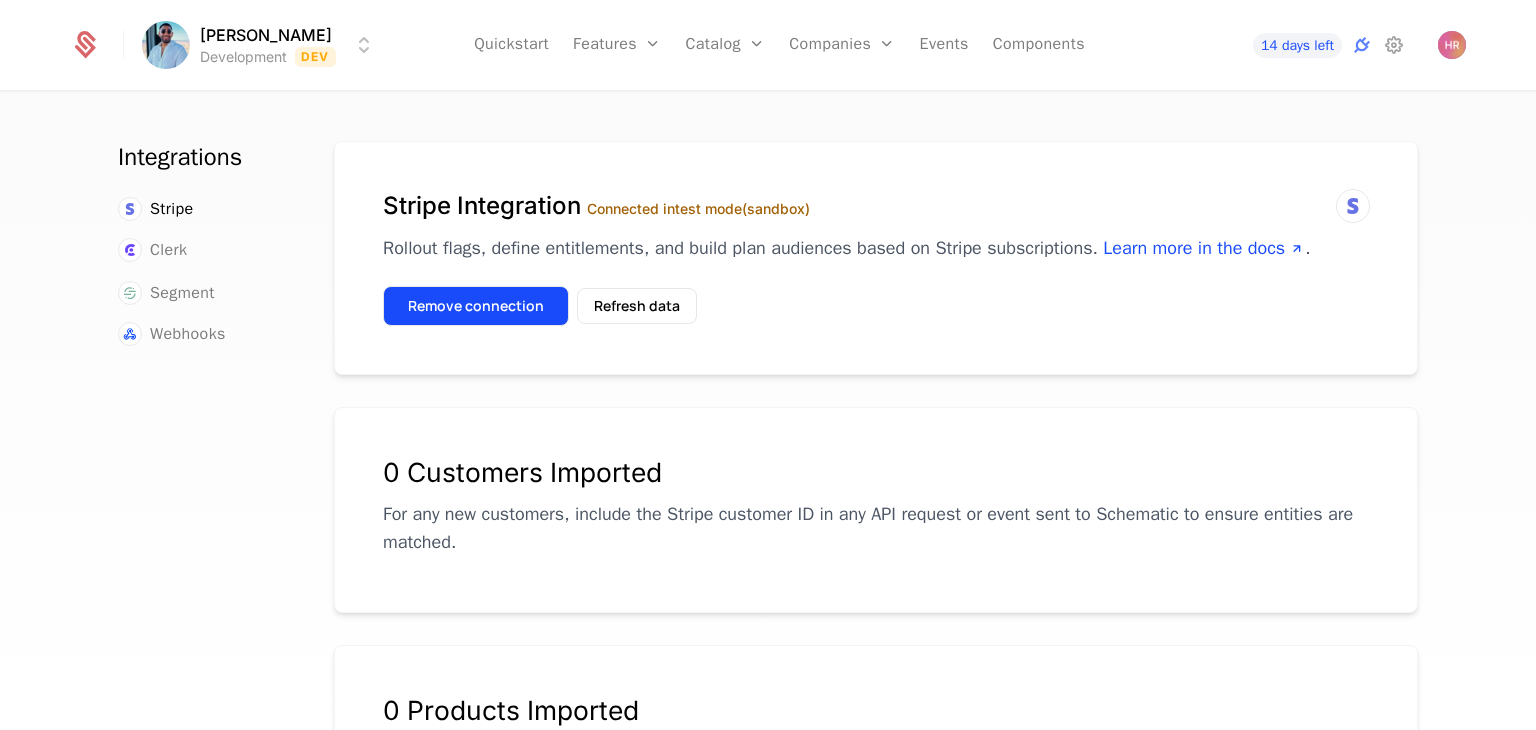 click on "Remove connection" at bounding box center (476, 306) 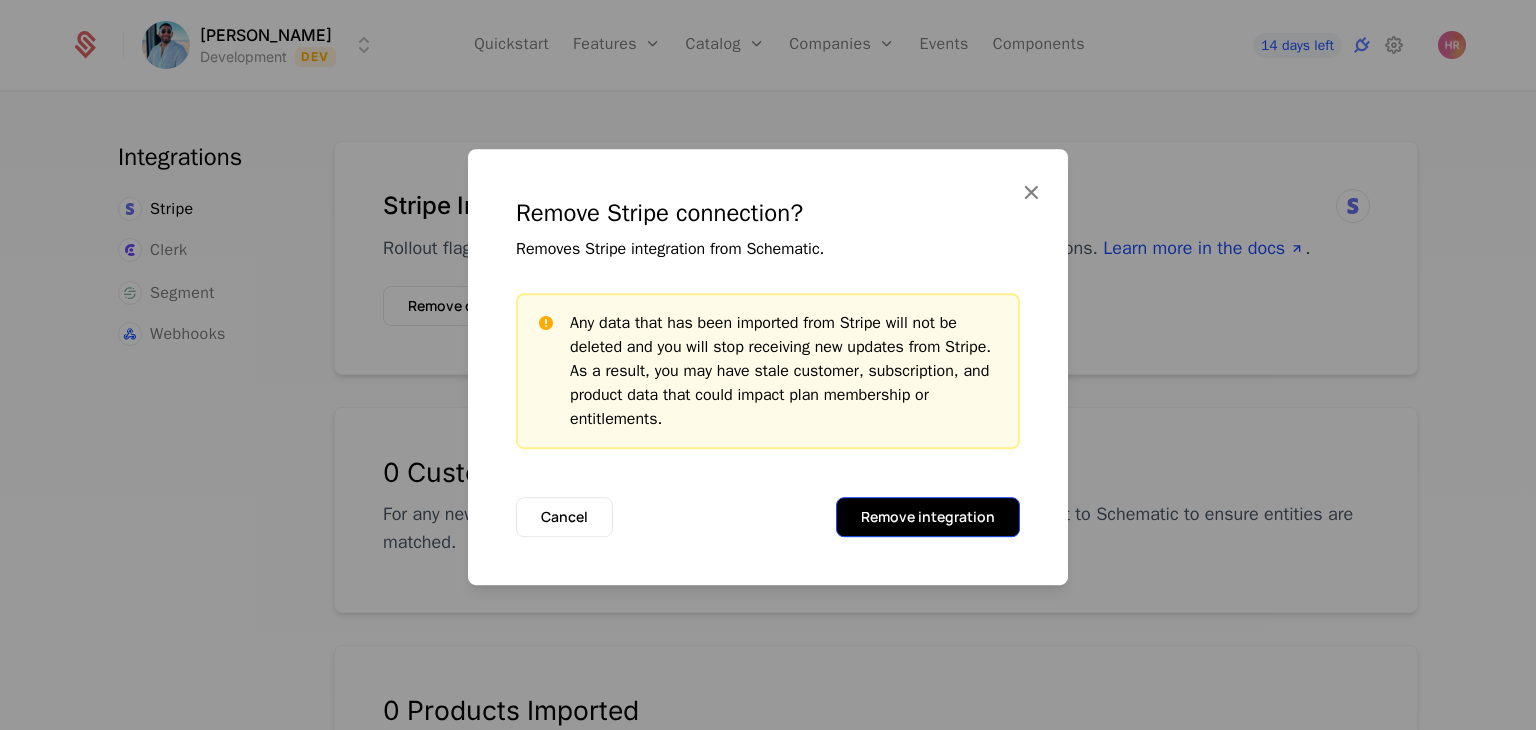 click on "Remove integration" at bounding box center (928, 517) 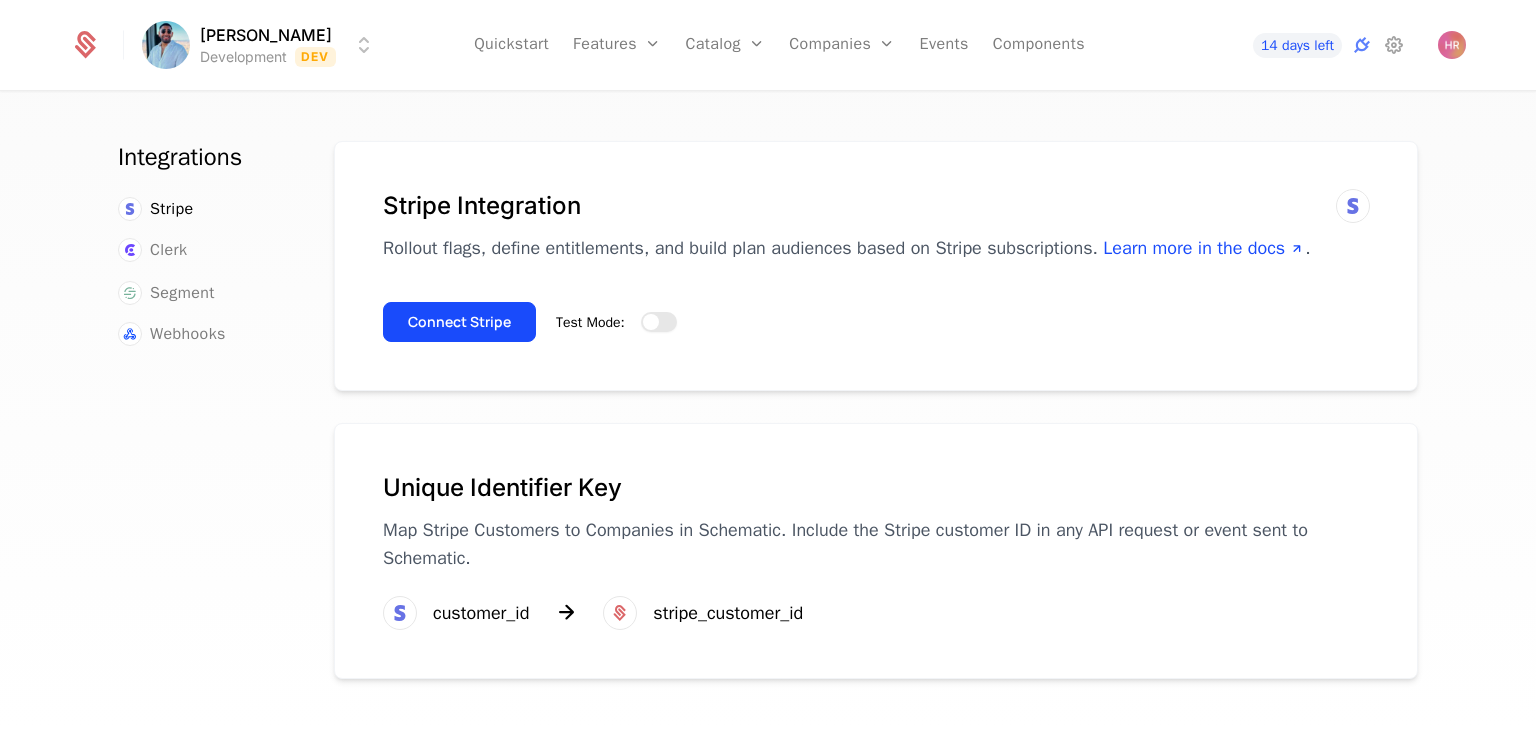 click at bounding box center (651, 322) 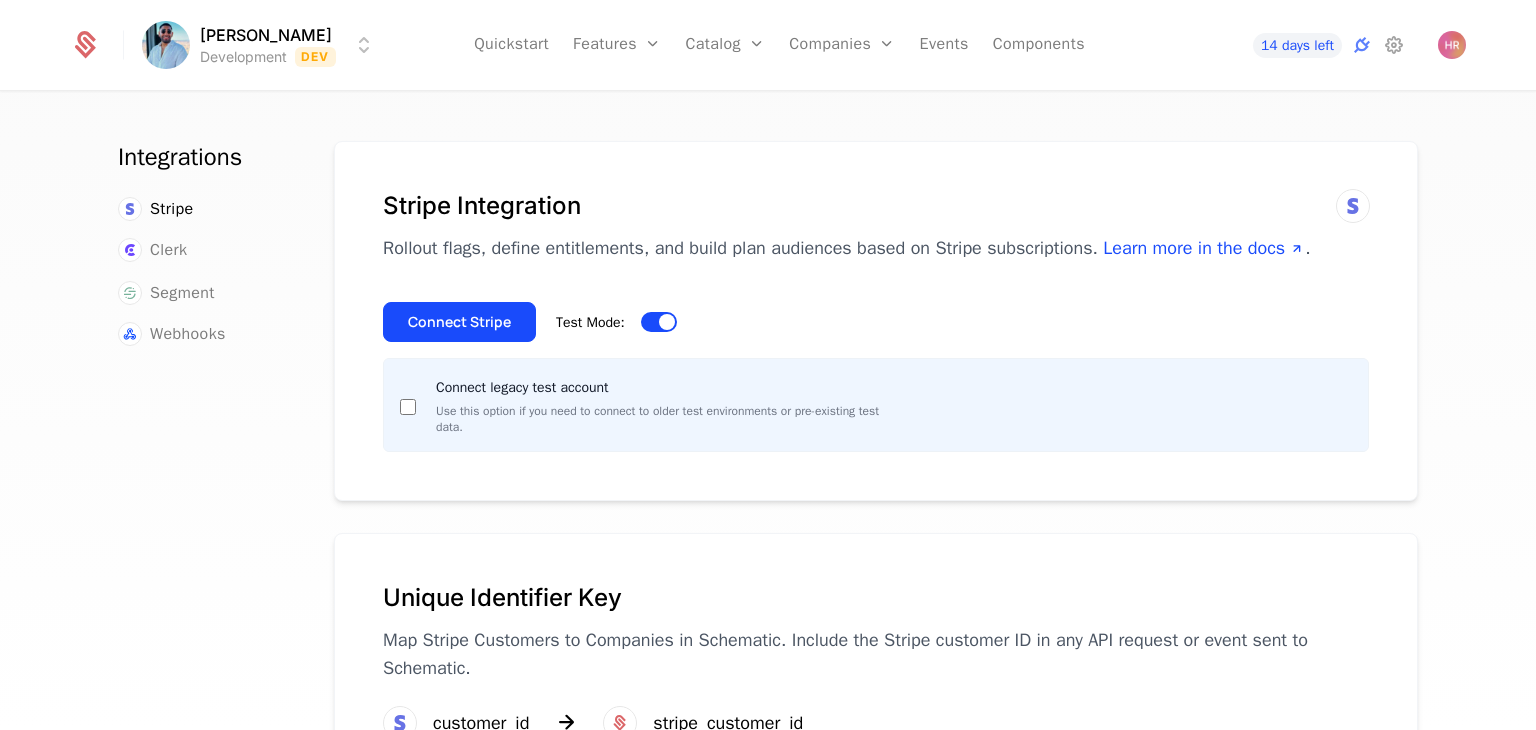 scroll, scrollTop: 95, scrollLeft: 0, axis: vertical 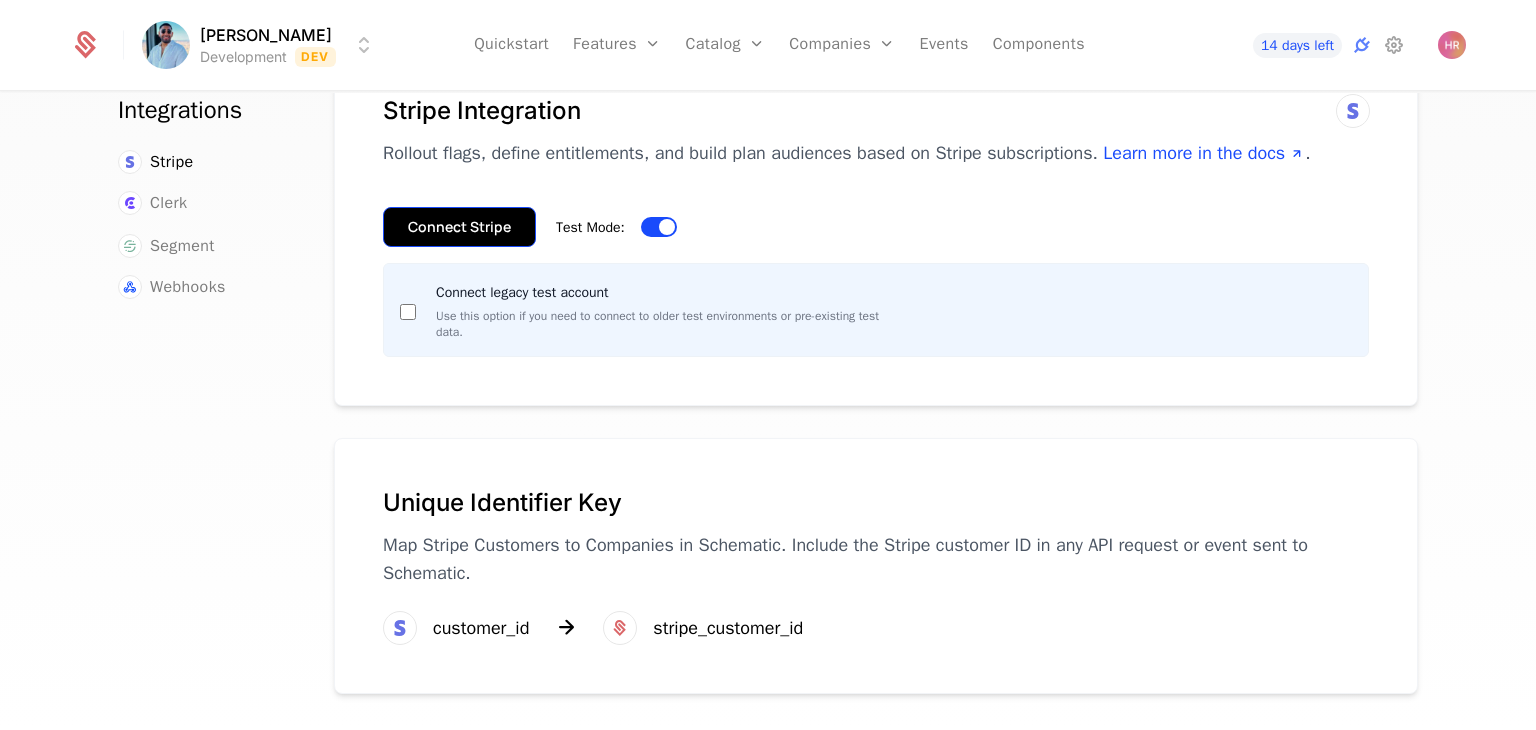 click on "Connect Stripe" at bounding box center [459, 227] 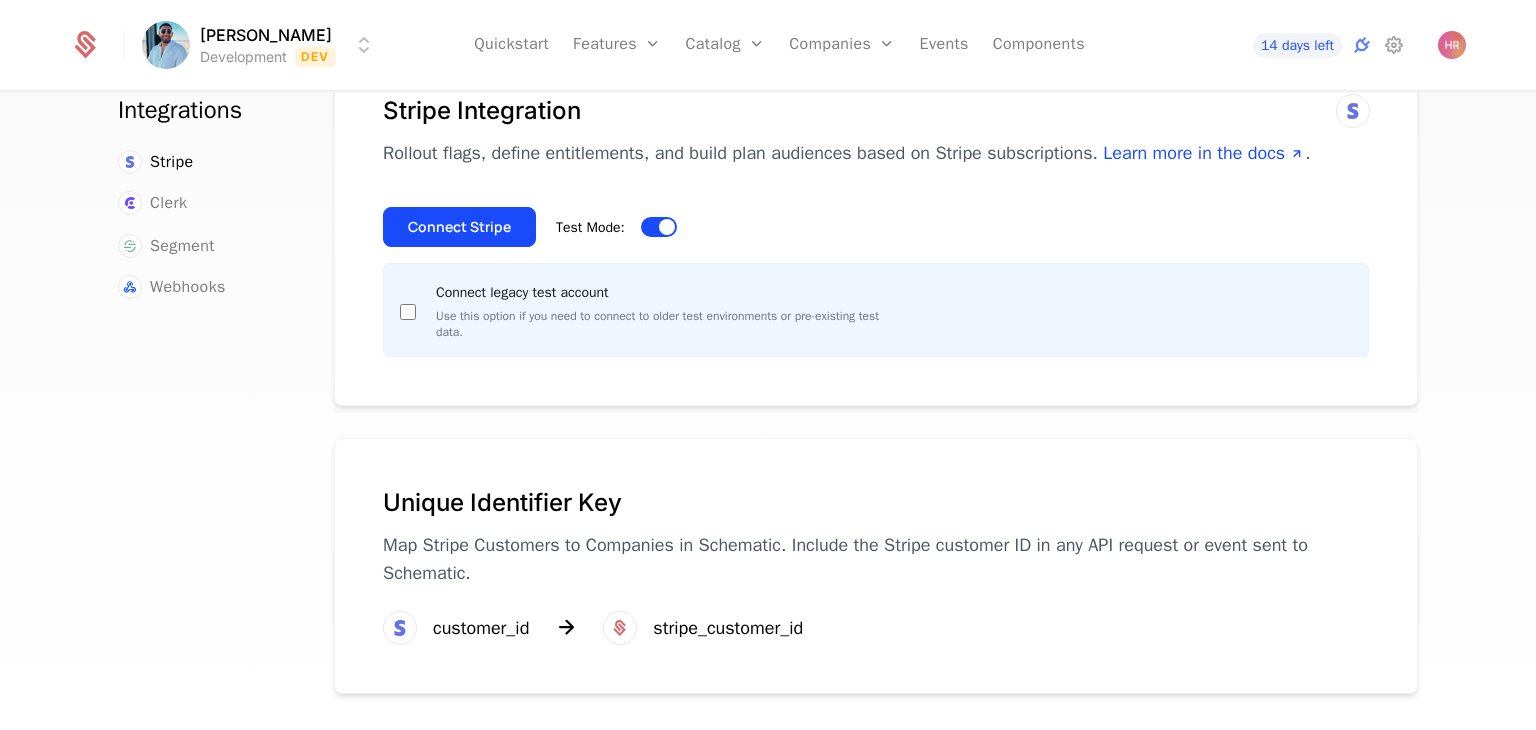 scroll, scrollTop: 0, scrollLeft: 0, axis: both 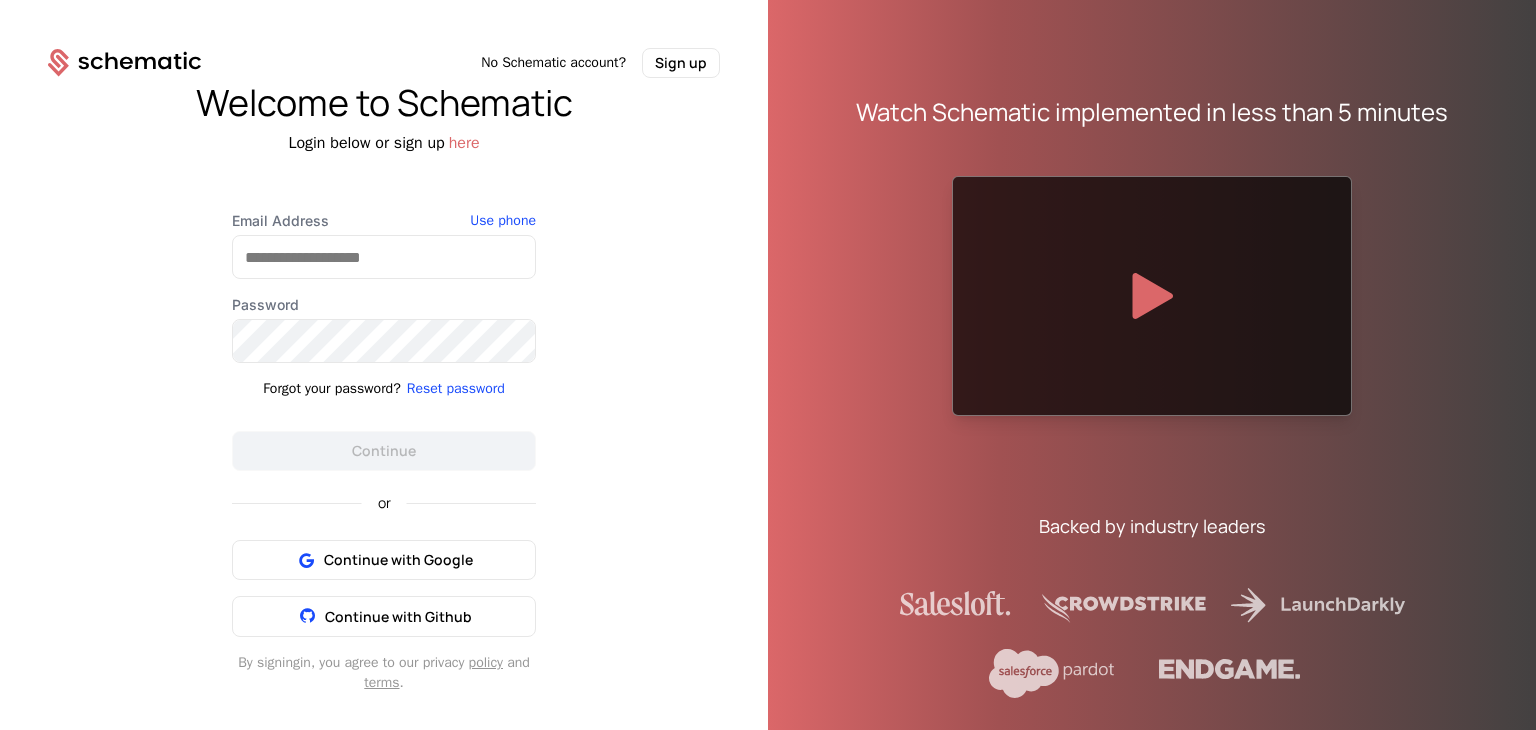 click on "Login below or sign up here" at bounding box center (384, 143) 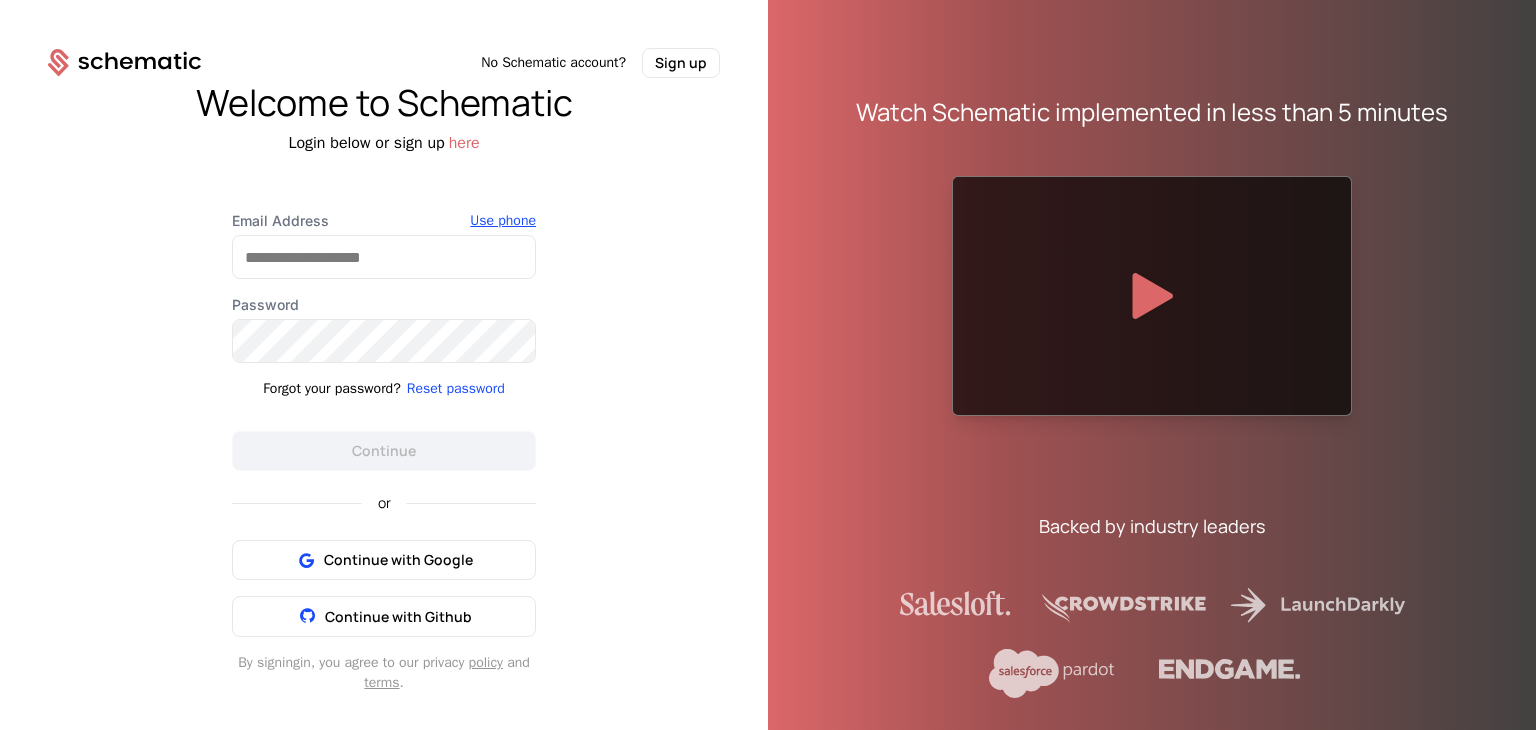 click on "Use phone" at bounding box center (503, 221) 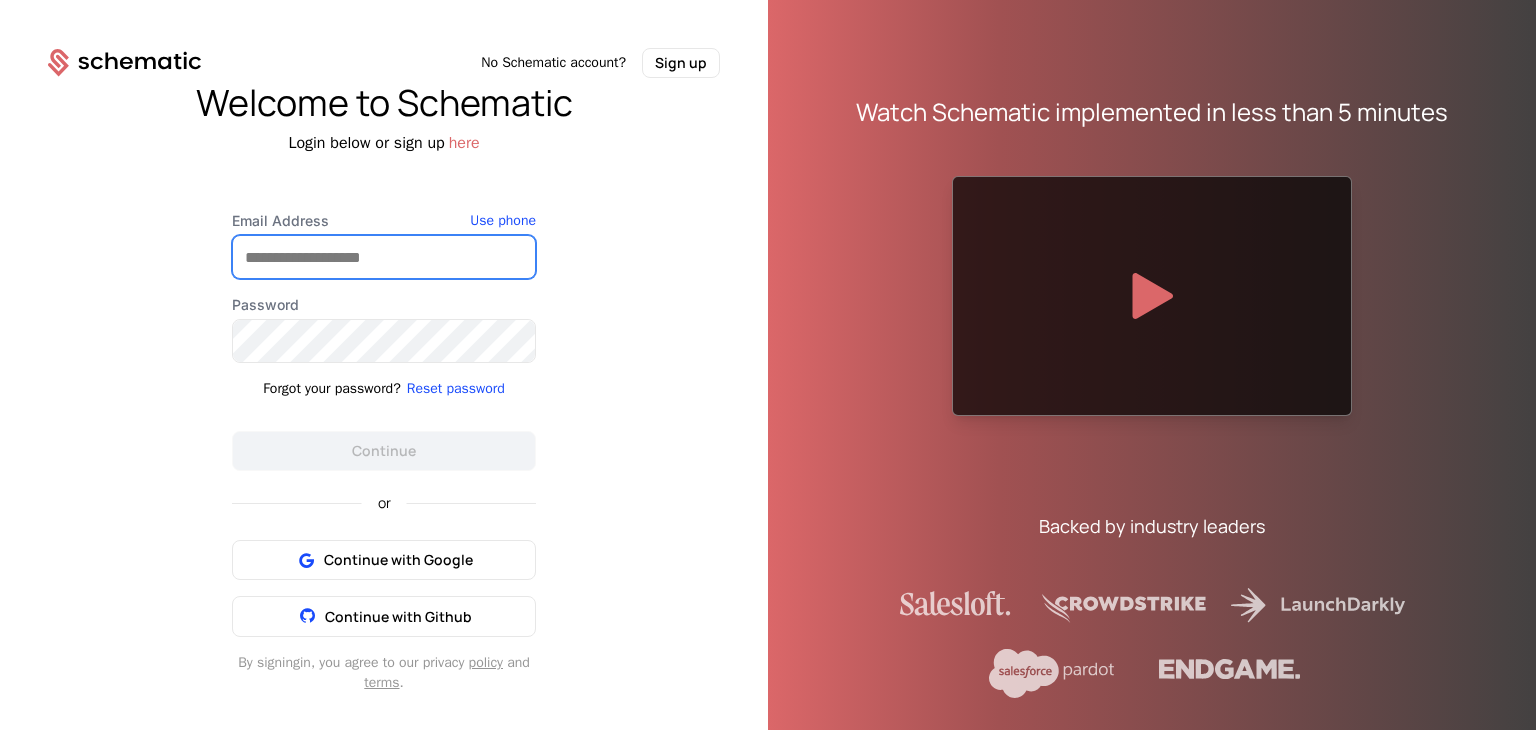 click on "Email Address" at bounding box center (384, 257) 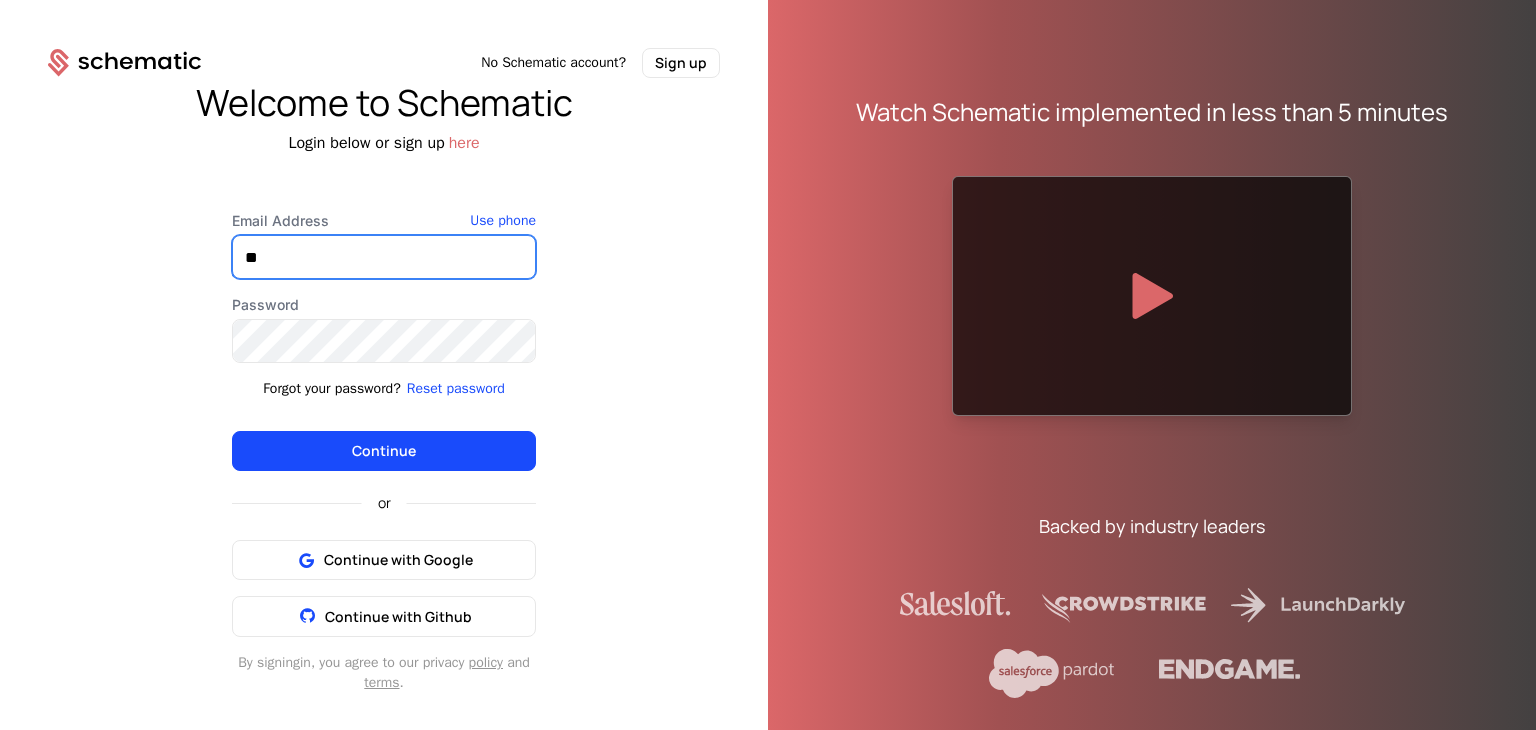 type on "**********" 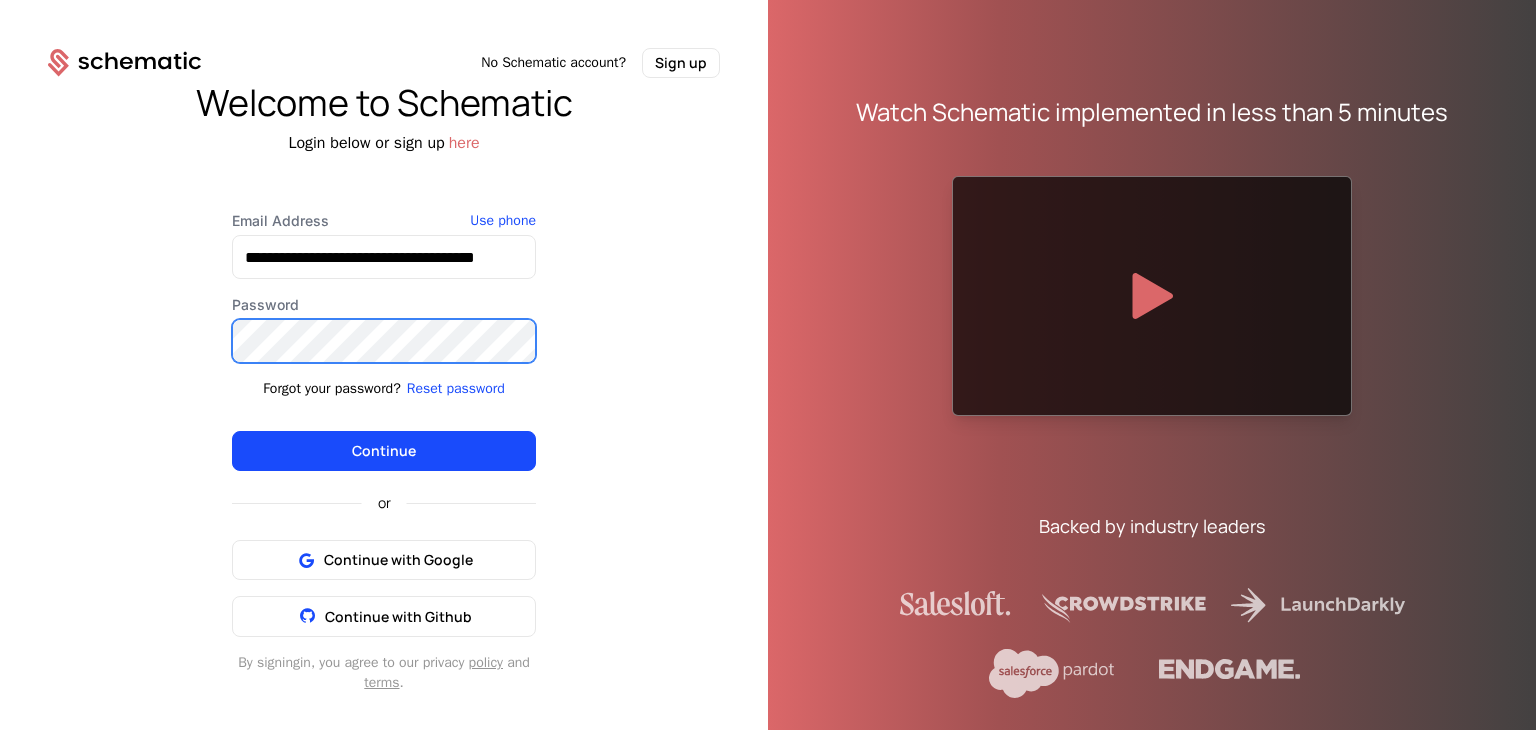 click on "Continue" at bounding box center (384, 451) 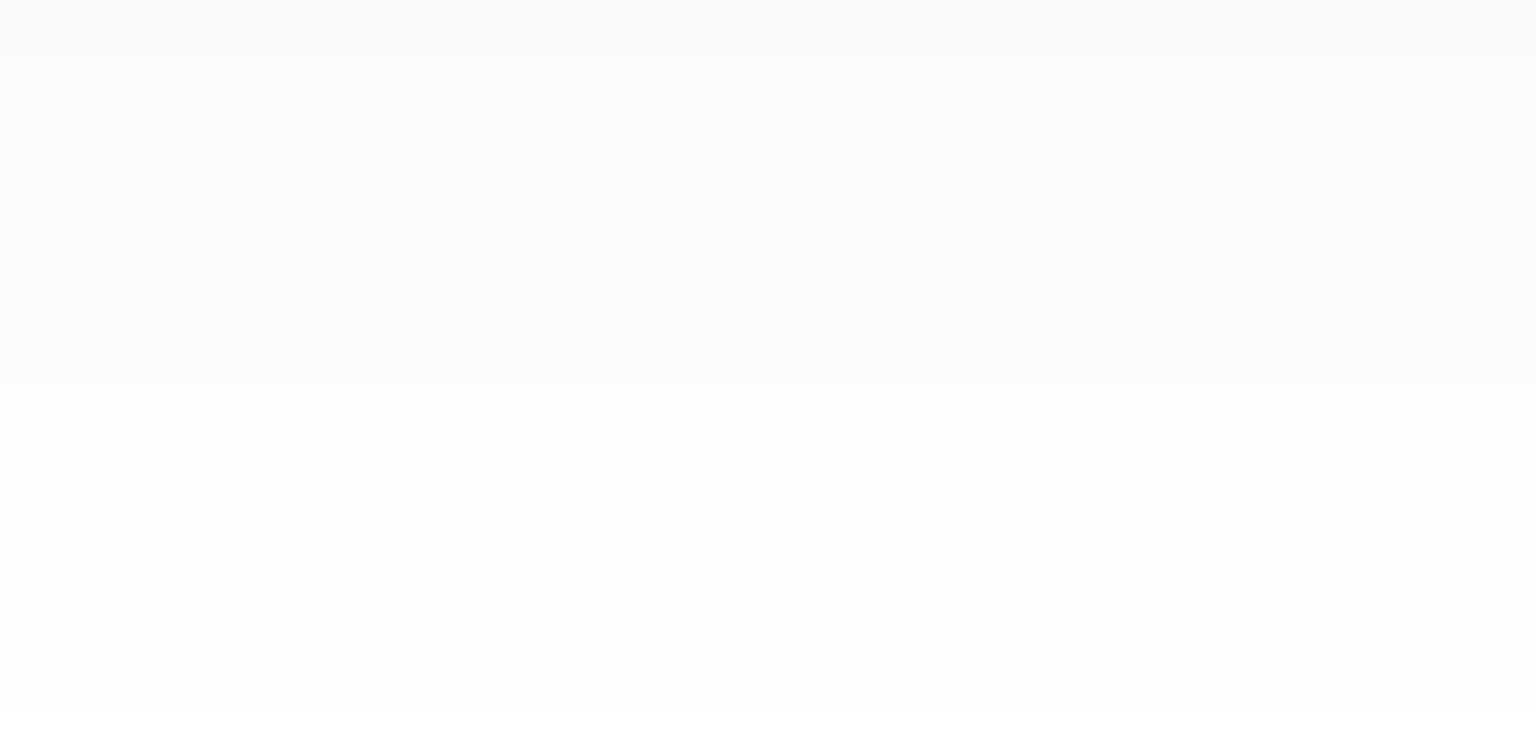 scroll, scrollTop: 0, scrollLeft: 0, axis: both 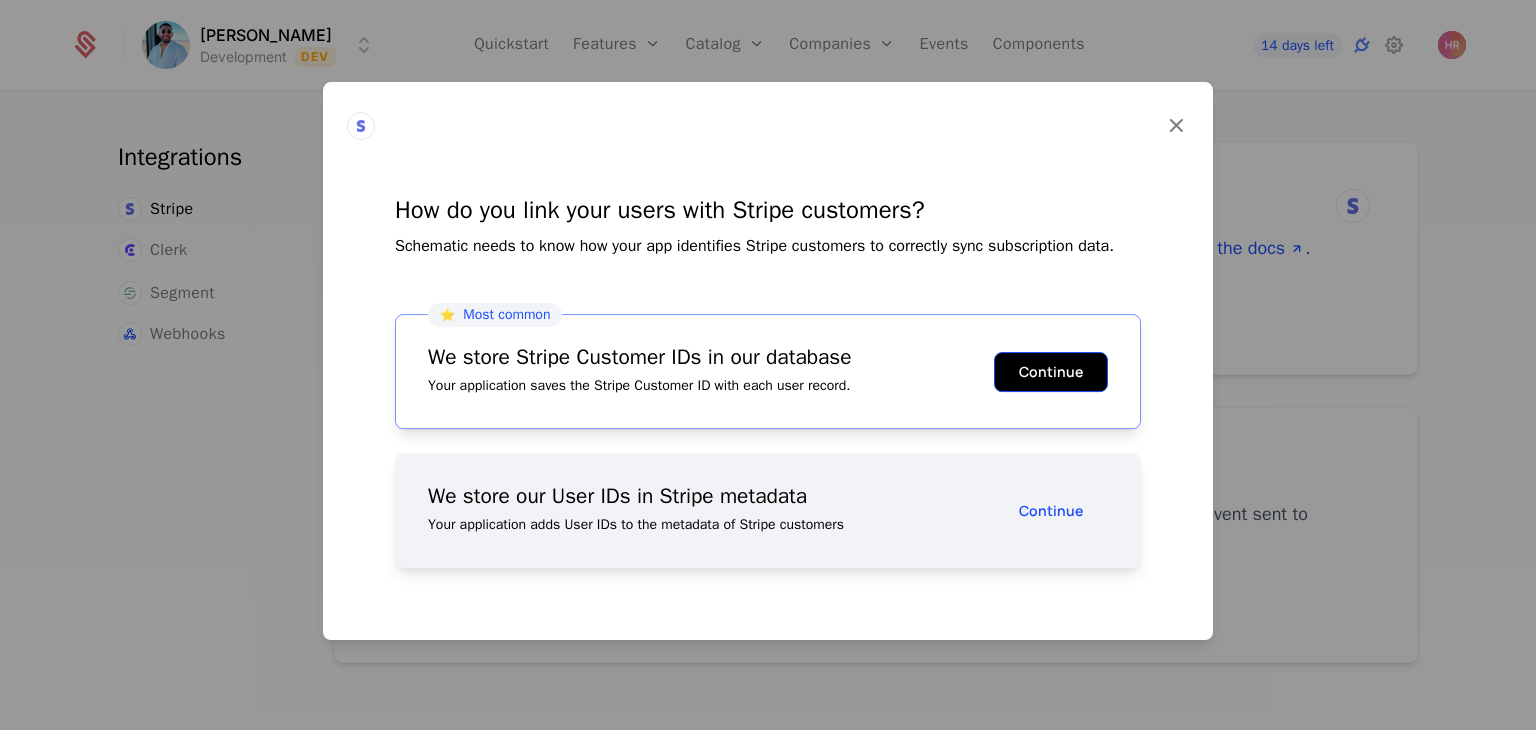 click on "Continue" at bounding box center (1051, 372) 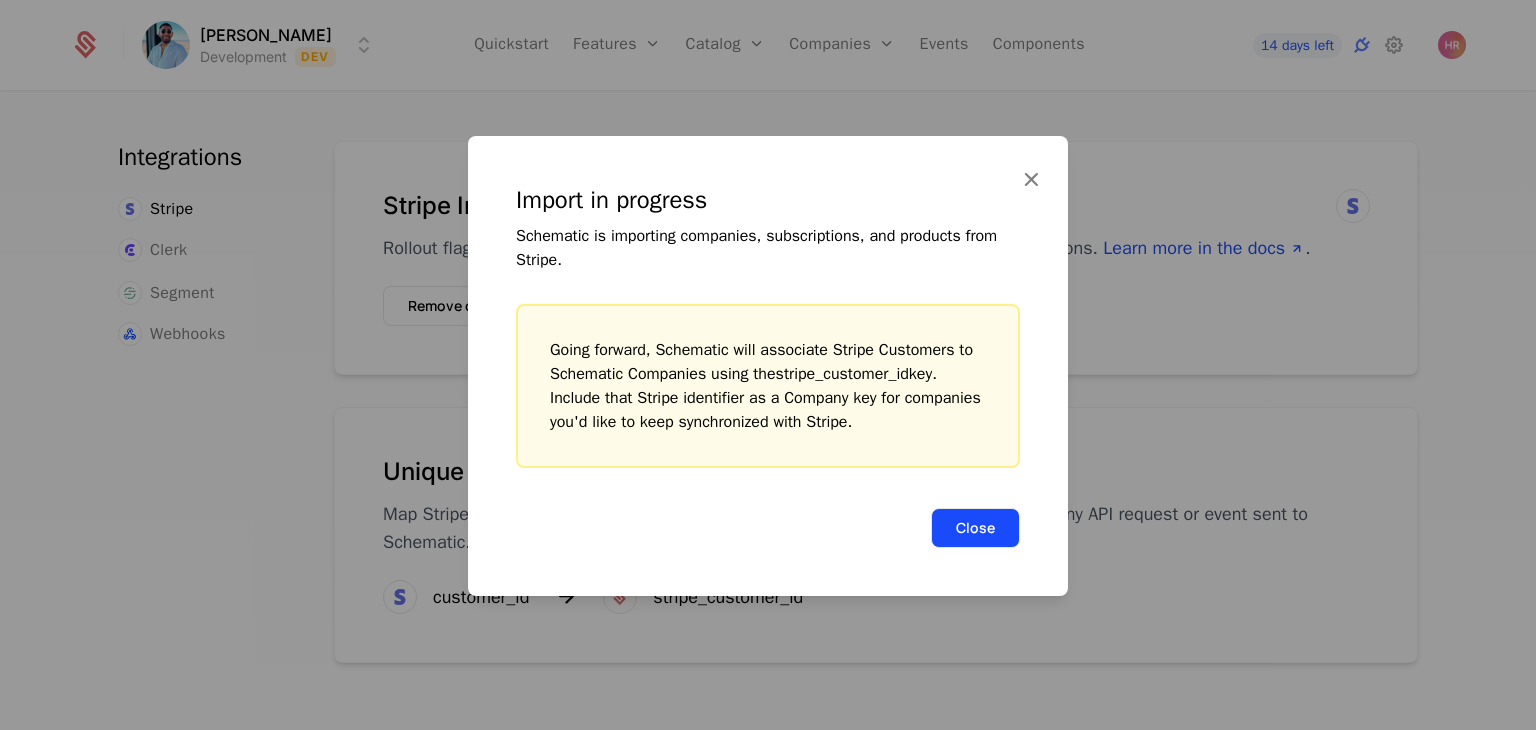 click on "Close" at bounding box center [975, 528] 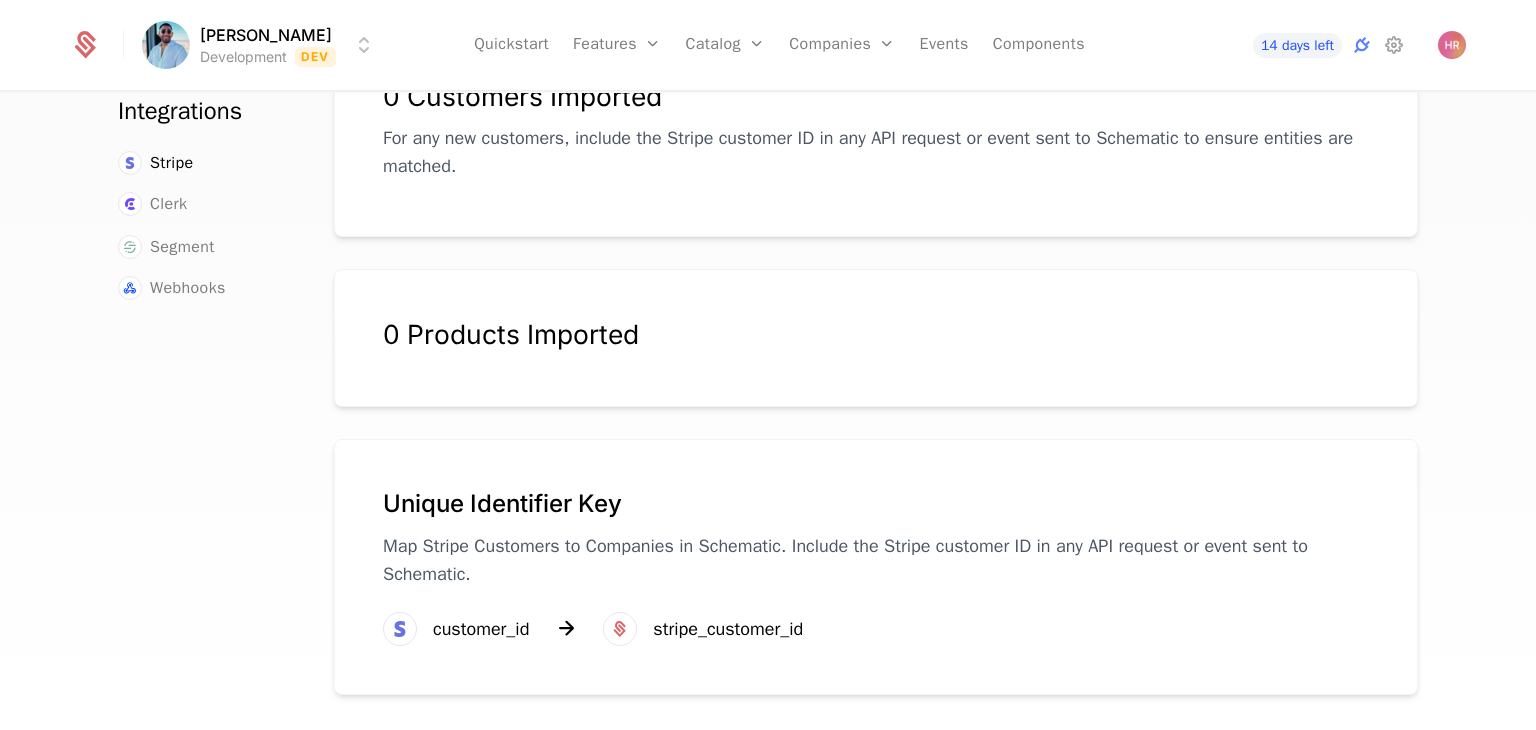 scroll, scrollTop: 0, scrollLeft: 0, axis: both 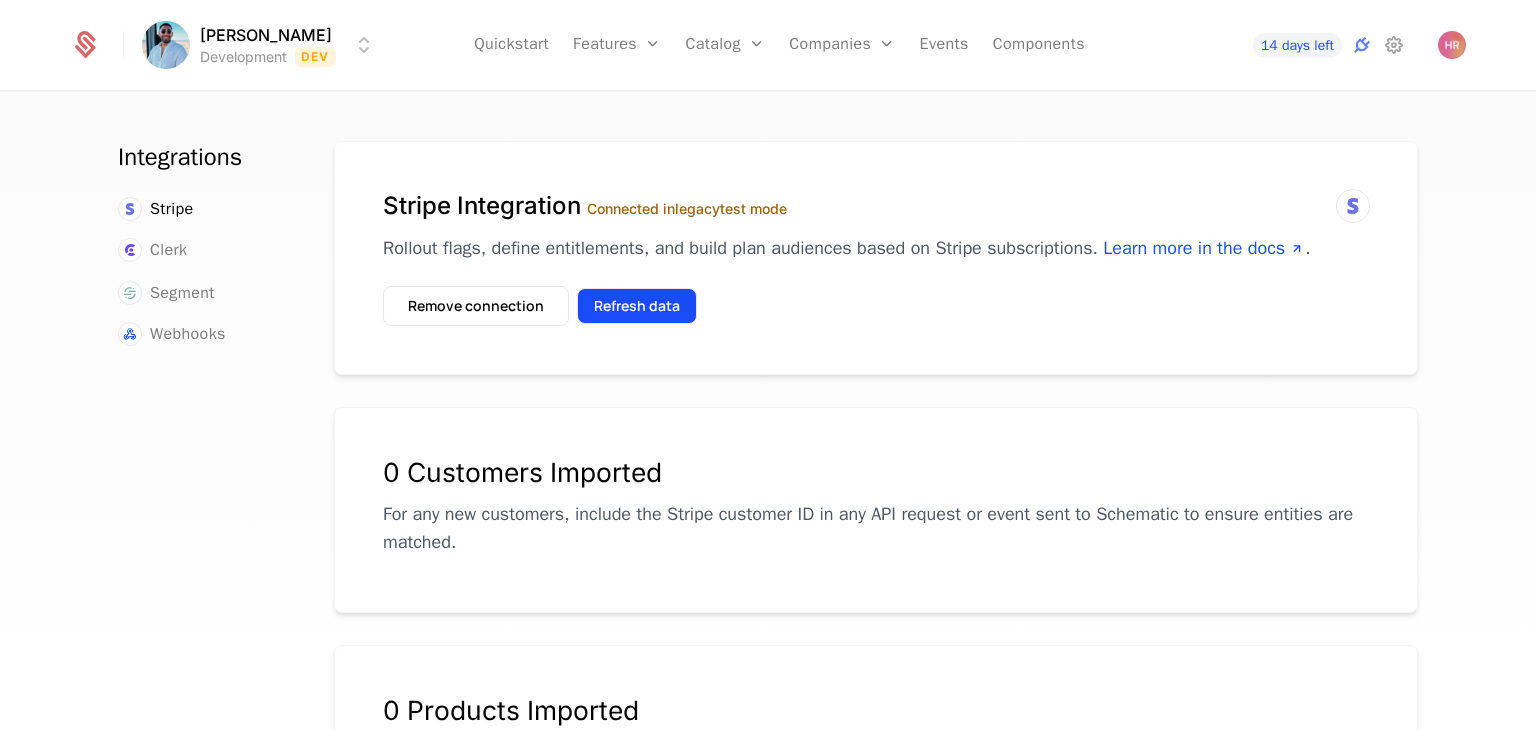 click on "Refresh data" at bounding box center (637, 306) 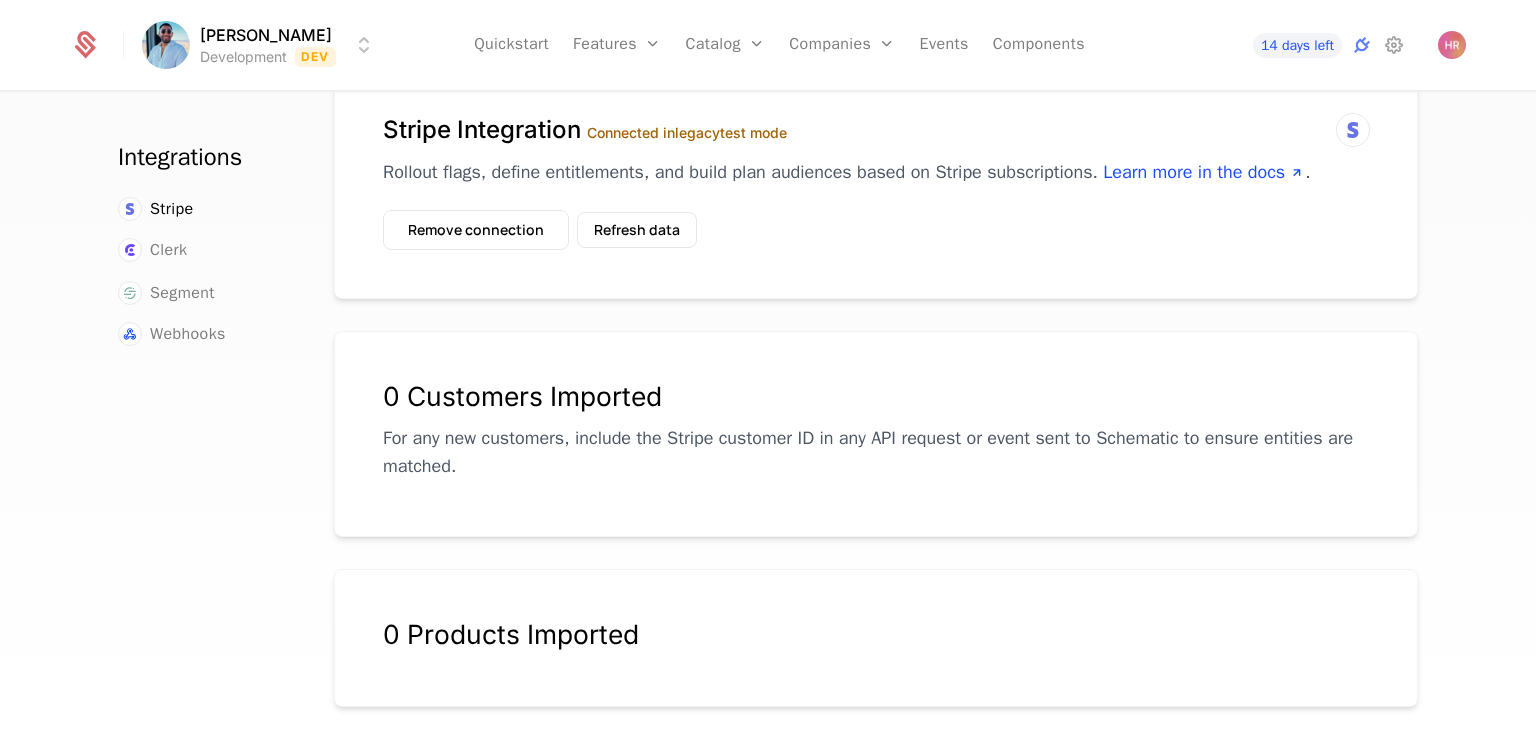 scroll, scrollTop: 0, scrollLeft: 0, axis: both 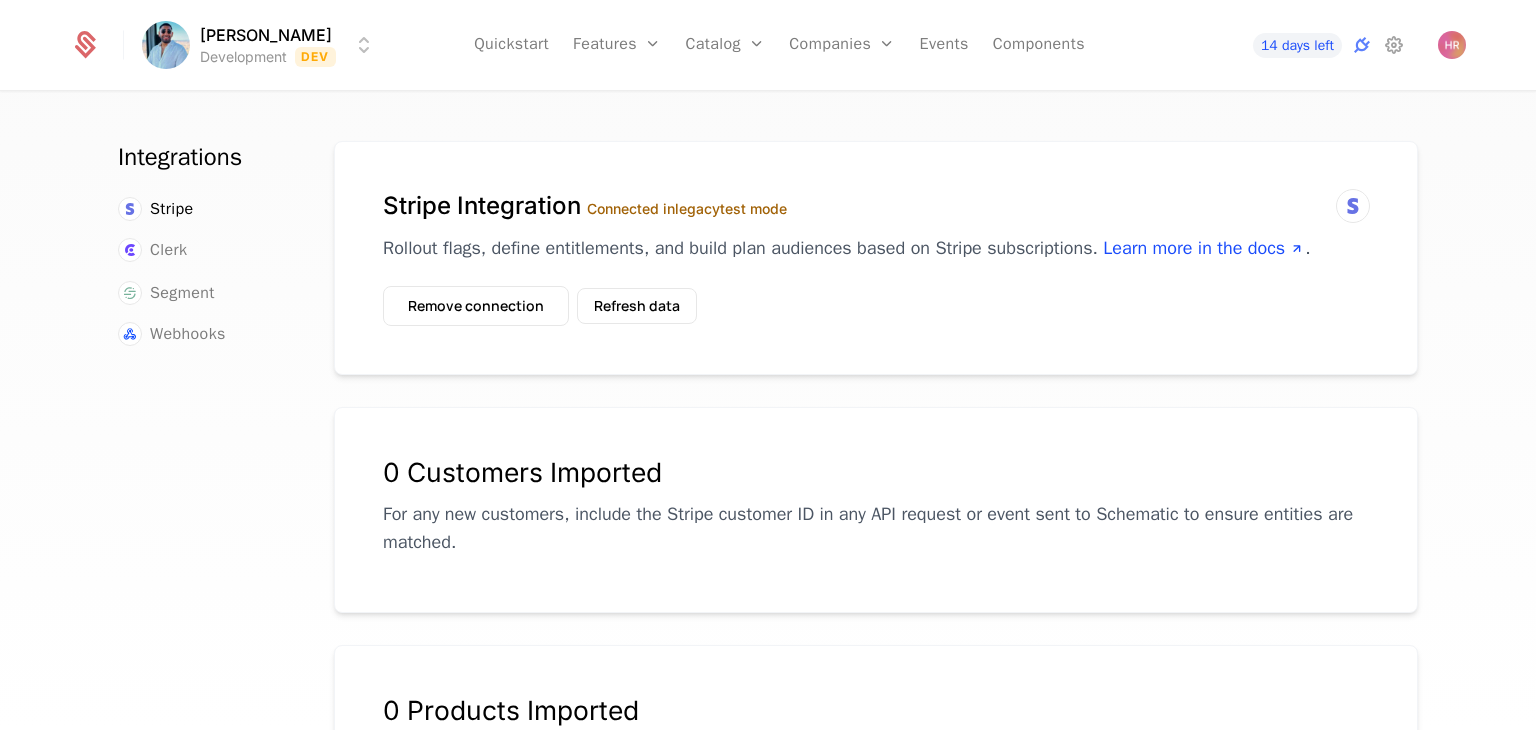 drag, startPoint x: 796, startPoint y: 215, endPoint x: 371, endPoint y: 181, distance: 426.35782 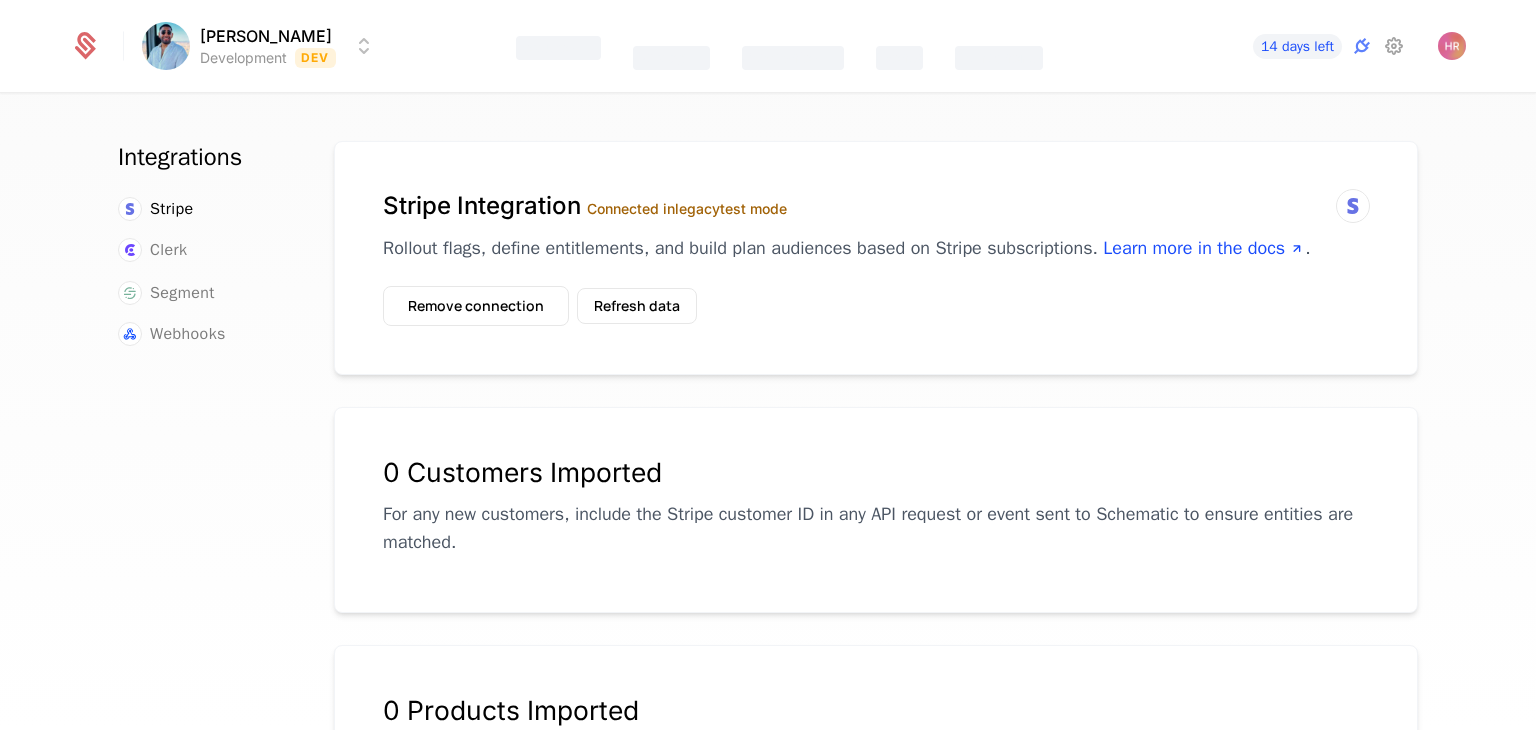 click on "For any new customers, include the Stripe customer ID in any API request or event sent to Schematic to ensure entities are matched." at bounding box center [876, 528] 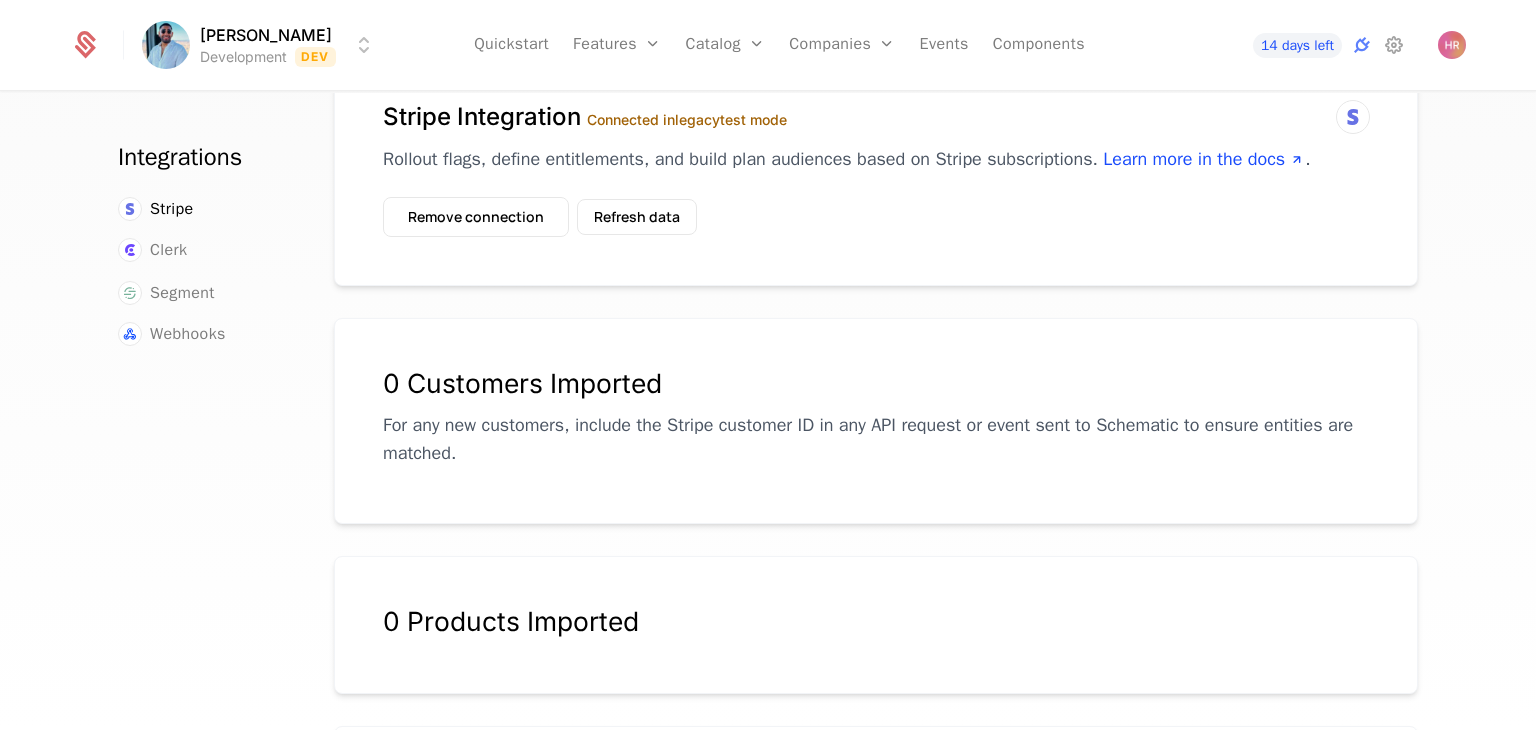 scroll, scrollTop: 88, scrollLeft: 0, axis: vertical 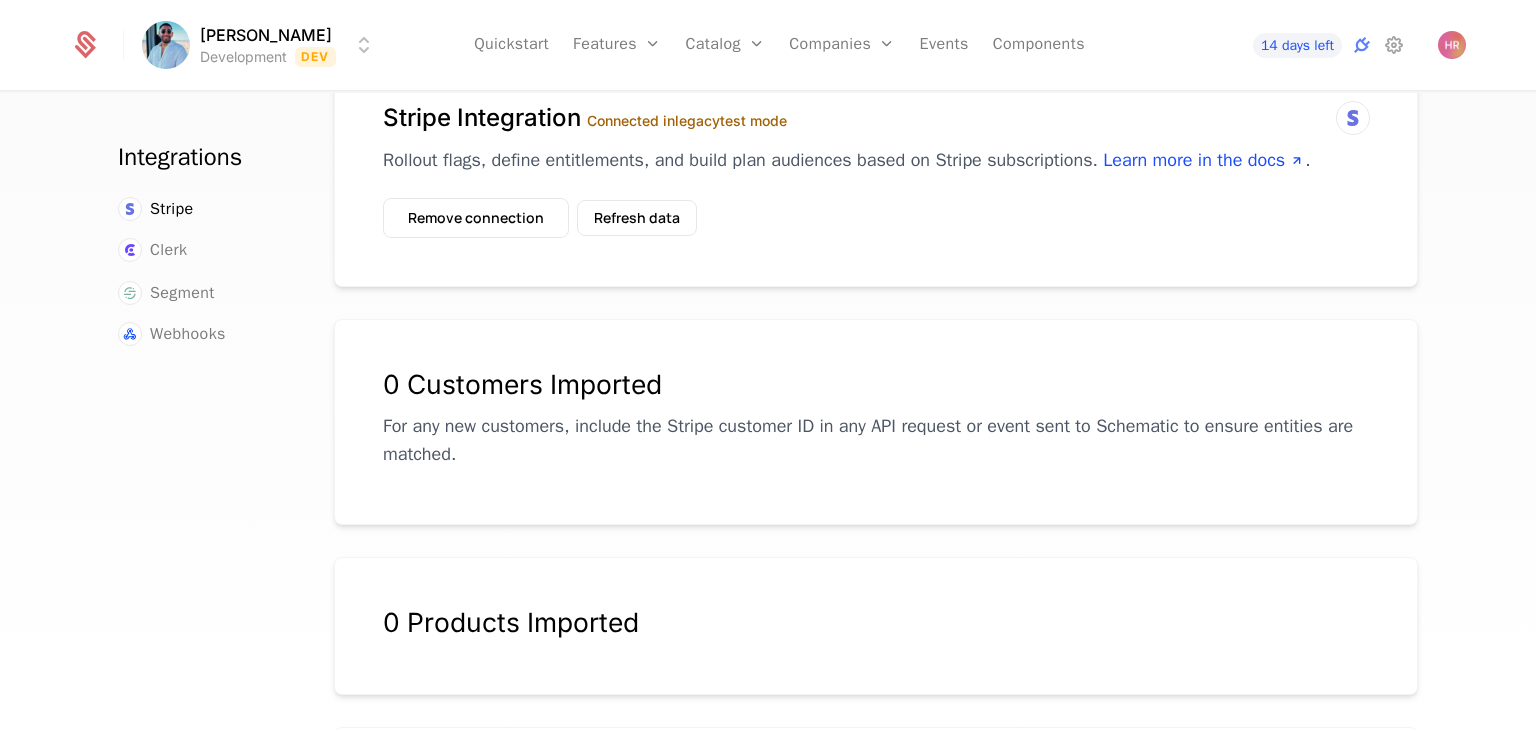 click on "Stripe Integration   Connected in  legacy  test mode    Rollout flags, define entitlements, and build plan audiences based on Stripe subscriptions.   Learn more in the docs . Remove connection Refresh data 0 Customers Imported     For any new customers, include the Stripe customer ID in any API request or event sent to Schematic to ensure entities are matched.  0 Products Imported     Unique Identifier Key     Map Stripe Customers to Companies in Schematic. Include the Stripe customer ID in any API request or event sent to Schematic. customer_id stripe_customer_id" at bounding box center (876, 518) 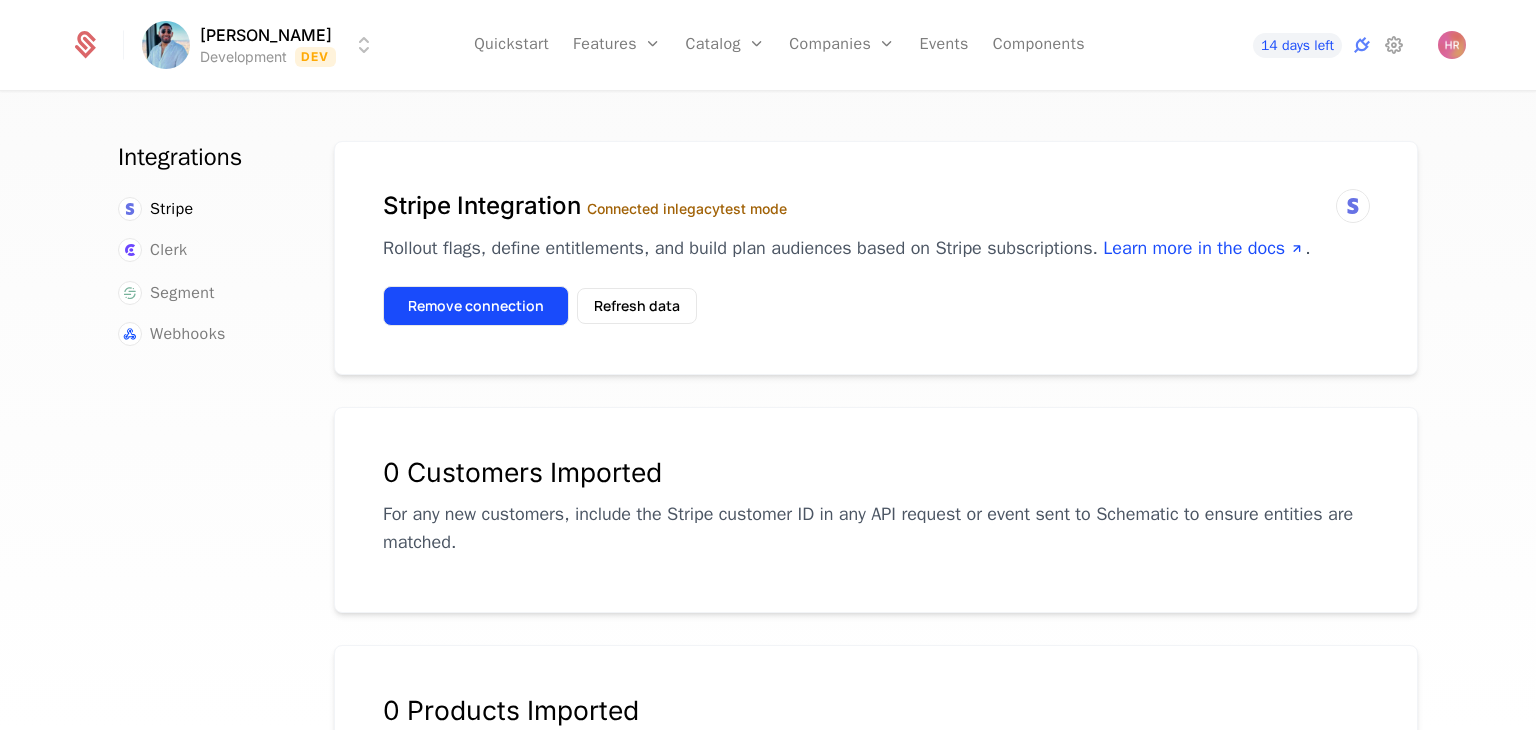 click on "Remove connection" at bounding box center (476, 306) 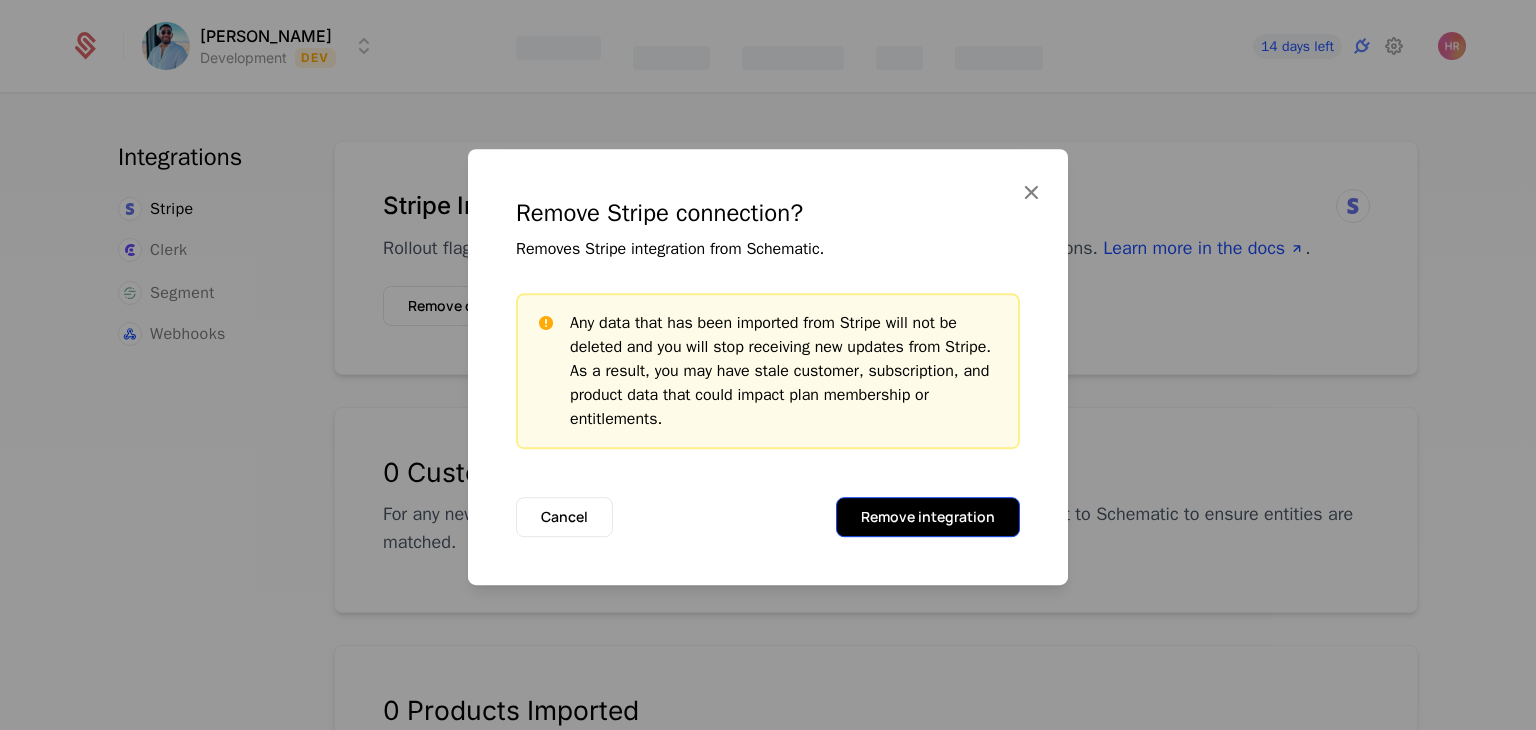 click on "Remove integration" at bounding box center (928, 517) 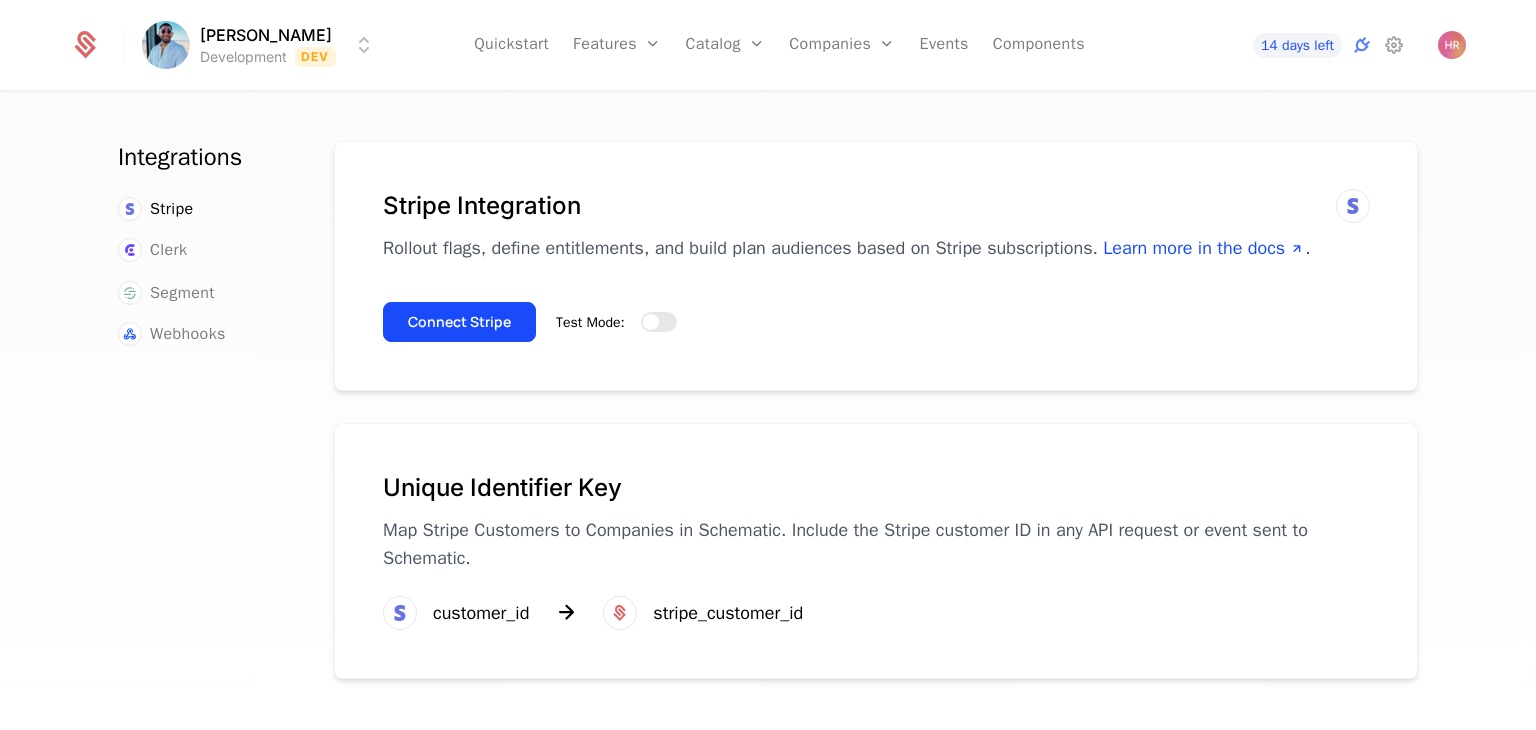 click on "Connect Stripe Test Mode:" at bounding box center [876, 314] 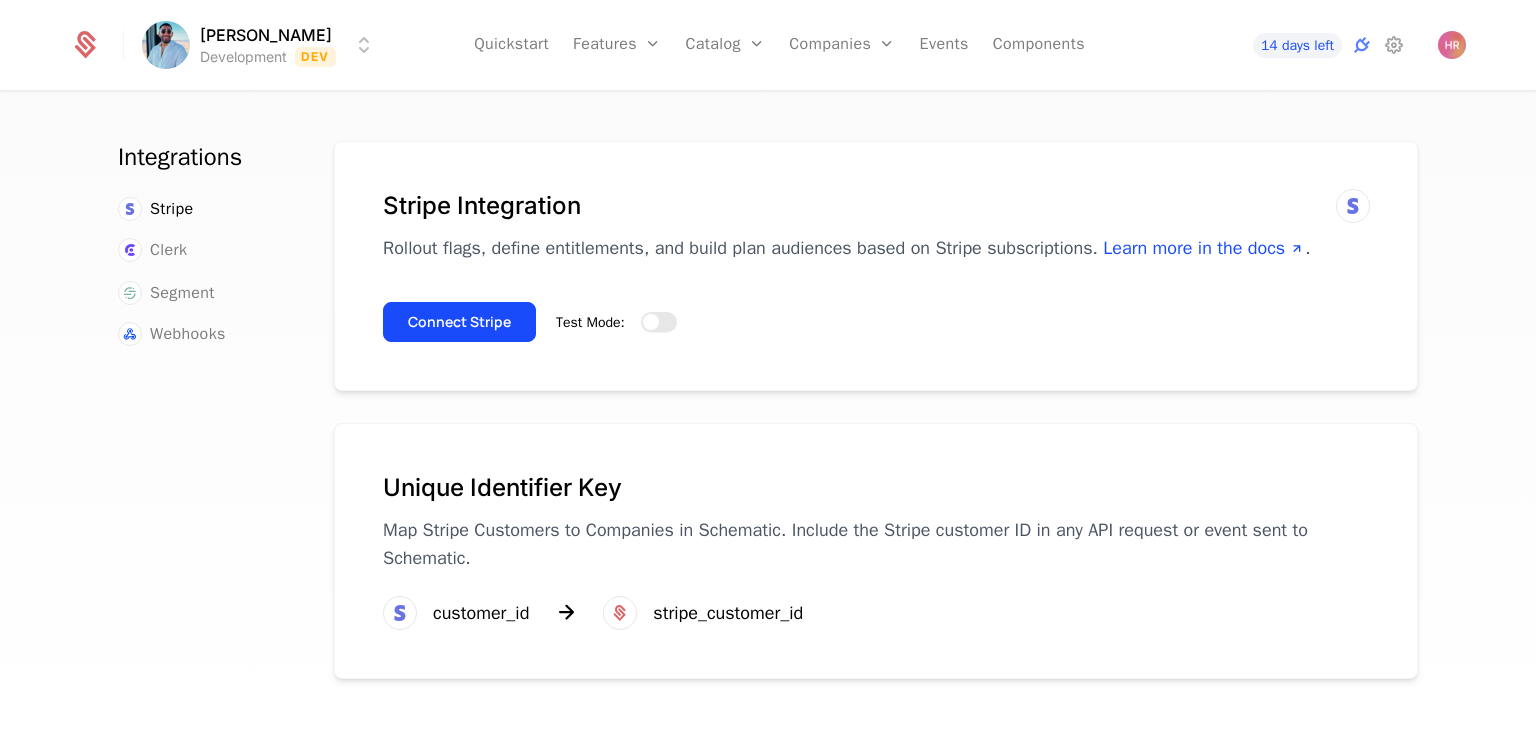 click at bounding box center (651, 322) 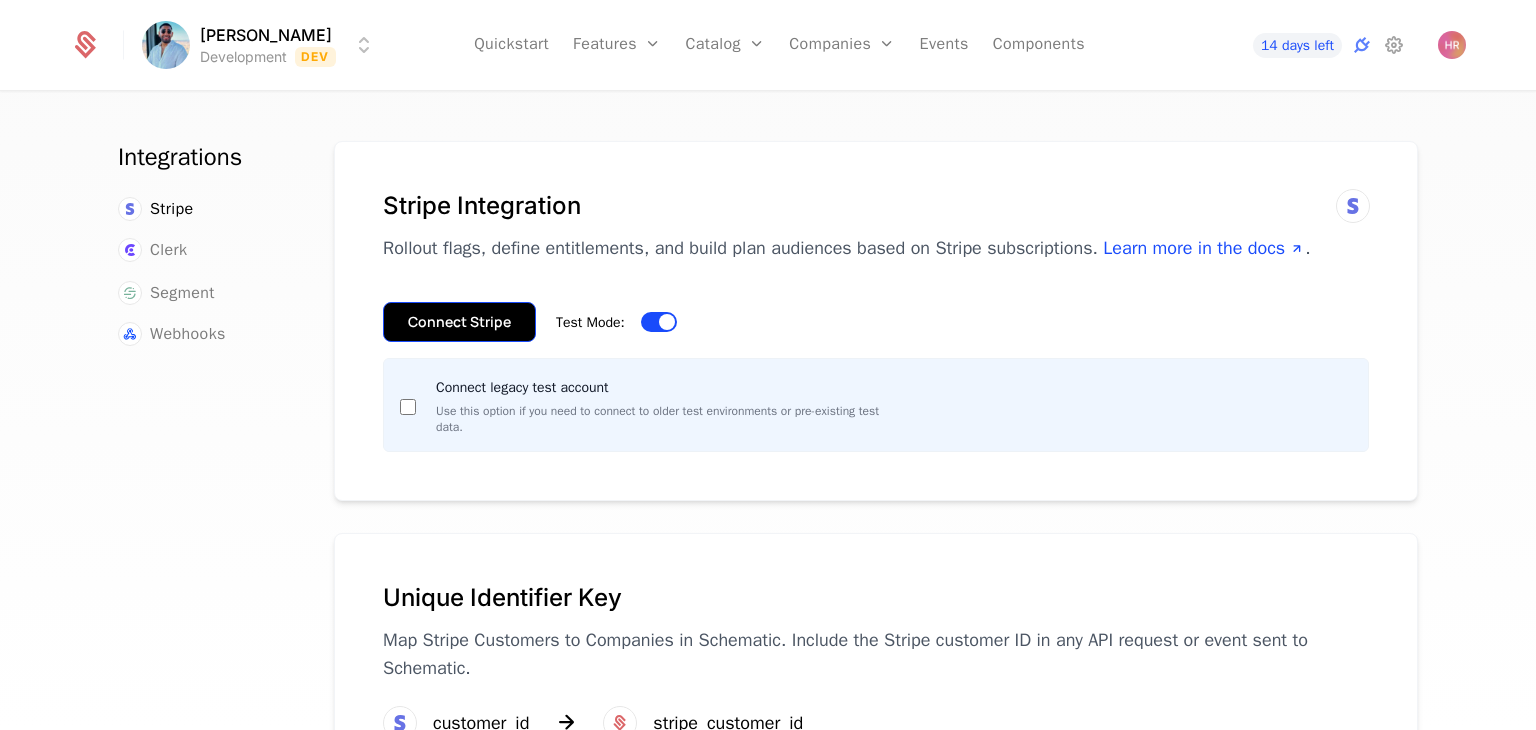 click on "Connect Stripe" at bounding box center [459, 322] 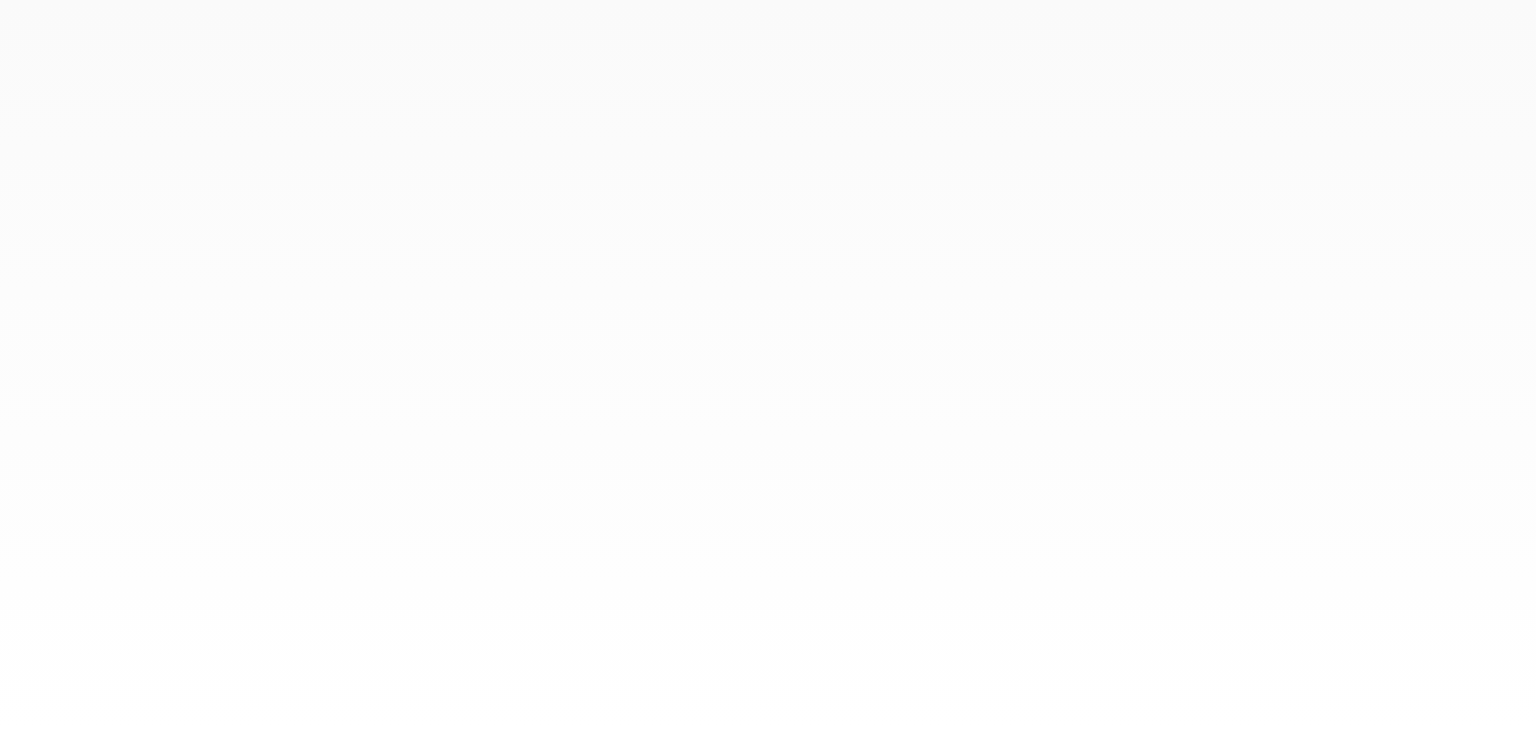 scroll, scrollTop: 0, scrollLeft: 0, axis: both 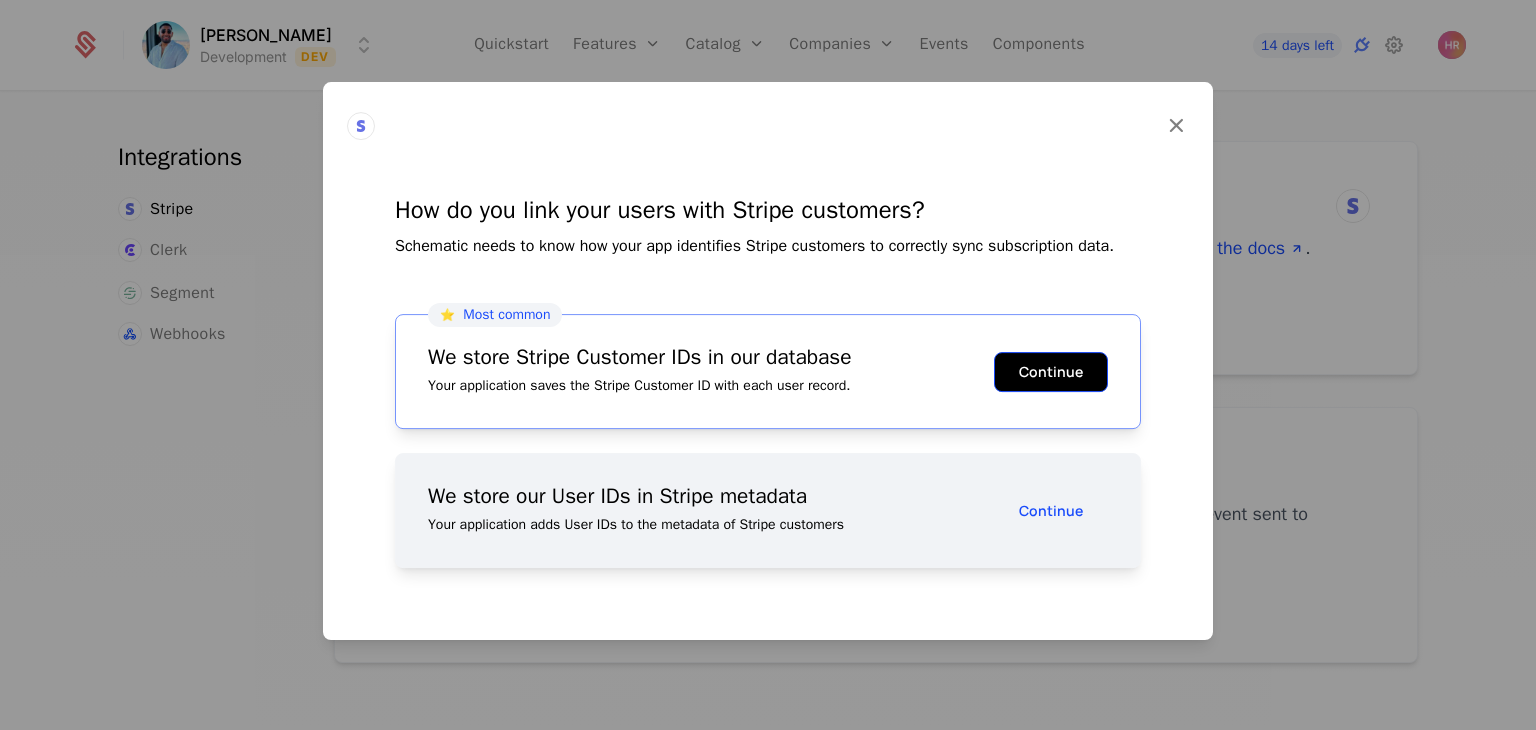 click on "Continue" at bounding box center [1051, 372] 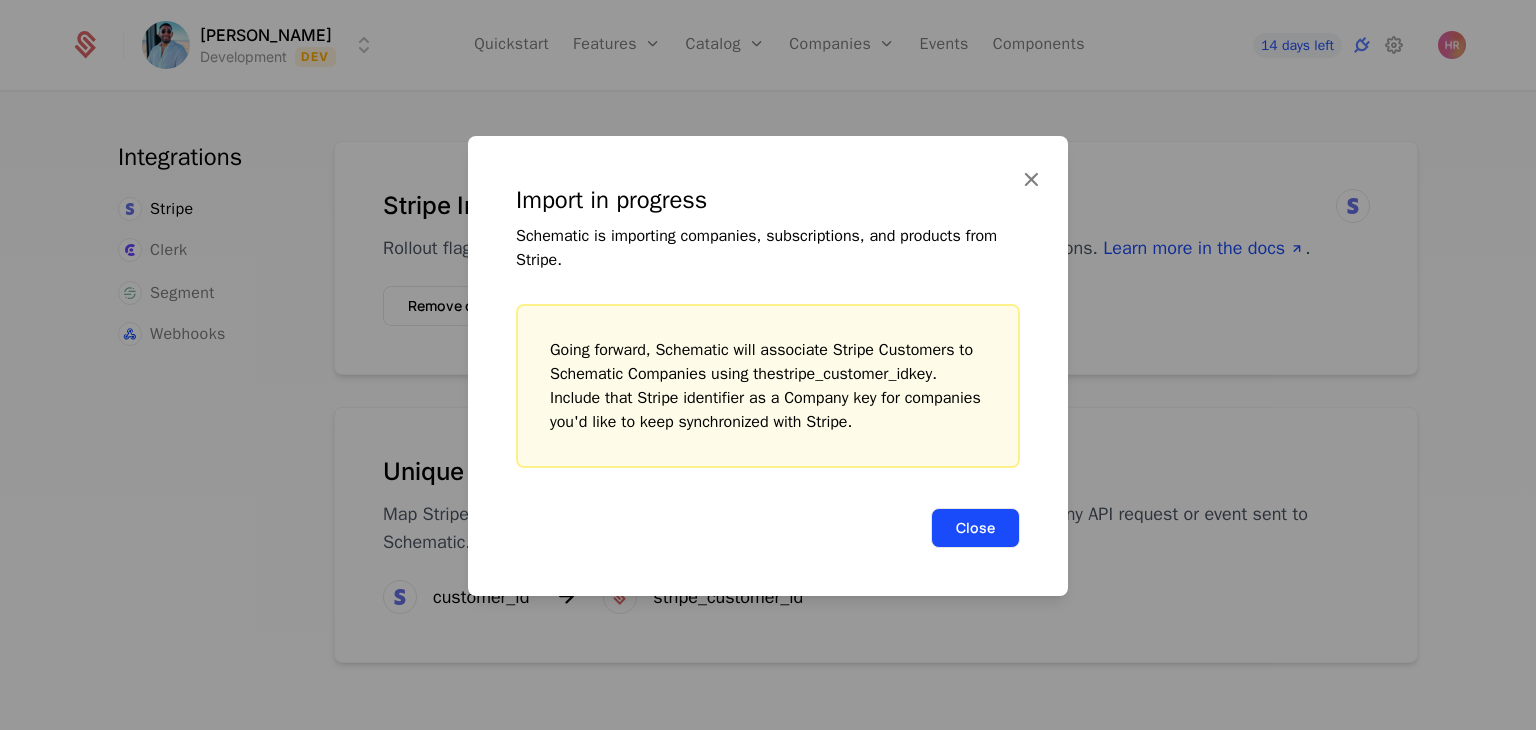 click on "Close" at bounding box center [975, 528] 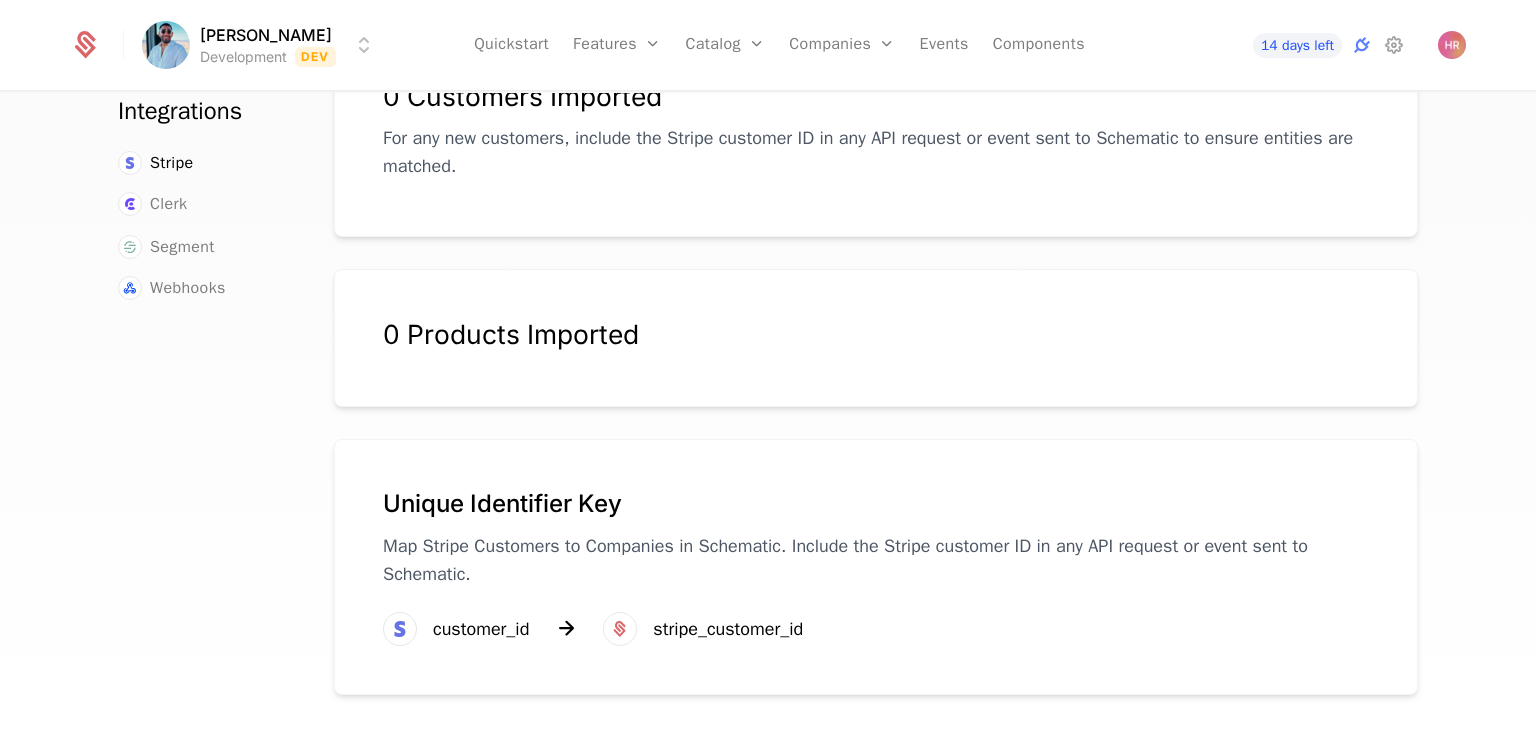 scroll, scrollTop: 0, scrollLeft: 0, axis: both 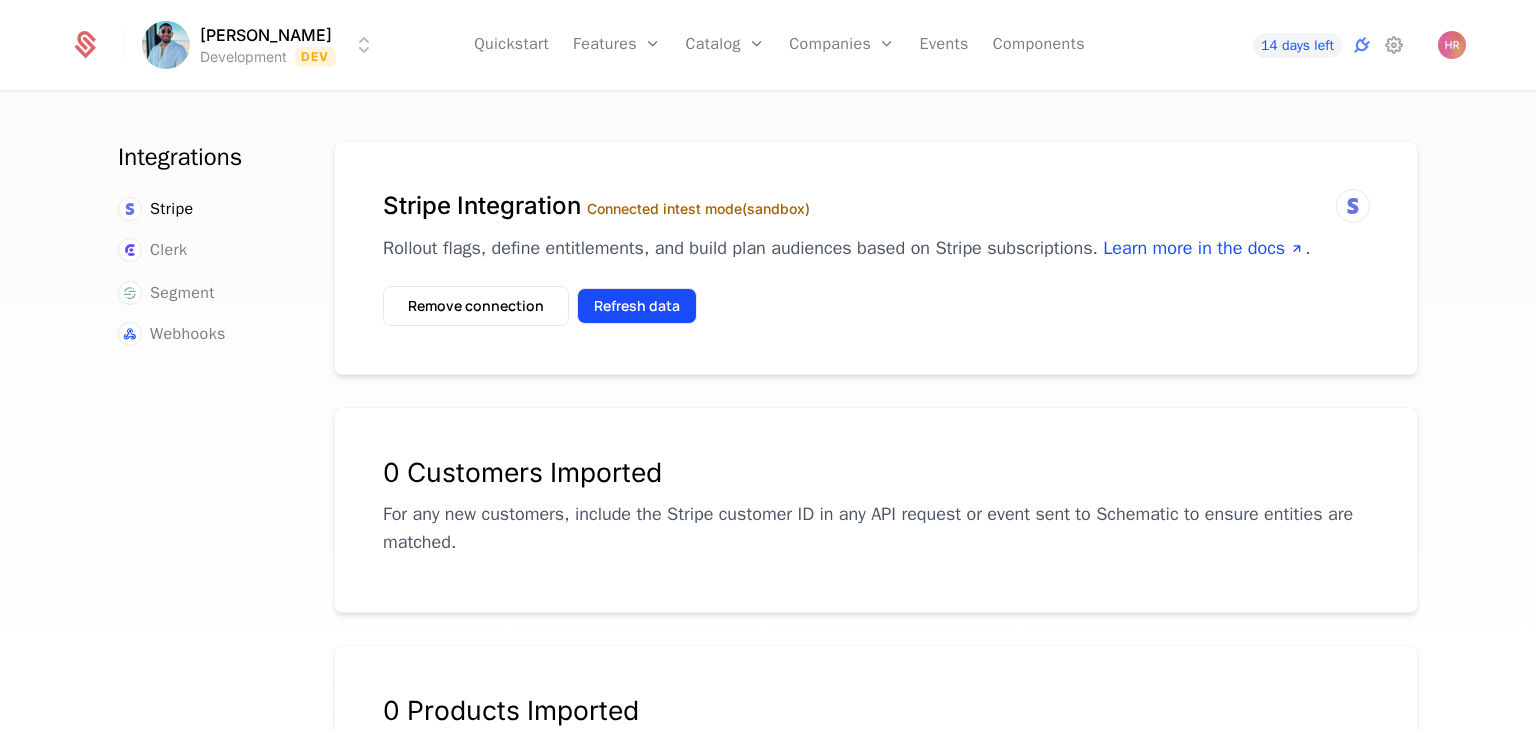 click on "Refresh data" at bounding box center [637, 306] 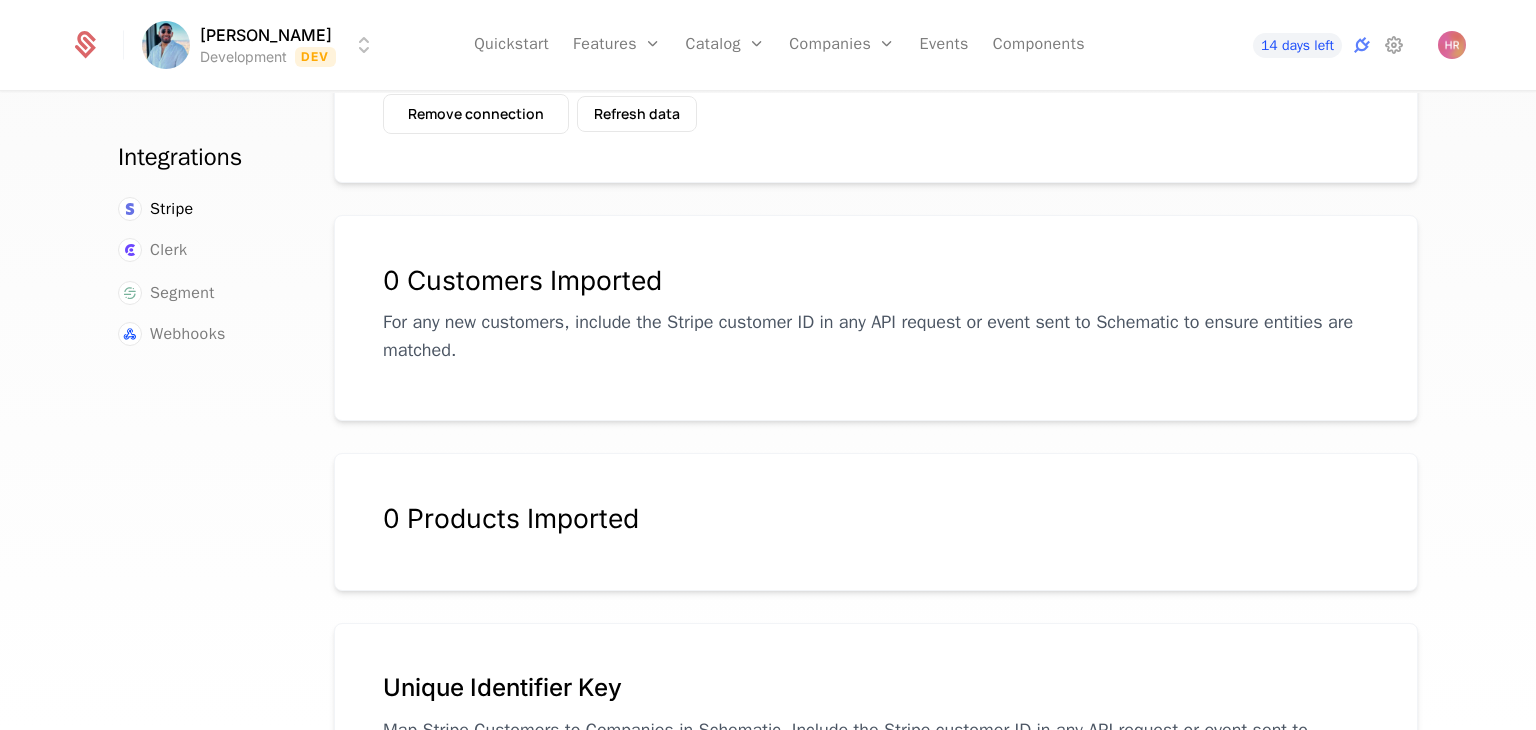 scroll, scrollTop: 0, scrollLeft: 0, axis: both 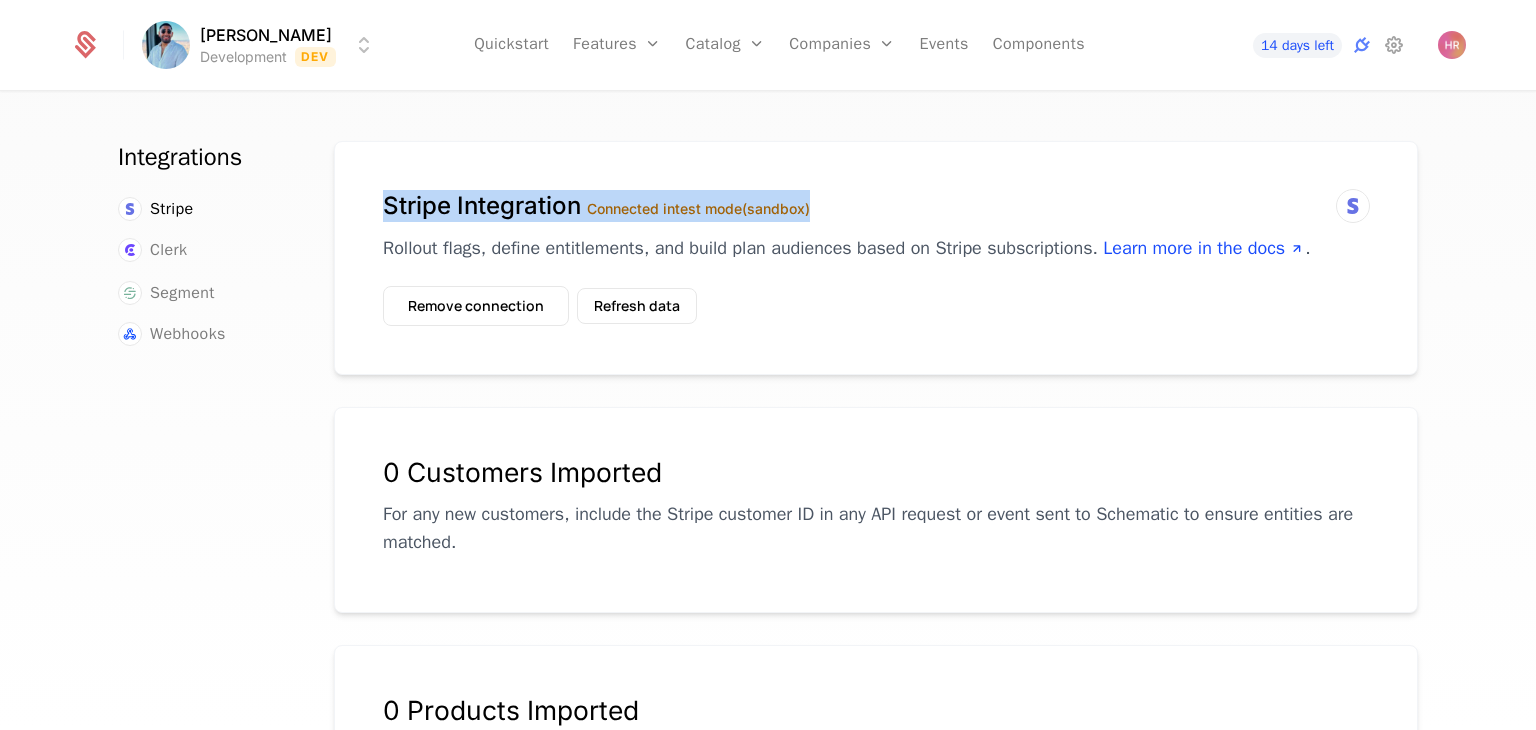 drag, startPoint x: 377, startPoint y: 206, endPoint x: 874, endPoint y: 198, distance: 497.0644 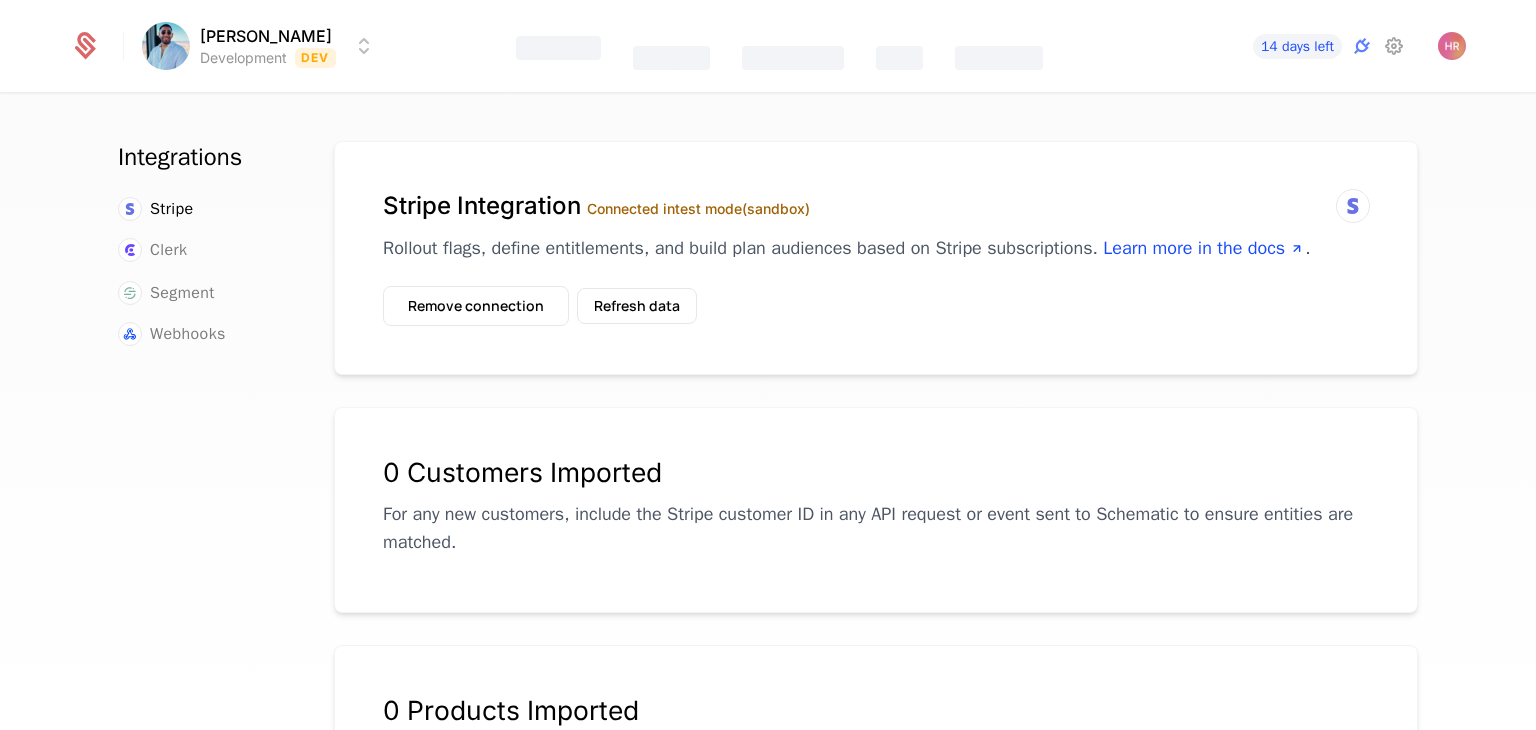 click on "Stripe Integration   Connected in   test mode  (sandbox)   Rollout flags, define entitlements, and build plan audiences based on Stripe subscriptions.   Learn more in the docs . Remove connection Refresh data" at bounding box center (876, 258) 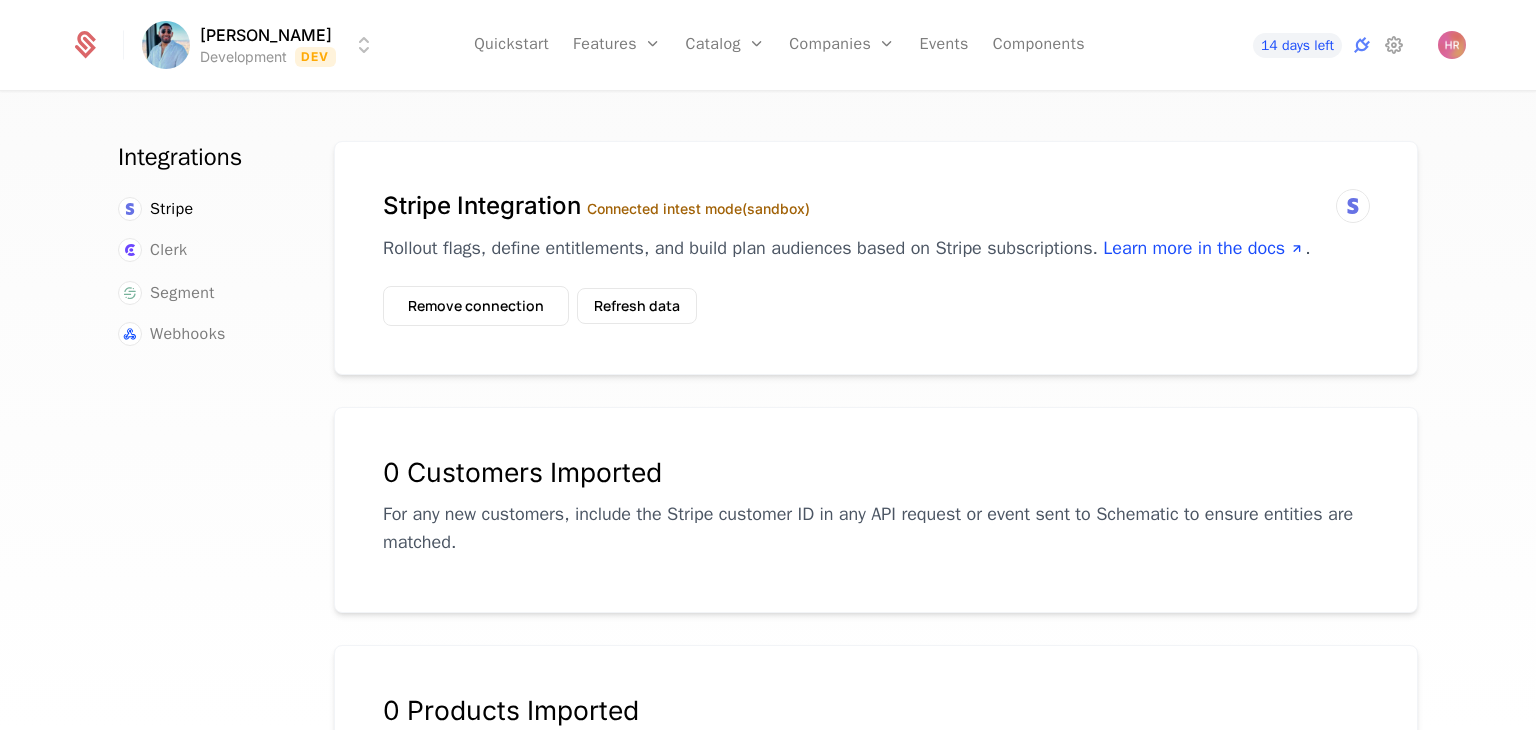 click on "Stripe Integration   Connected in   test mode  (sandbox)   Rollout flags, define entitlements, and build plan audiences based on Stripe subscriptions.   Learn more in the docs . Remove connection Refresh data" at bounding box center [876, 258] 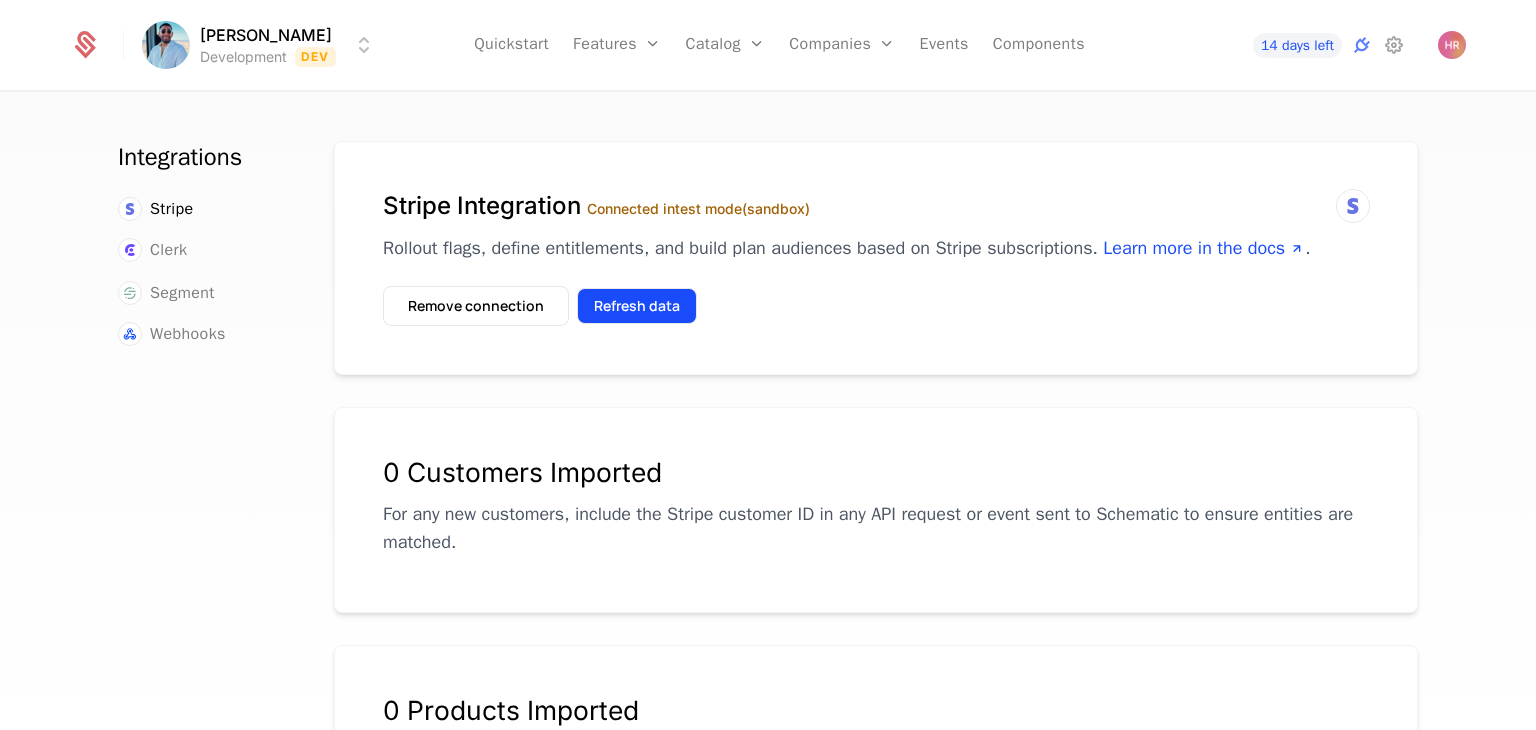 click on "Refresh data" at bounding box center (637, 306) 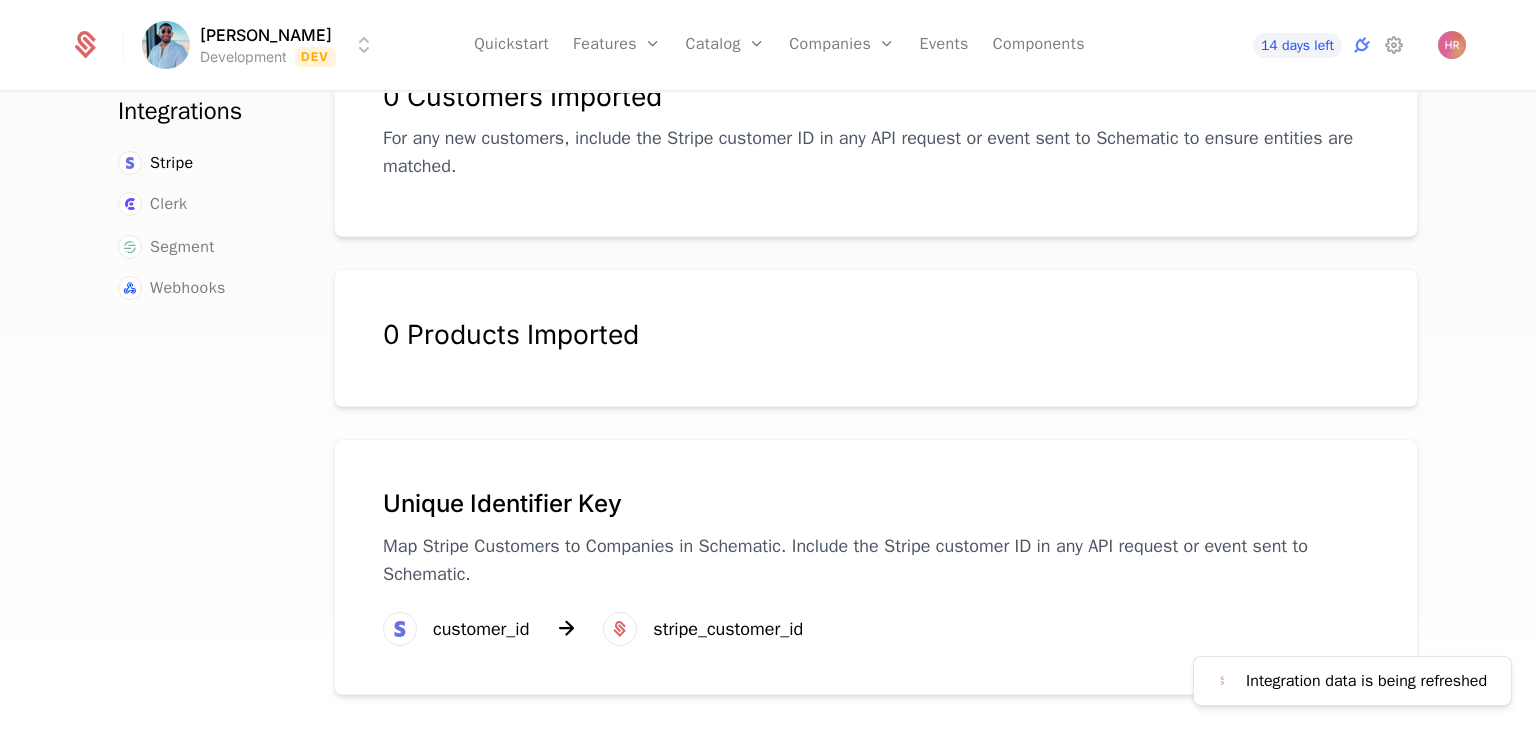 scroll, scrollTop: 0, scrollLeft: 0, axis: both 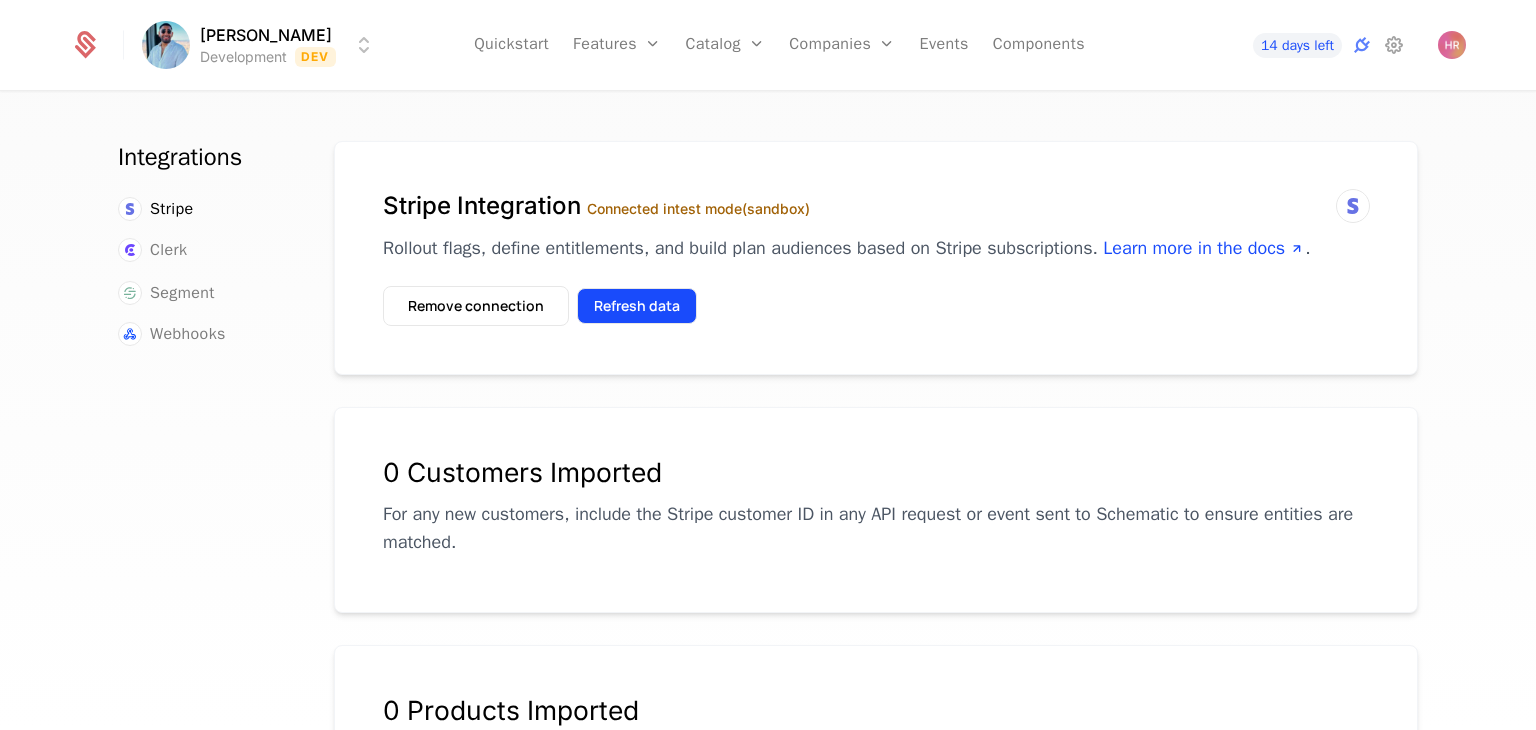 click on "Refresh data" at bounding box center [637, 306] 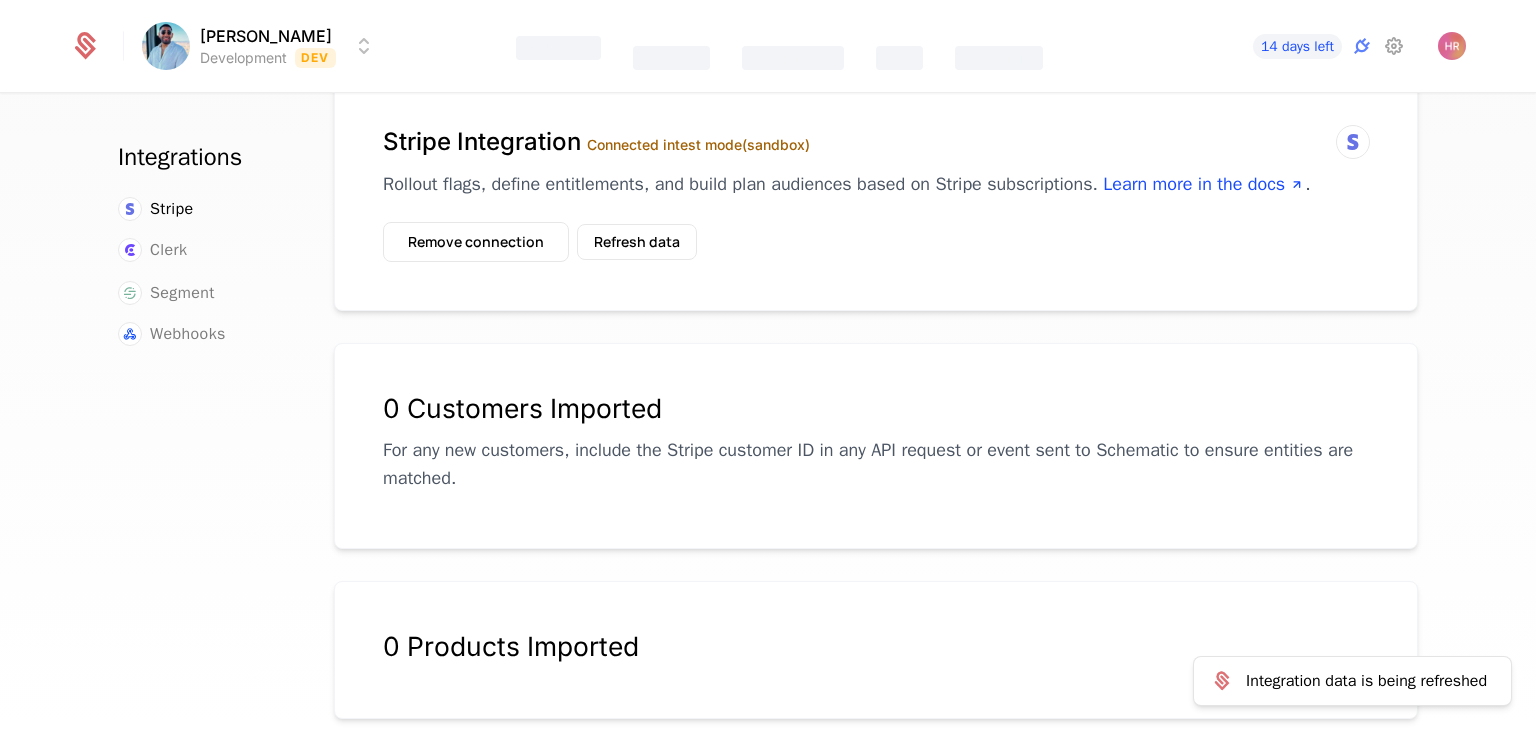 scroll, scrollTop: 64, scrollLeft: 0, axis: vertical 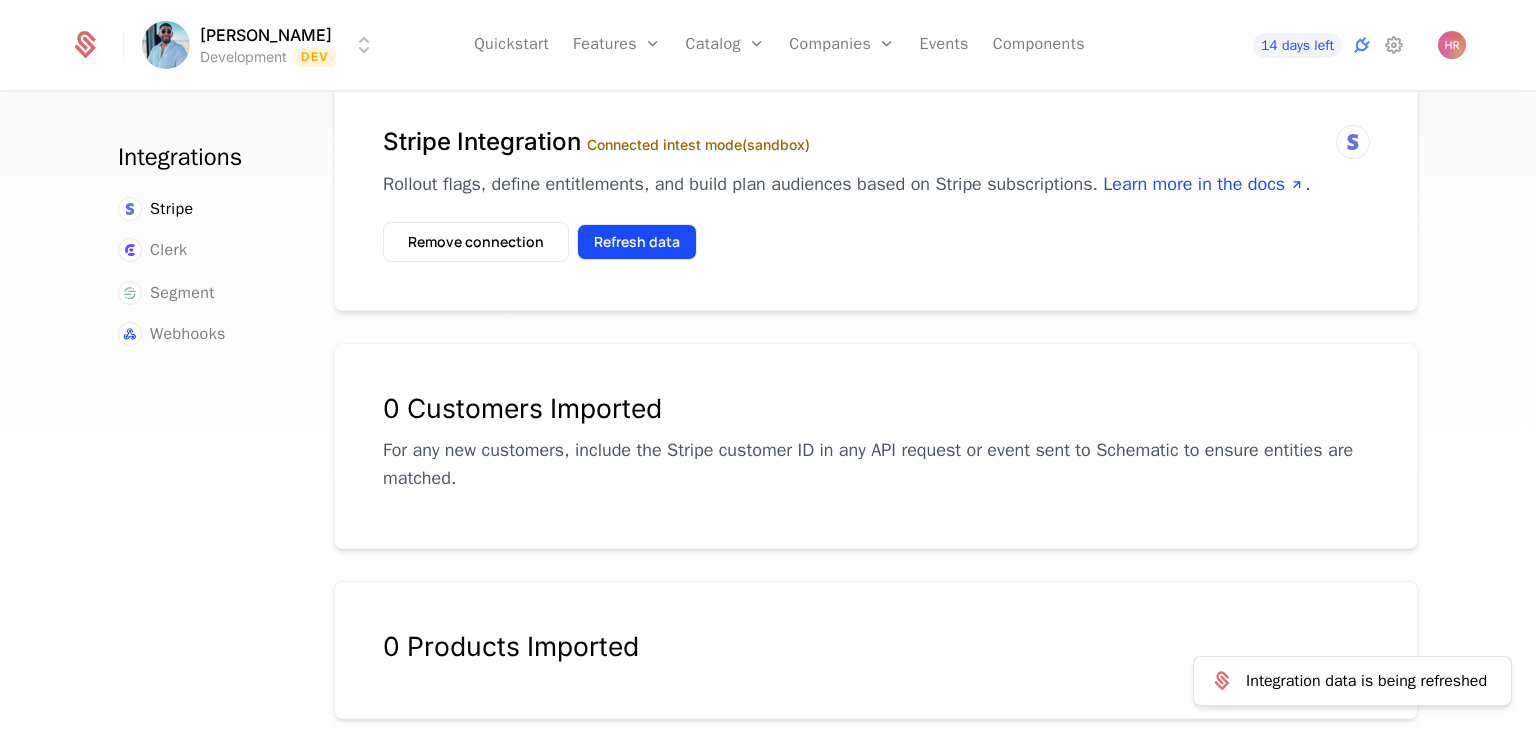 click on "Refresh data" at bounding box center (637, 242) 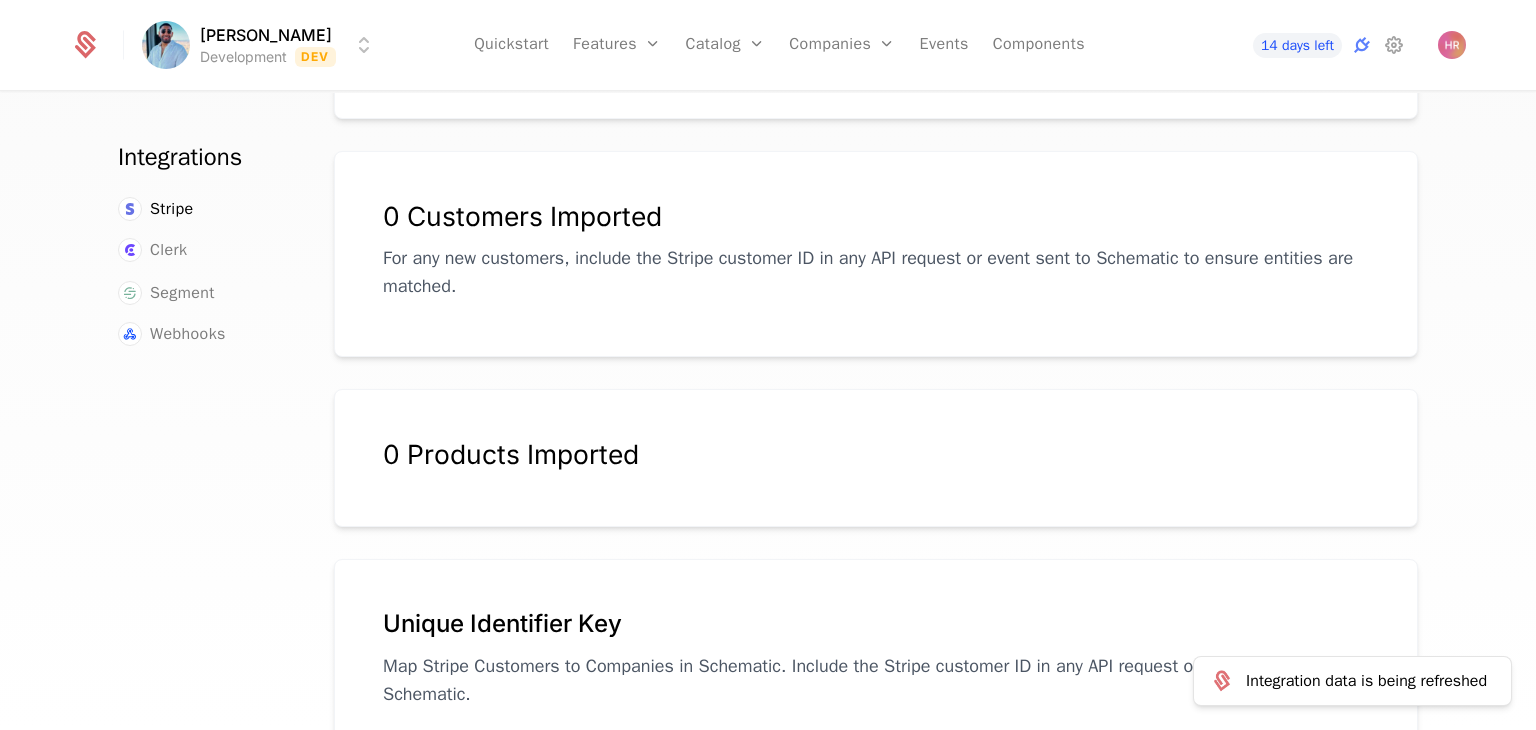scroll, scrollTop: 376, scrollLeft: 0, axis: vertical 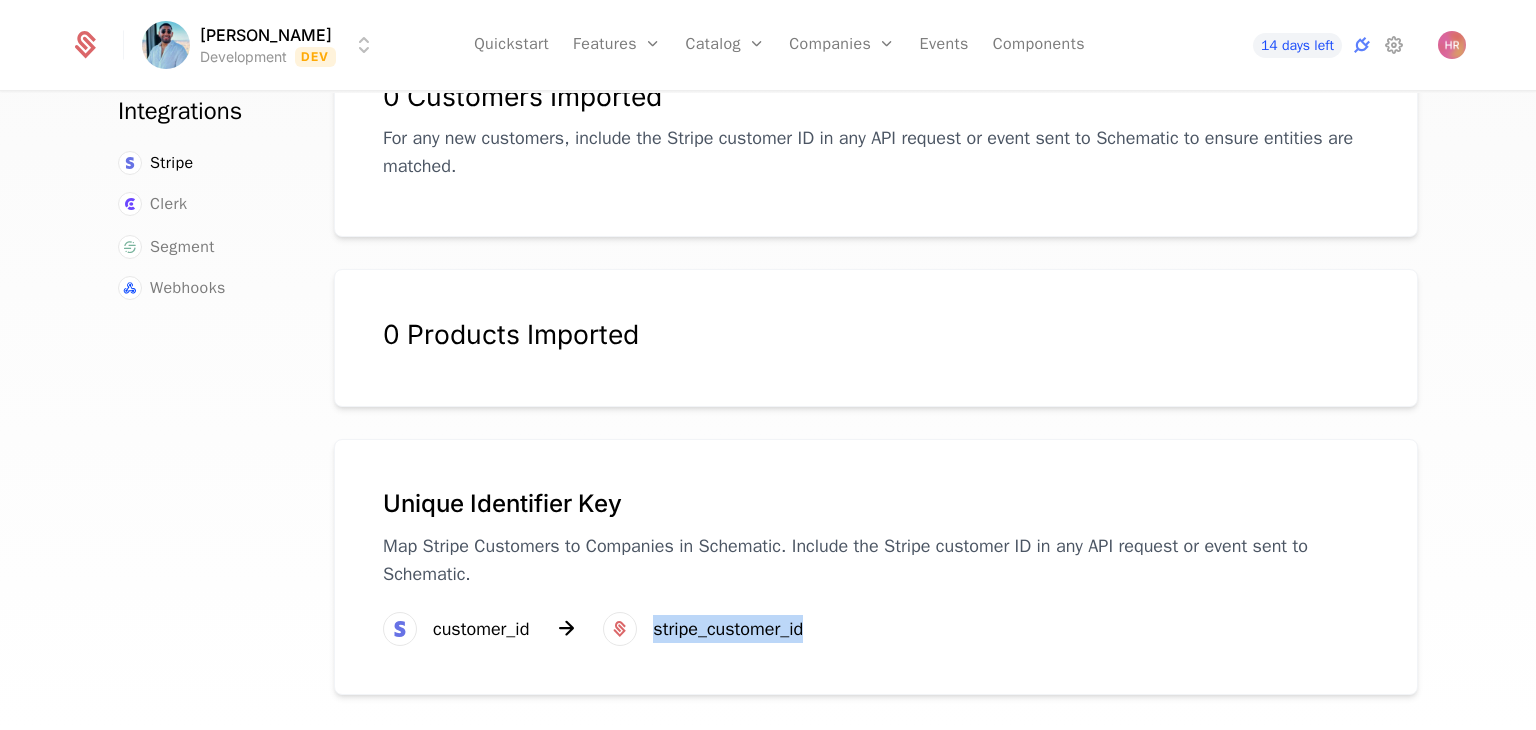 drag, startPoint x: 599, startPoint y: 617, endPoint x: 857, endPoint y: 631, distance: 258.37958 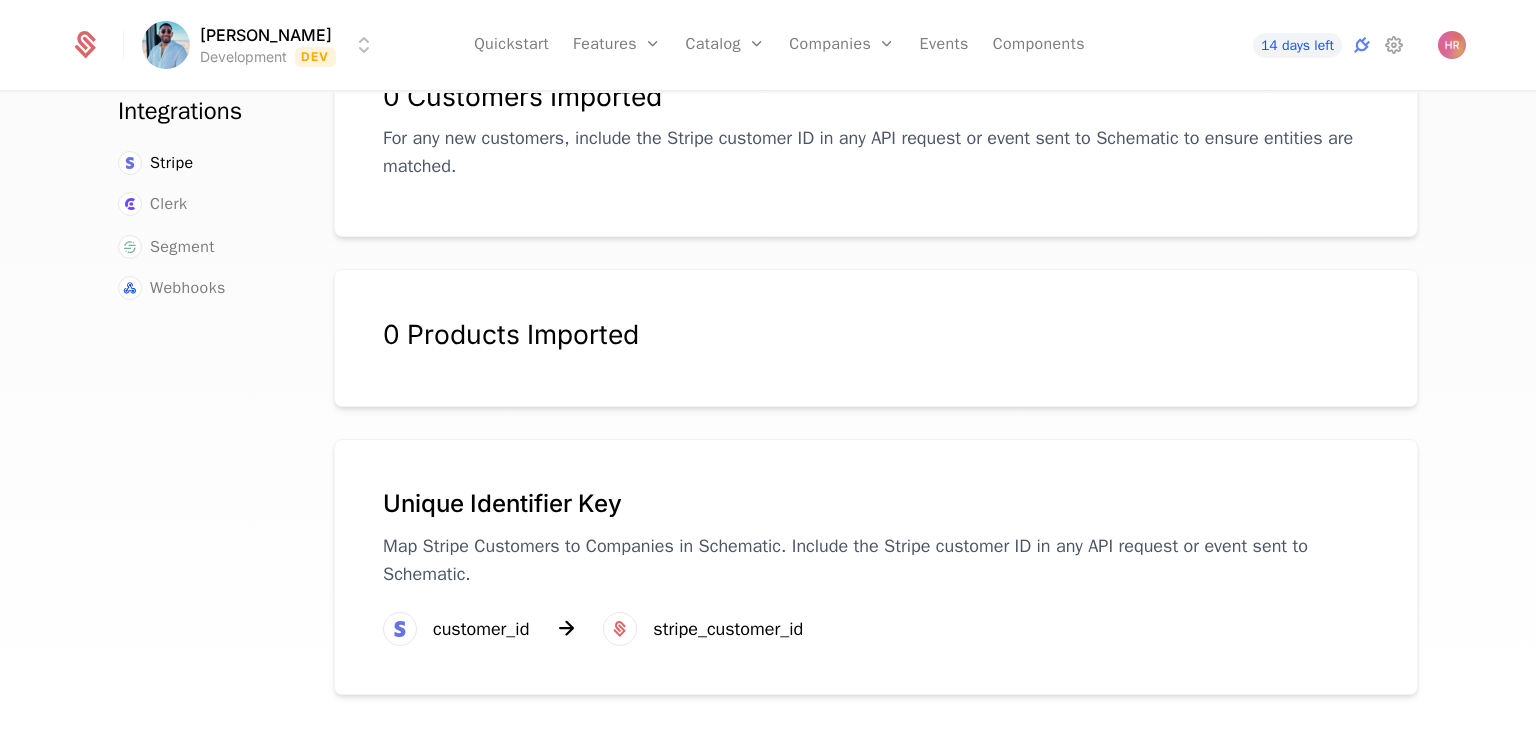 scroll, scrollTop: 0, scrollLeft: 0, axis: both 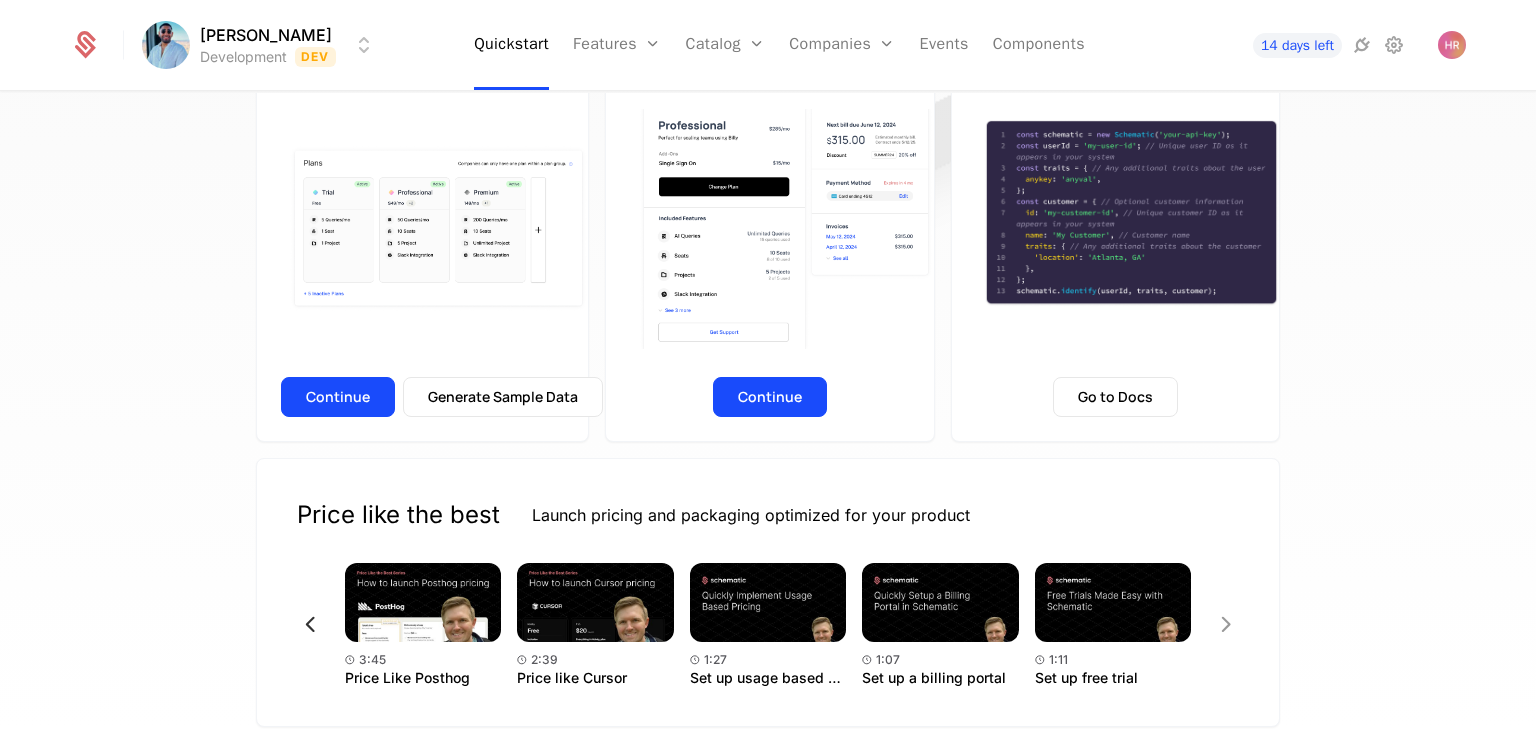 click at bounding box center (310, 624) 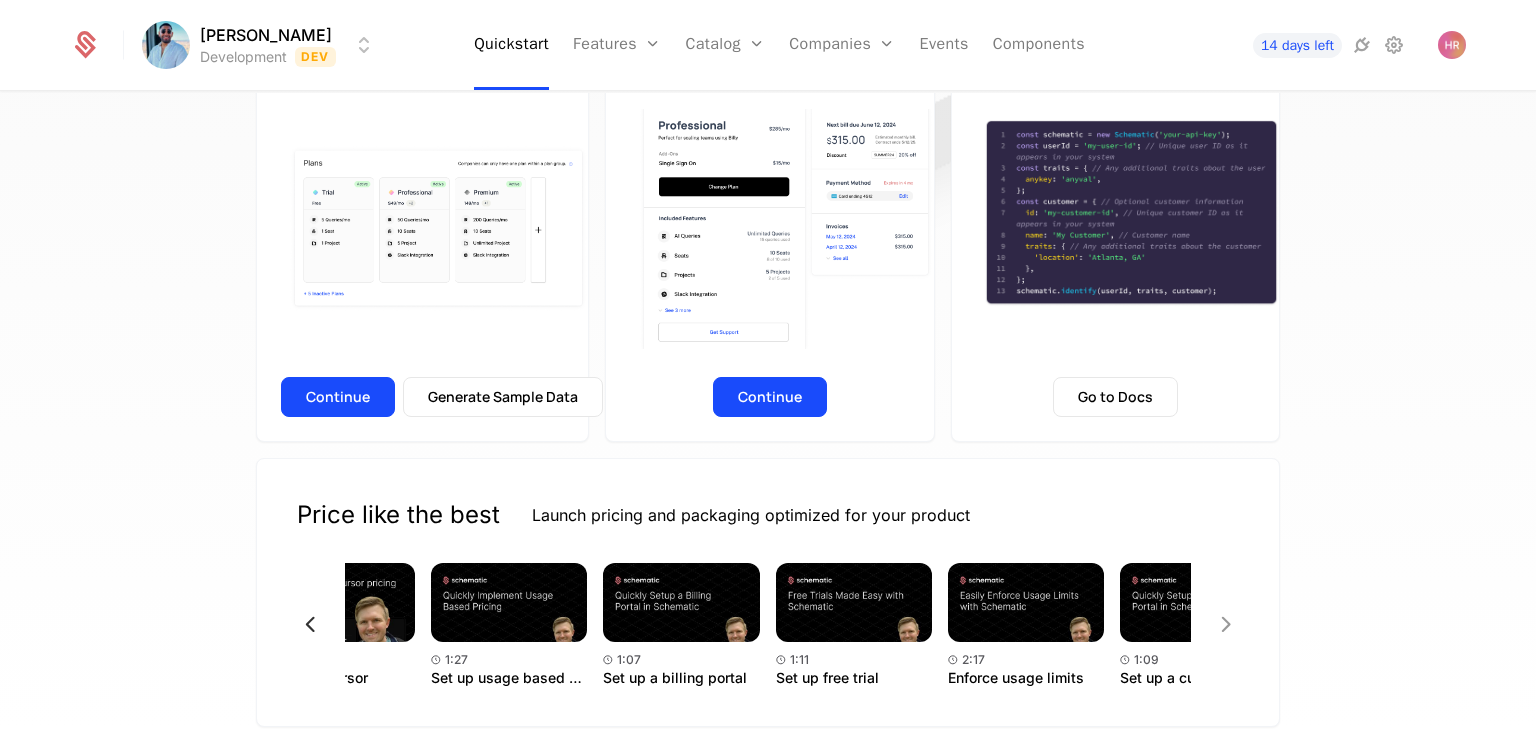 scroll, scrollTop: 0, scrollLeft: 344, axis: horizontal 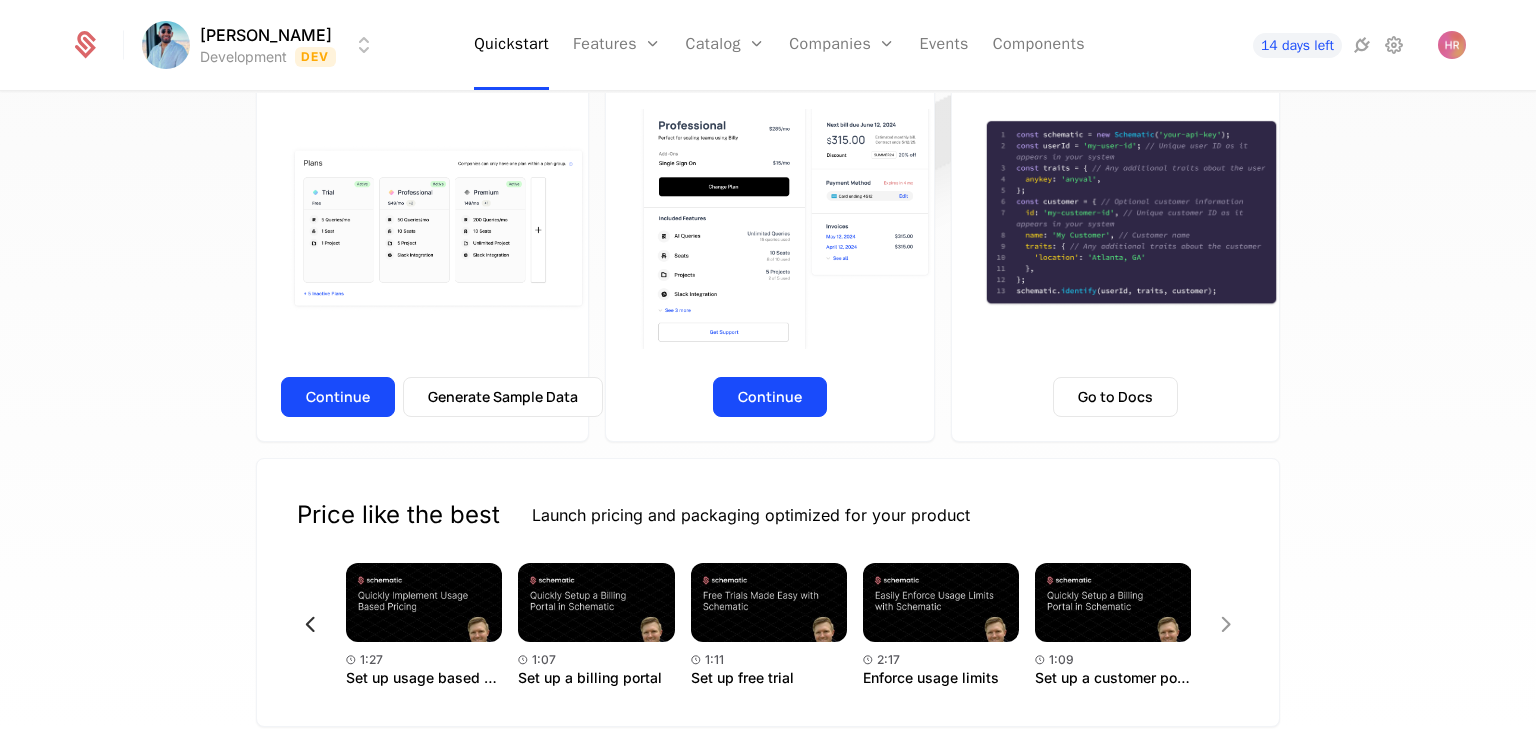 click at bounding box center (310, 624) 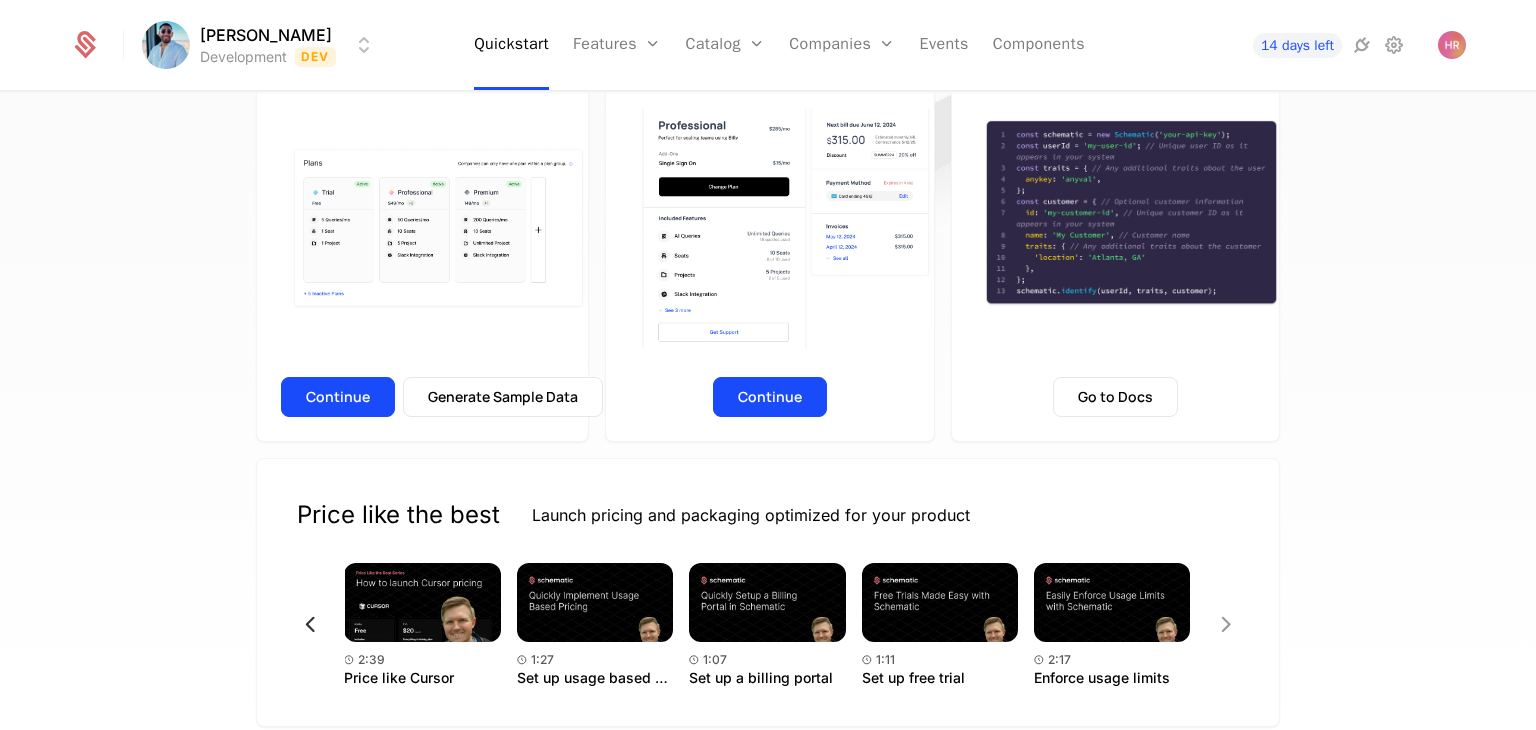 scroll, scrollTop: 0, scrollLeft: 172, axis: horizontal 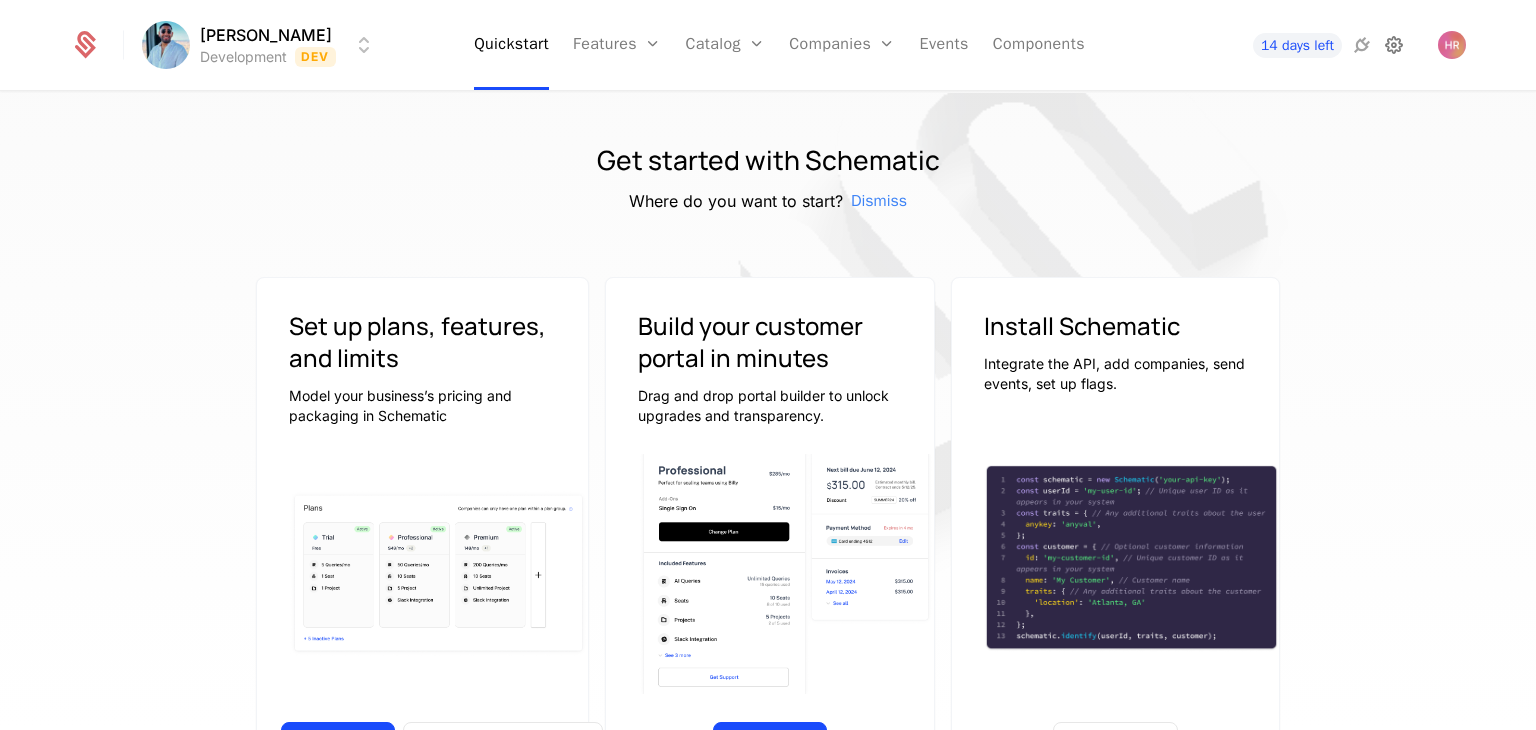 click at bounding box center [1394, 45] 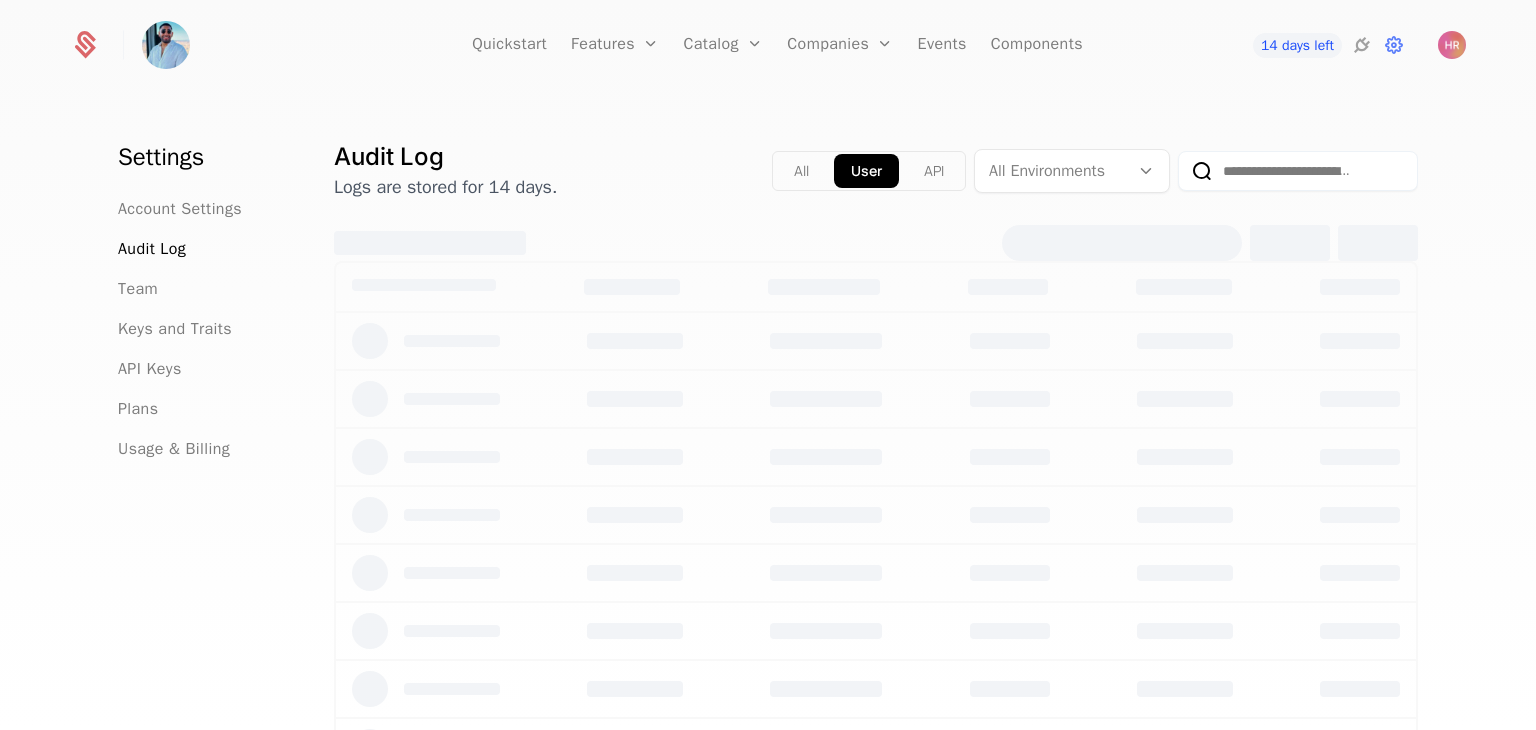 click at bounding box center [166, 45] 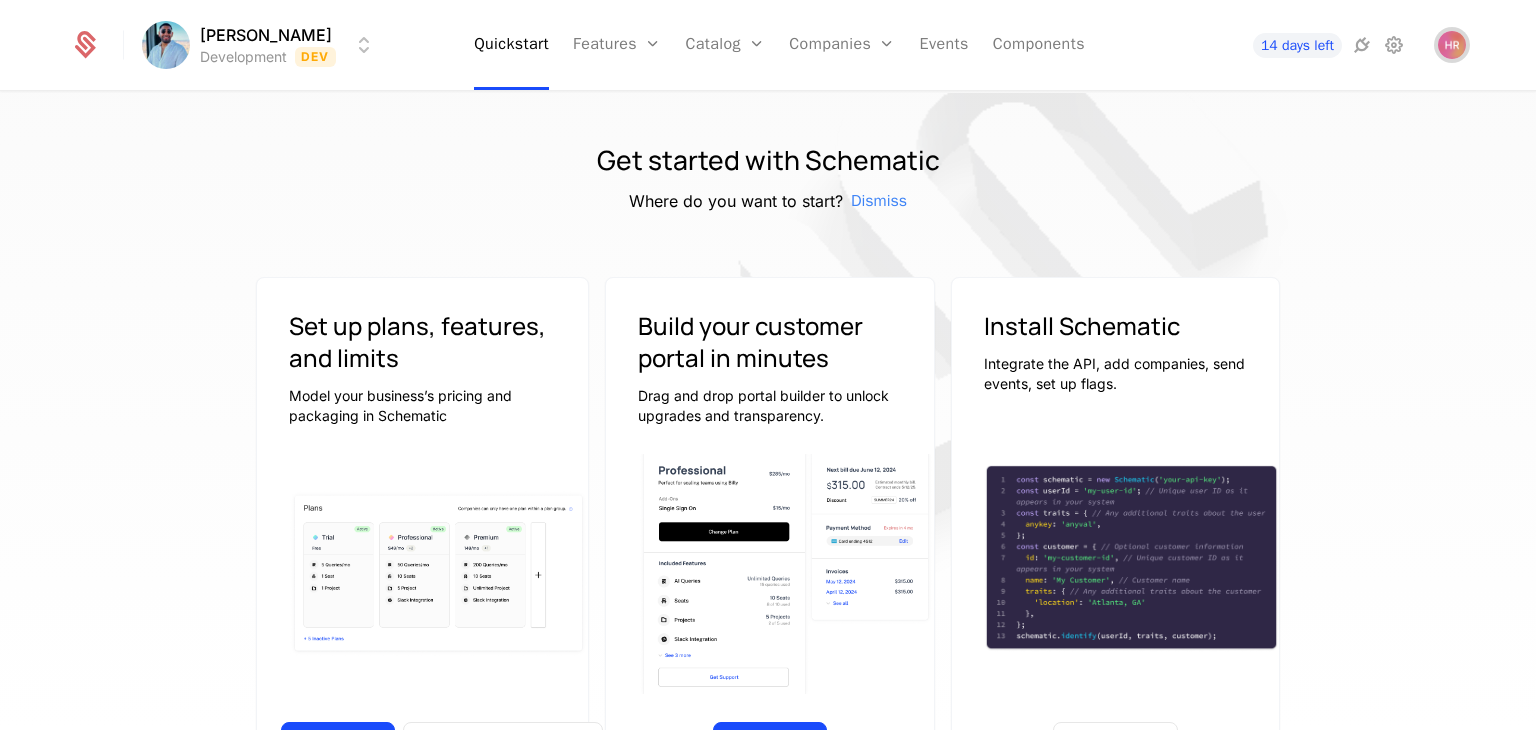 click at bounding box center [1452, 45] 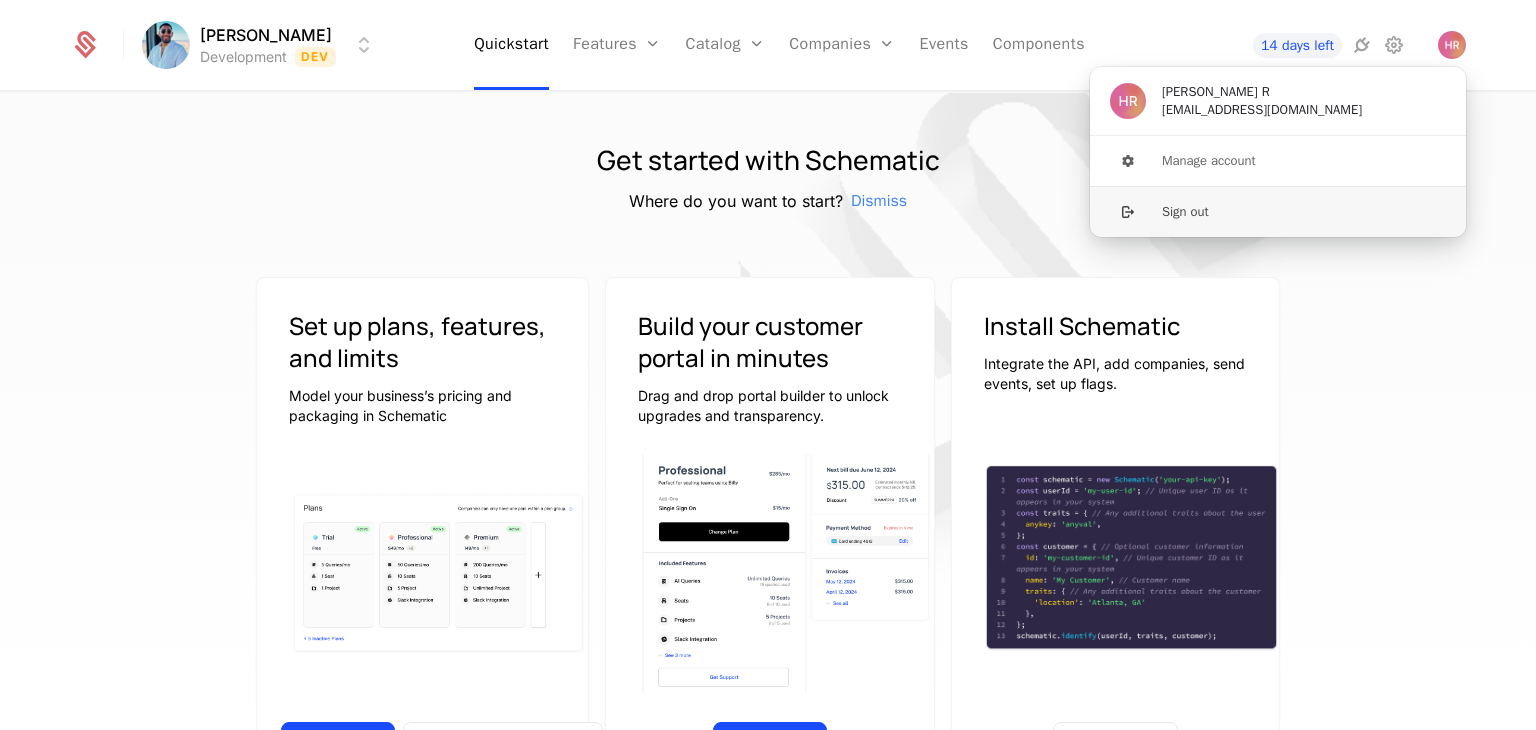 click on "Sign out" at bounding box center [1278, 211] 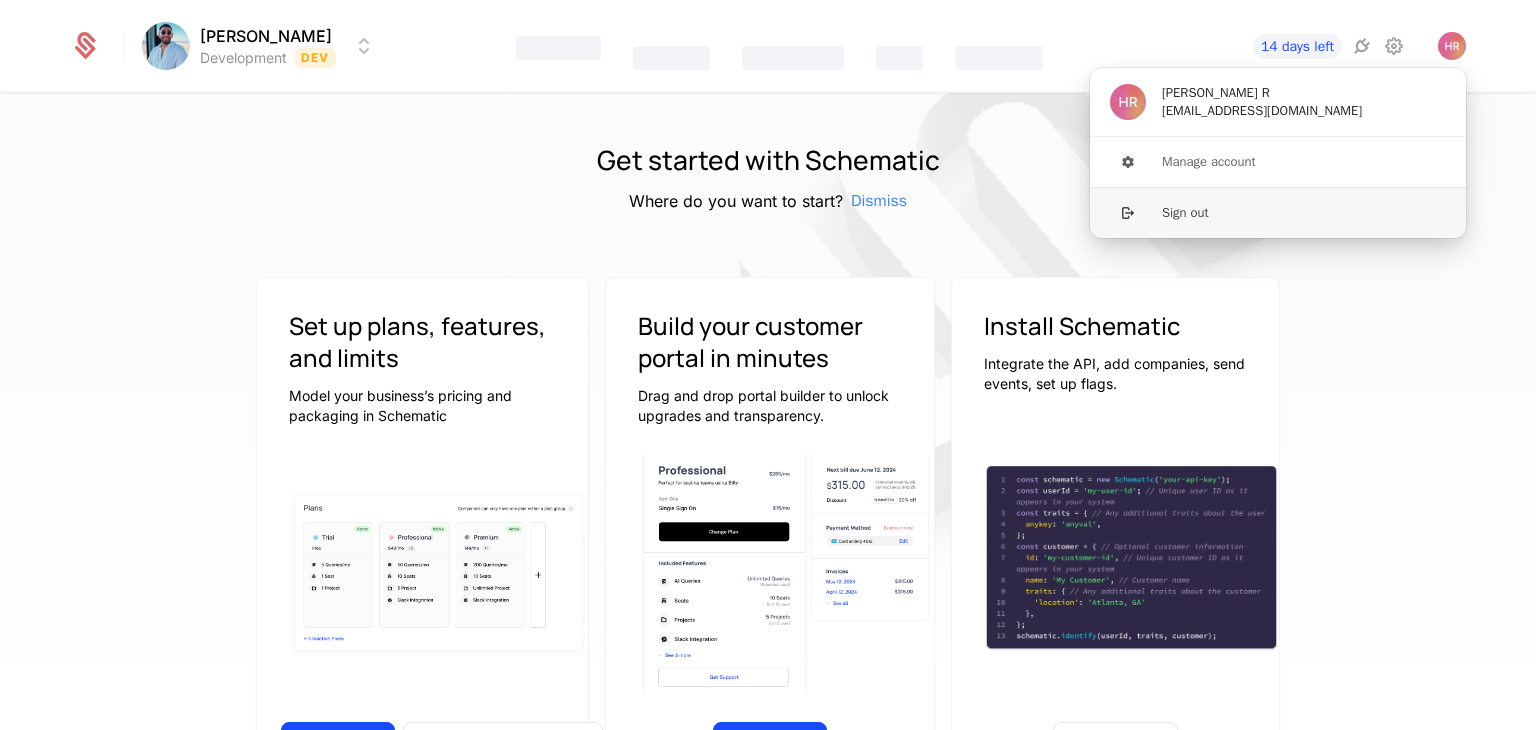 click on "Sign out" at bounding box center [1278, 212] 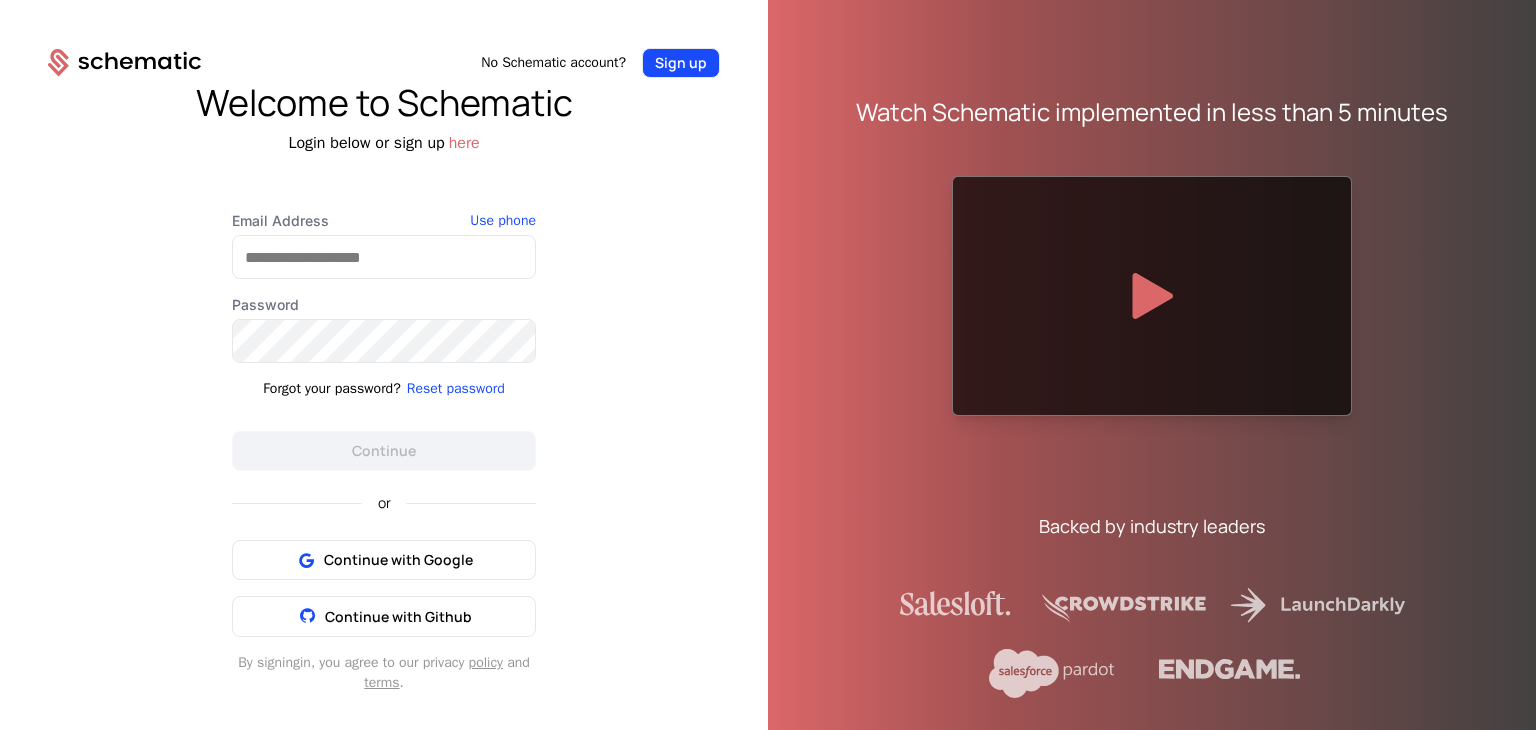 click on "Sign up" at bounding box center (681, 63) 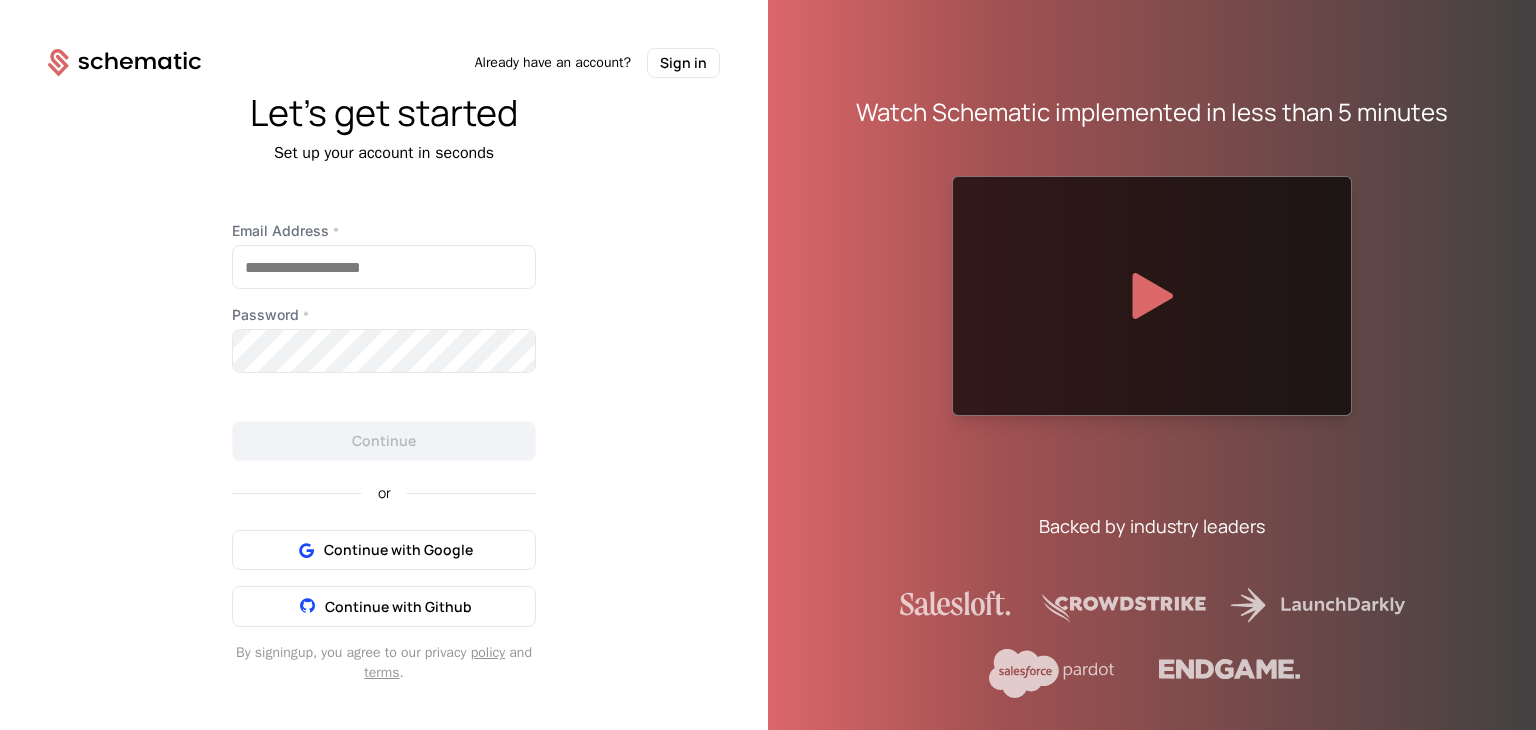 click on "Sign in" at bounding box center [683, 63] 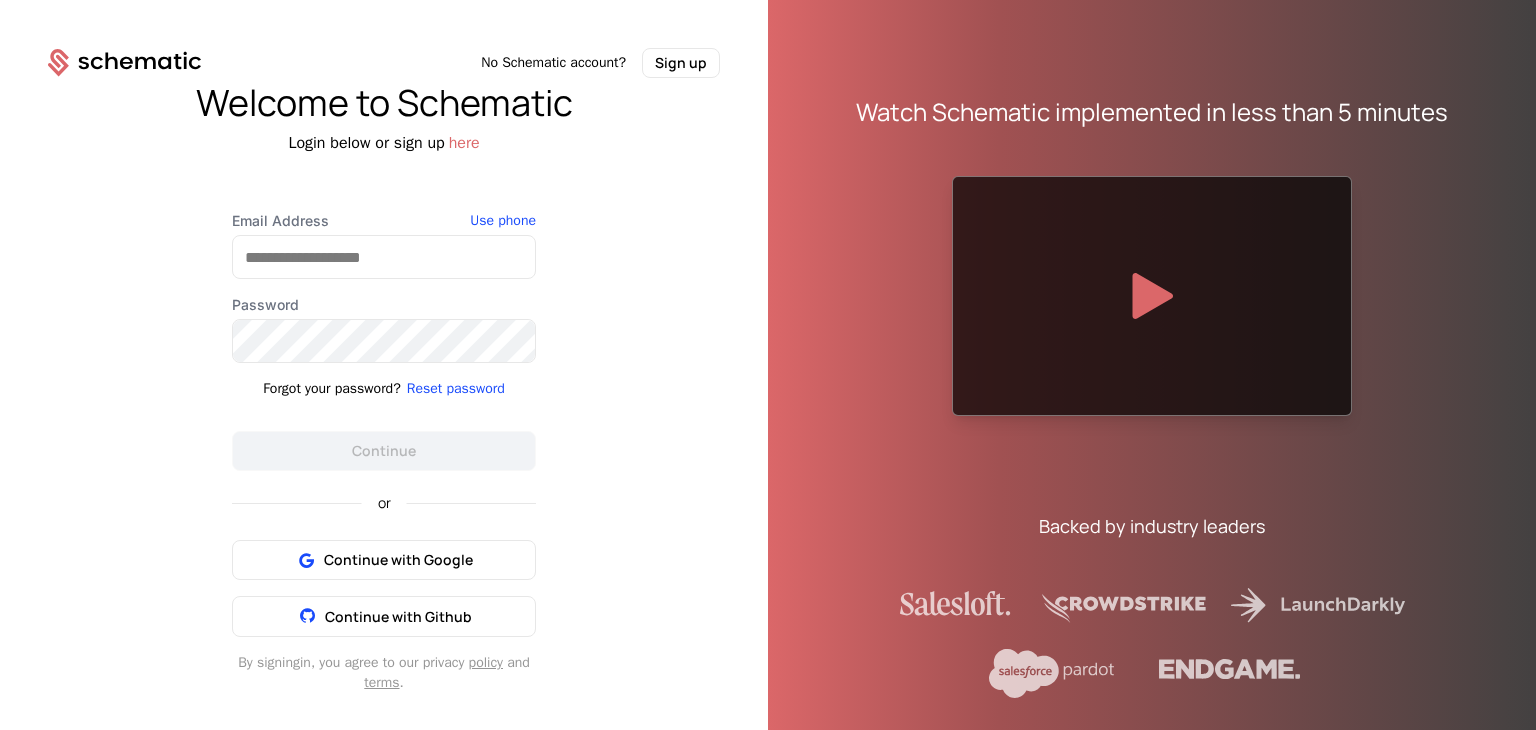 click on "here" at bounding box center (464, 143) 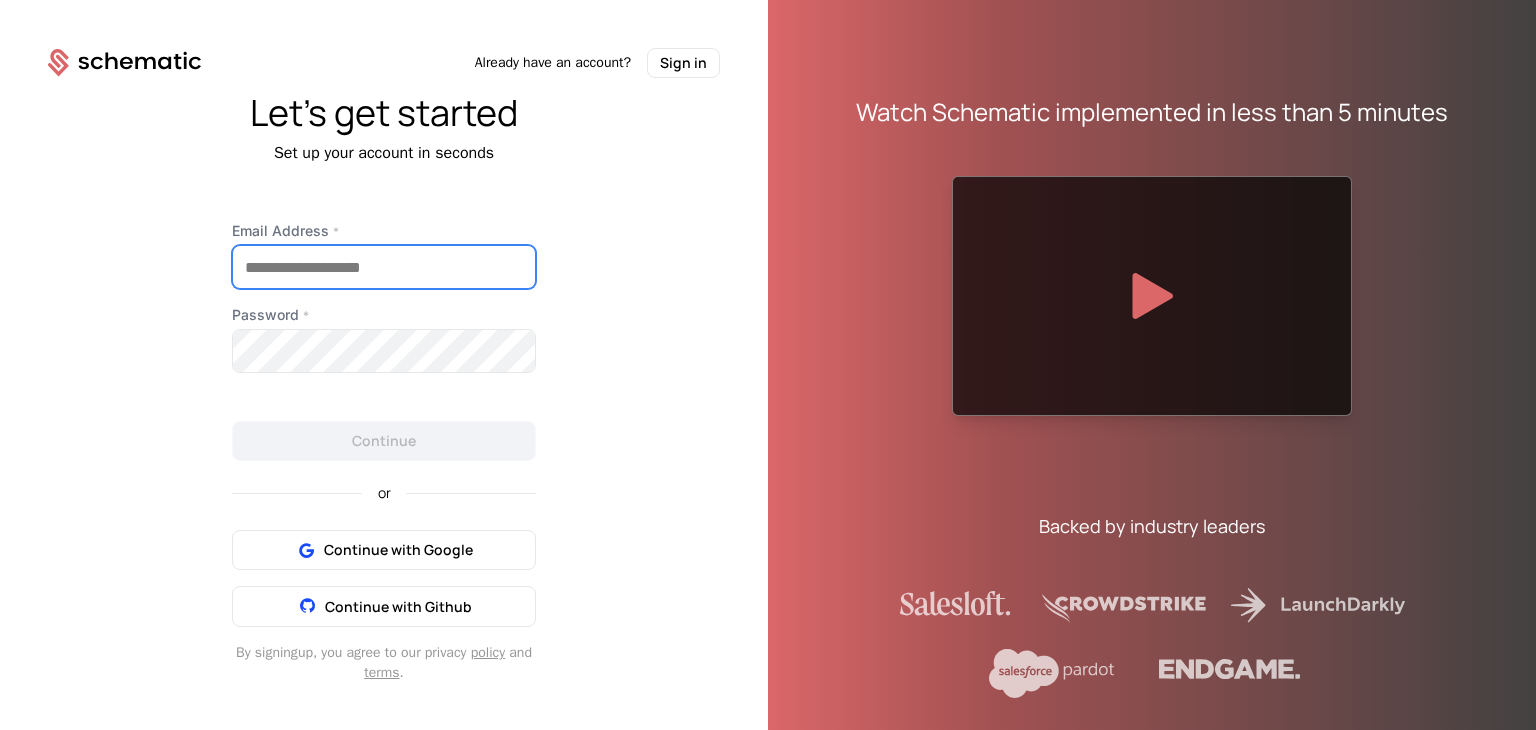 click on "Email Address *" at bounding box center [384, 267] 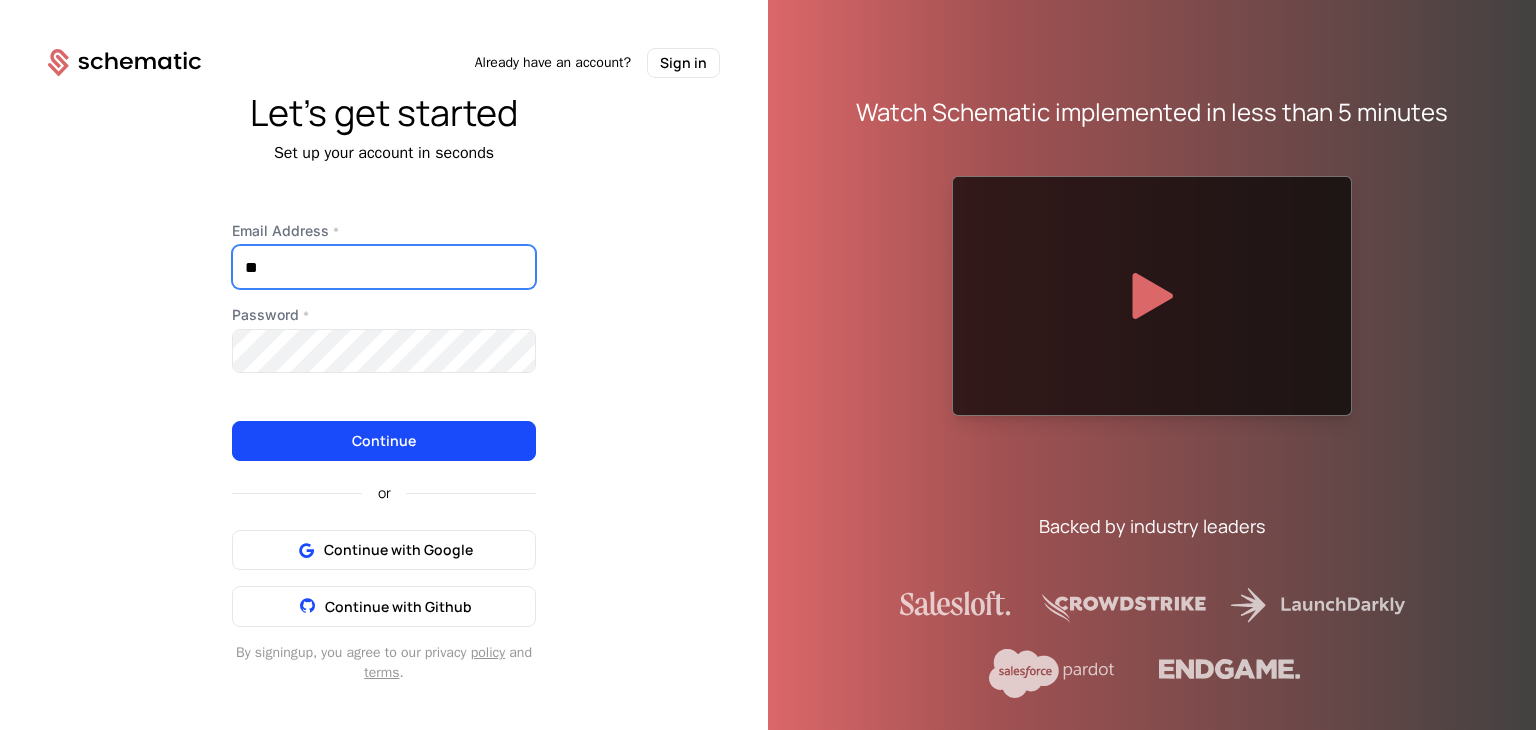 type on "**********" 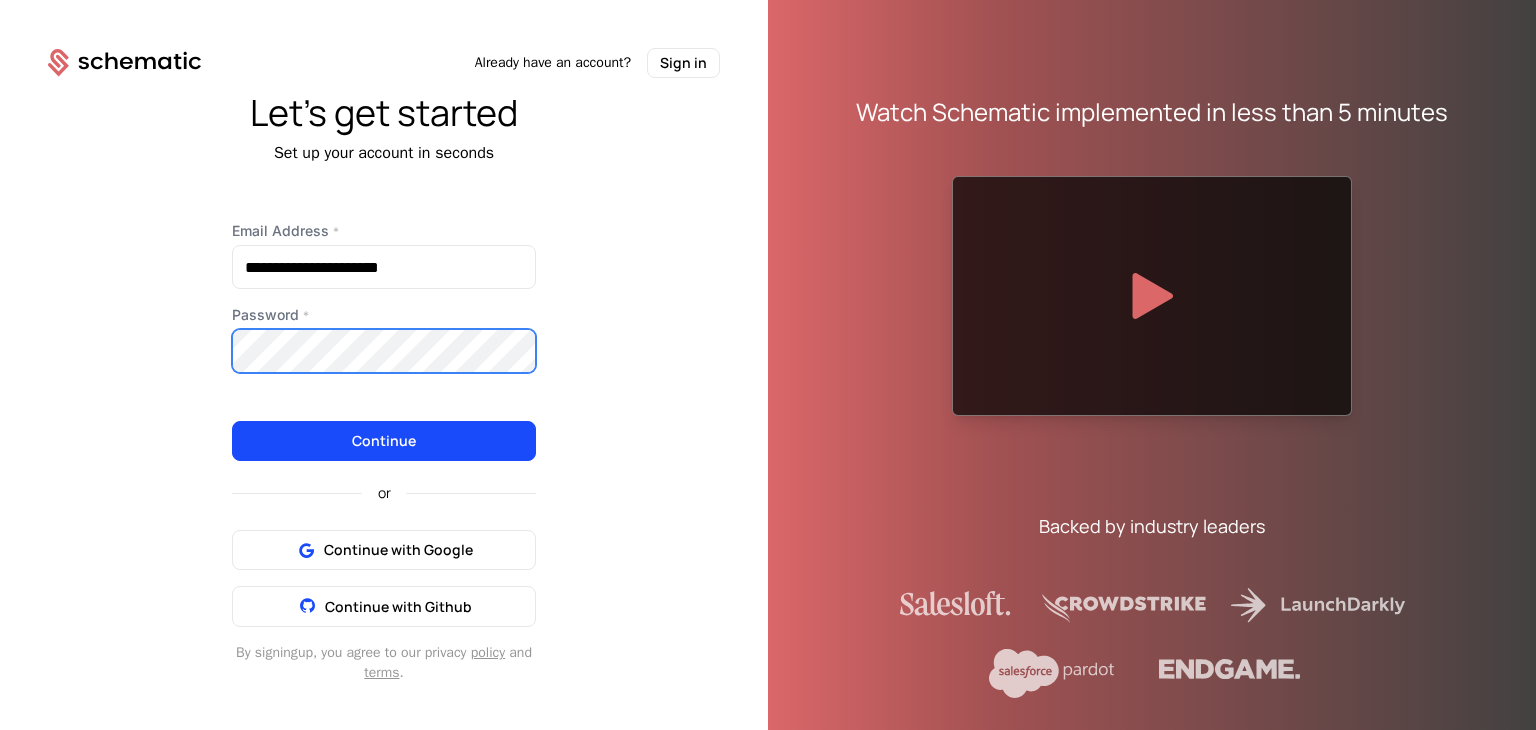 click on "Continue" at bounding box center [384, 441] 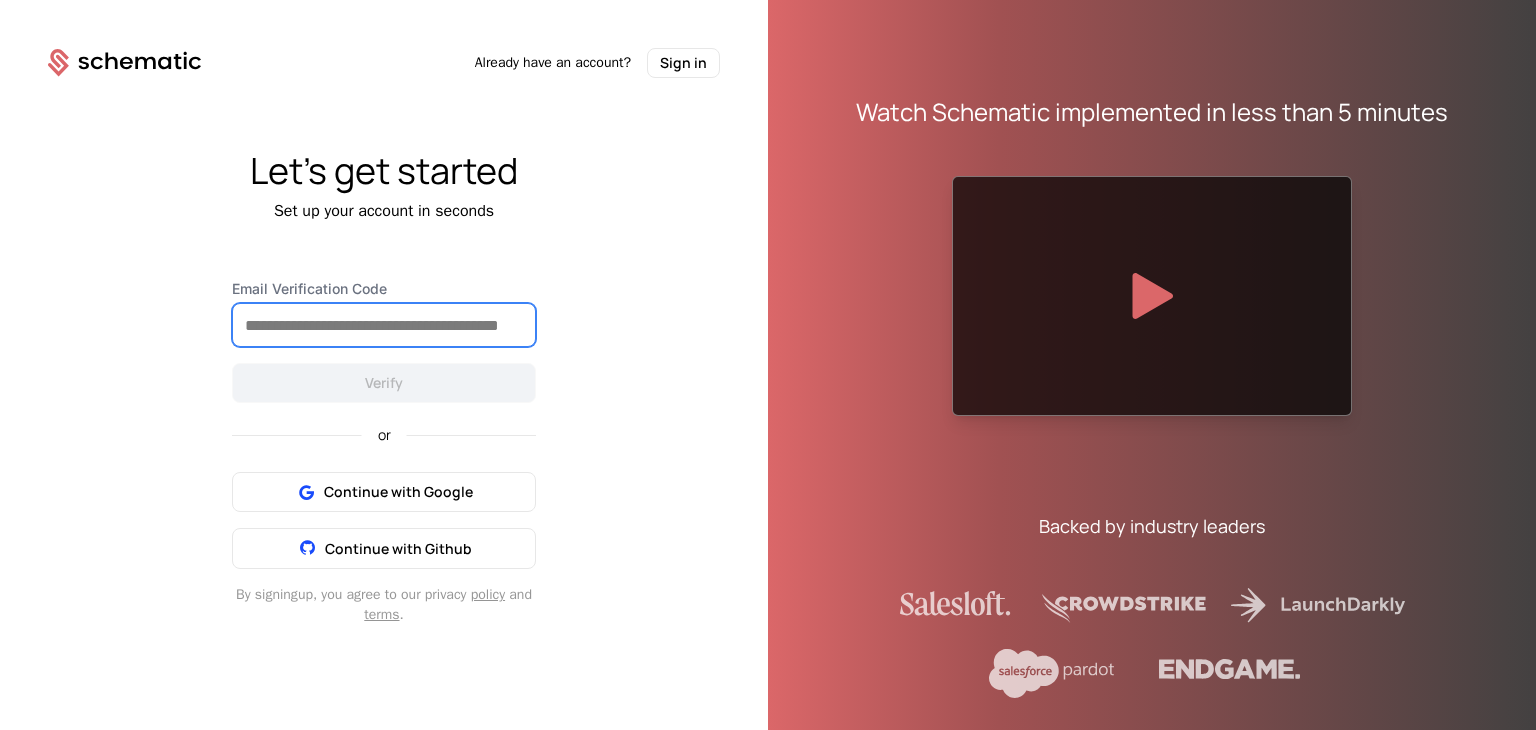 click on "Email Verification Code" at bounding box center (384, 325) 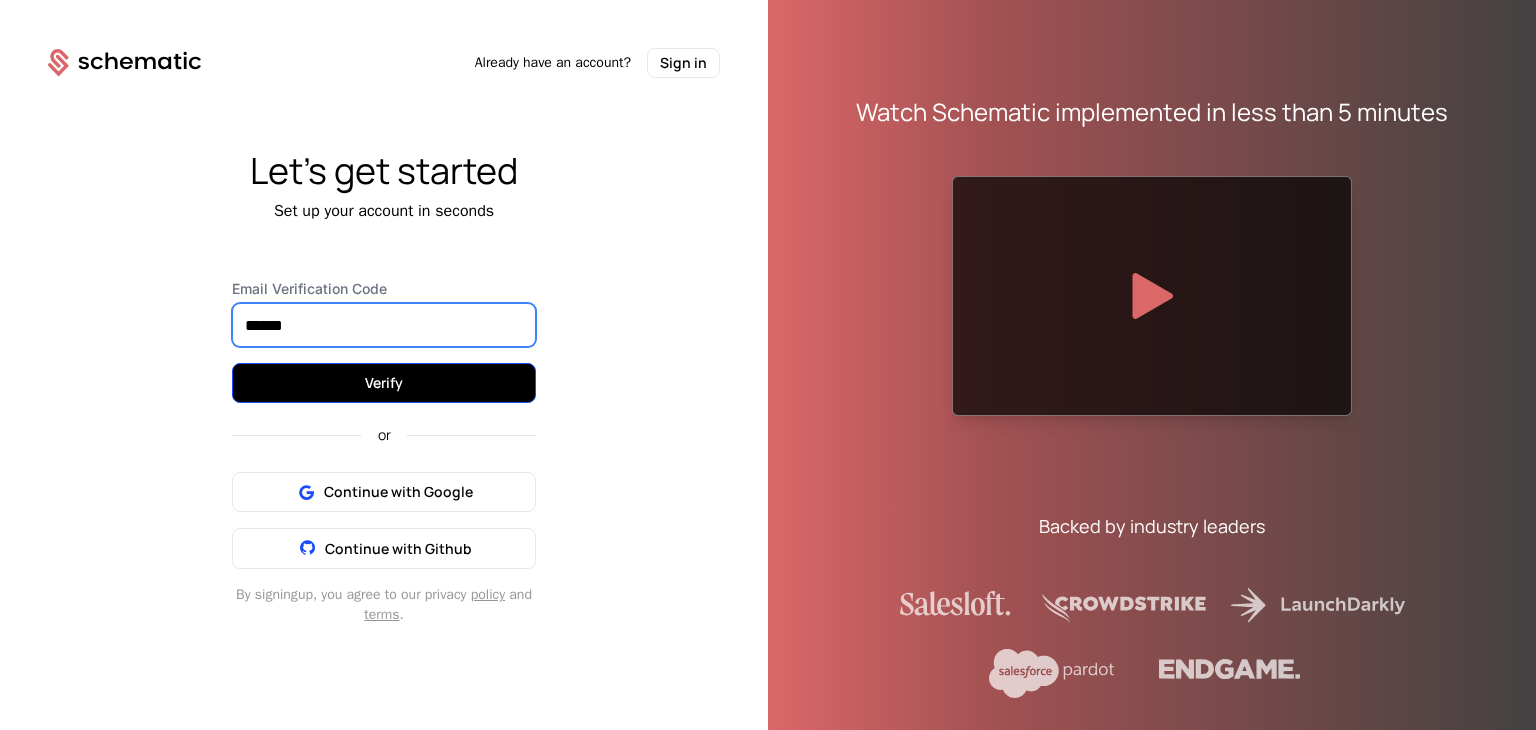 type on "******" 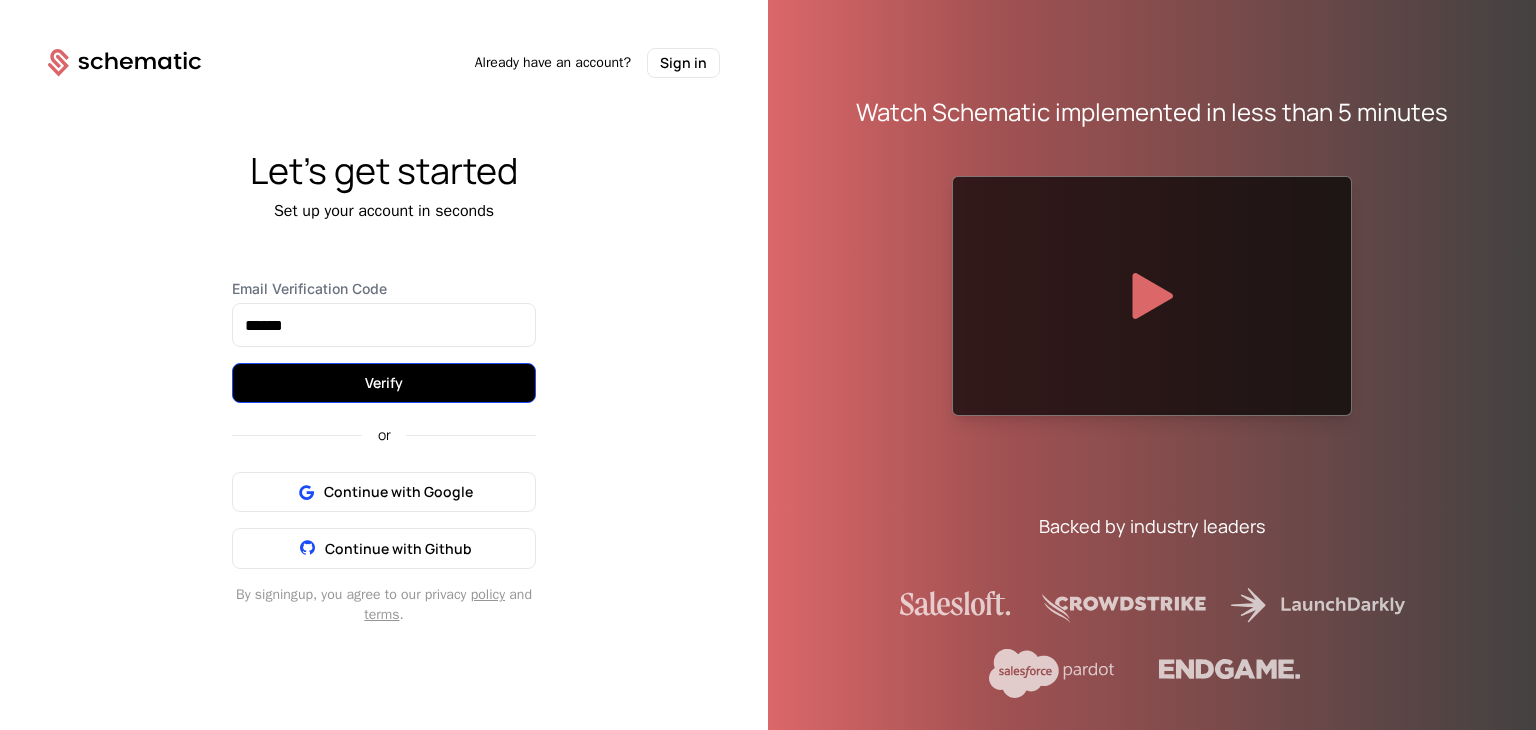 click on "Verify" at bounding box center (384, 383) 